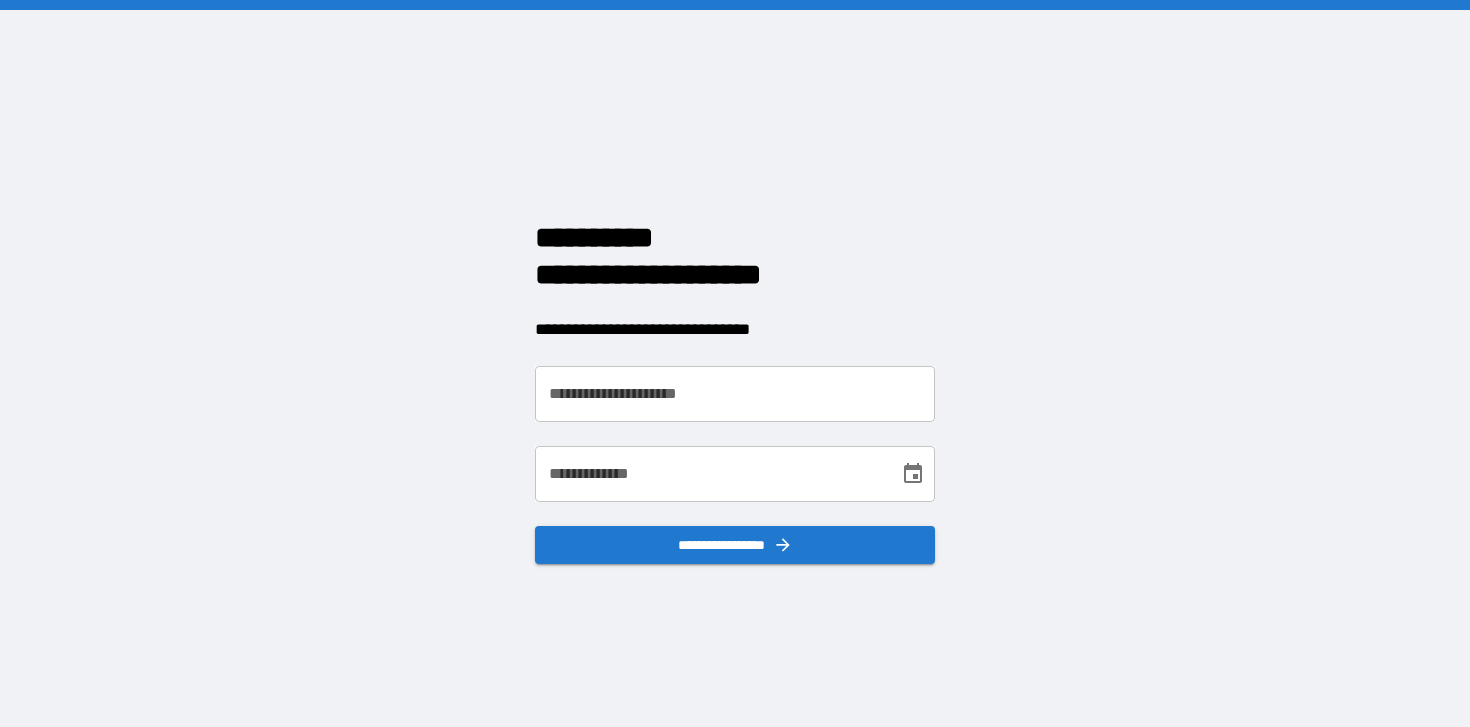 scroll, scrollTop: 0, scrollLeft: 0, axis: both 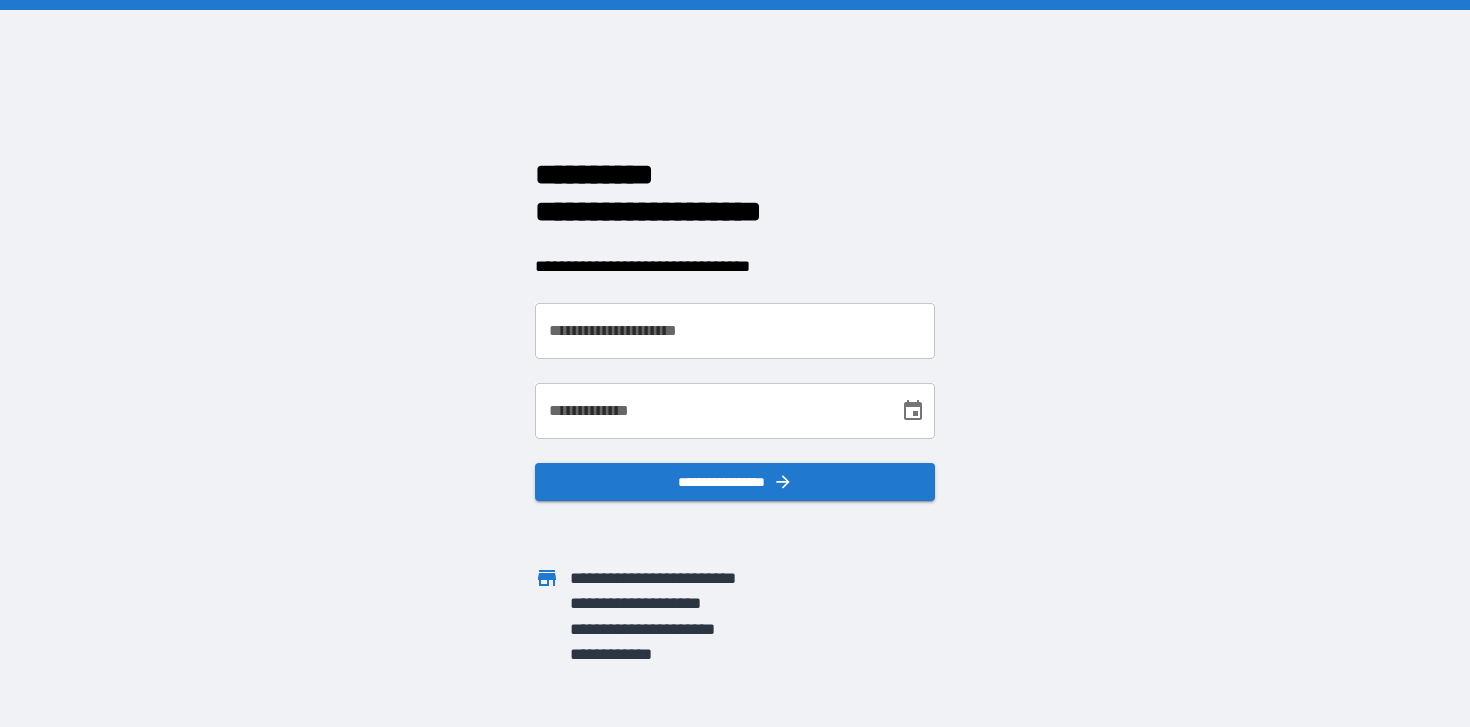 click on "**********" at bounding box center [735, 331] 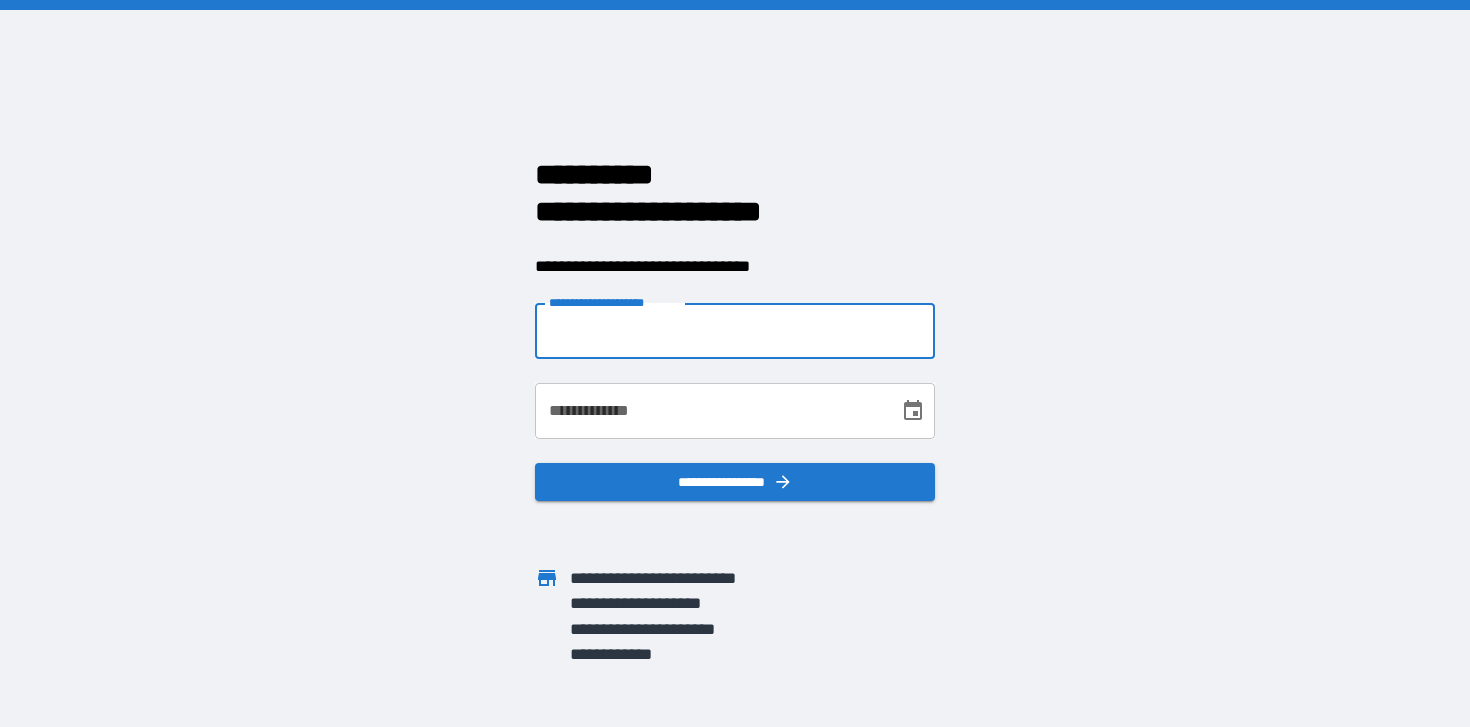 type on "**********" 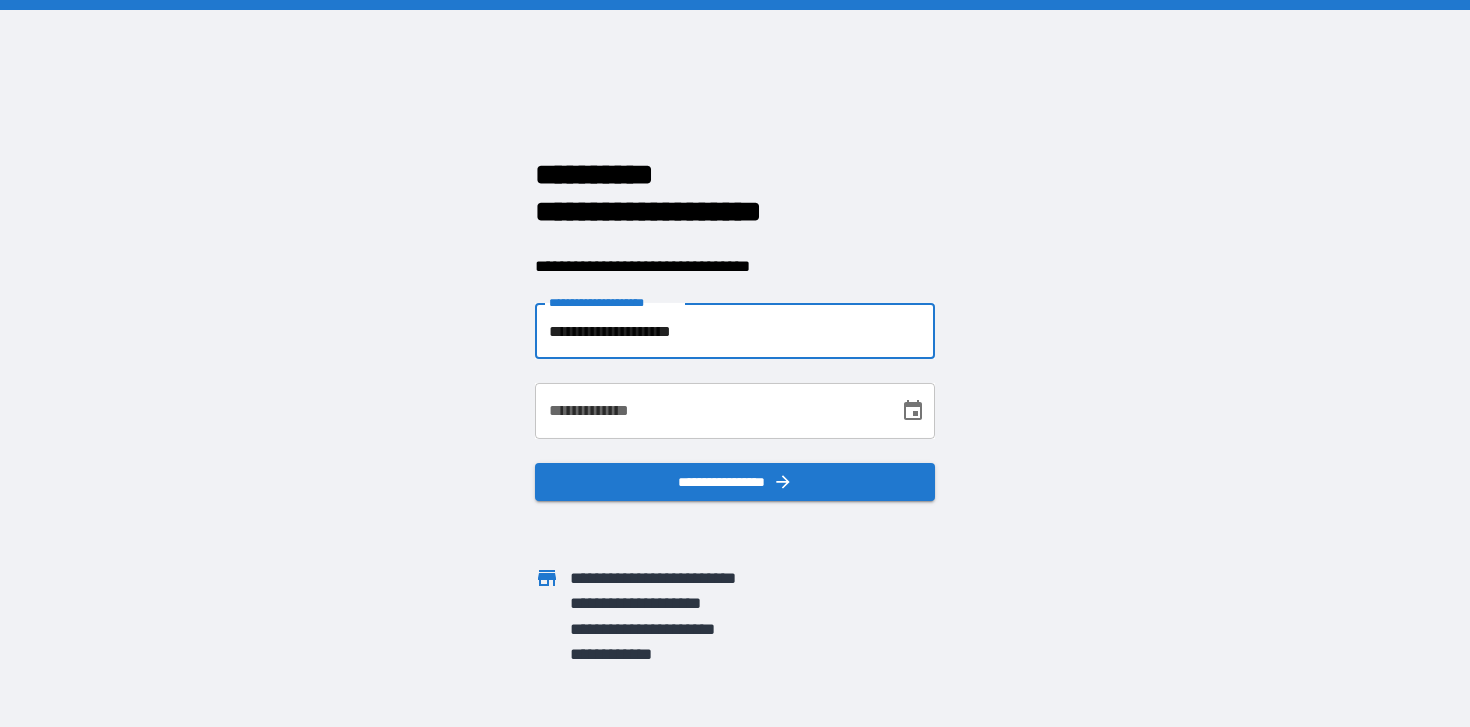 click on "**********" at bounding box center (710, 411) 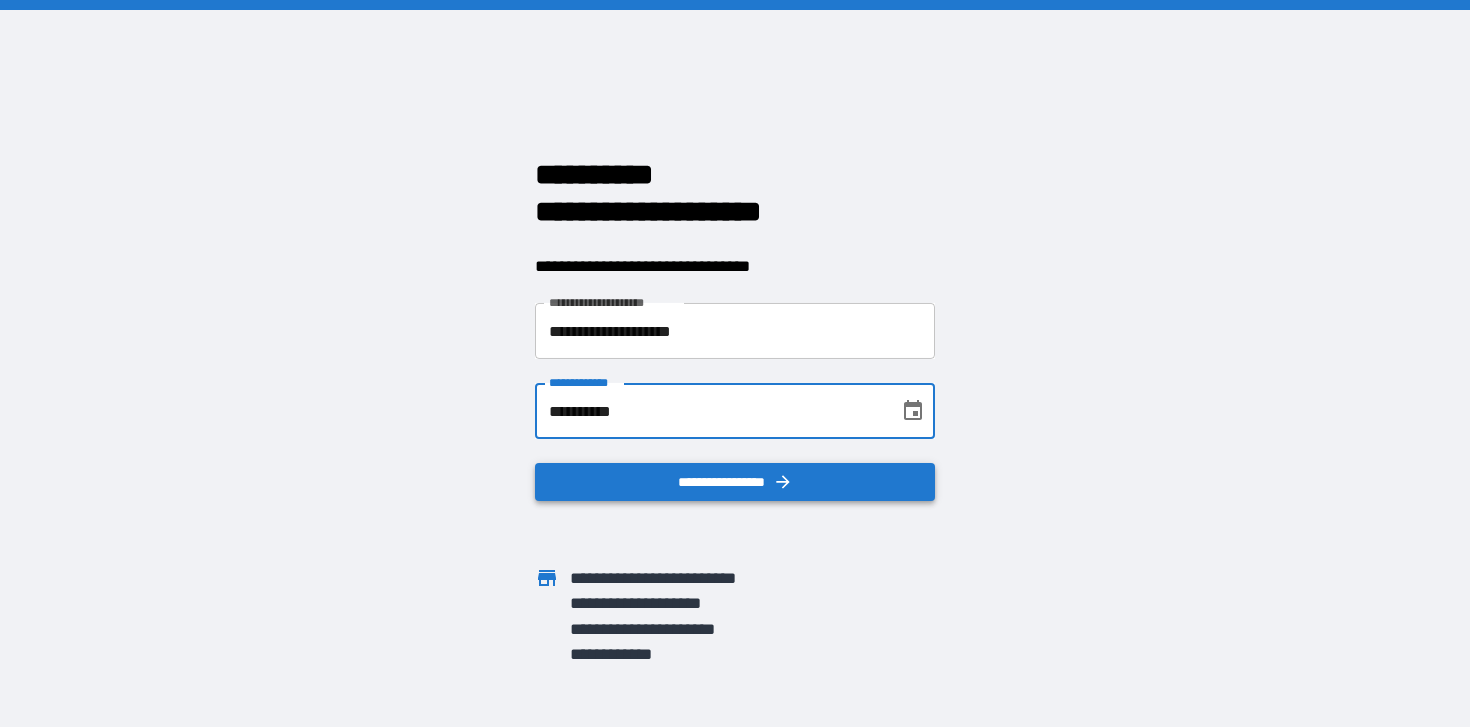 type on "**********" 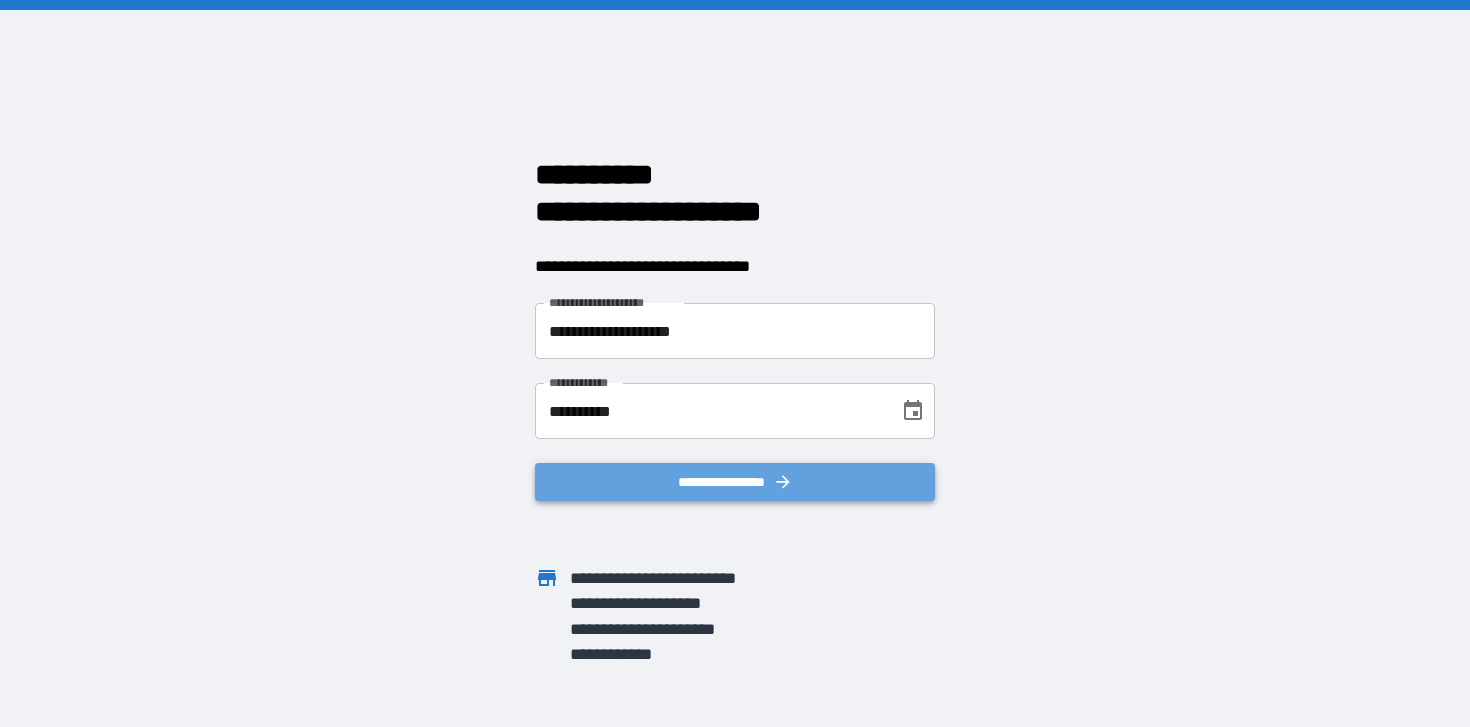 click on "**********" at bounding box center [735, 482] 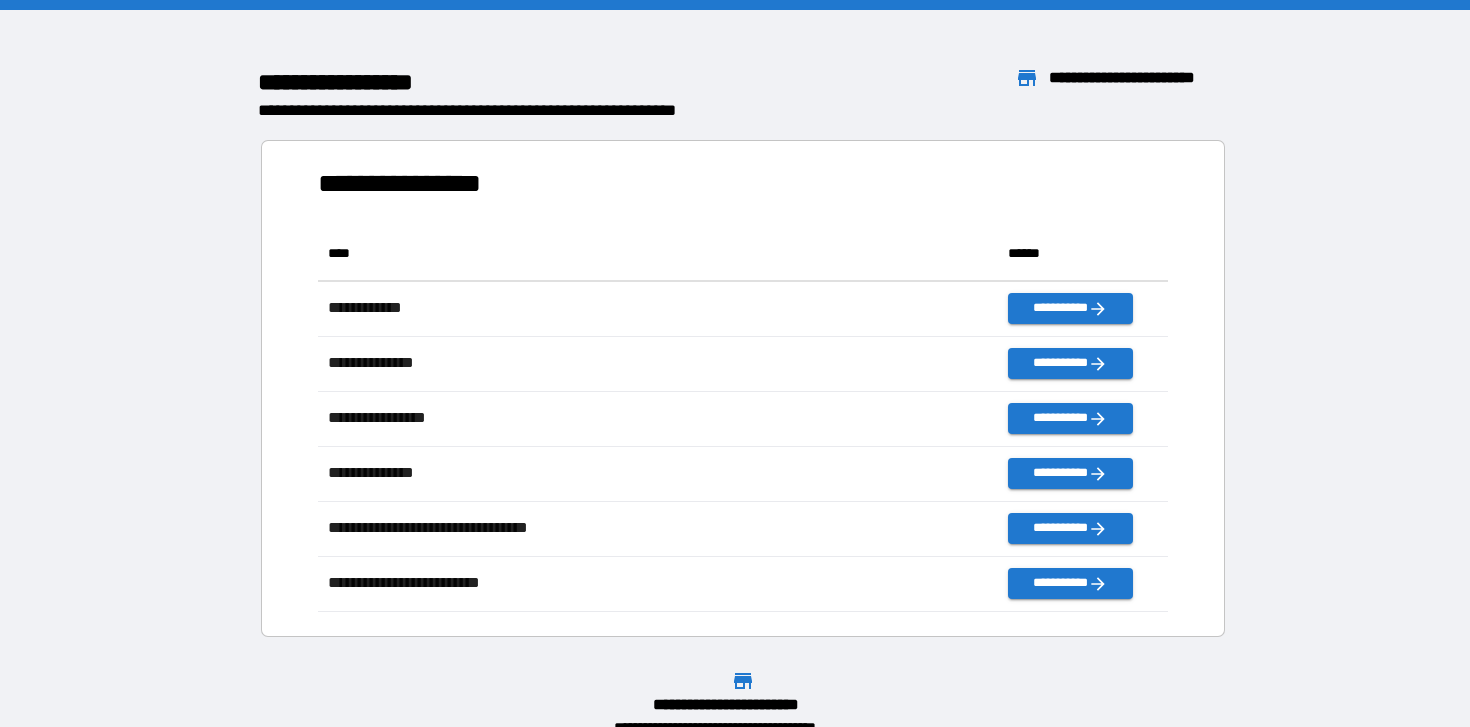 scroll, scrollTop: 1, scrollLeft: 1, axis: both 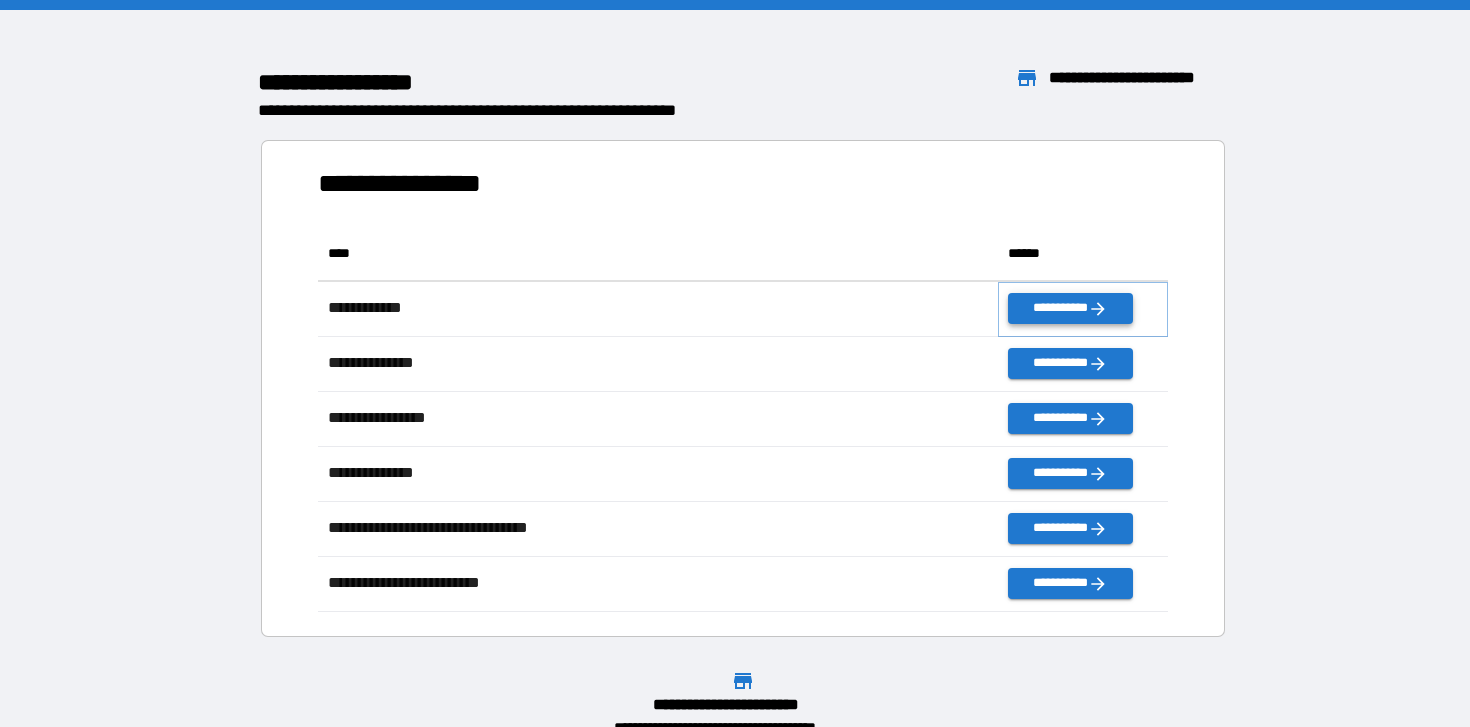 click on "**********" at bounding box center (1070, 308) 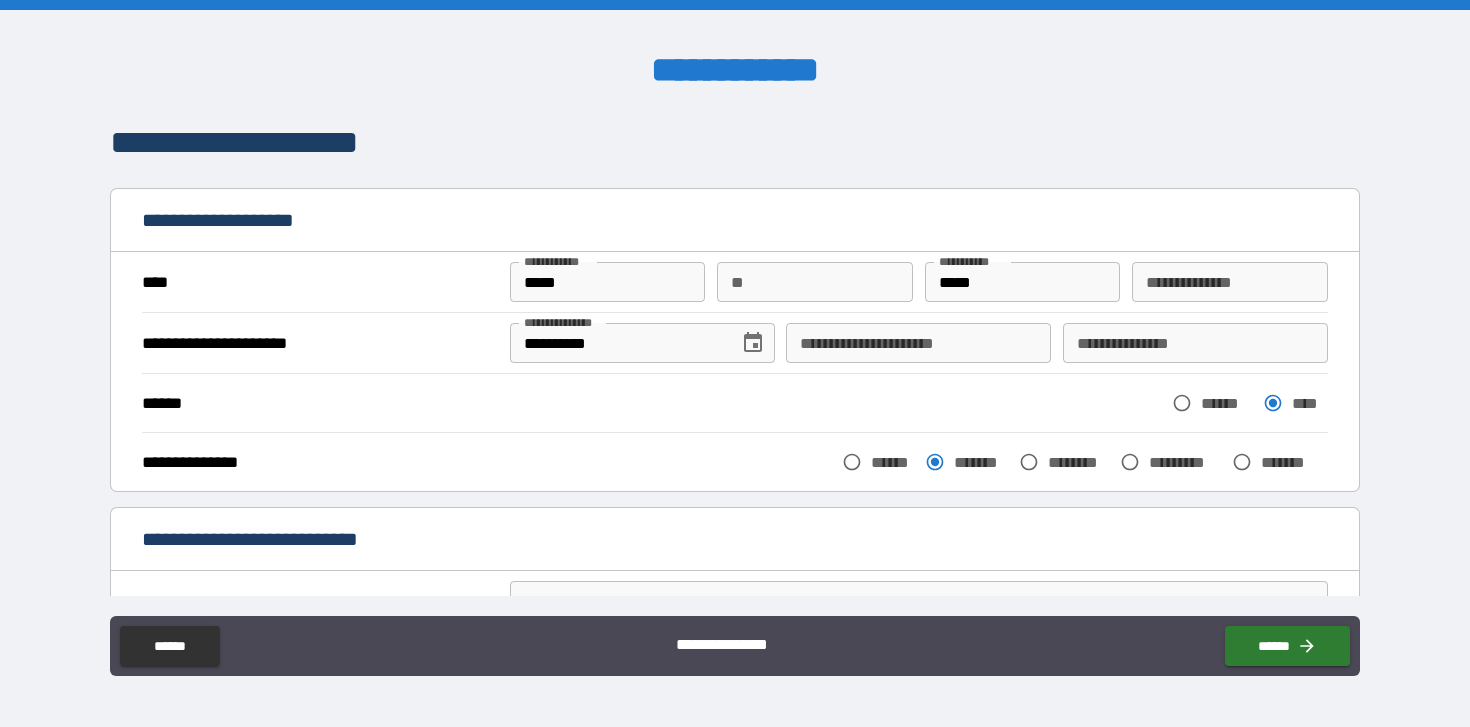 click on "**********" at bounding box center (918, 343) 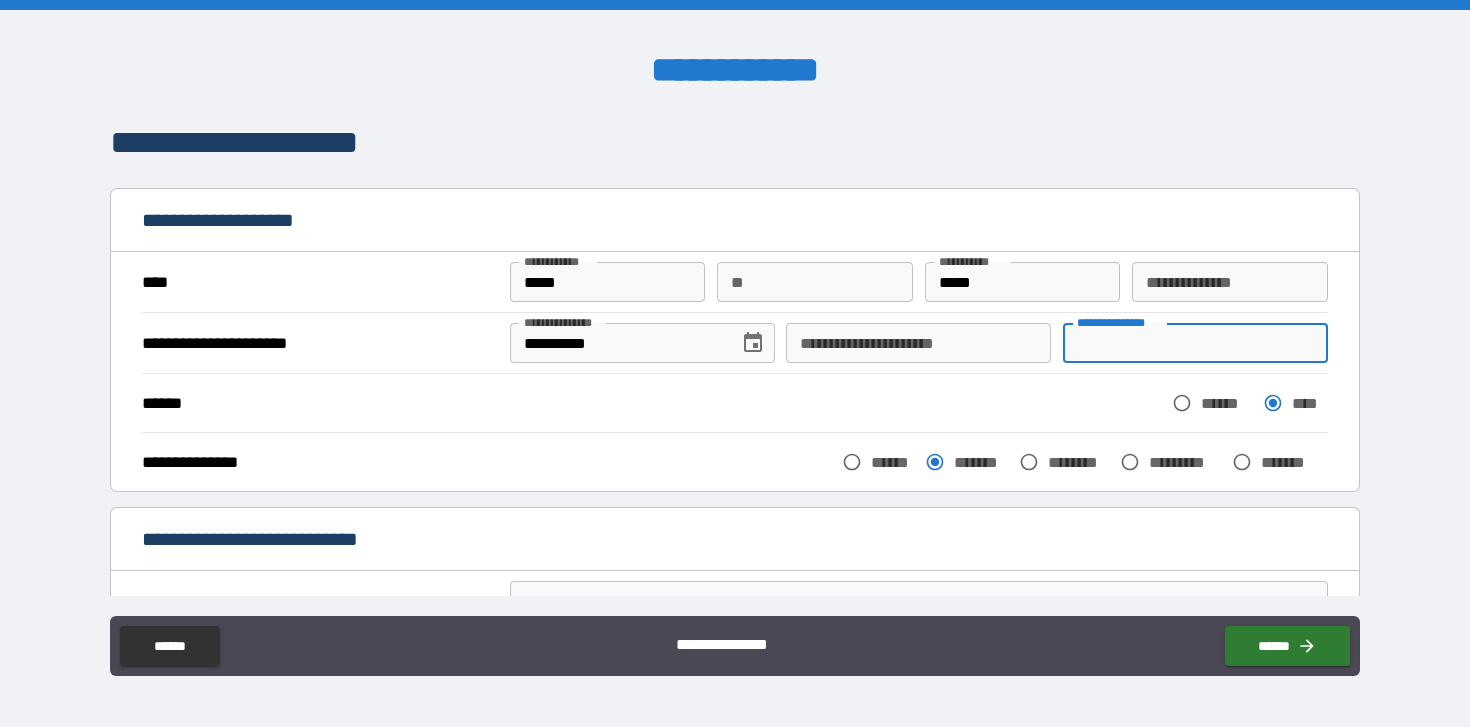 click on "**********" at bounding box center (1195, 343) 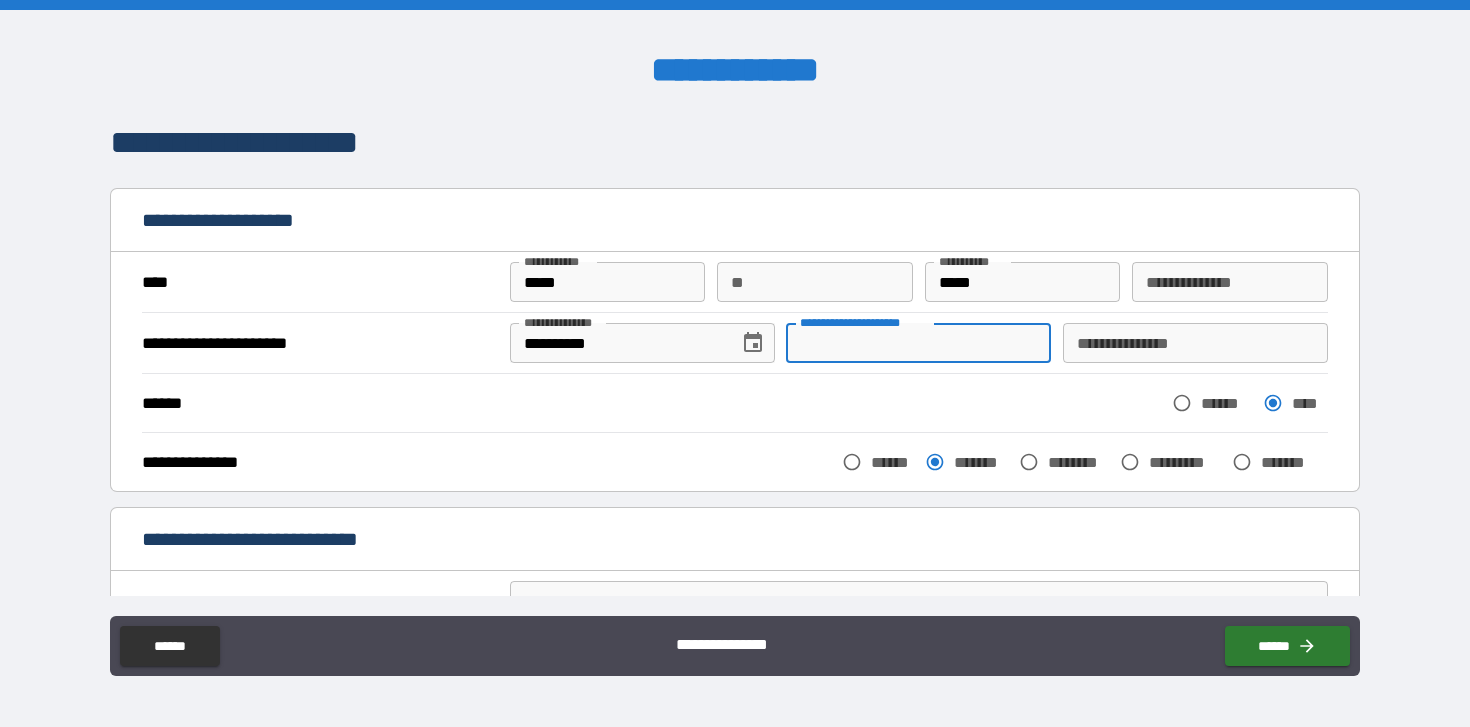 click on "**********" at bounding box center [918, 343] 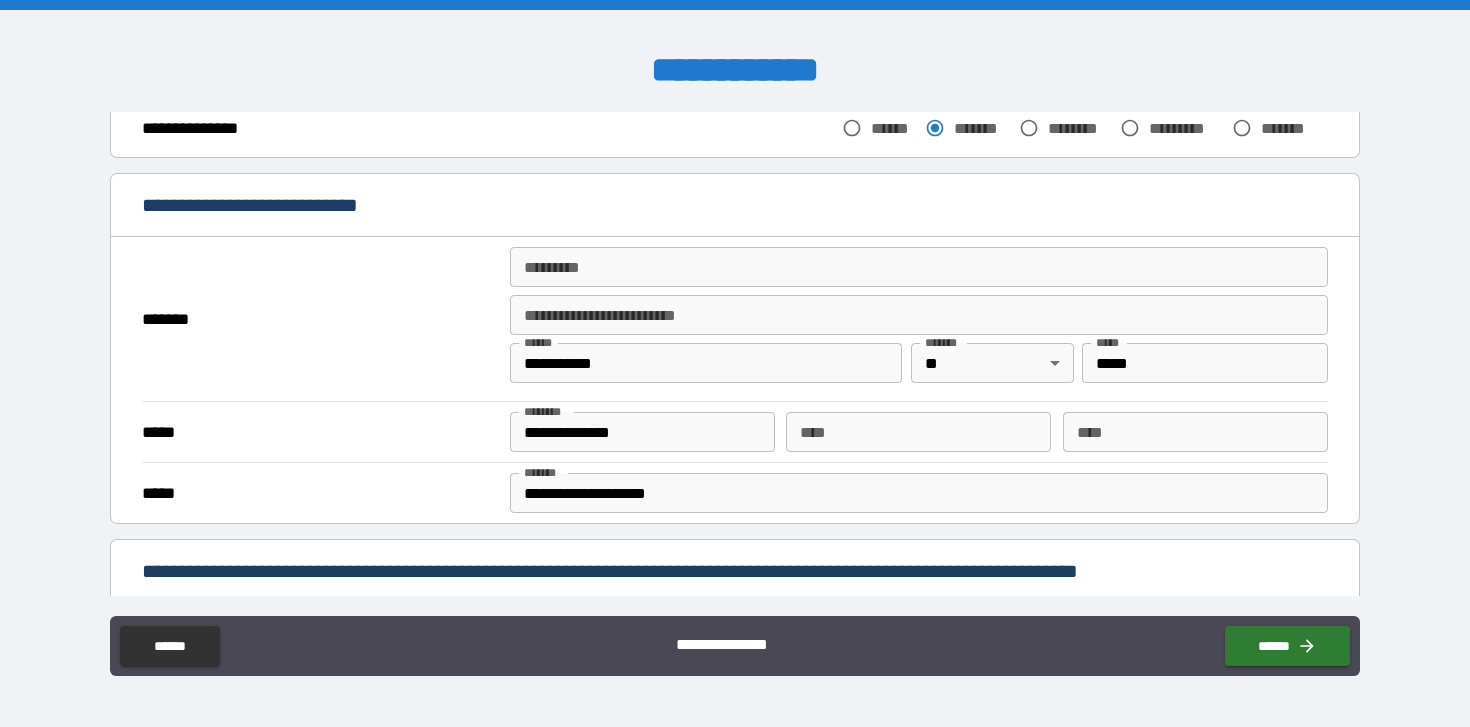 scroll, scrollTop: 361, scrollLeft: 0, axis: vertical 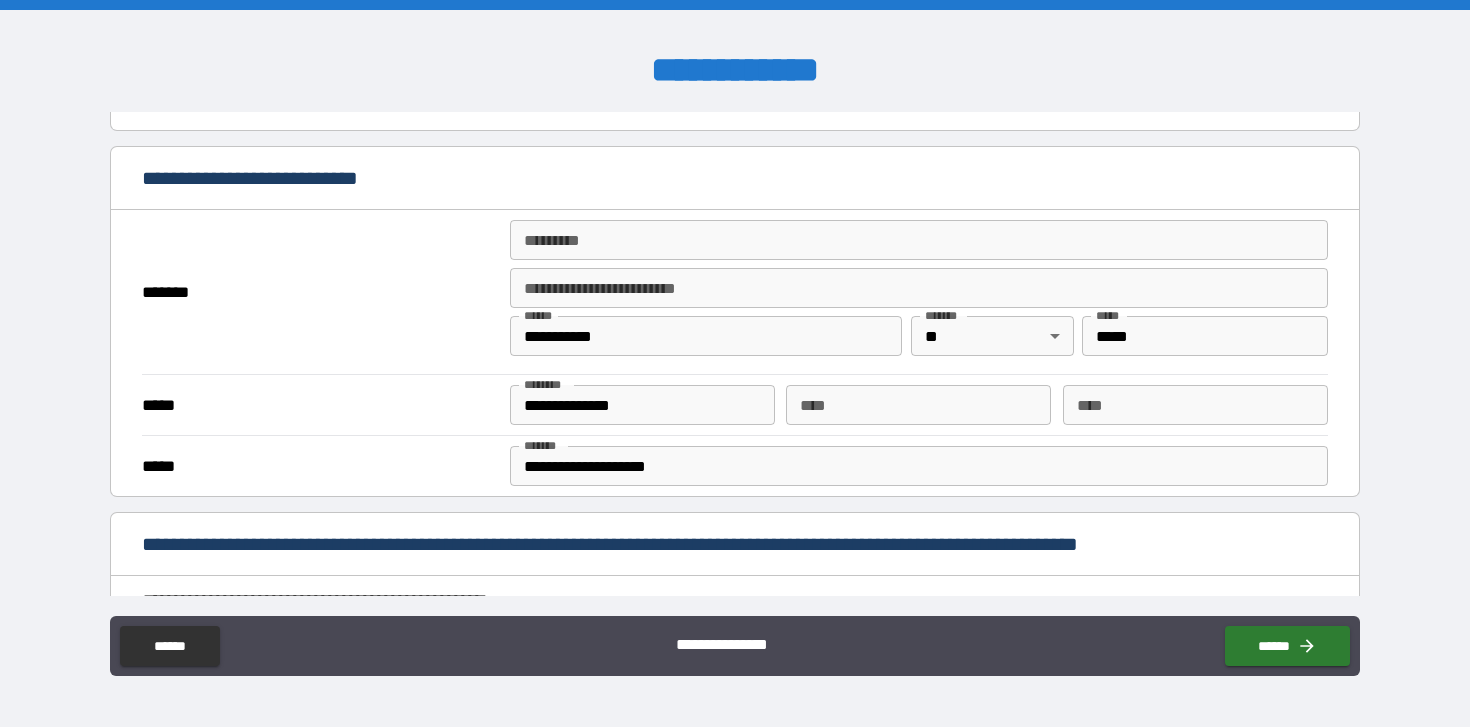 click on "*******   *" at bounding box center (919, 240) 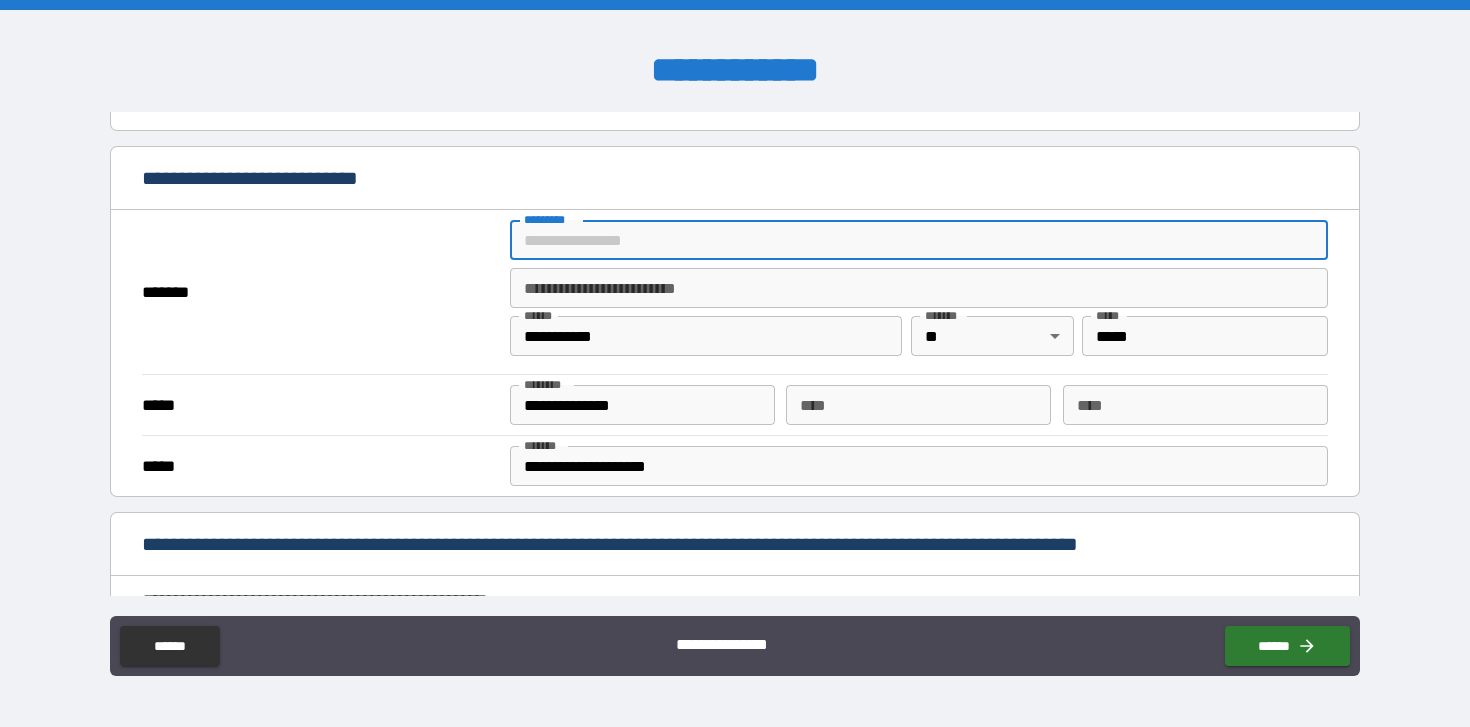 type on "**********" 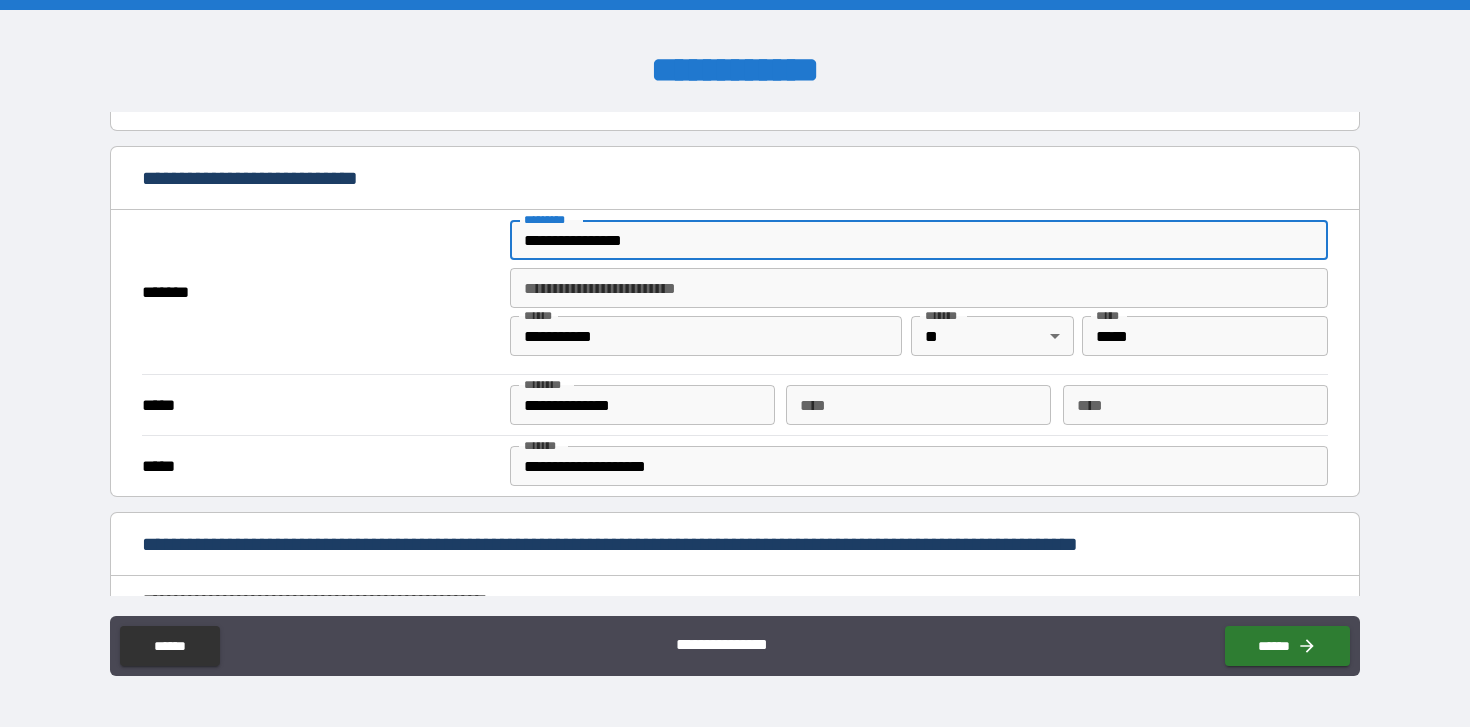 type on "*****" 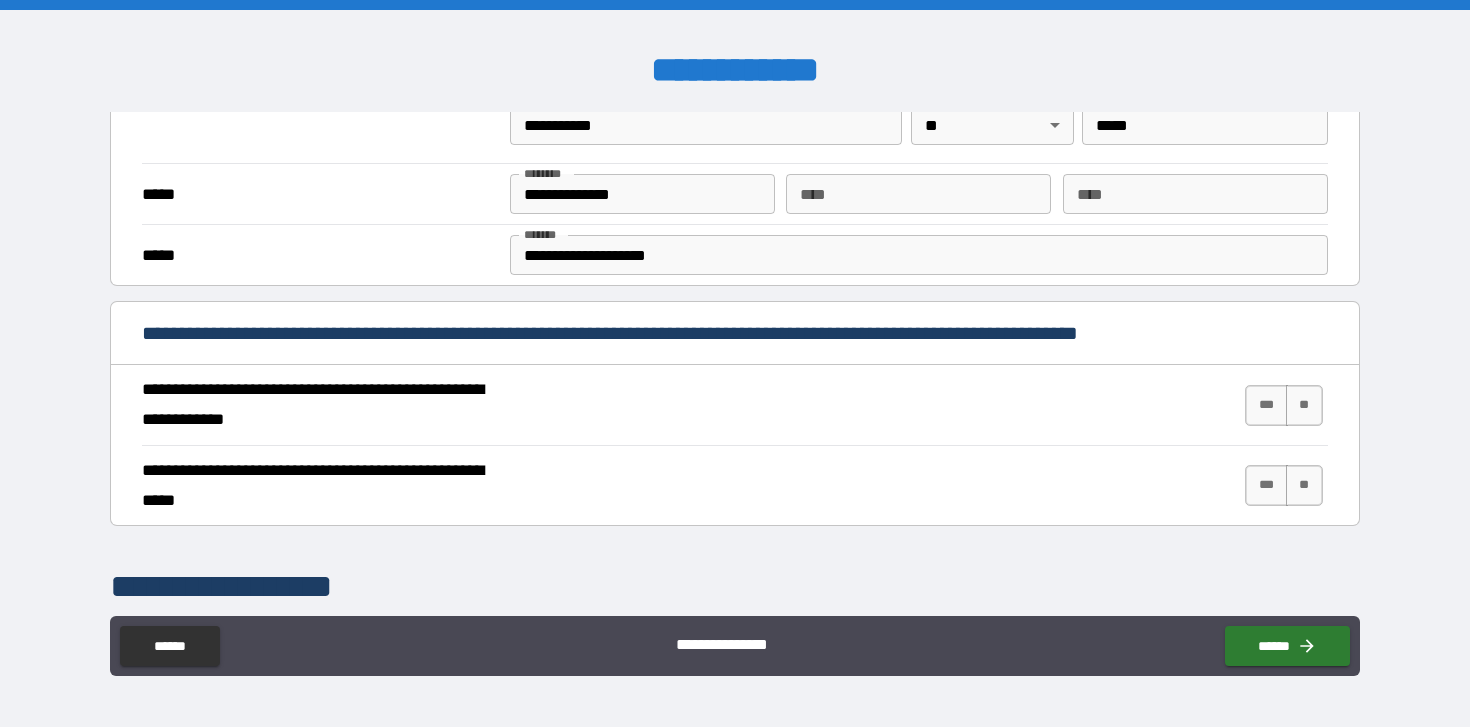scroll, scrollTop: 573, scrollLeft: 0, axis: vertical 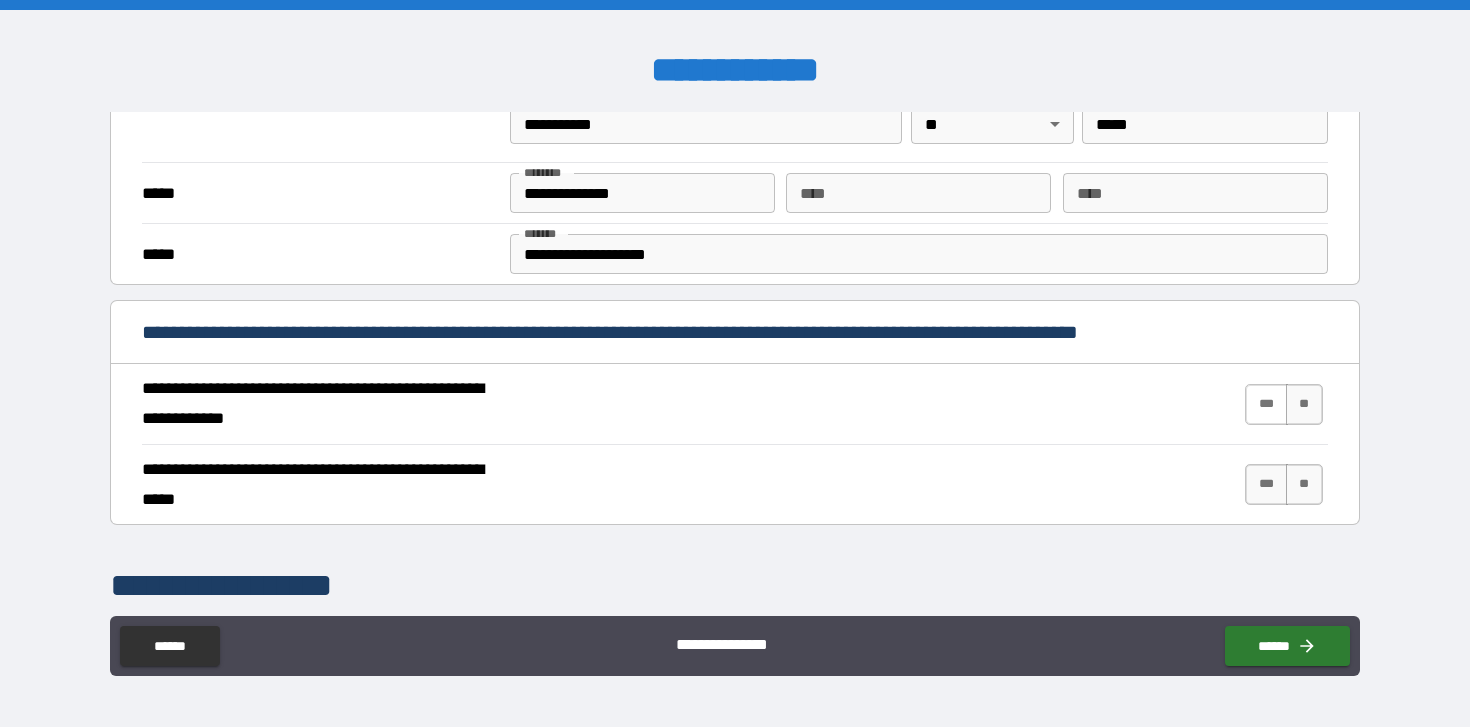 click on "***" at bounding box center (1266, 404) 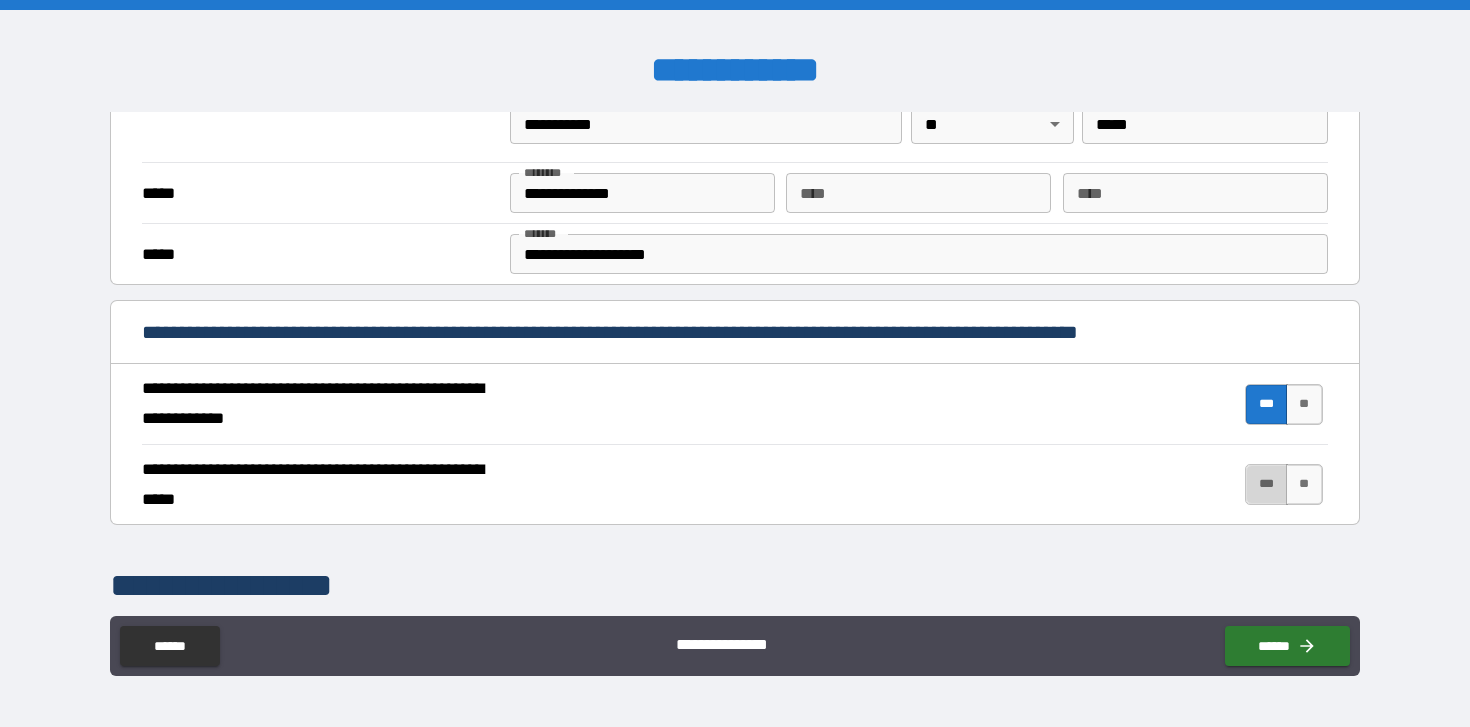 click on "***" at bounding box center [1266, 484] 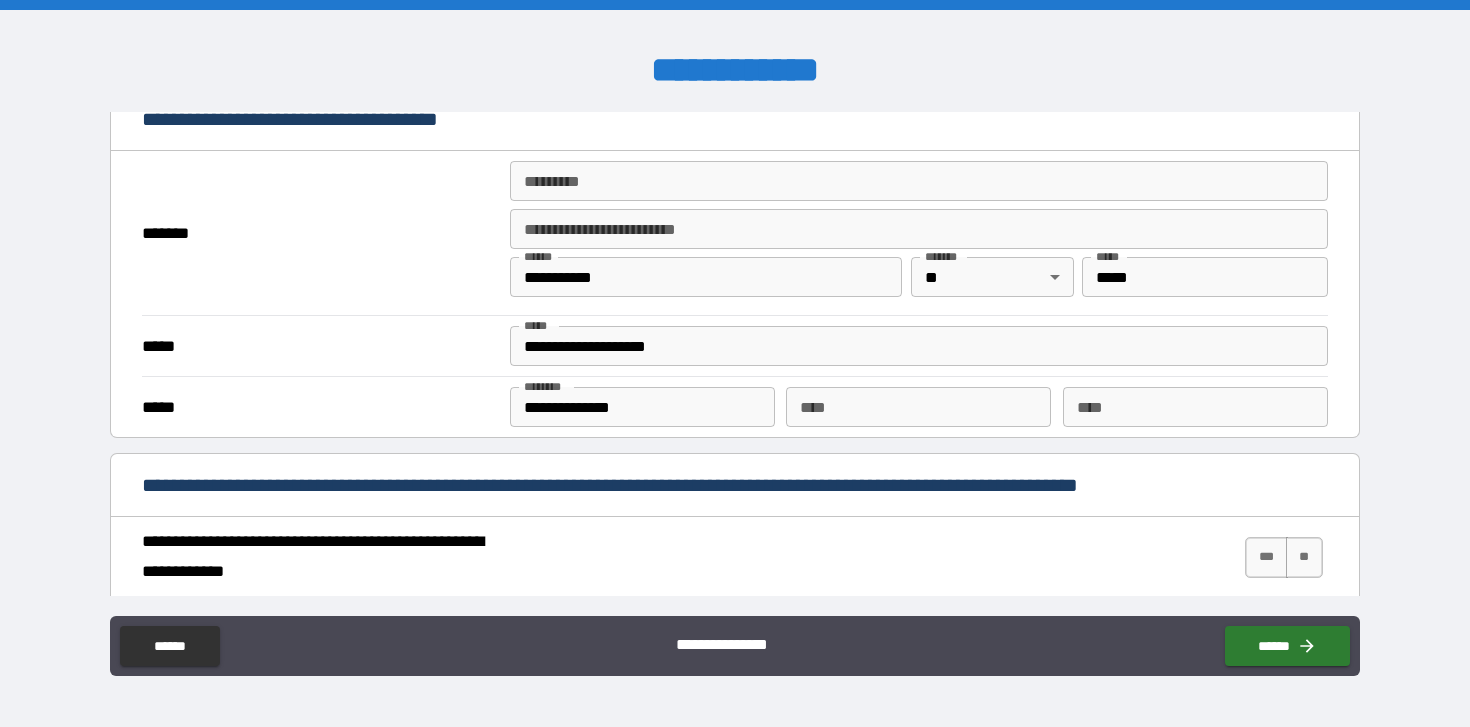 scroll, scrollTop: 1462, scrollLeft: 0, axis: vertical 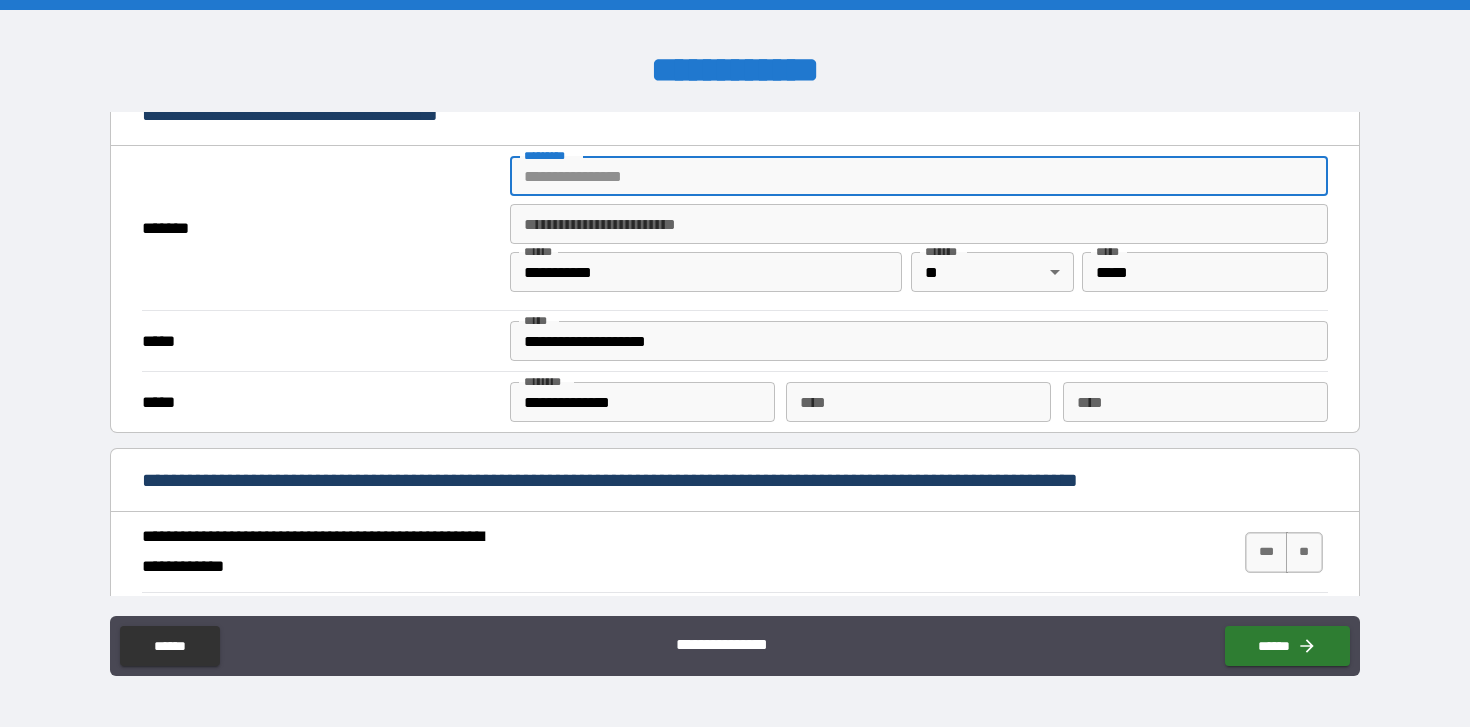 click on "*******   *" at bounding box center [919, 176] 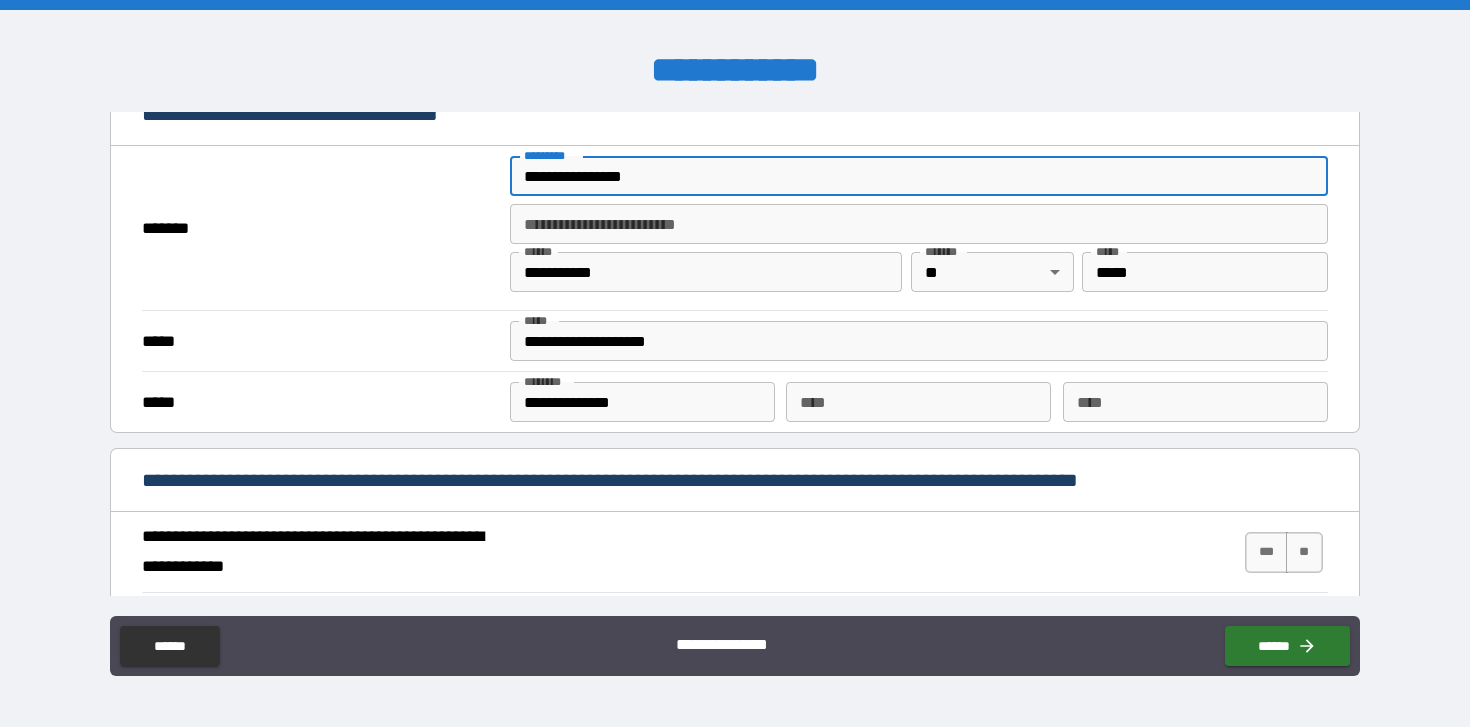 type on "*" 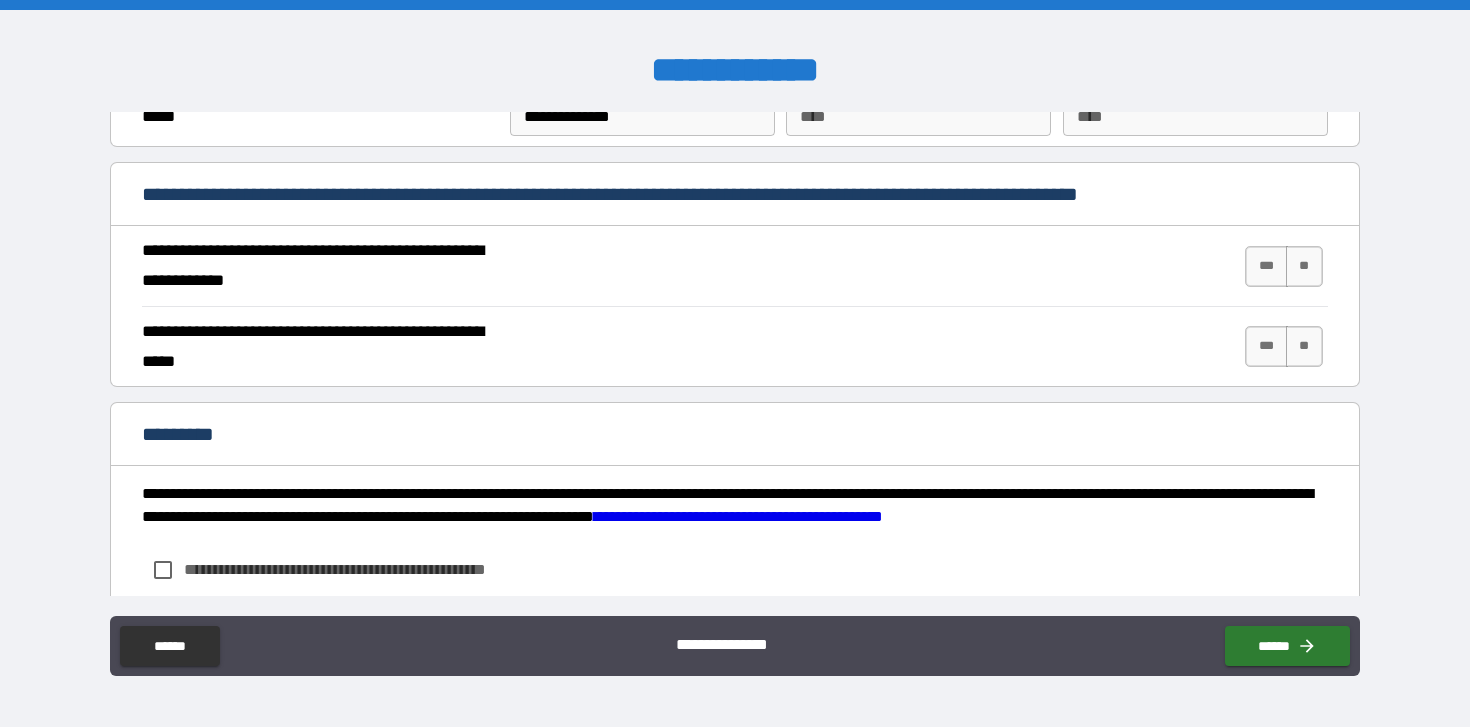scroll, scrollTop: 1787, scrollLeft: 0, axis: vertical 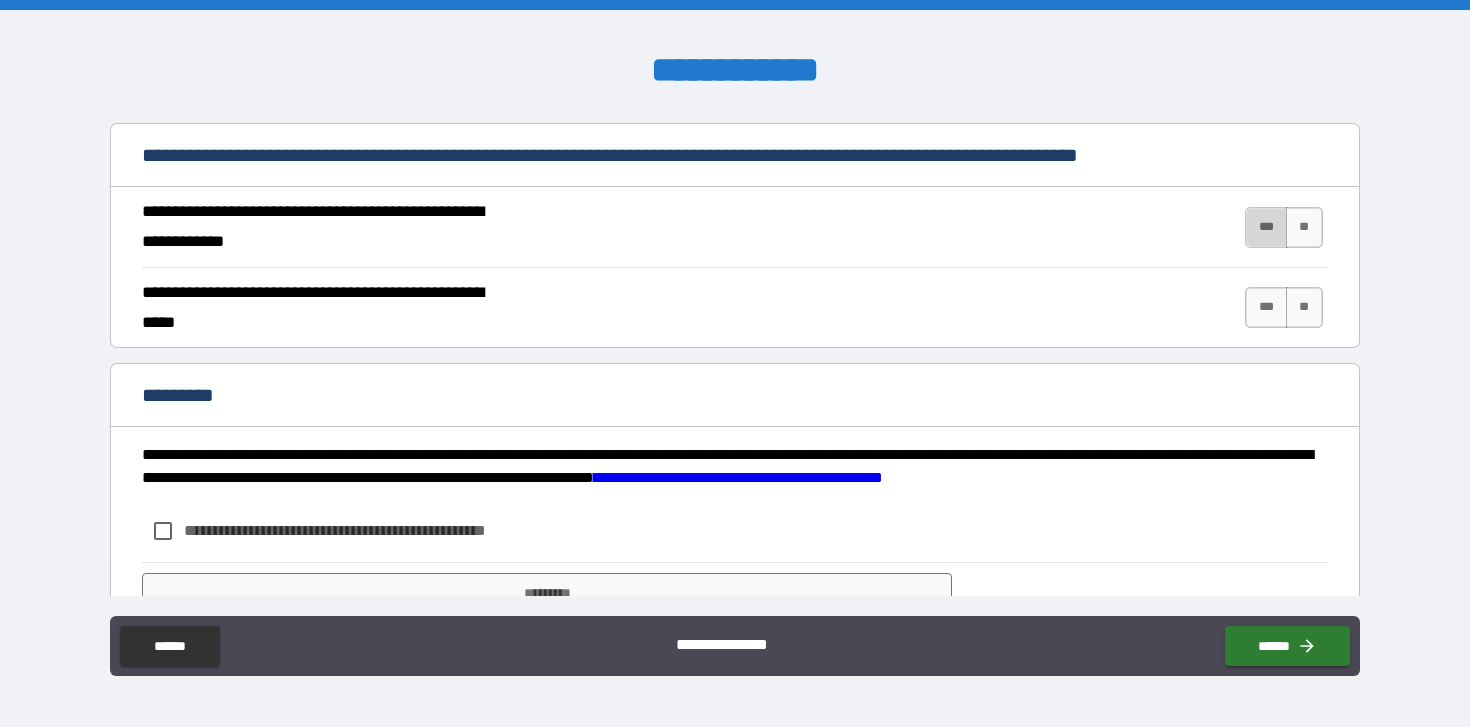 click on "***" at bounding box center (1266, 227) 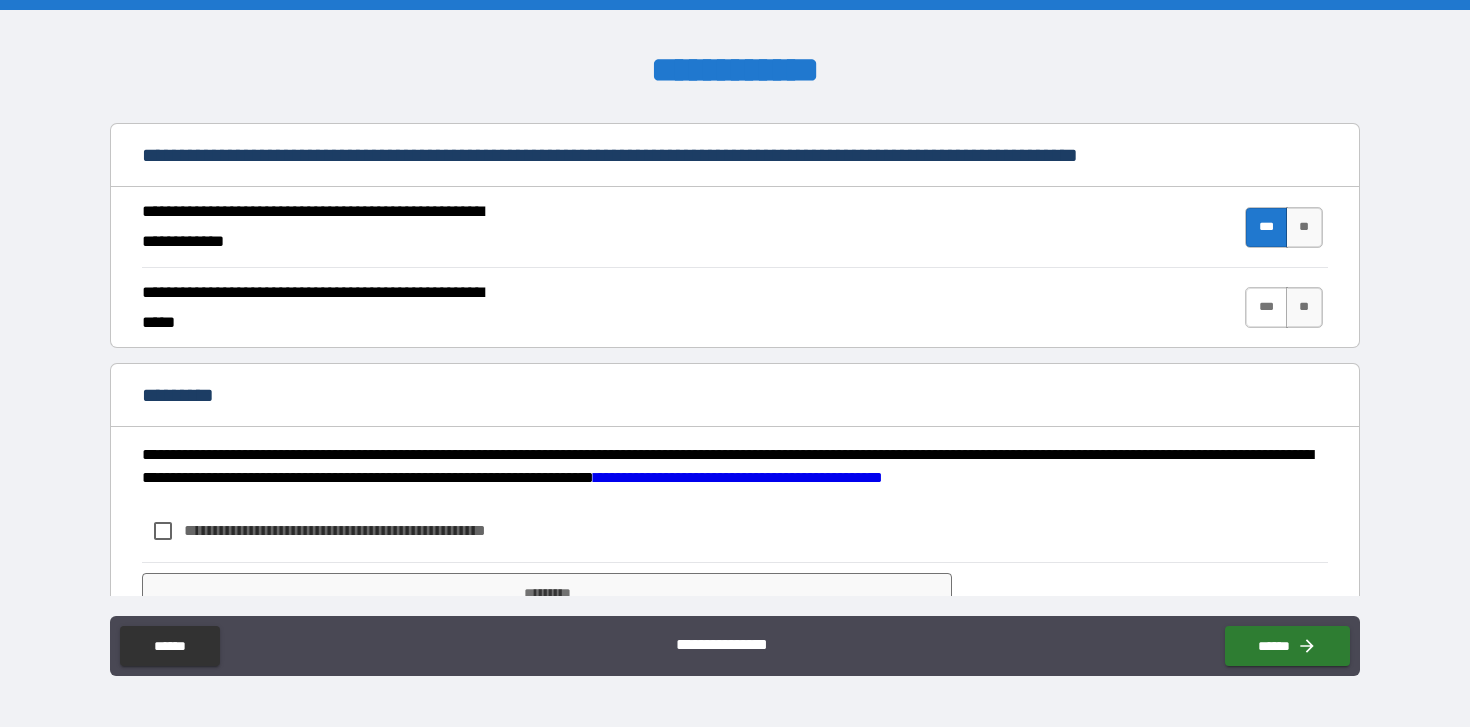 click on "***" at bounding box center [1266, 307] 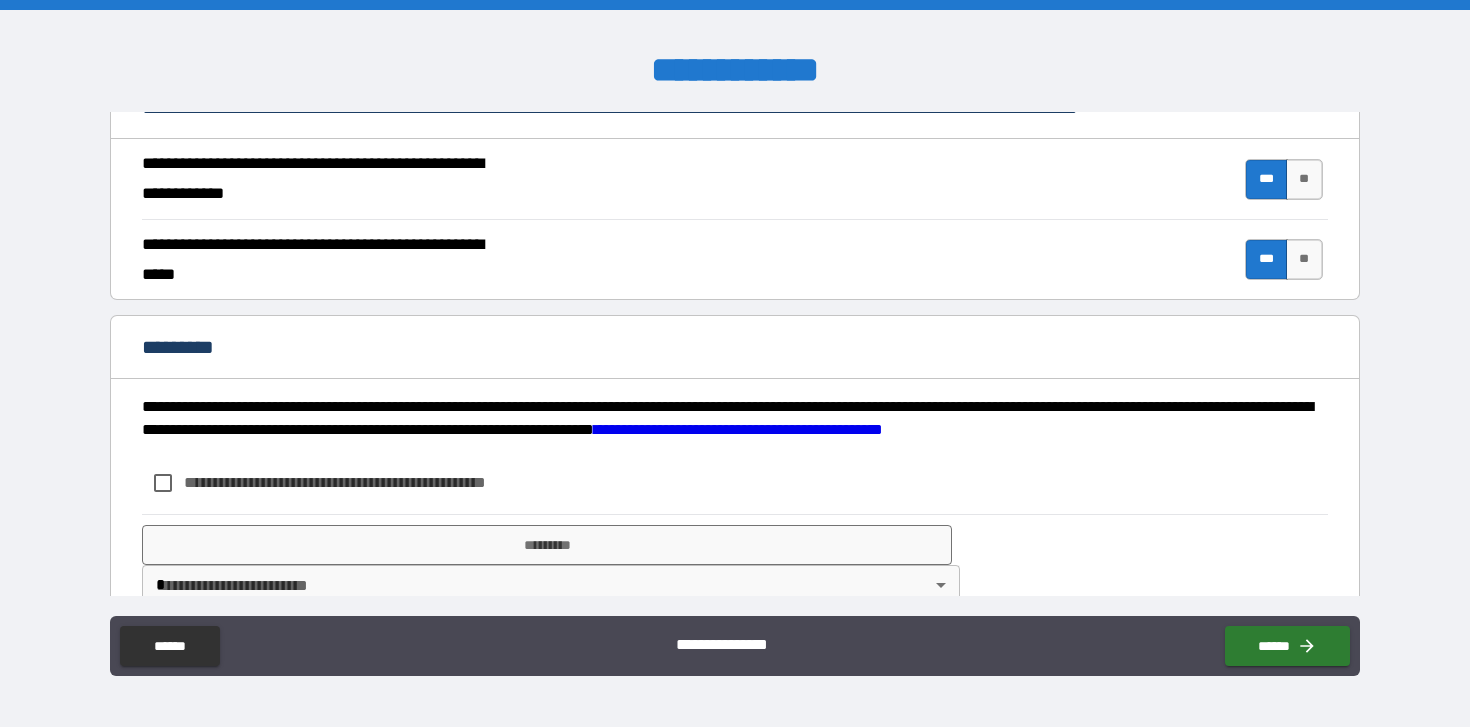 scroll, scrollTop: 1875, scrollLeft: 0, axis: vertical 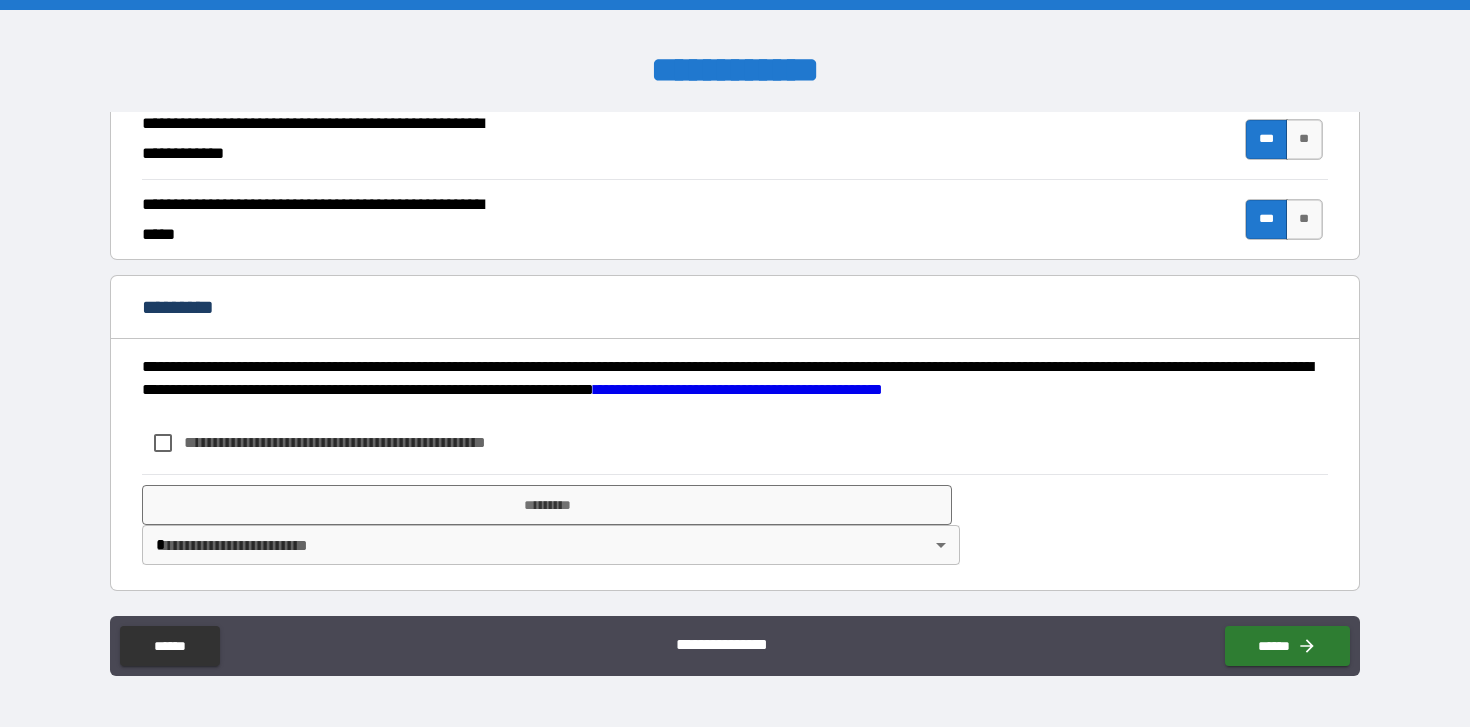 click on "**********" at bounding box center [368, 442] 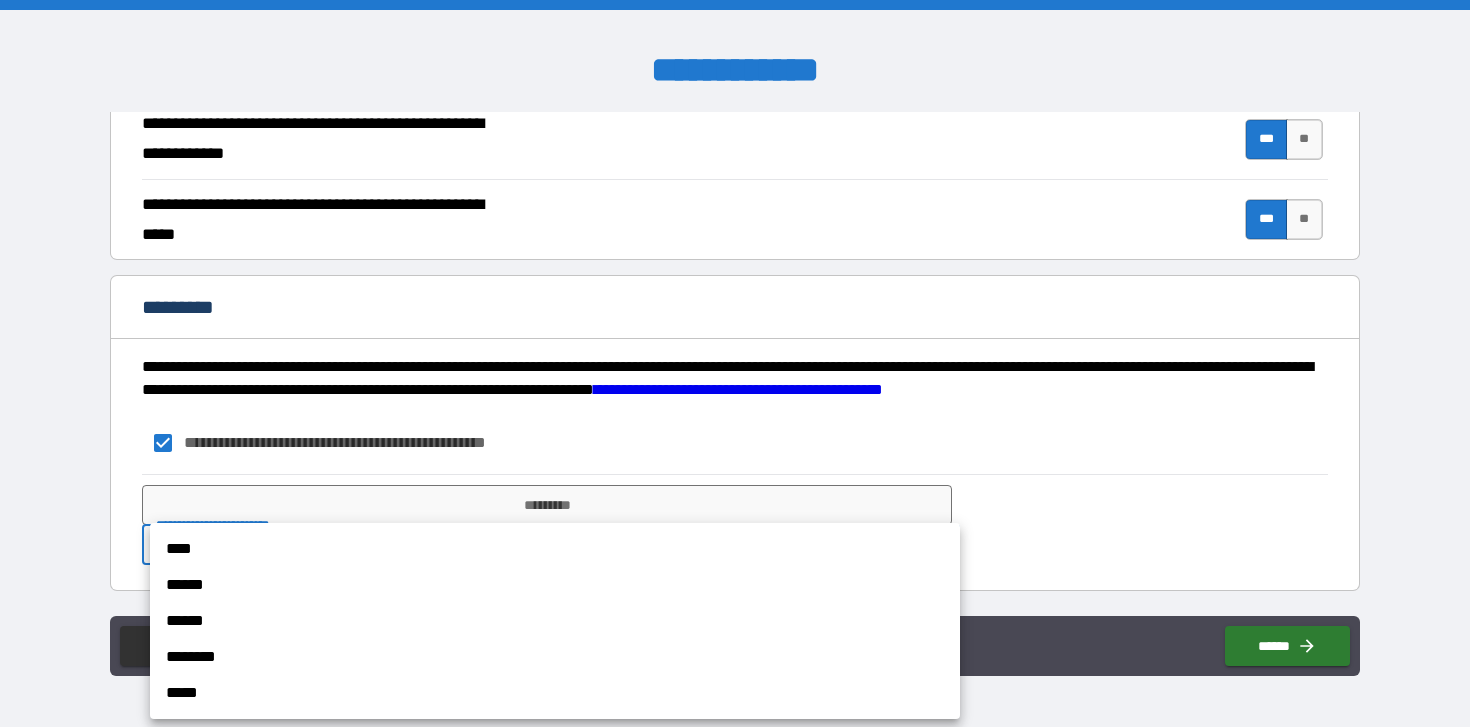 click on "**********" at bounding box center (735, 363) 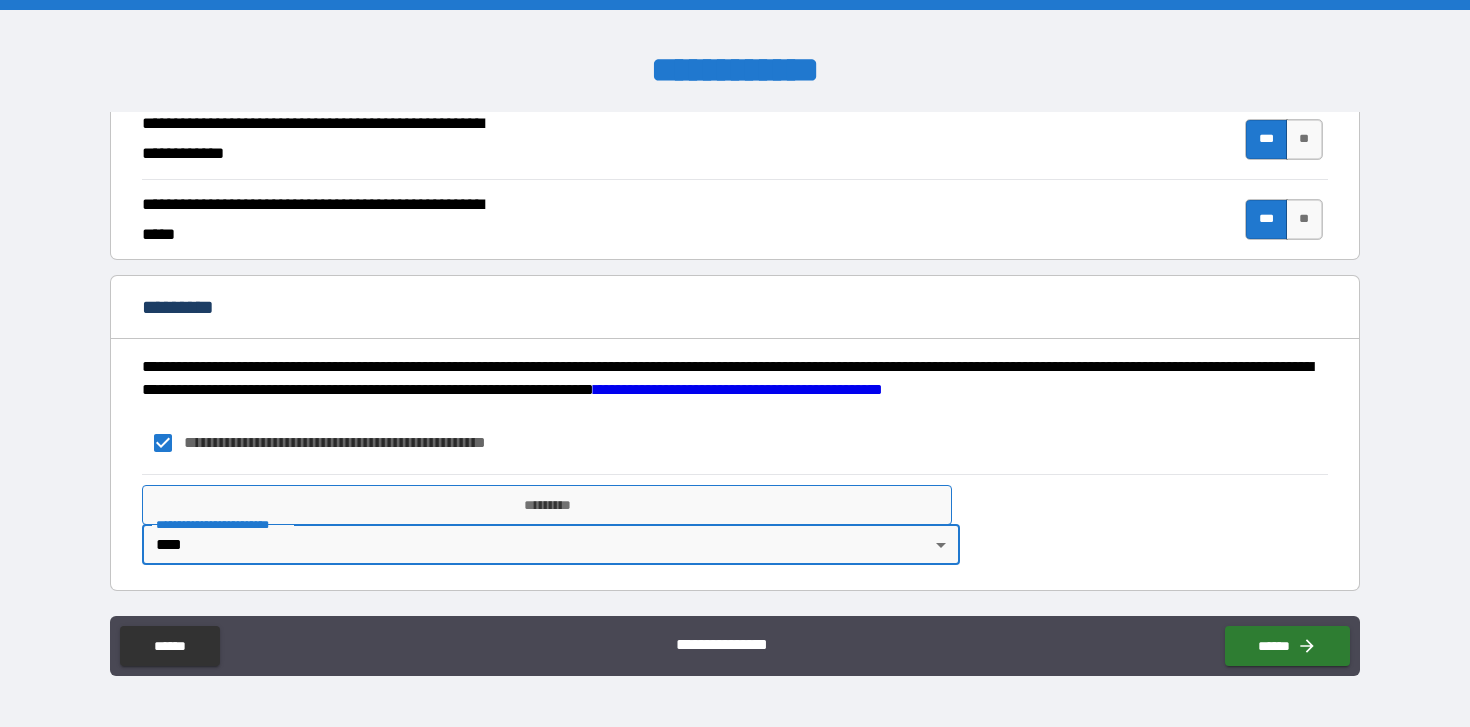 click on "*********" at bounding box center [547, 505] 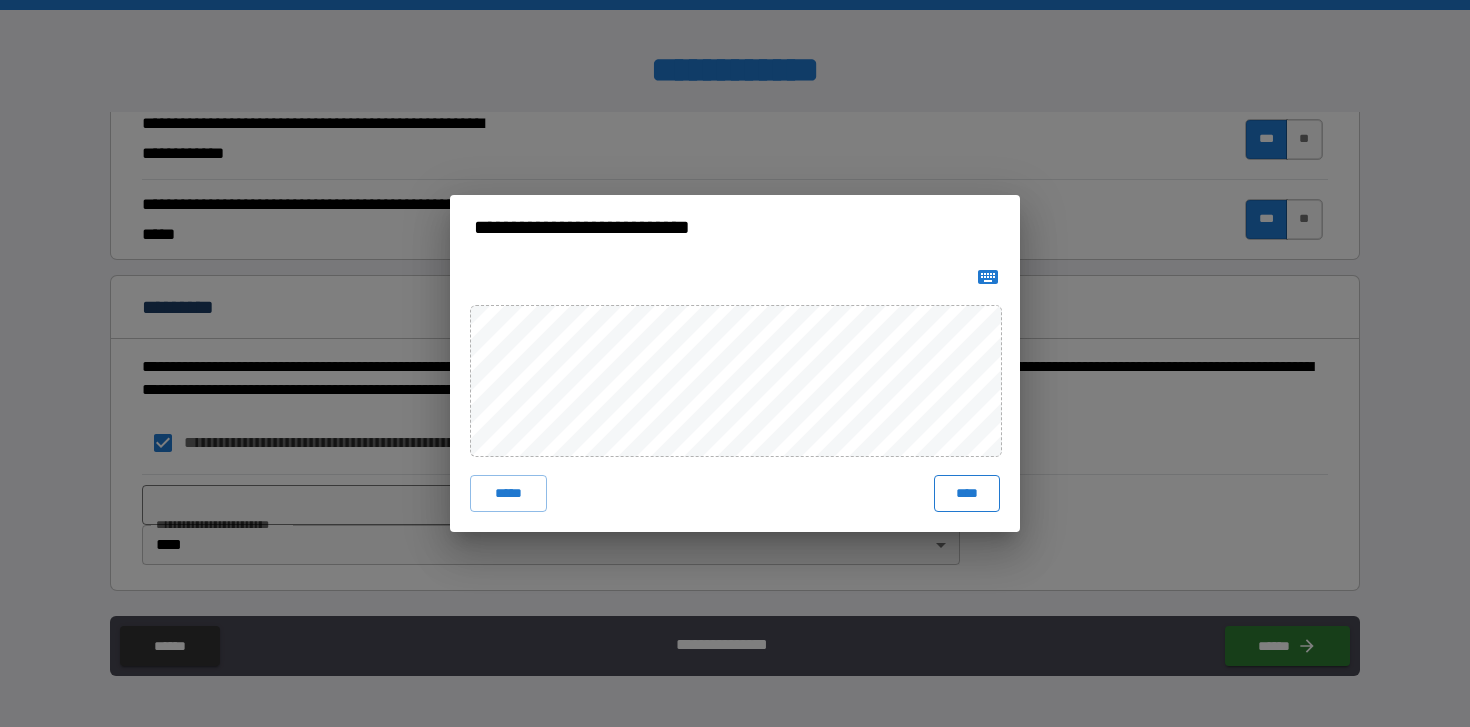 click on "****" at bounding box center (967, 493) 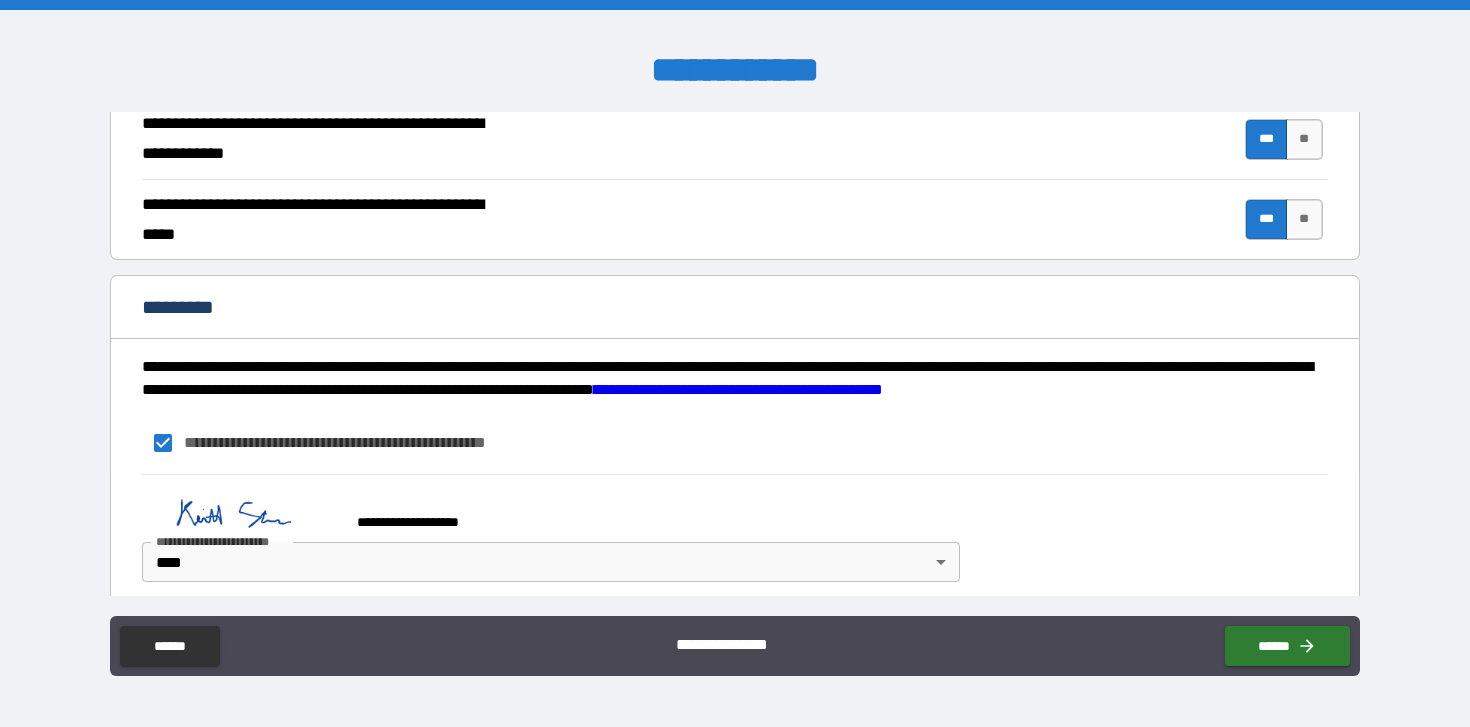 scroll, scrollTop: 1892, scrollLeft: 0, axis: vertical 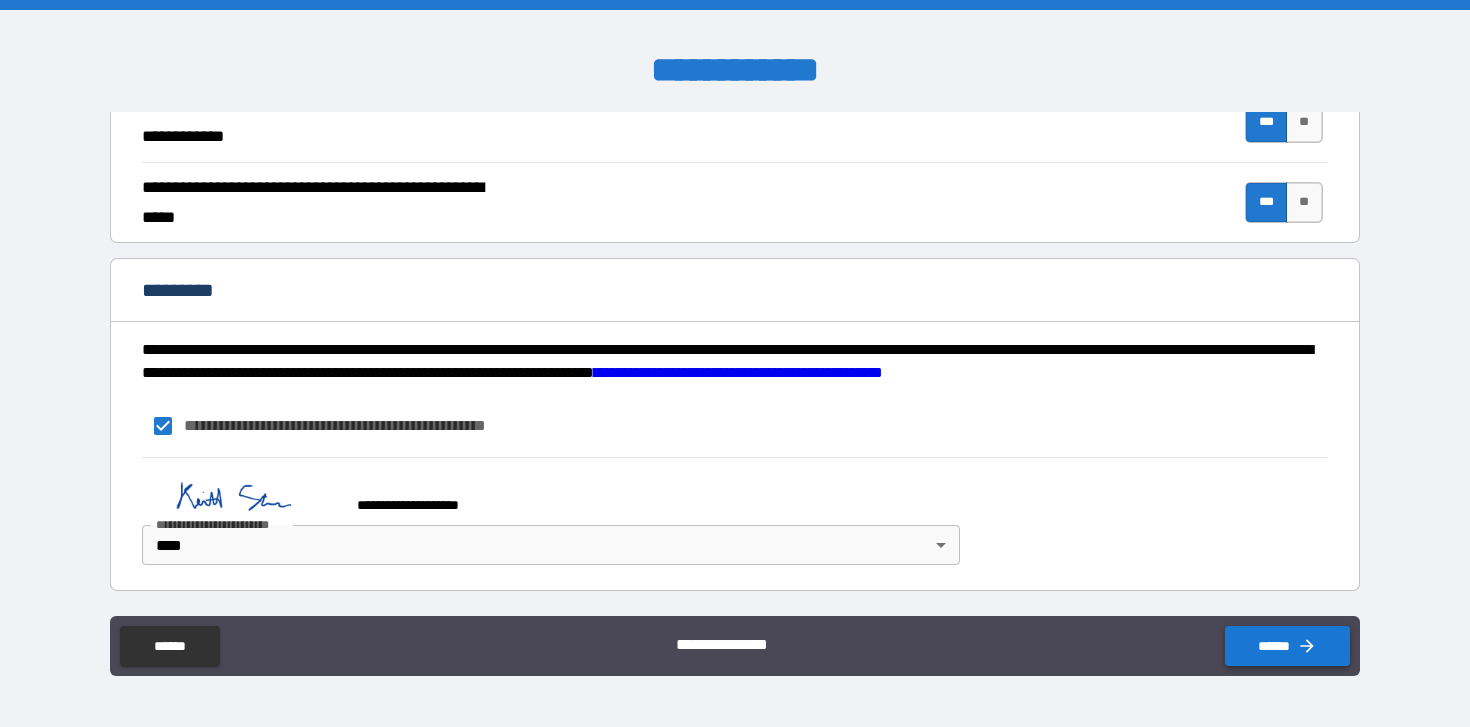 click on "******" at bounding box center [1287, 646] 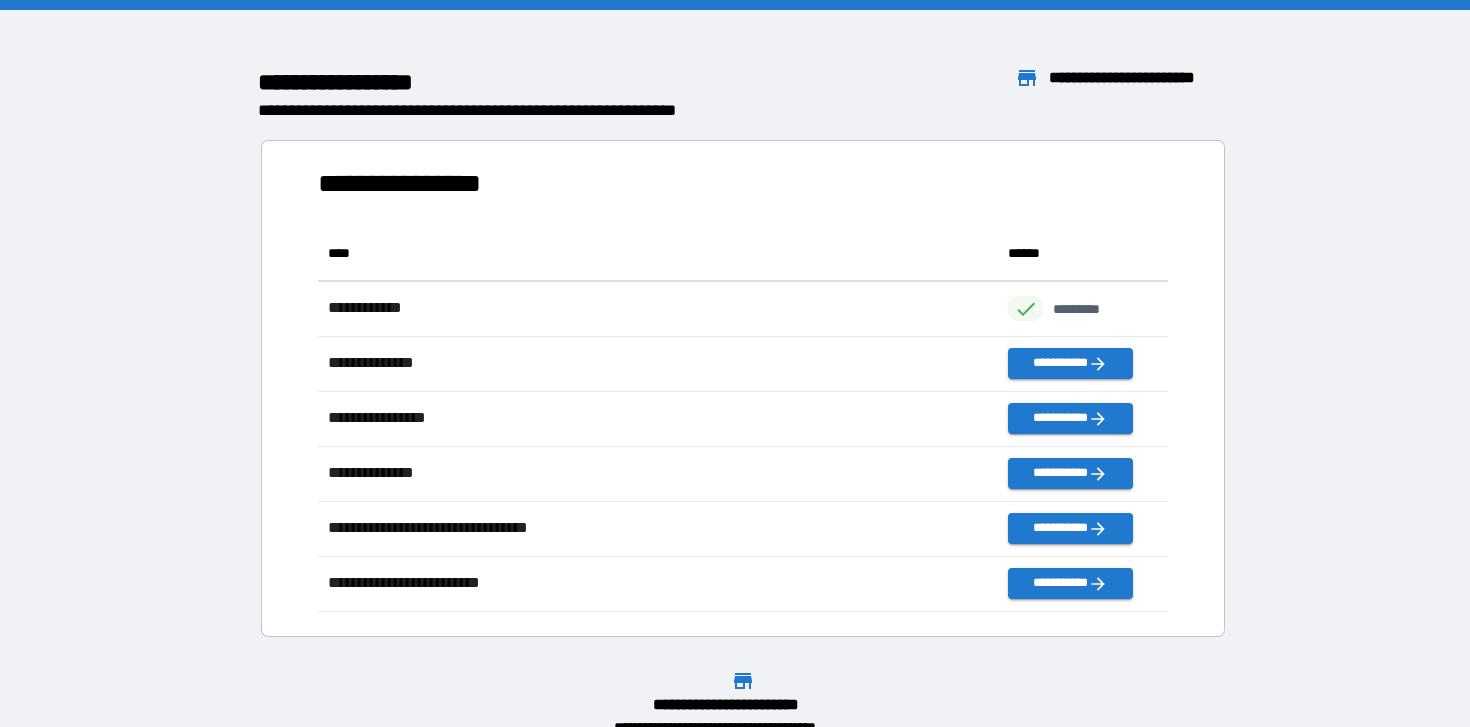 scroll, scrollTop: 1, scrollLeft: 1, axis: both 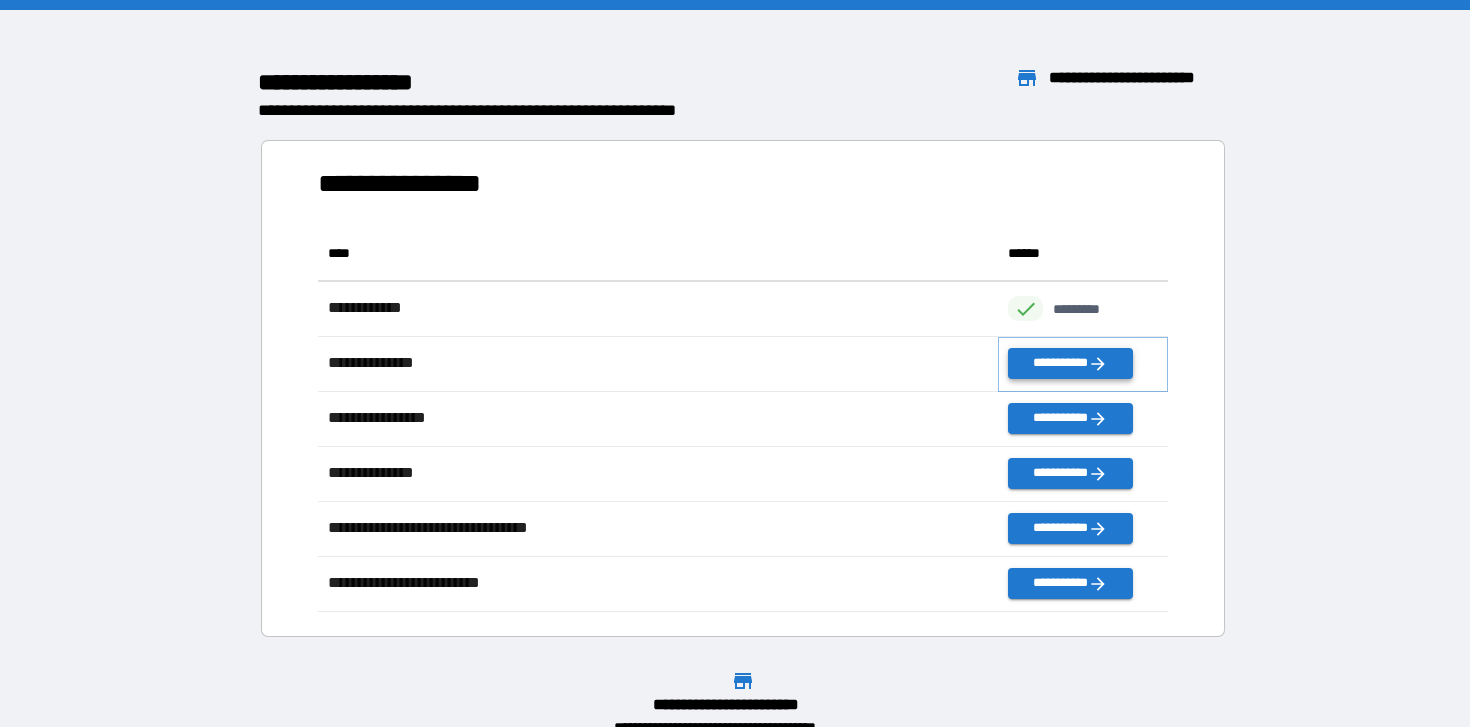 click 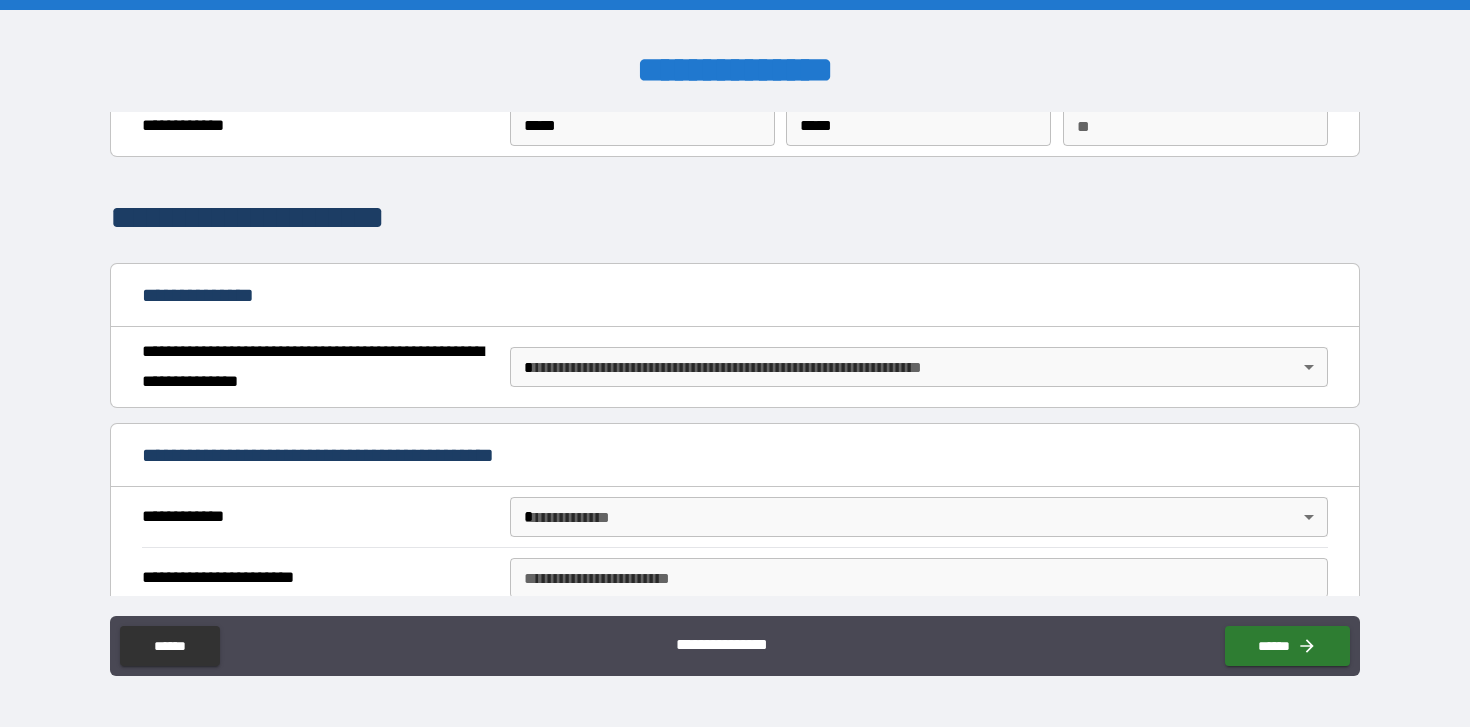 scroll, scrollTop: 88, scrollLeft: 0, axis: vertical 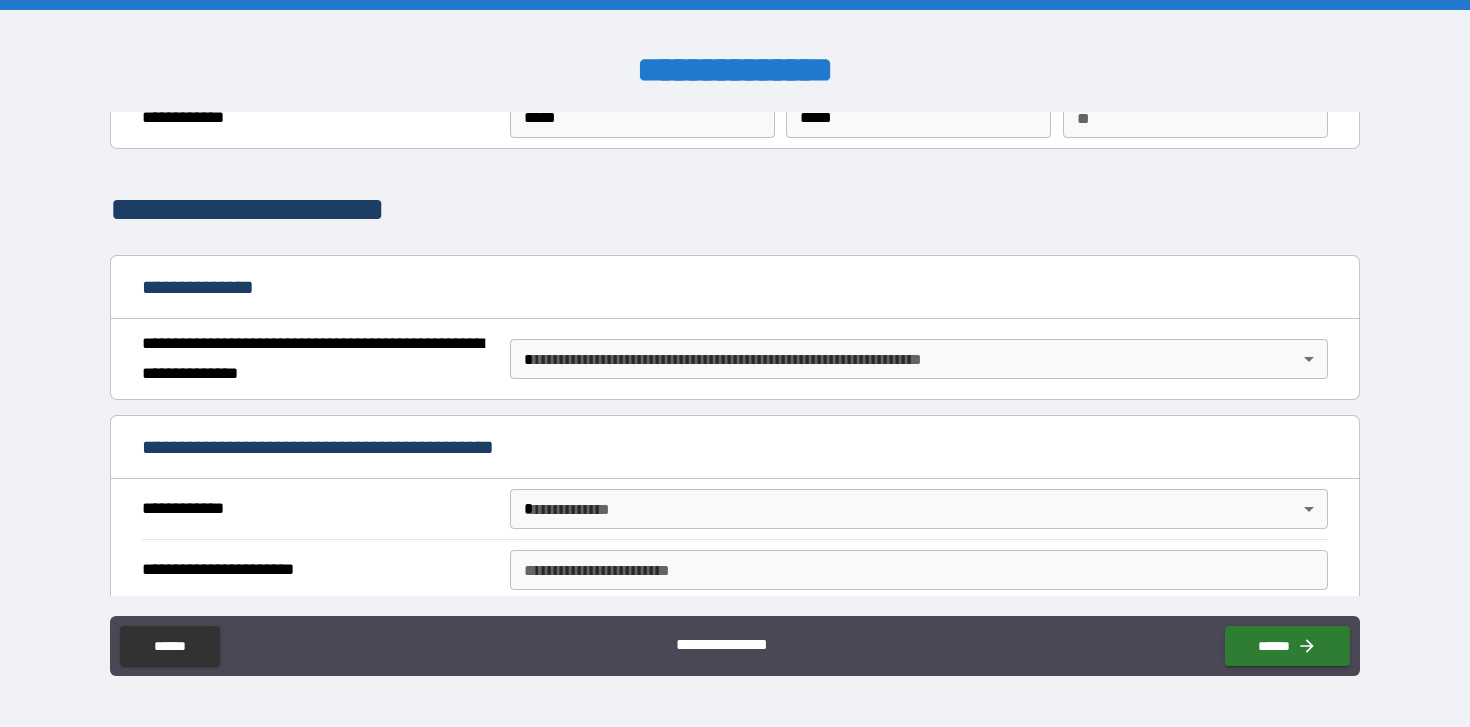 click on "**********" at bounding box center [735, 363] 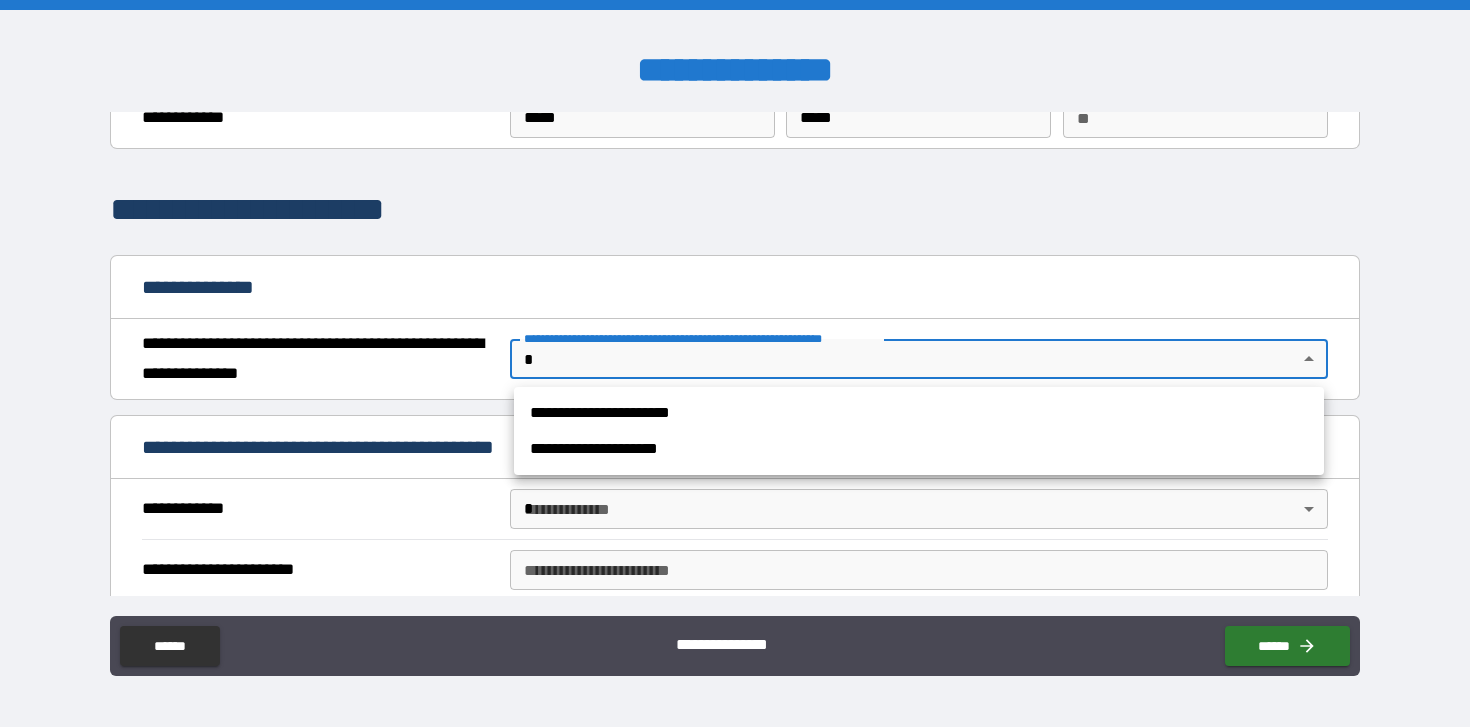 click on "**********" at bounding box center [919, 413] 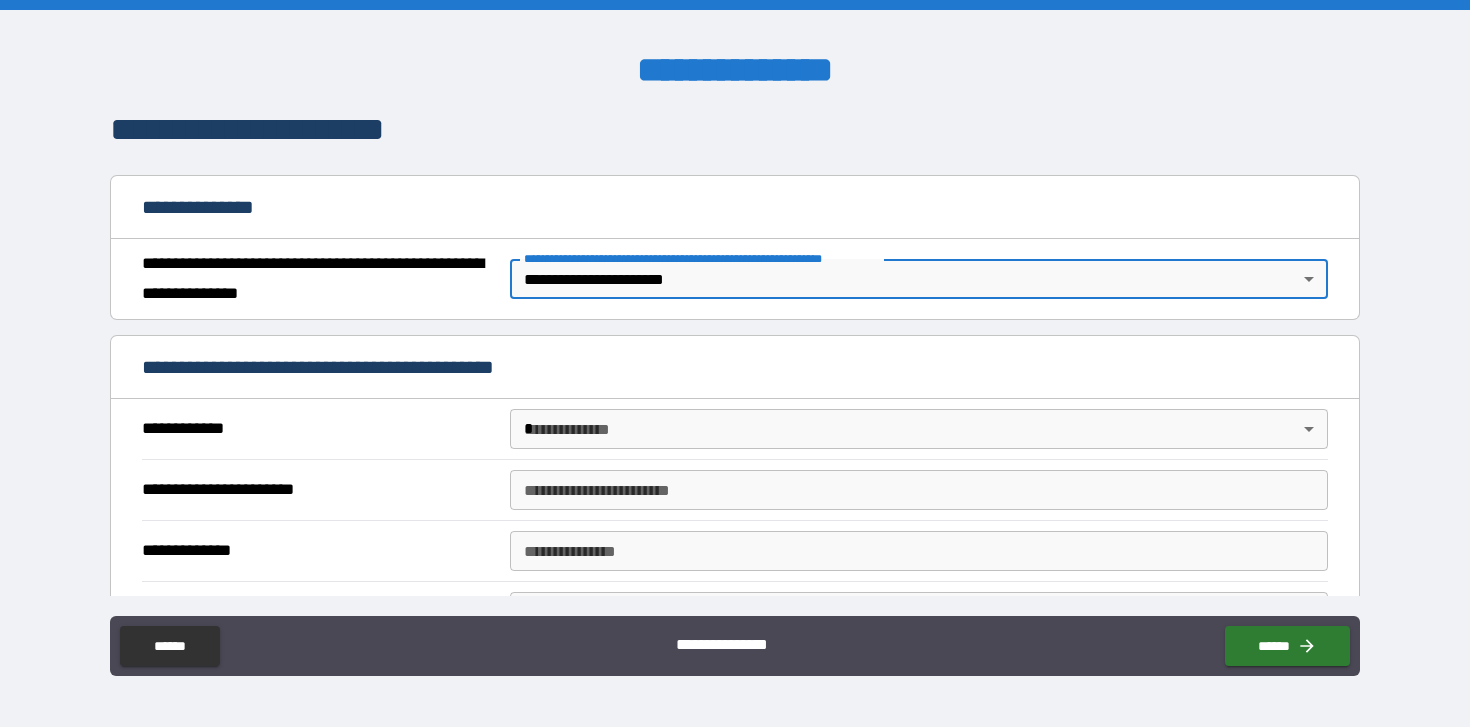 scroll, scrollTop: 245, scrollLeft: 0, axis: vertical 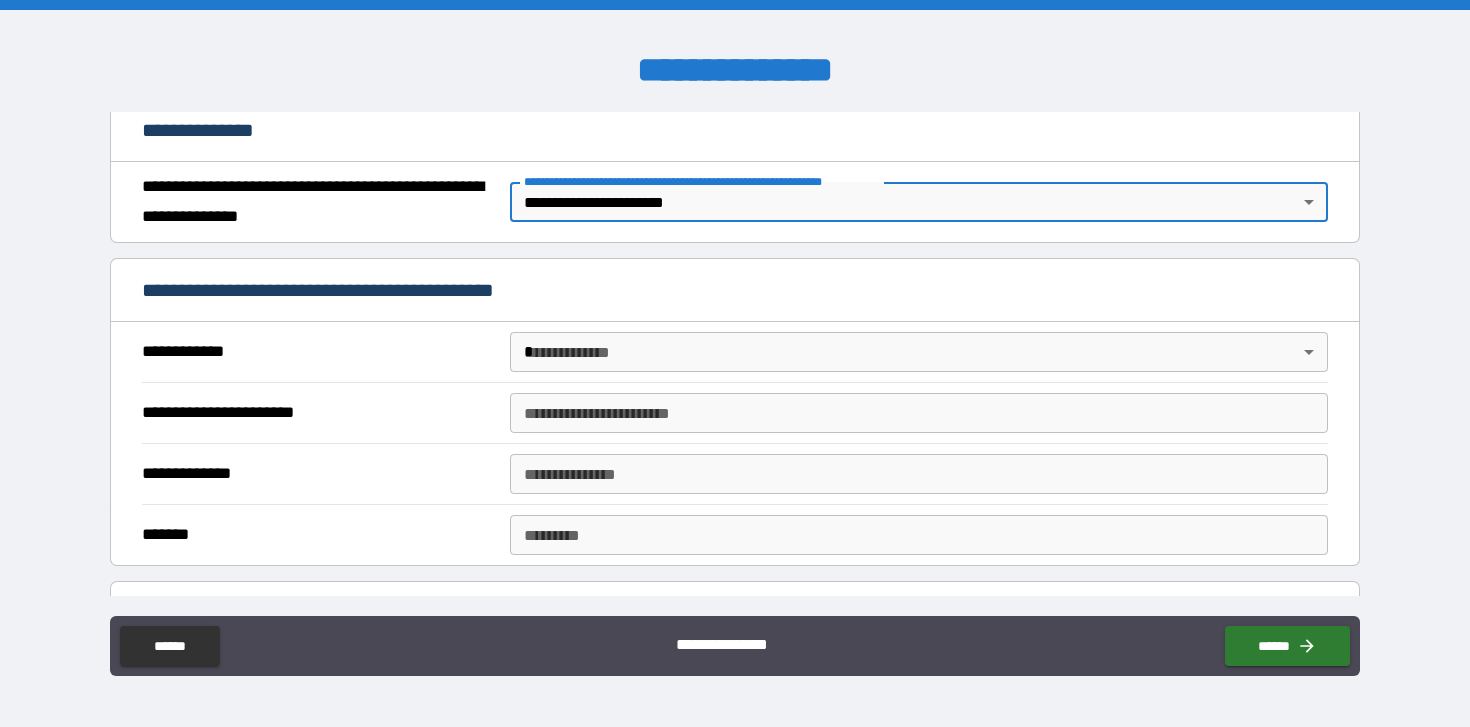 click on "**********" at bounding box center [735, 363] 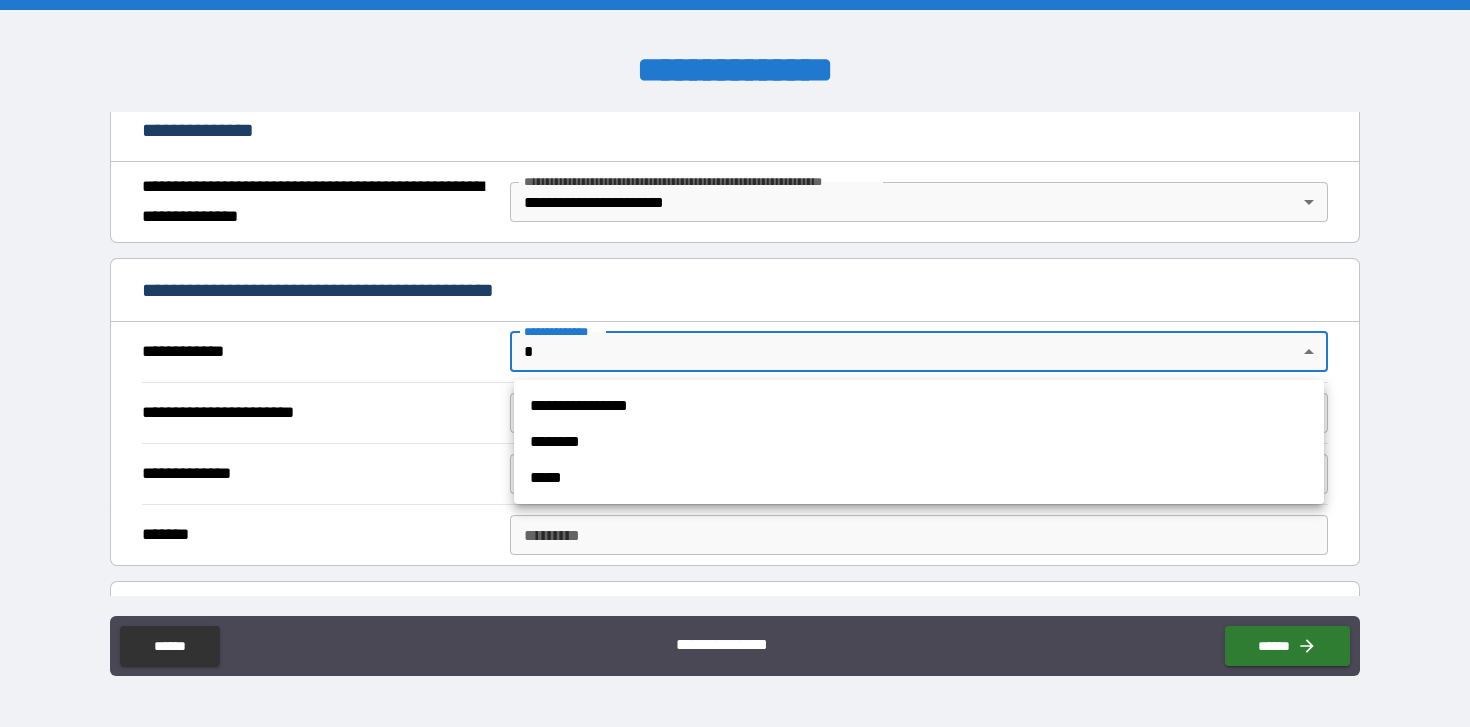 click on "**********" at bounding box center (919, 406) 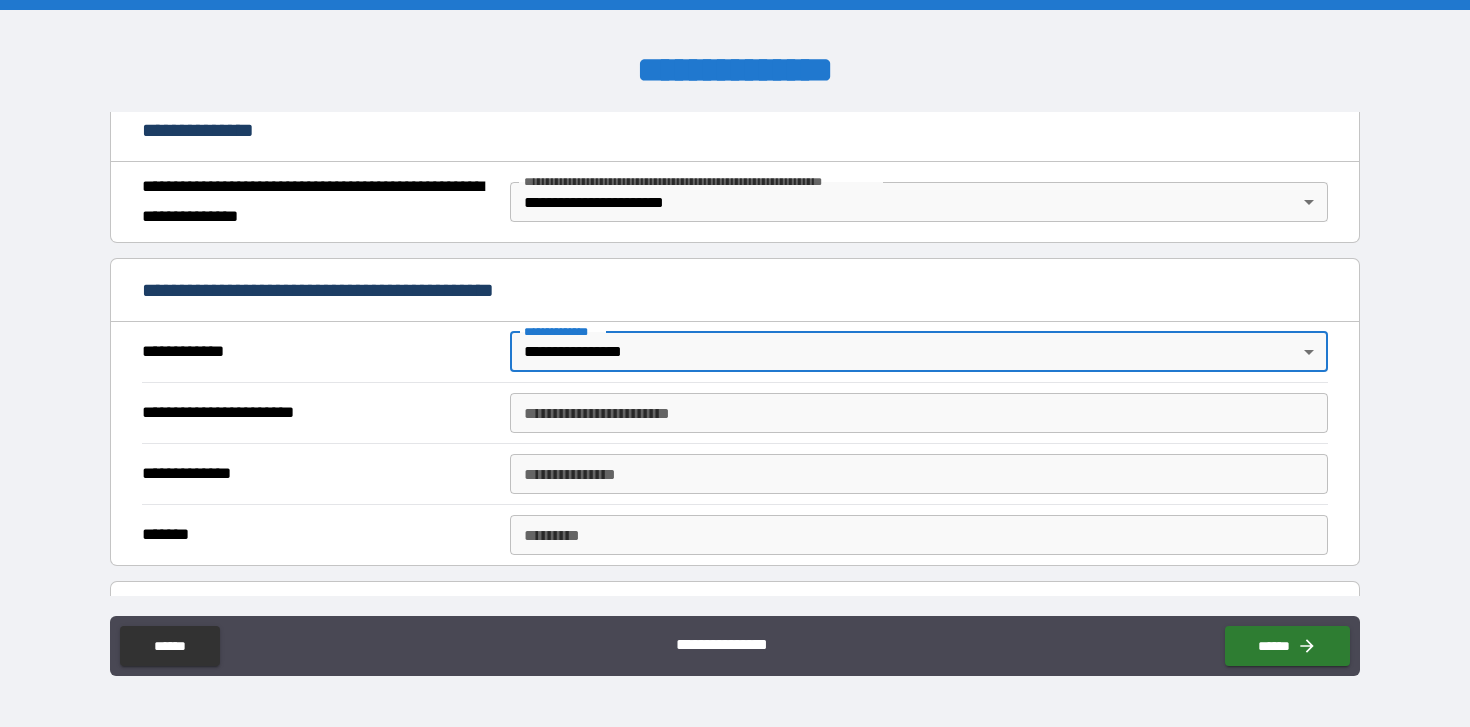 click on "**********" at bounding box center (919, 413) 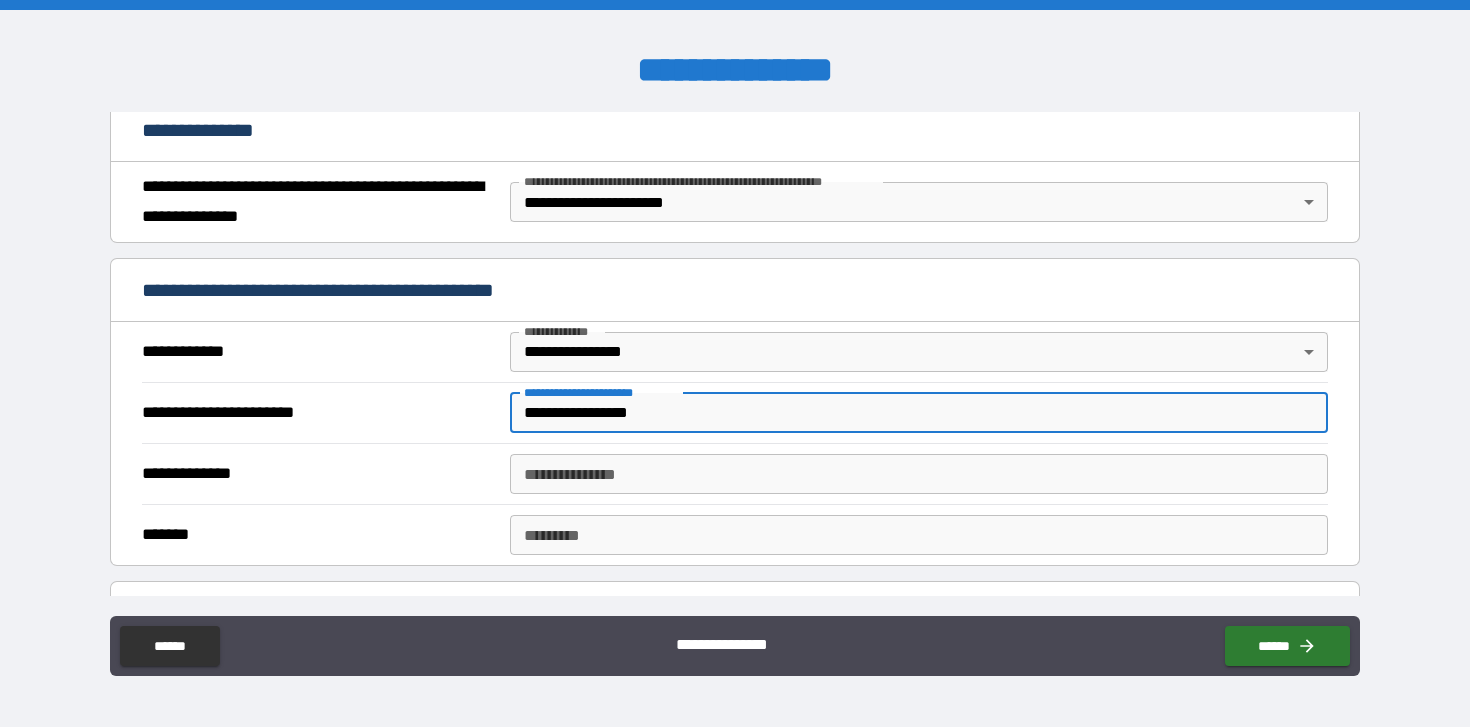 type on "**********" 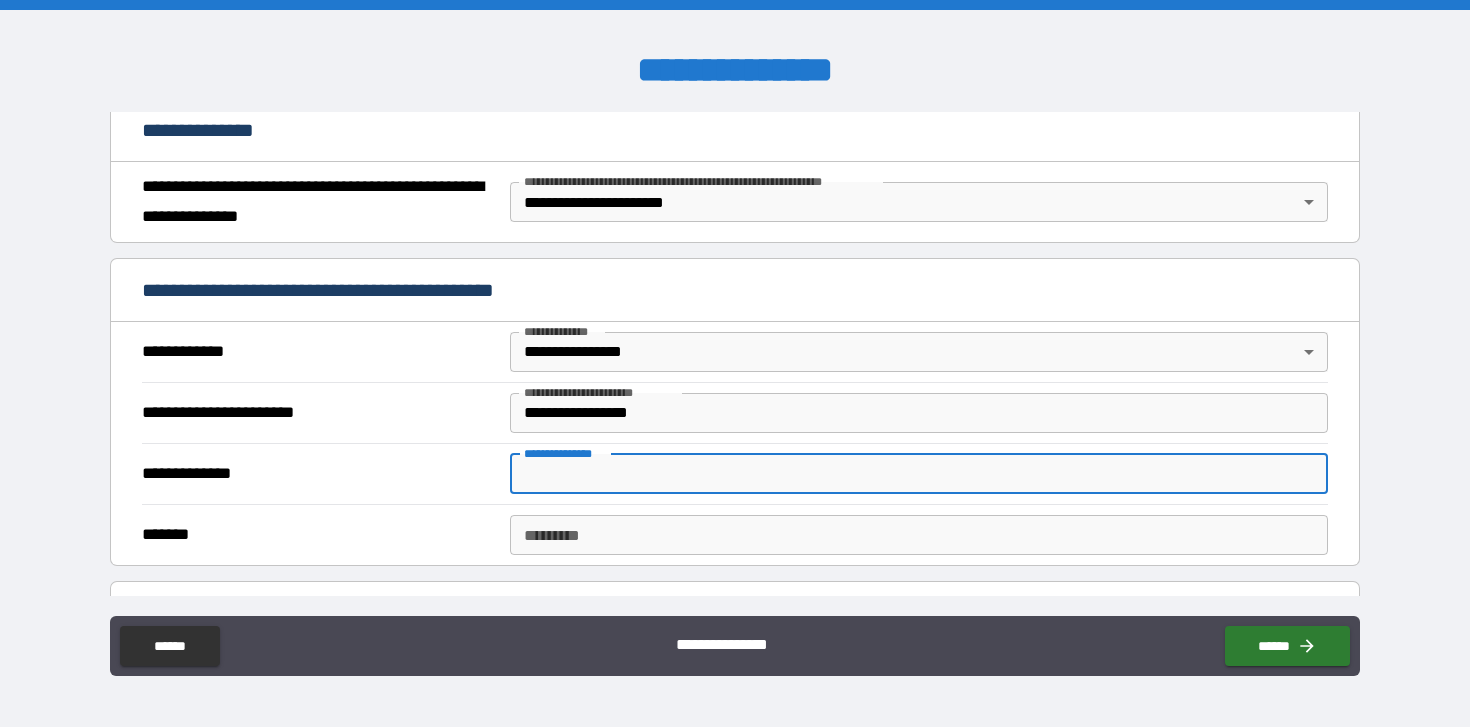 click on "**********" at bounding box center [919, 474] 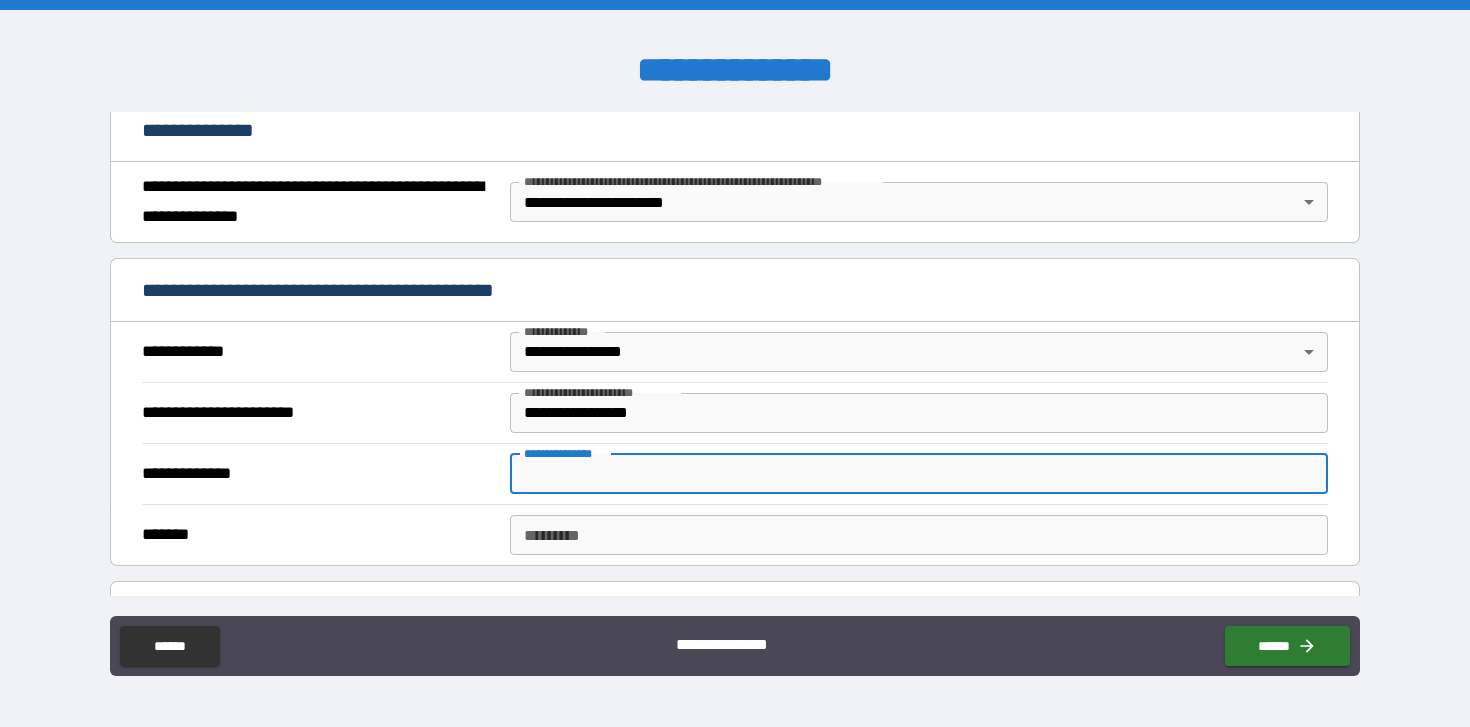 click on "**********" at bounding box center (919, 474) 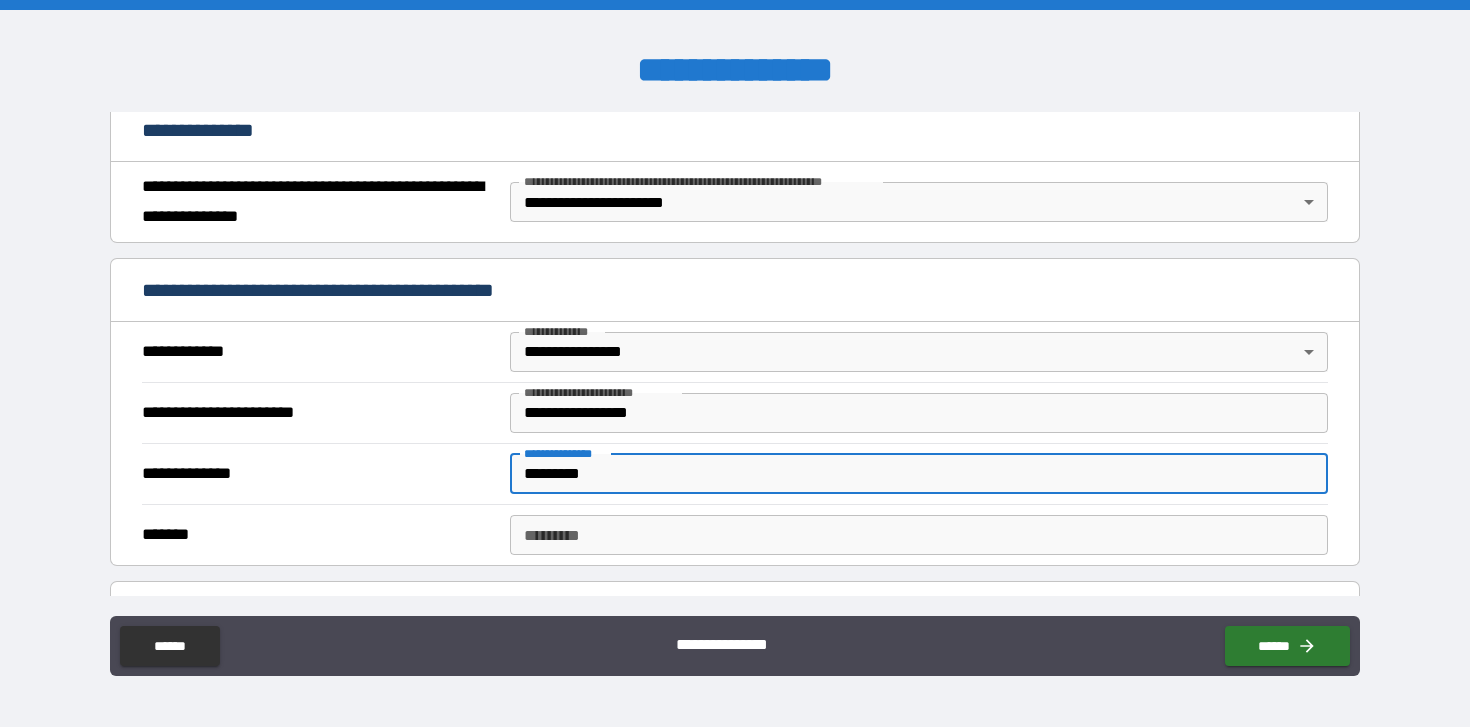 type on "*********" 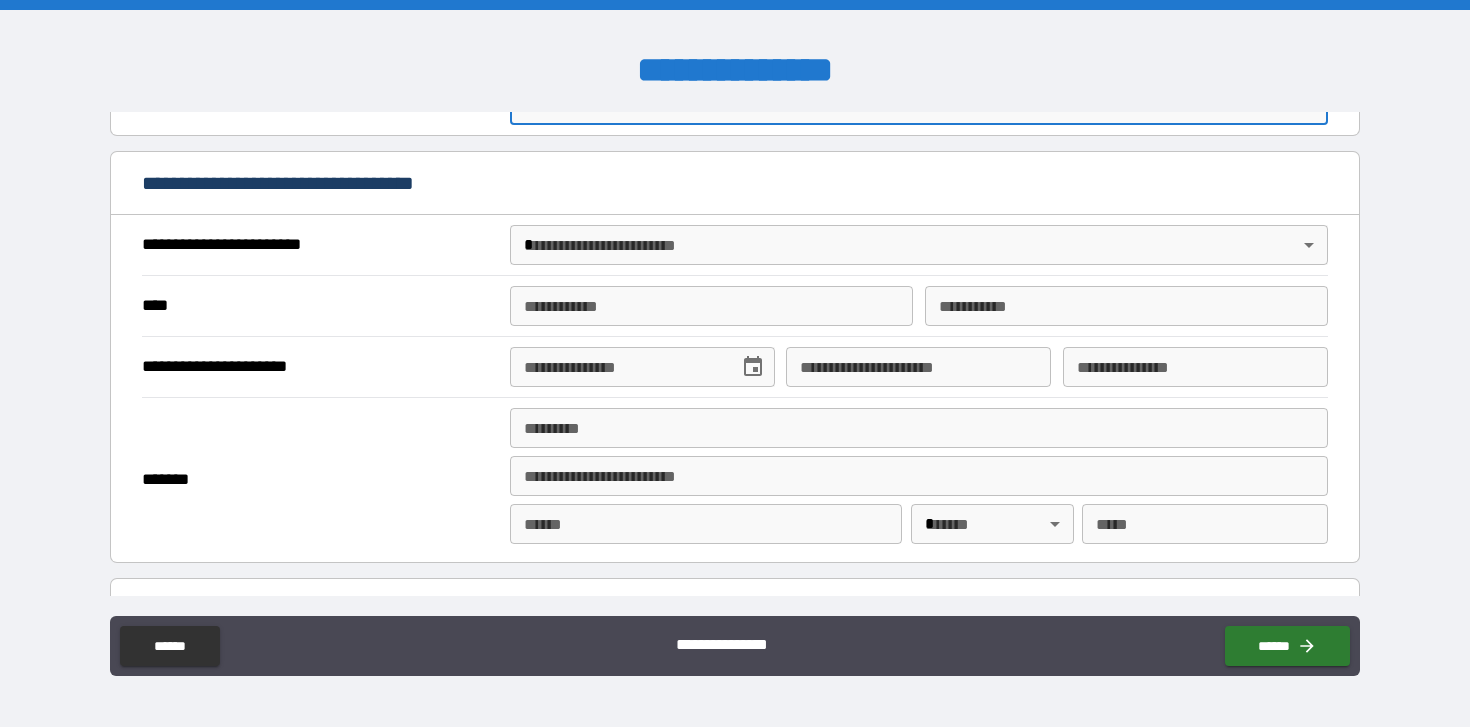 scroll, scrollTop: 683, scrollLeft: 0, axis: vertical 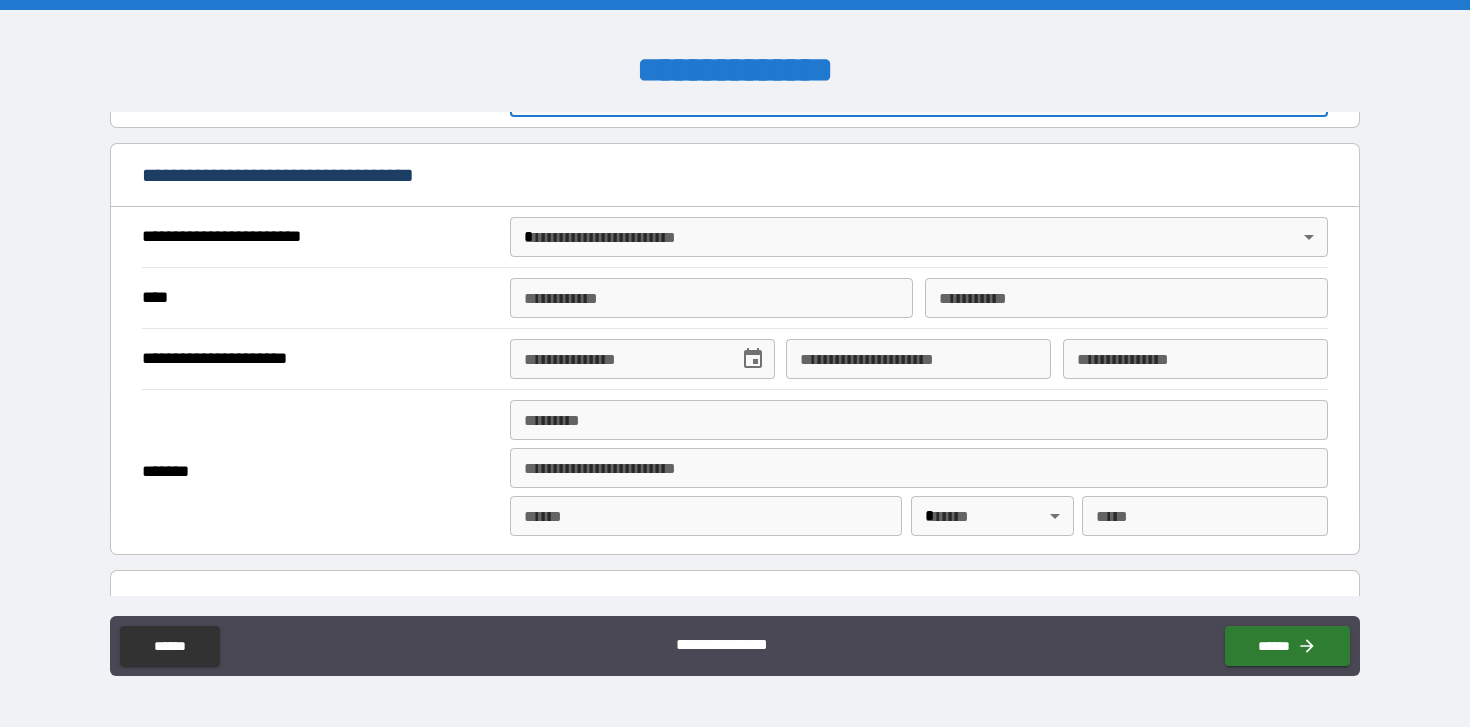 type on "******" 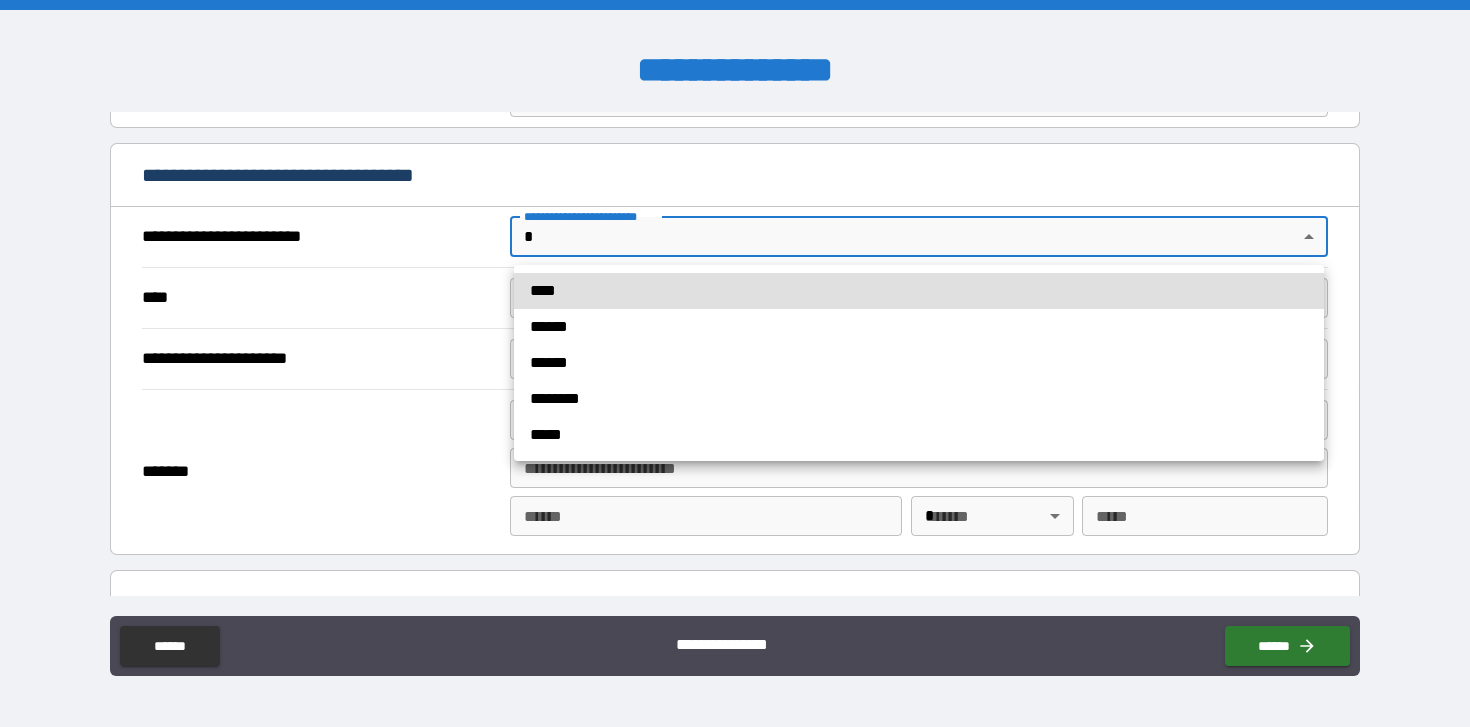click on "****" at bounding box center (919, 291) 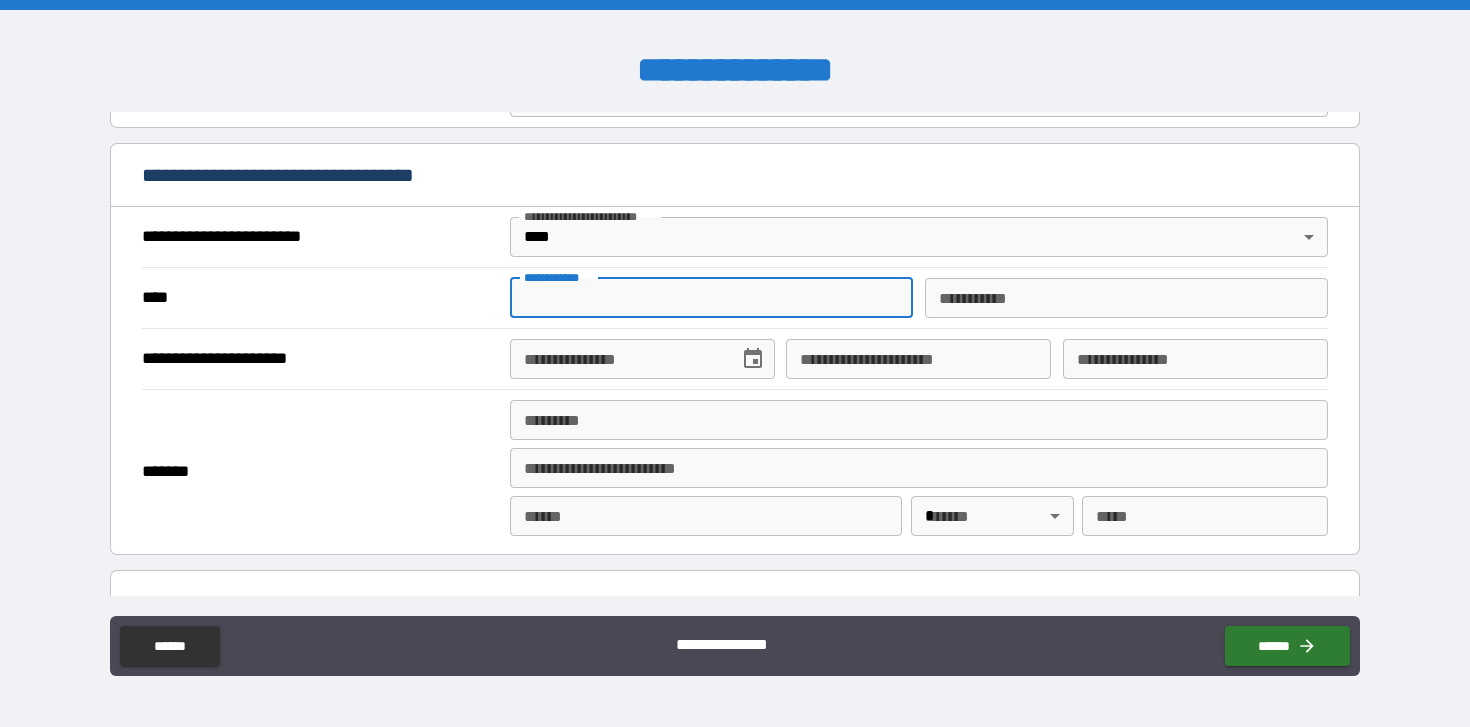 click on "**********" at bounding box center (711, 298) 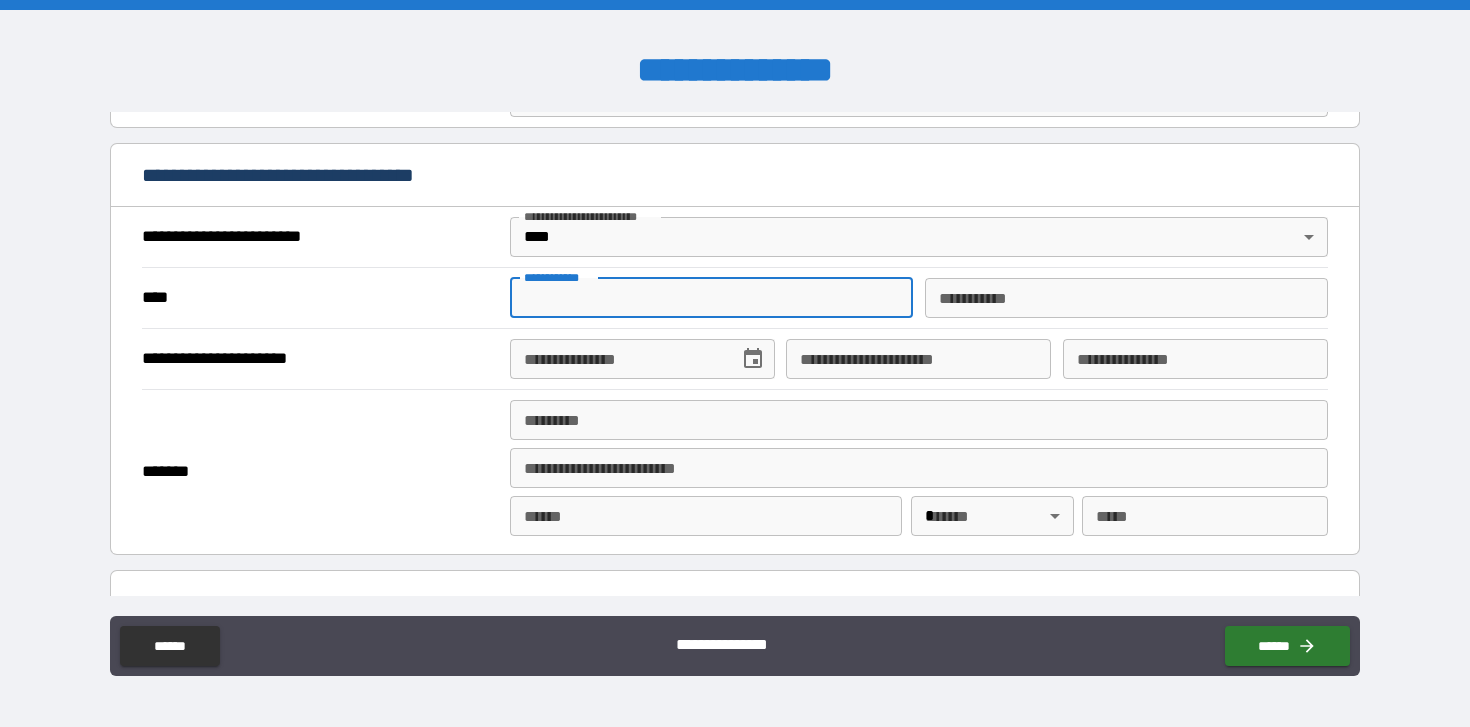 type on "*****" 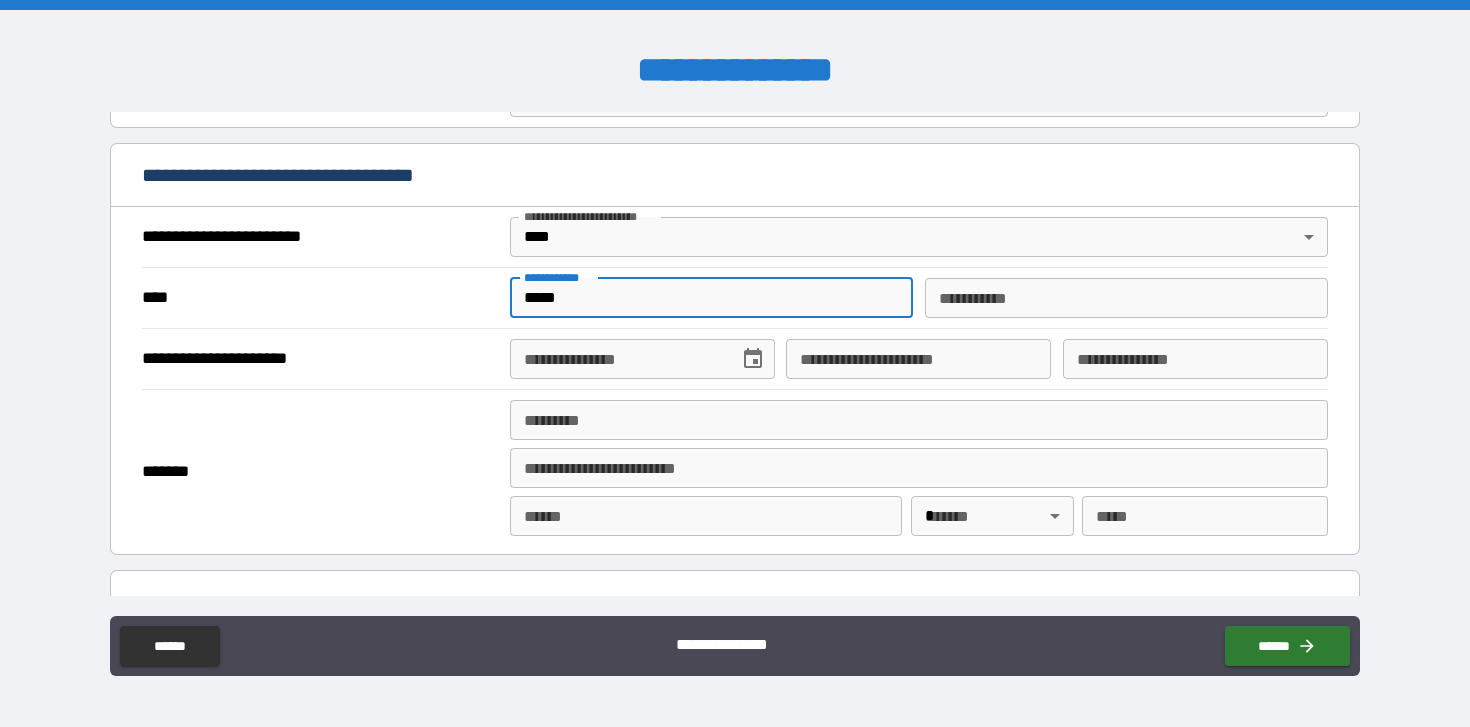 type on "*****" 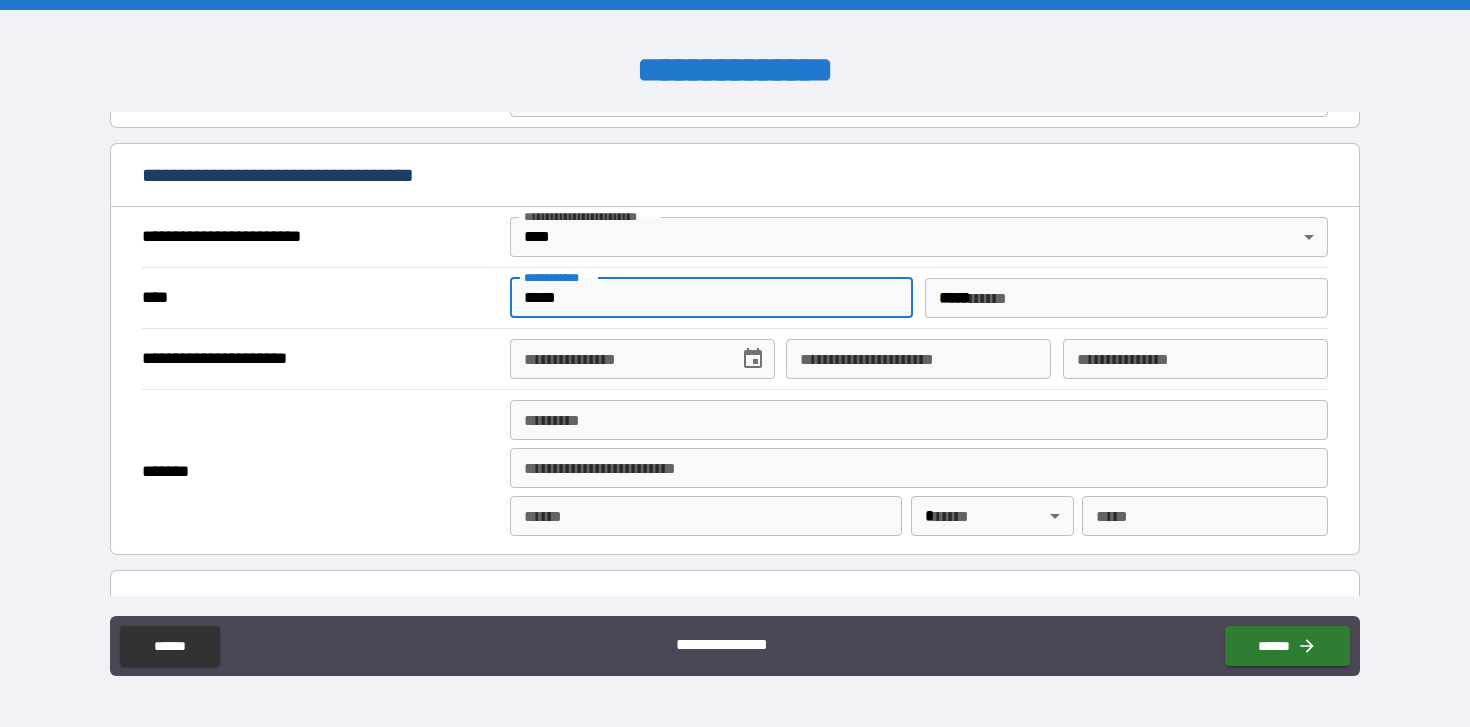 type on "**********" 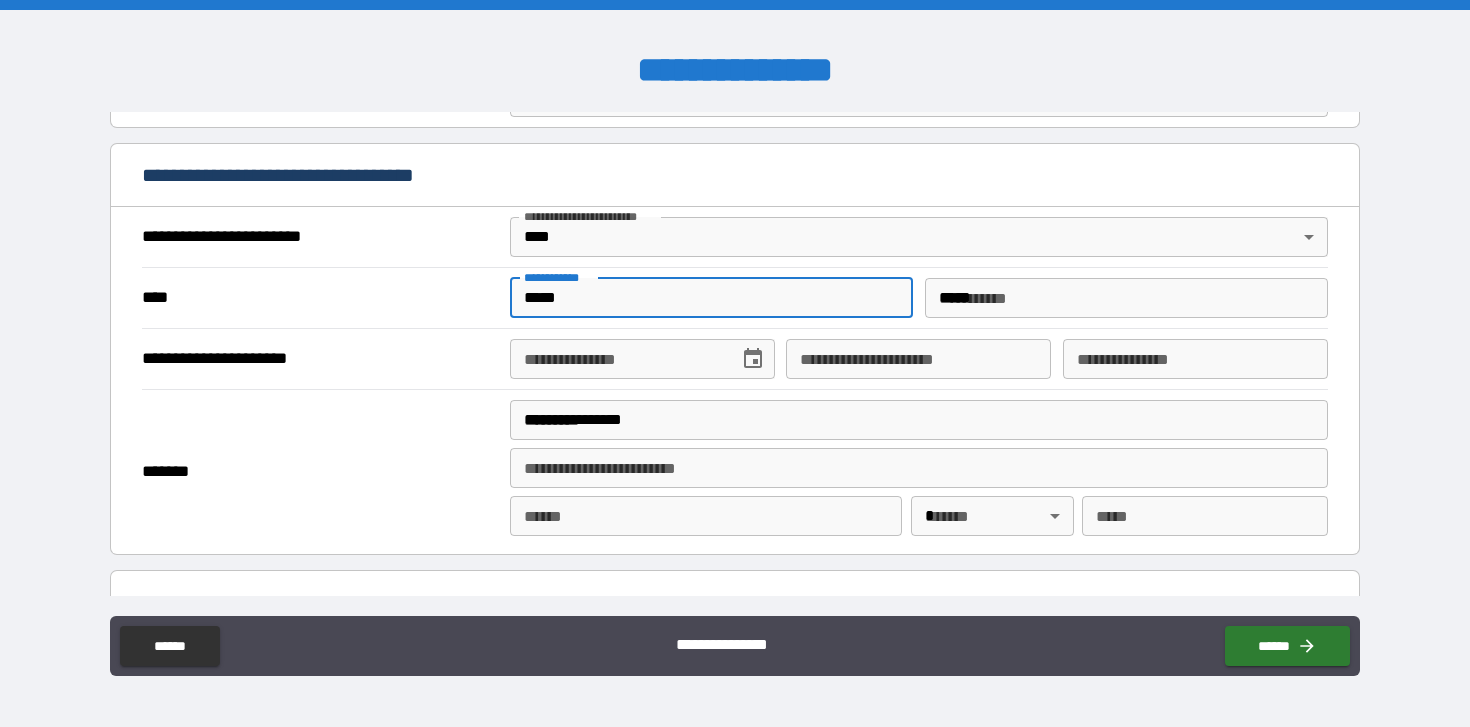 type on "**********" 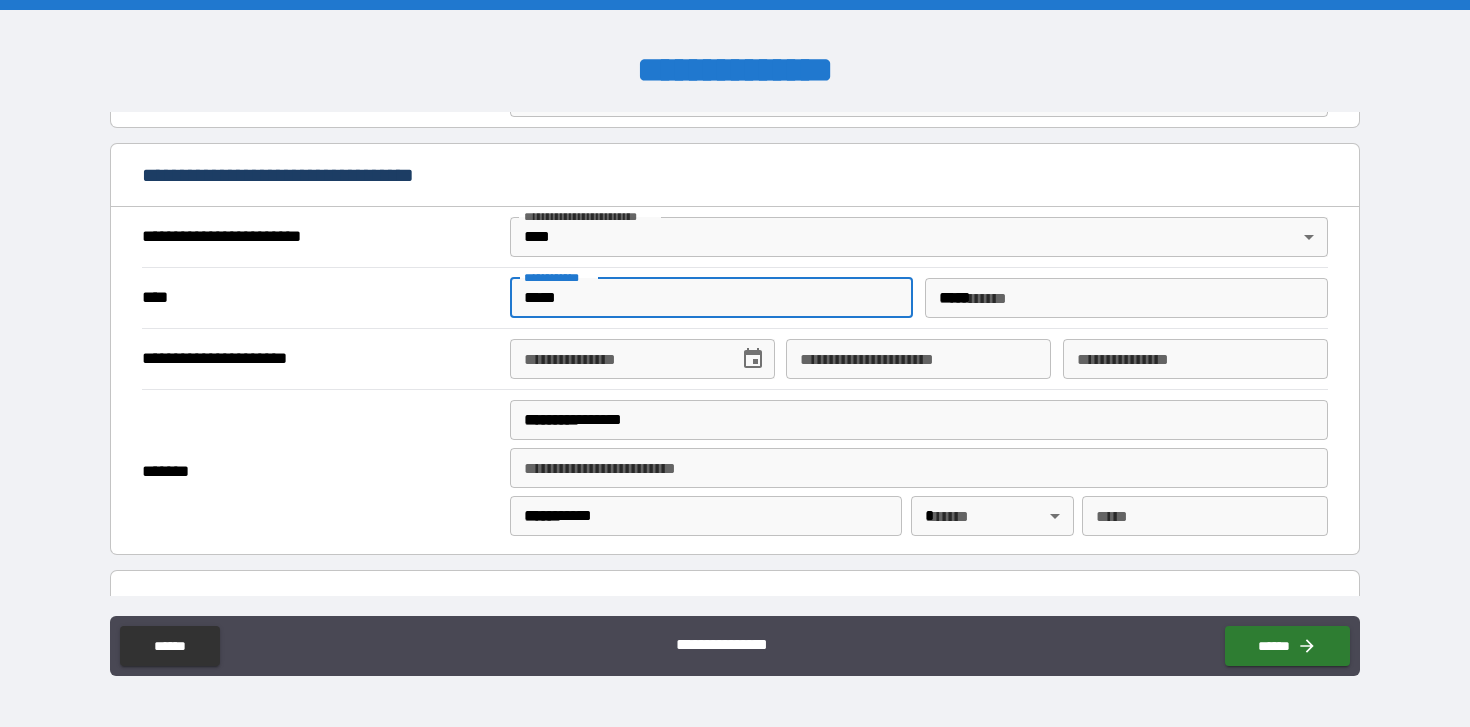 type on "**" 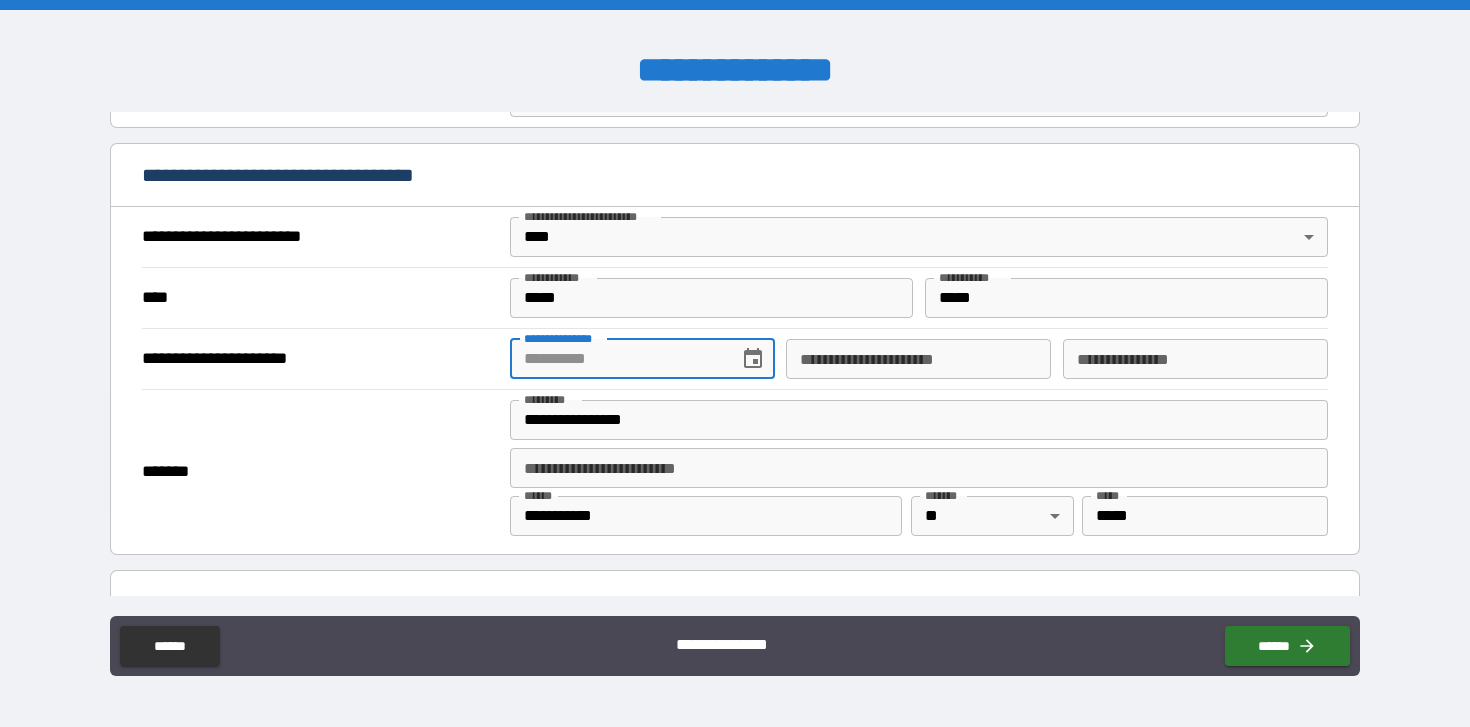 click on "**********" at bounding box center [617, 359] 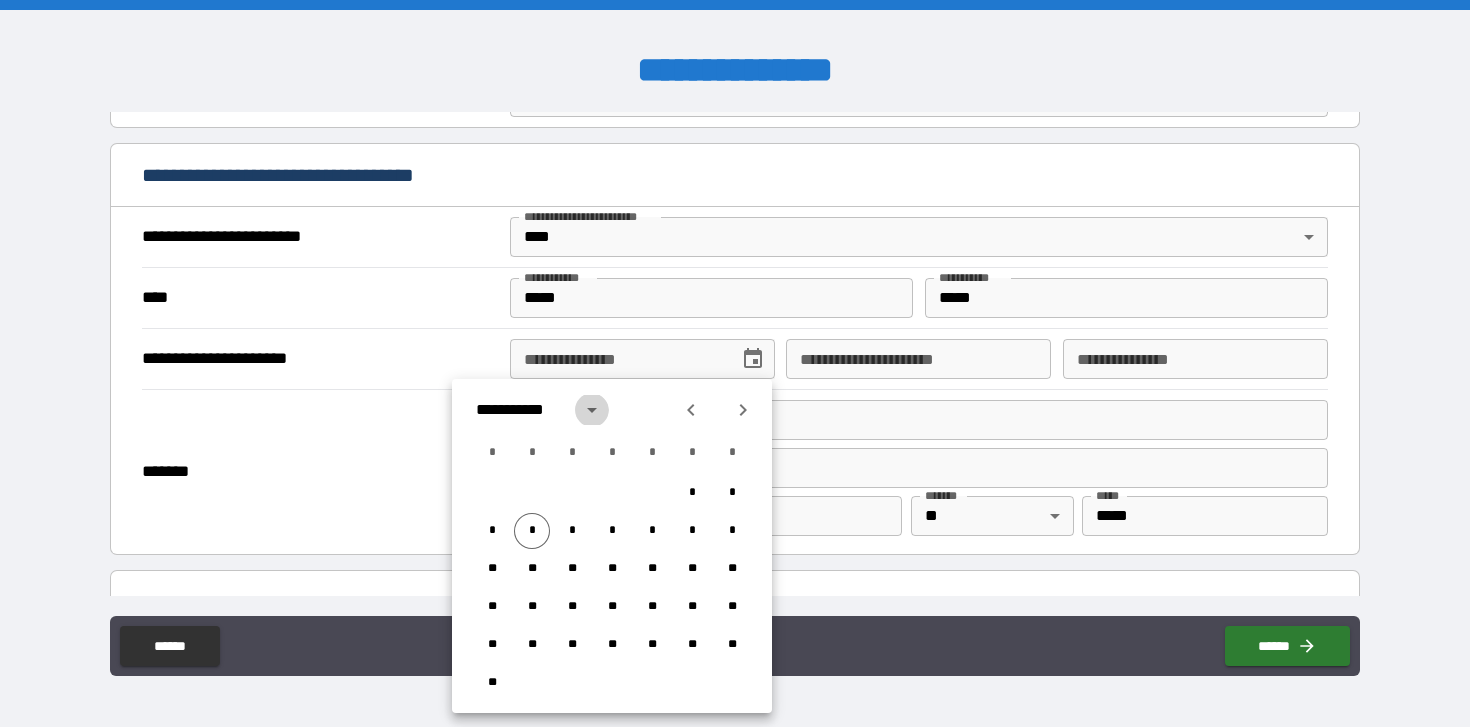 click 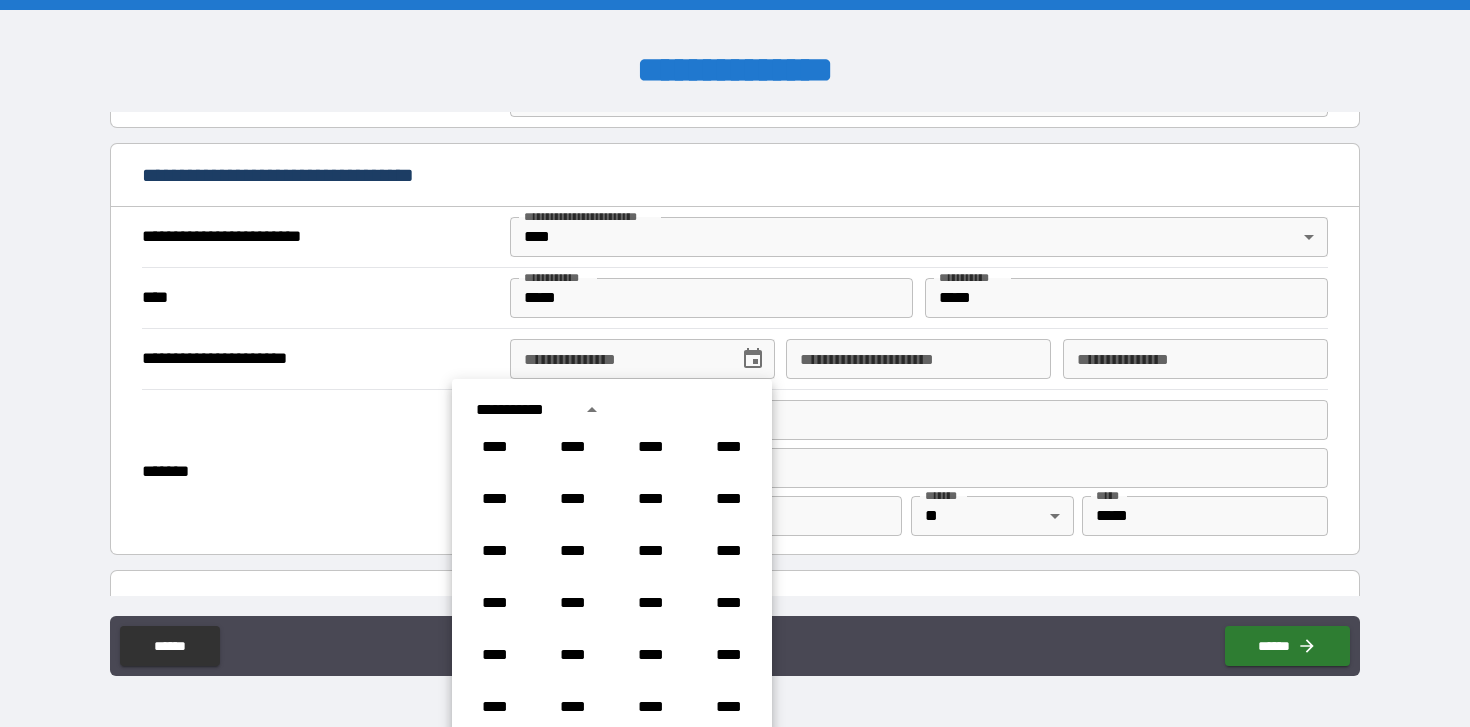 scroll, scrollTop: 974, scrollLeft: 0, axis: vertical 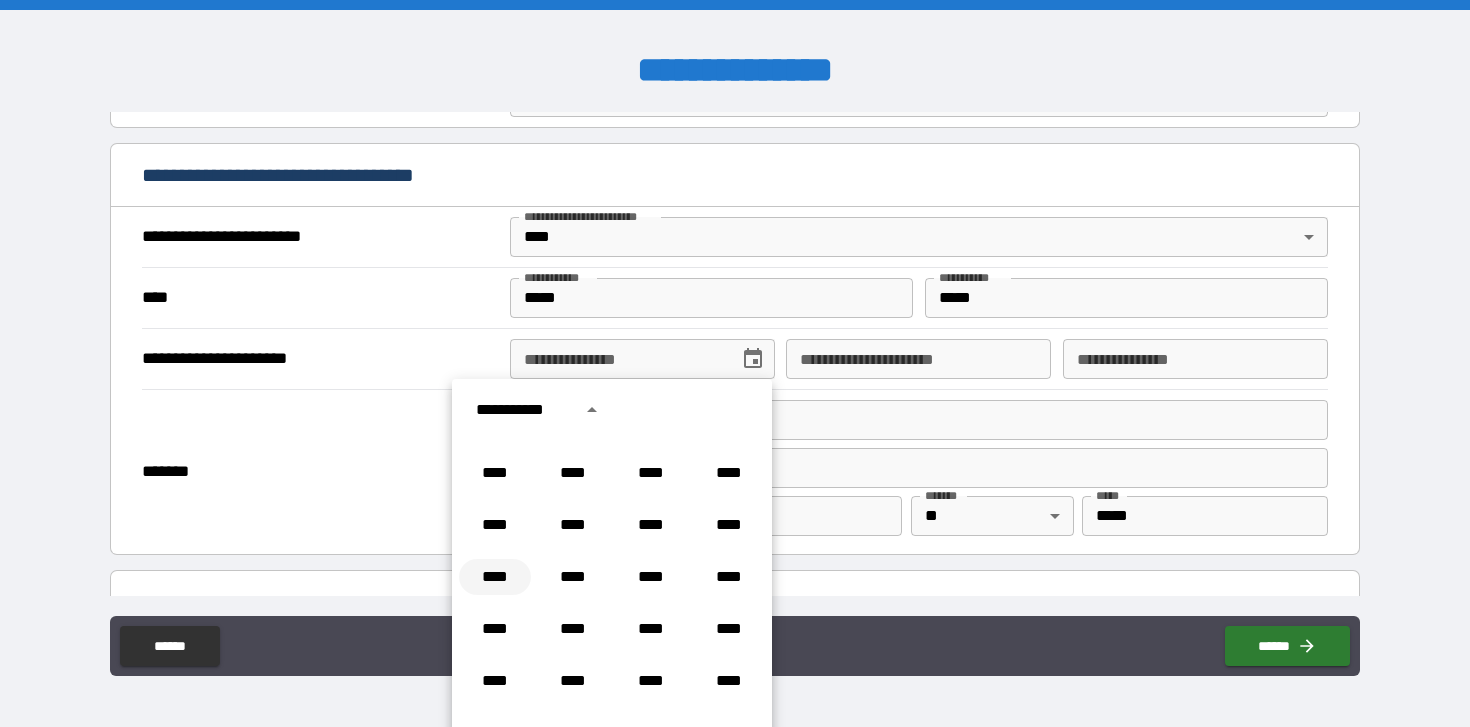click on "****" at bounding box center [495, 577] 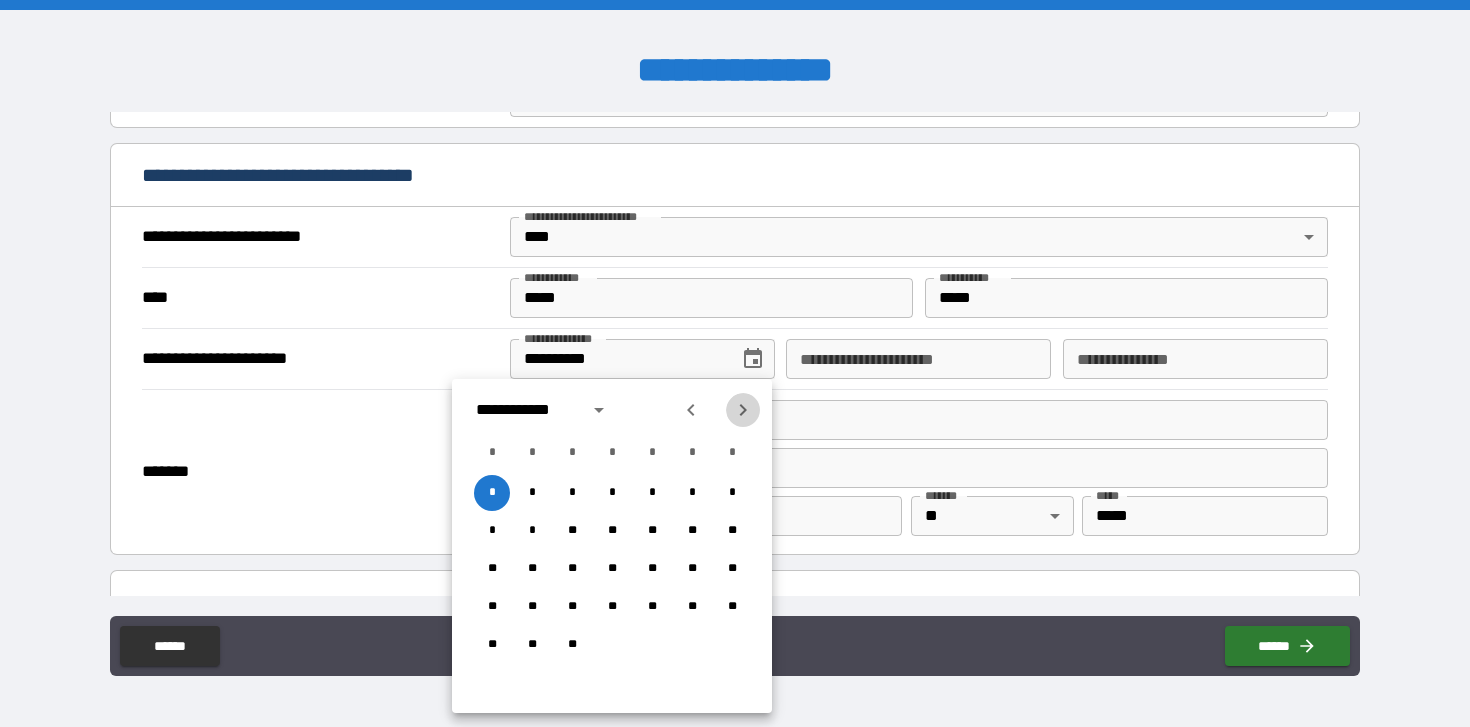 click 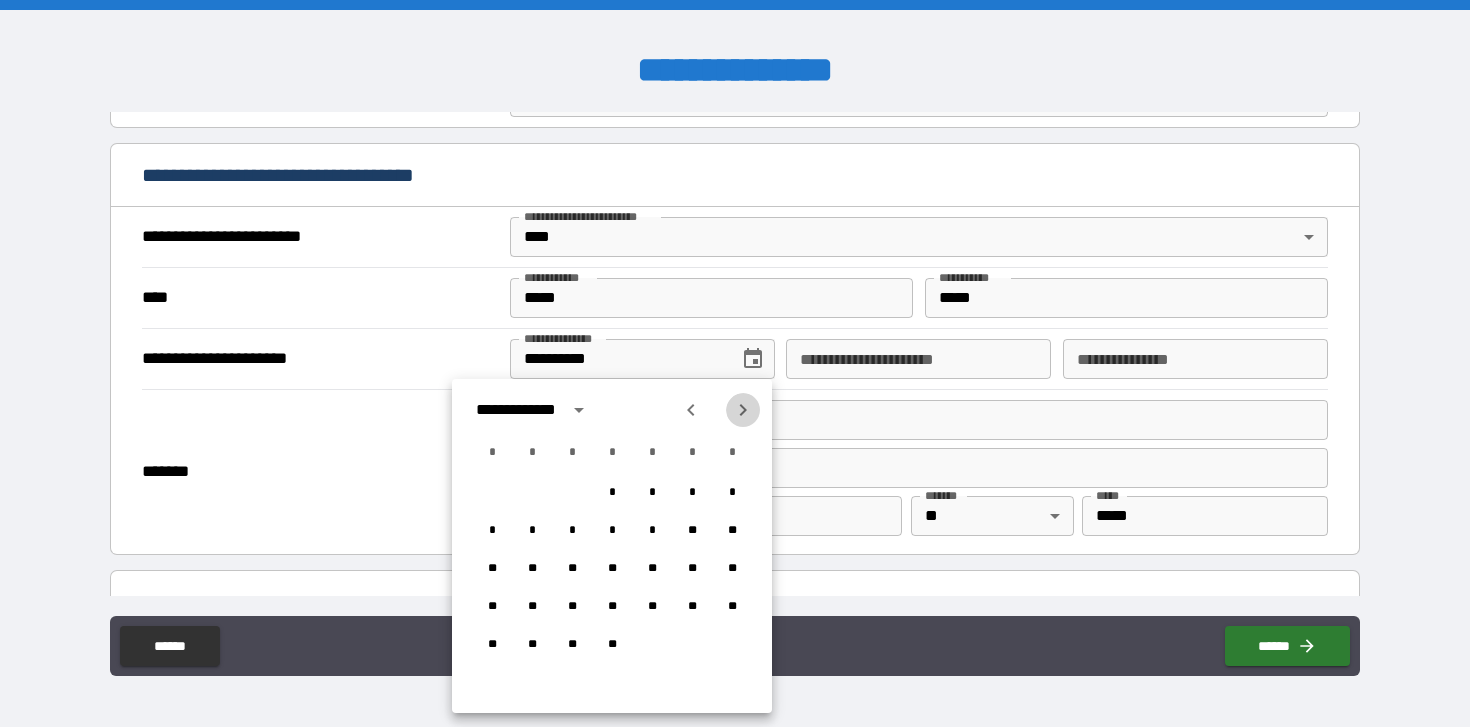 click 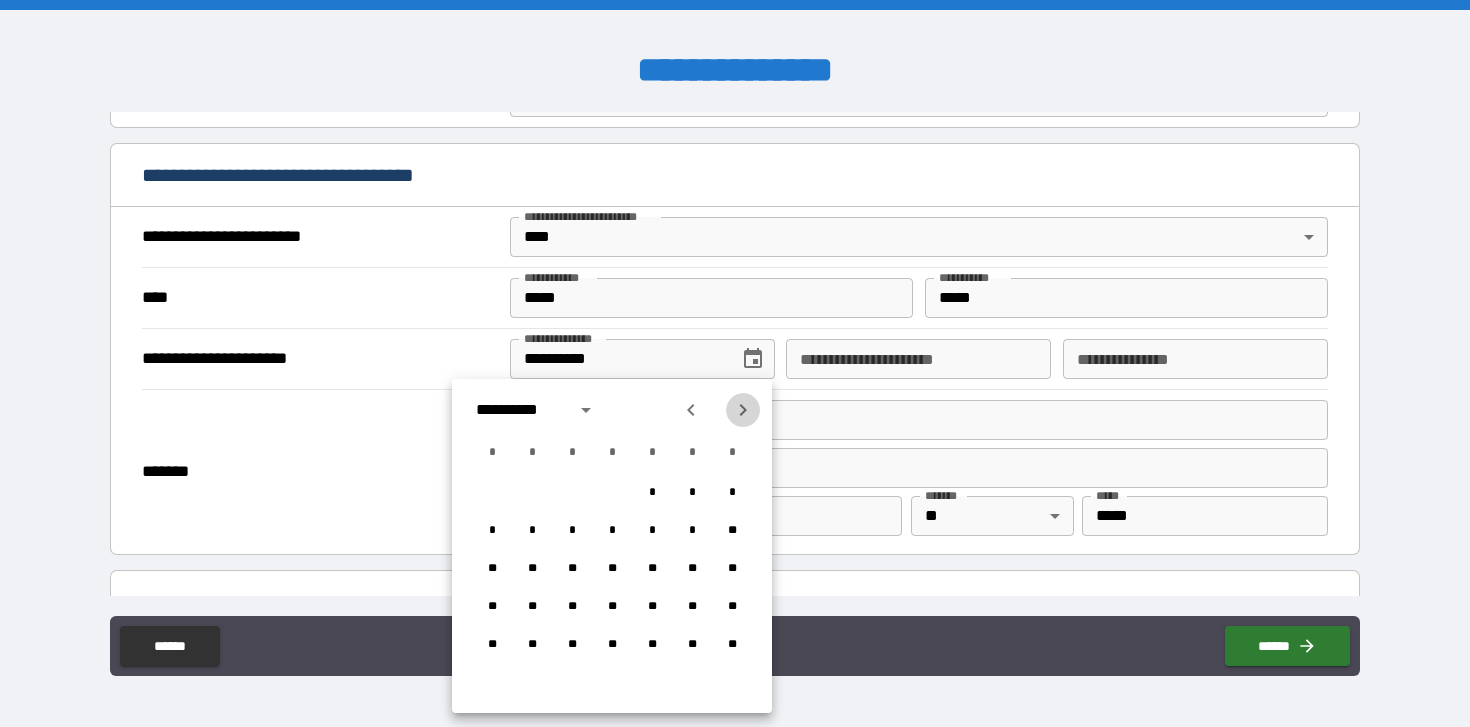 click 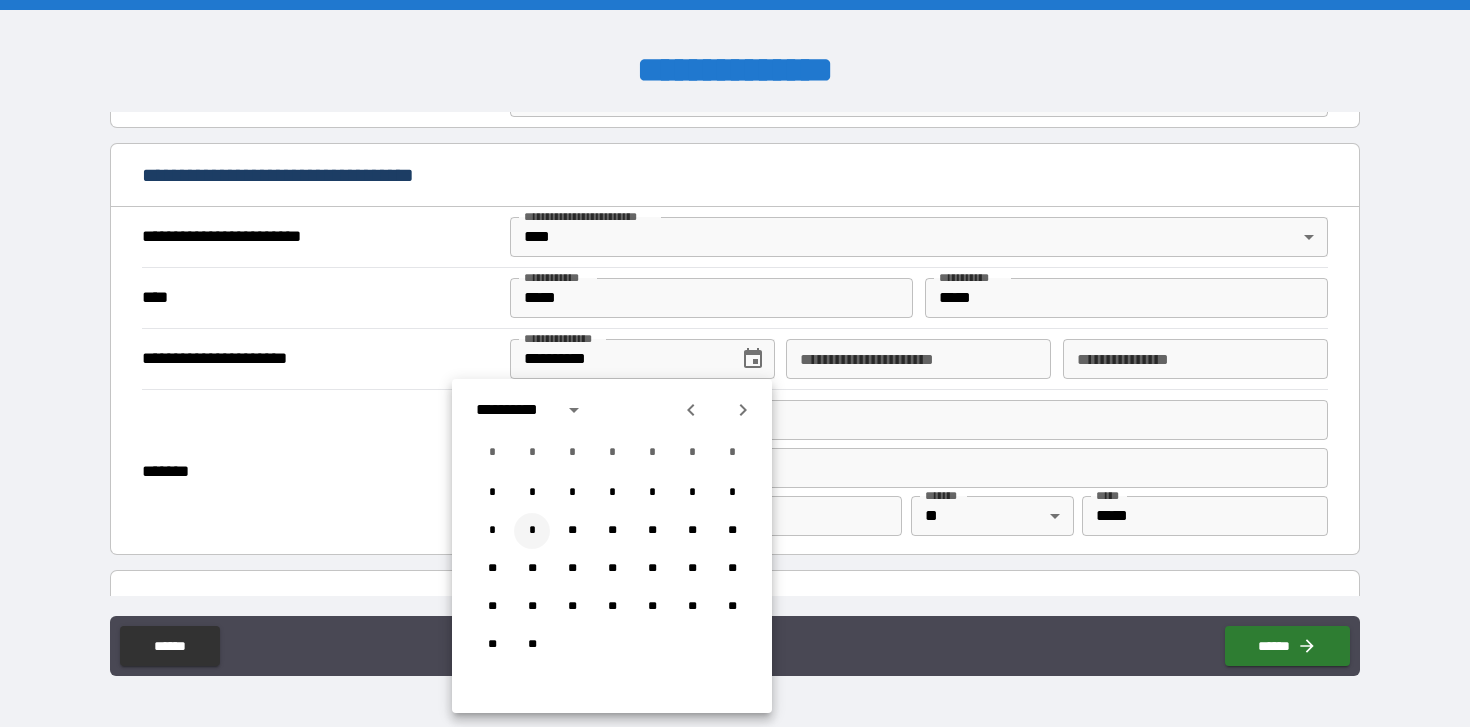 click on "*" at bounding box center [532, 531] 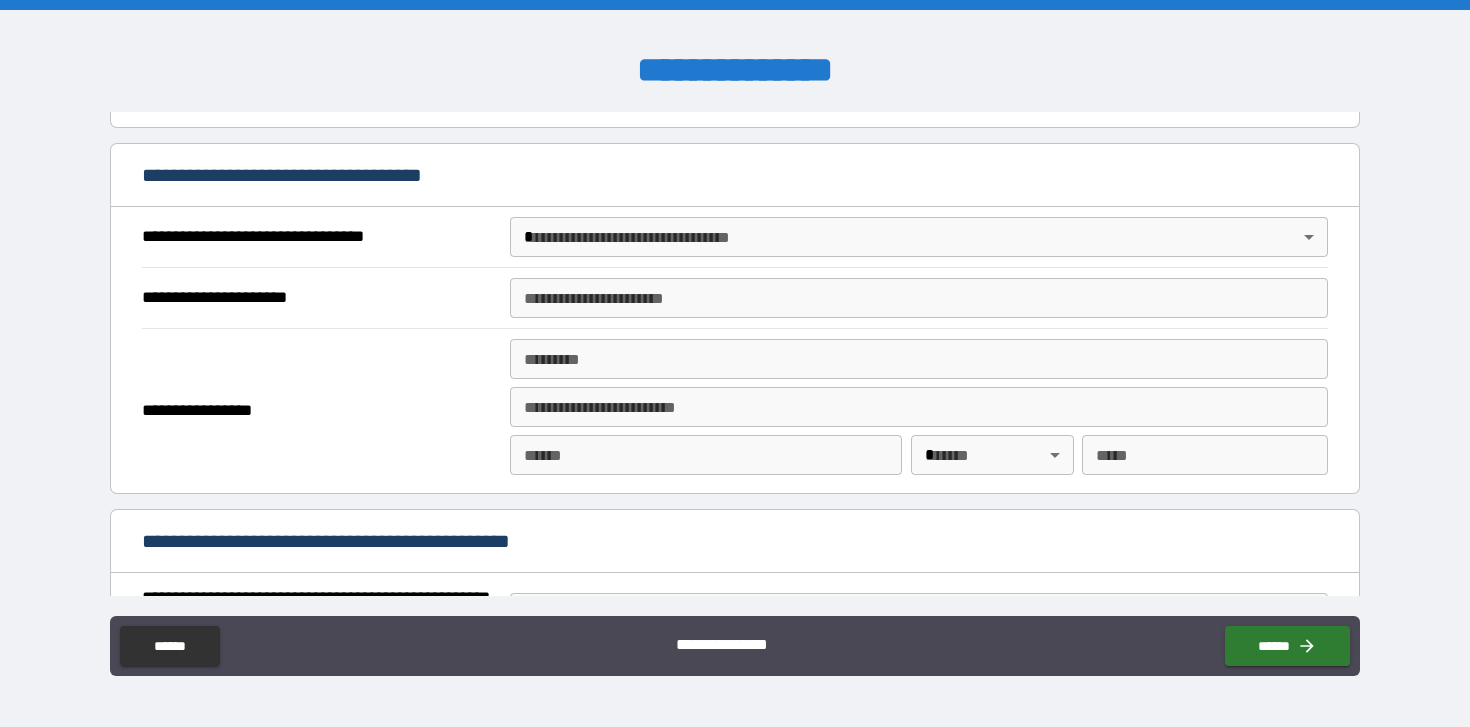 scroll, scrollTop: 1132, scrollLeft: 0, axis: vertical 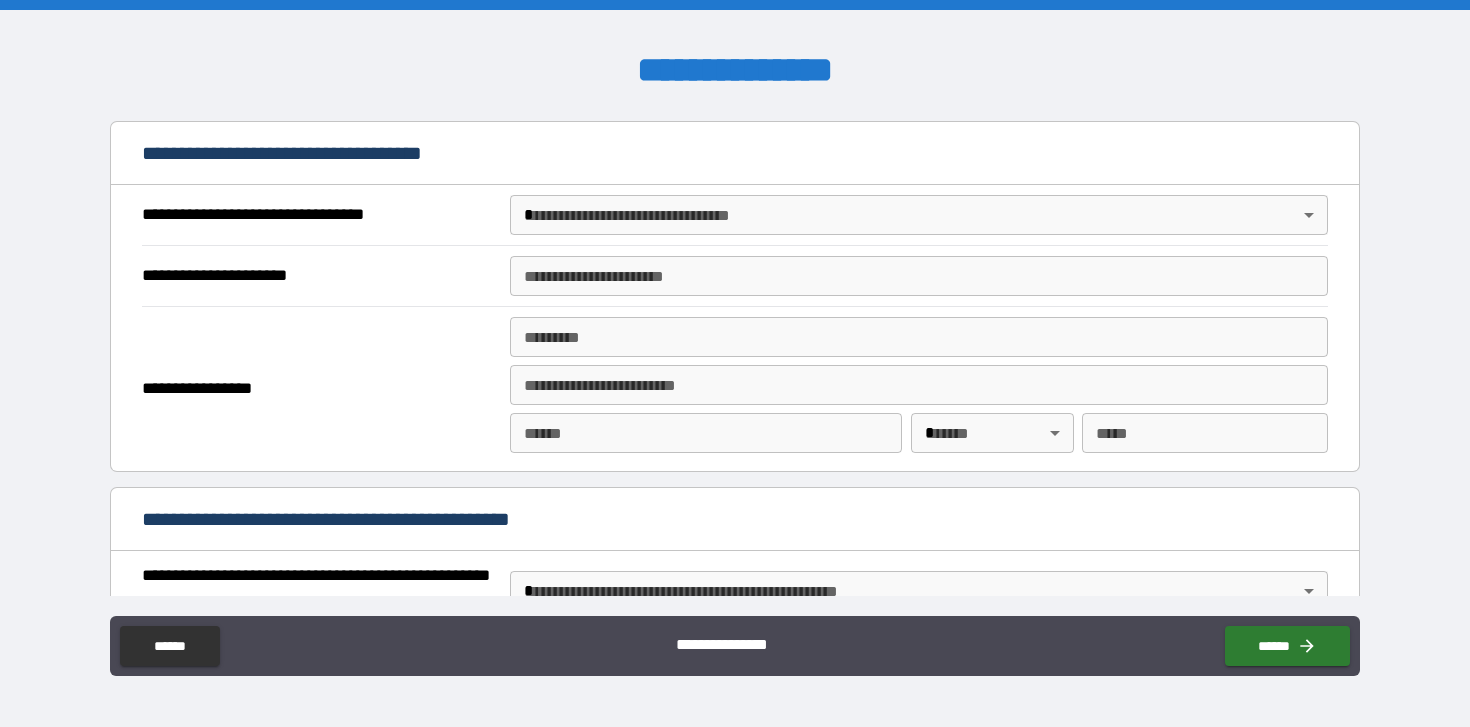 click on "**********" at bounding box center [735, 363] 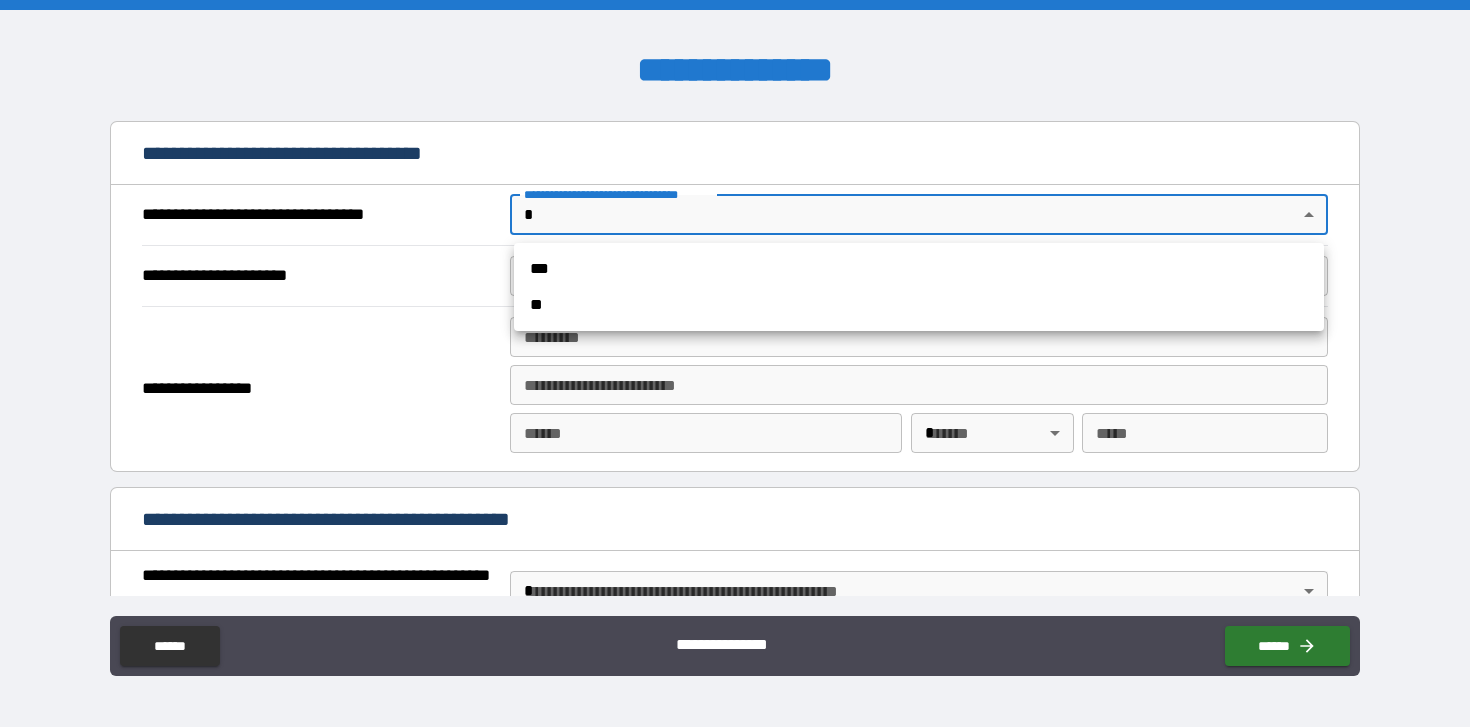 click on "***" at bounding box center [919, 269] 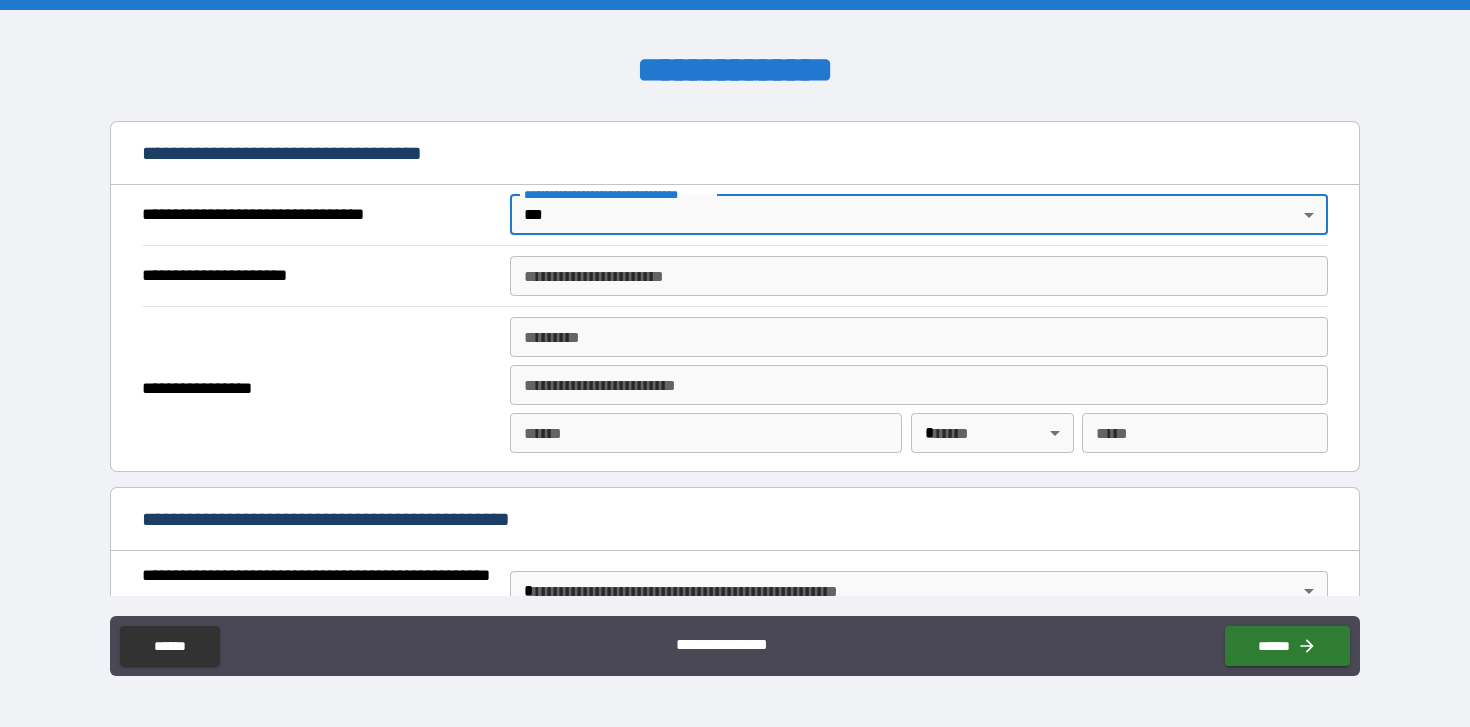 click on "**********" at bounding box center [919, 276] 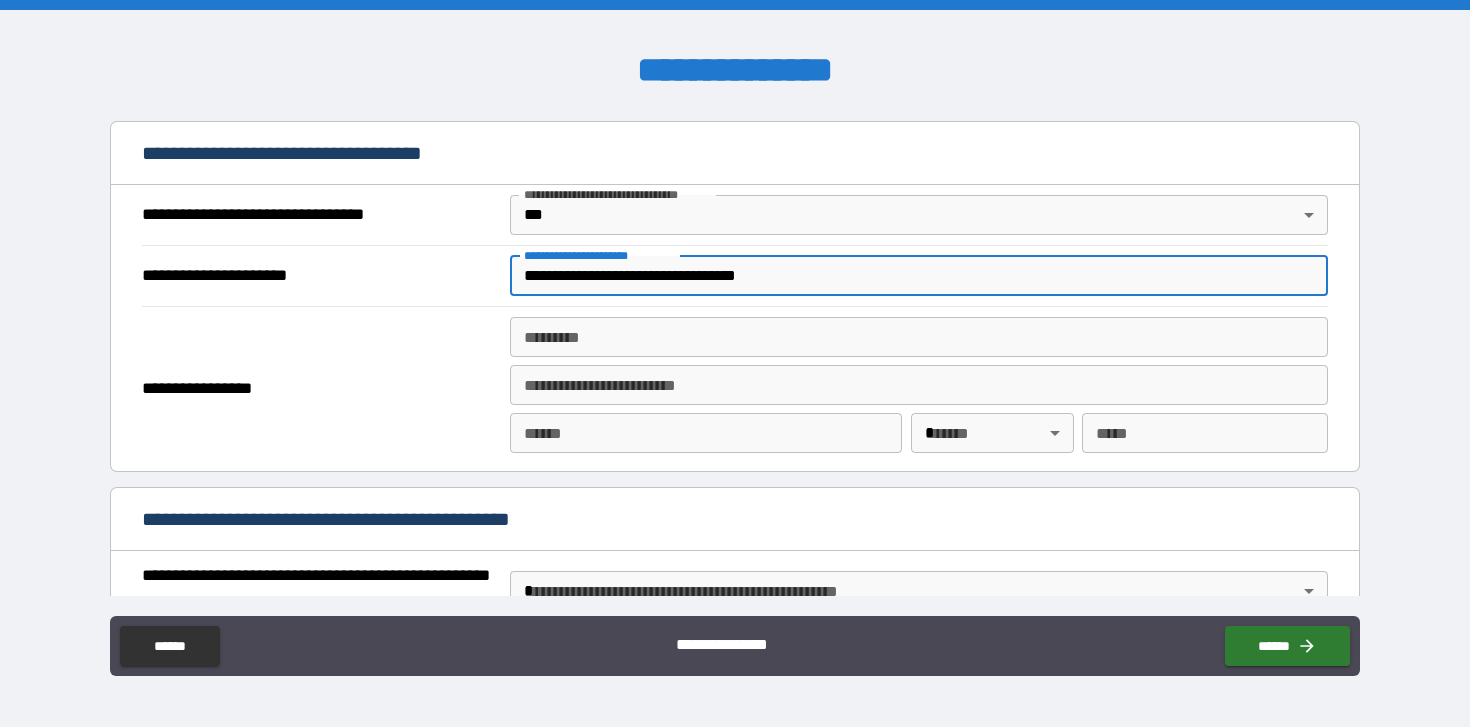 type on "**********" 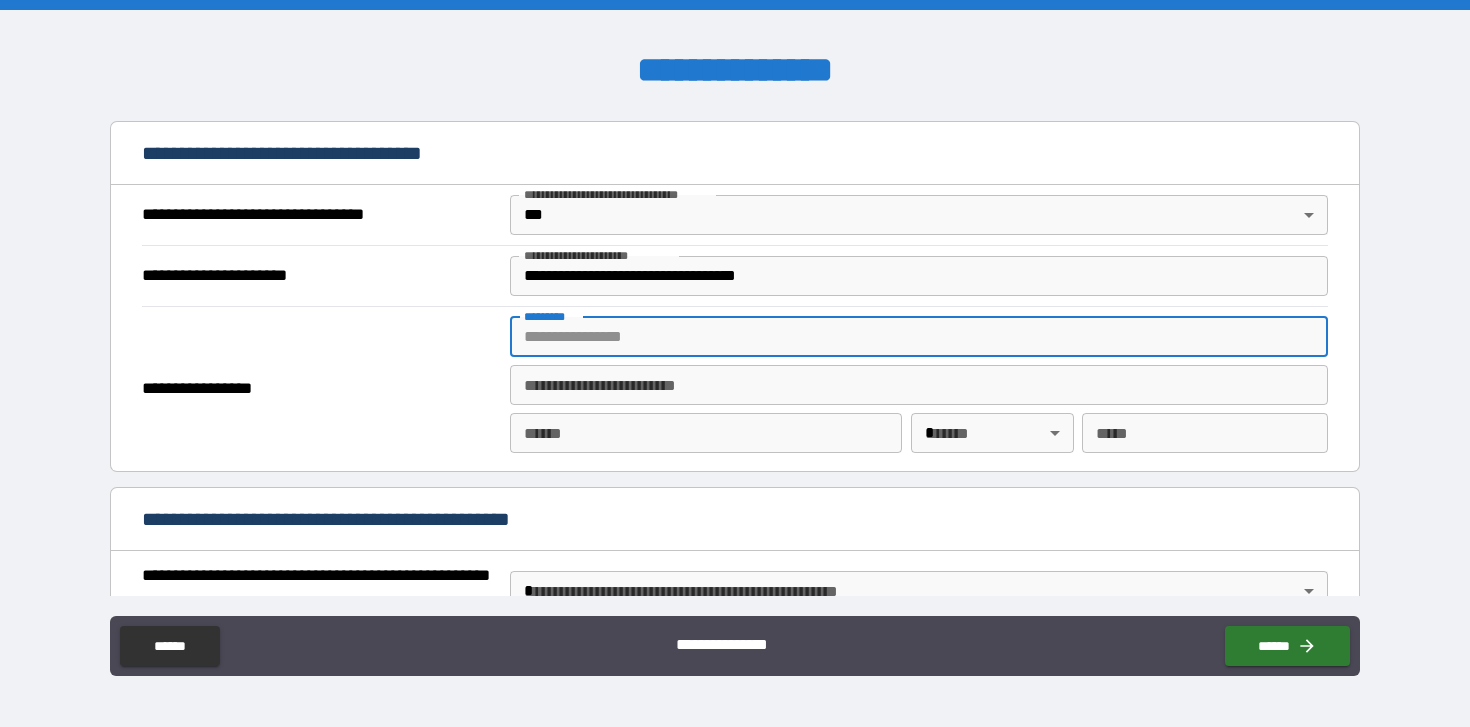 click on "*******   *" at bounding box center (919, 337) 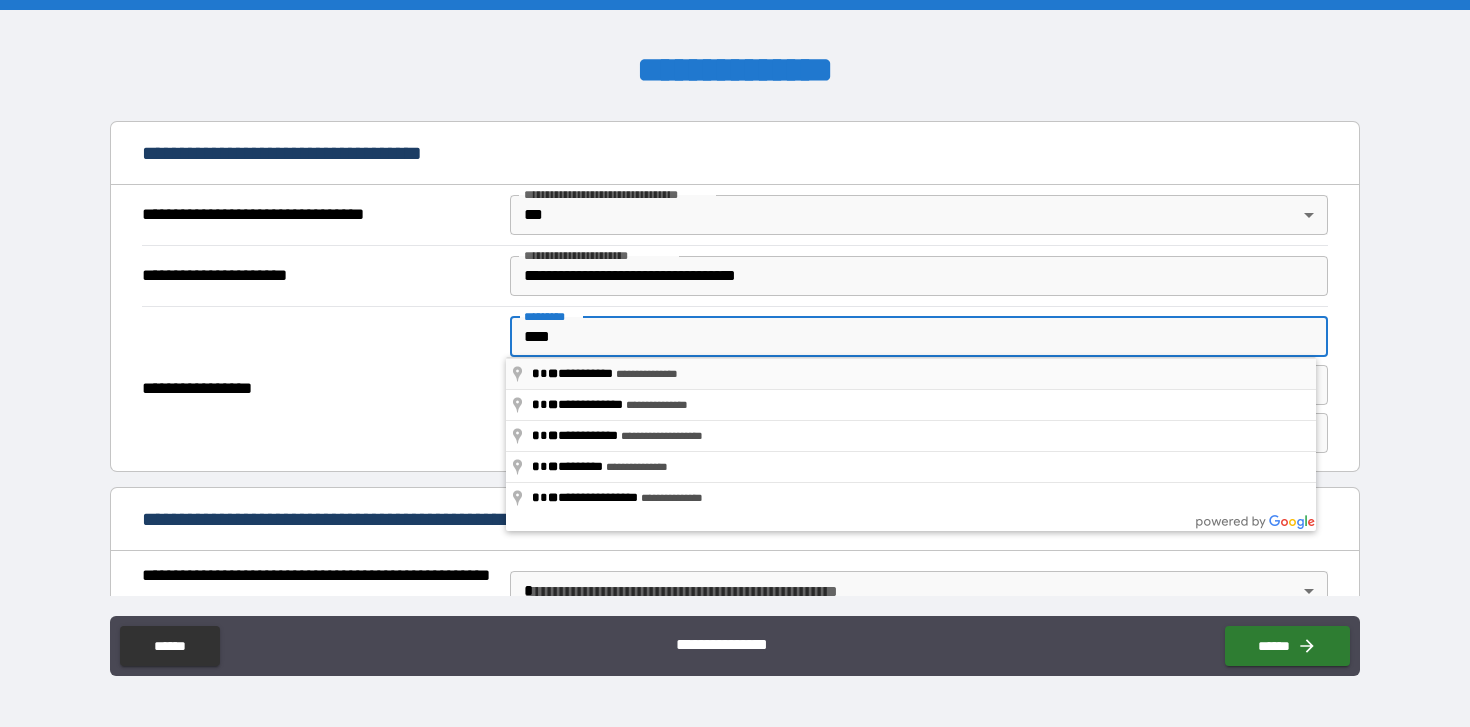 type on "**********" 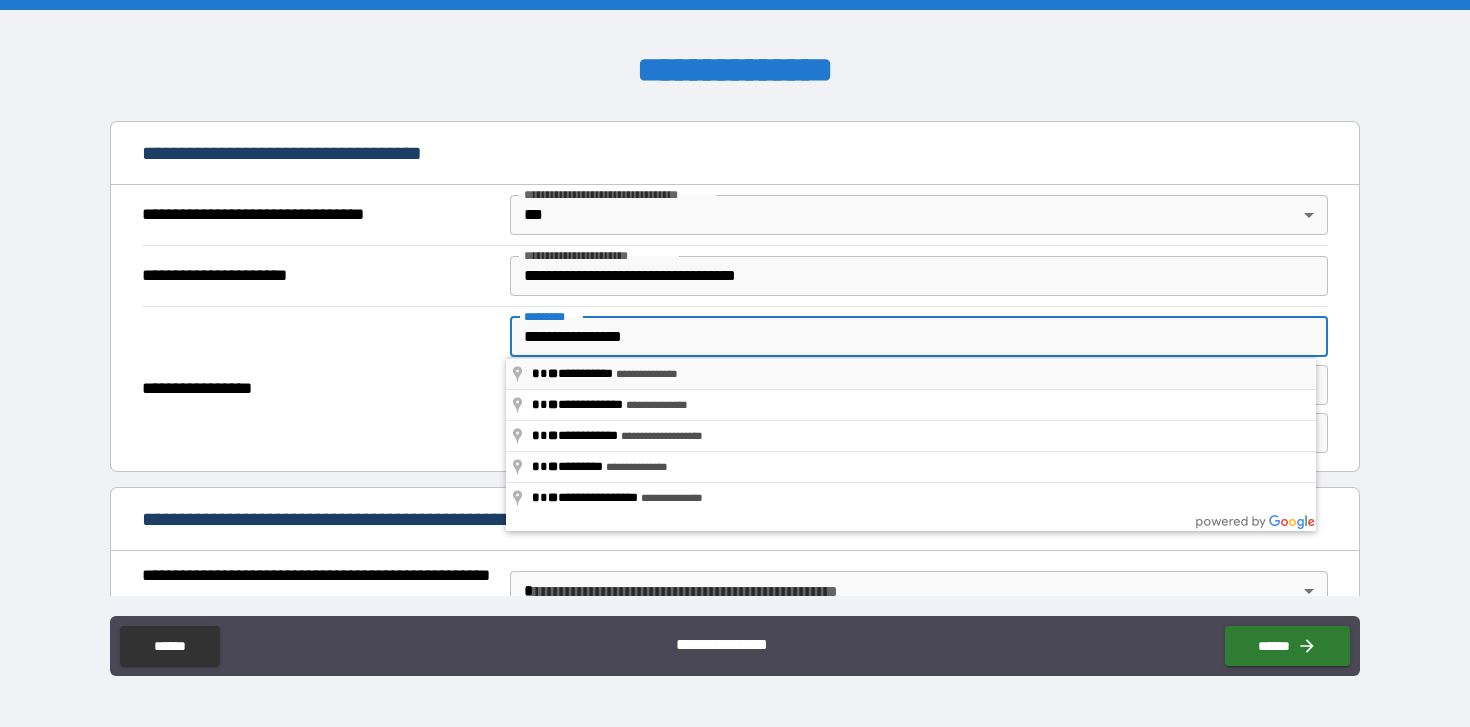 type on "**********" 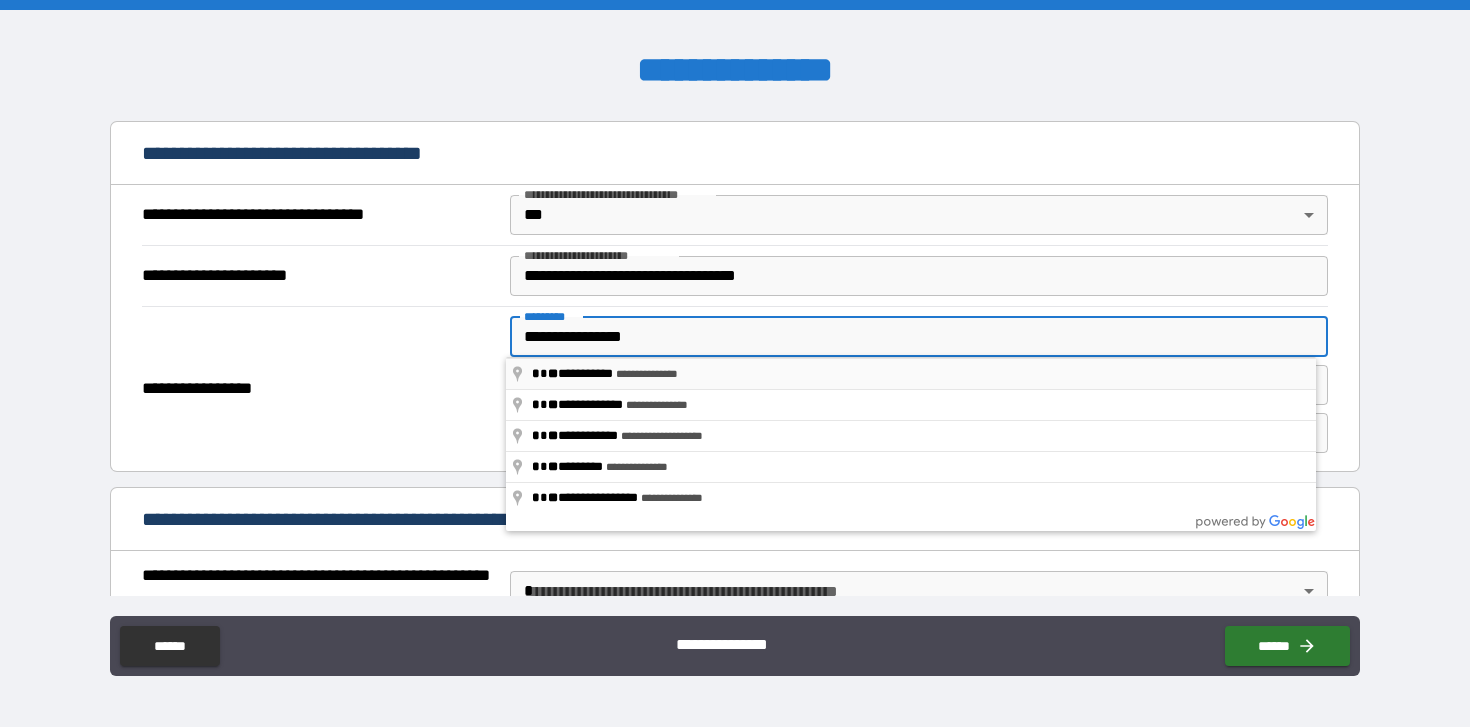 type on "******" 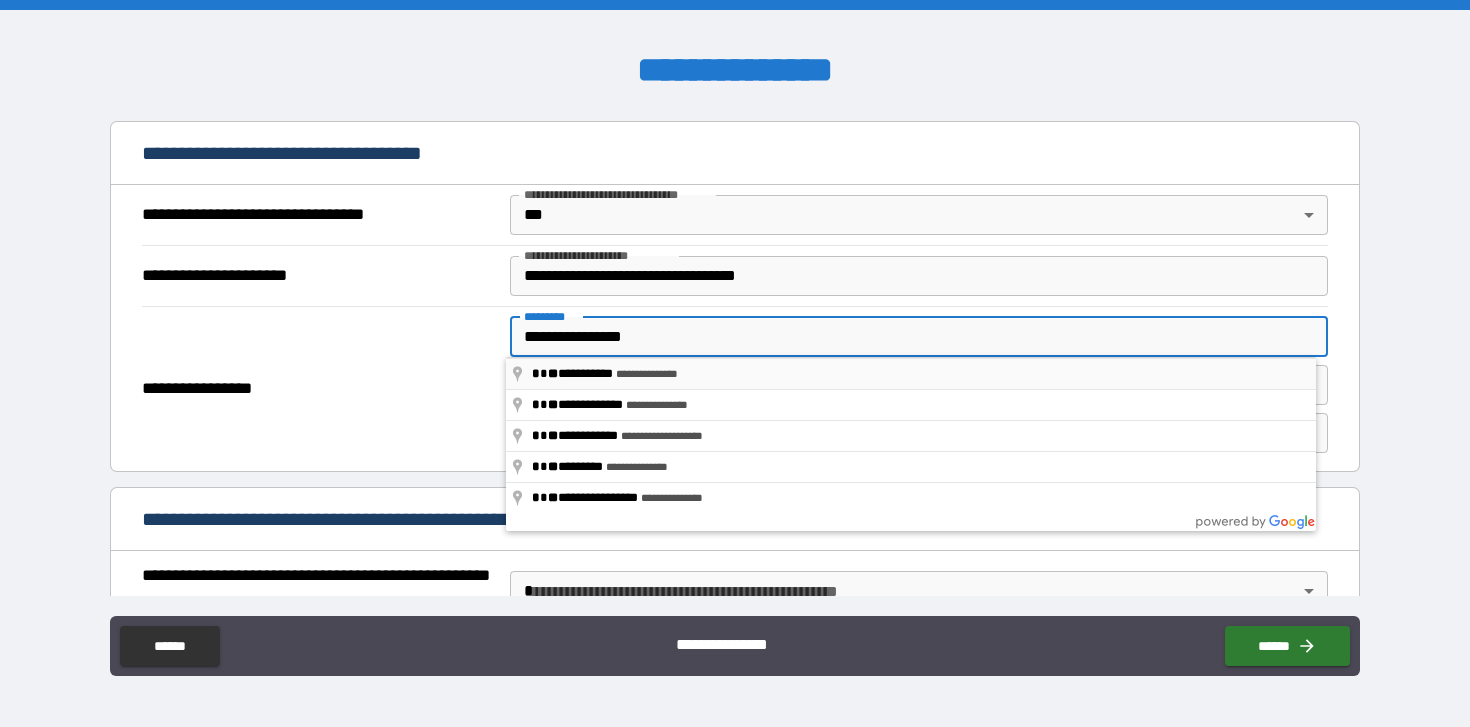 type 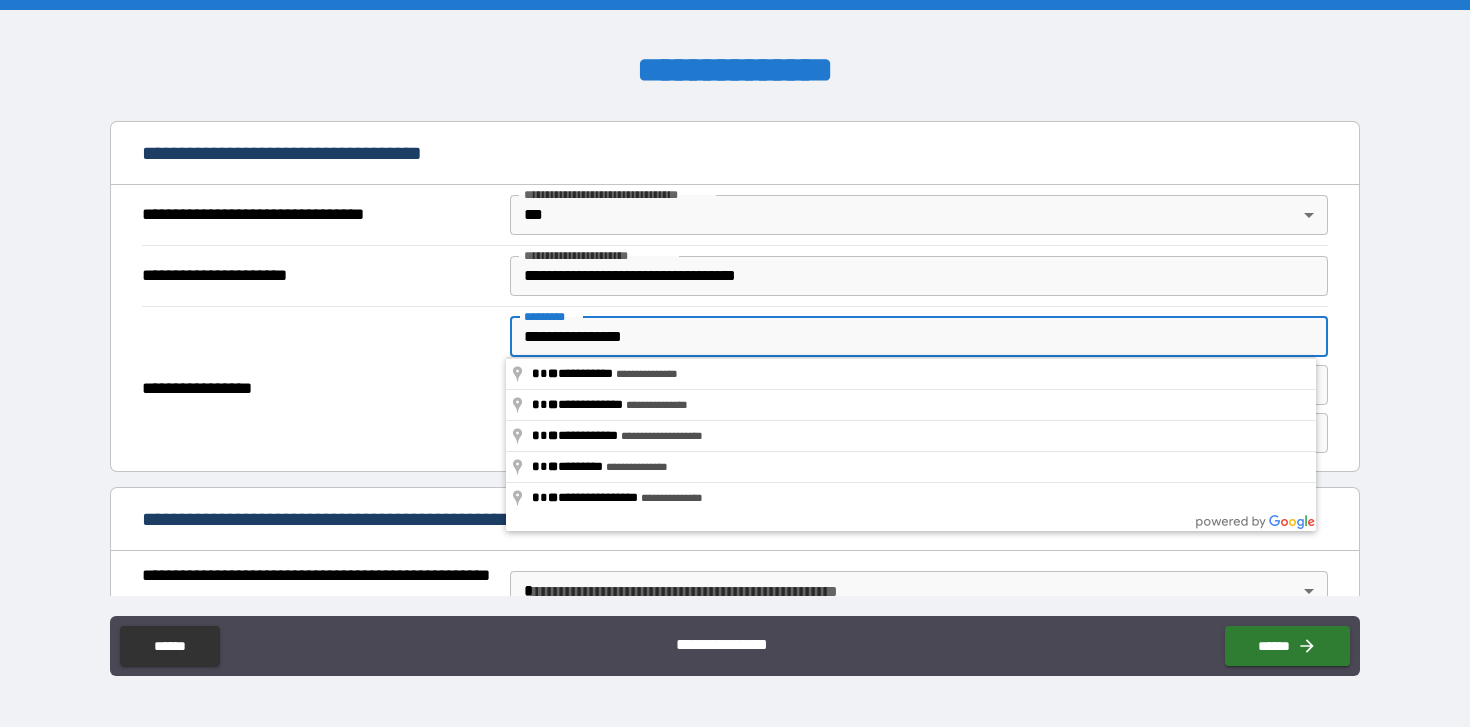 click on "**********" at bounding box center (320, 389) 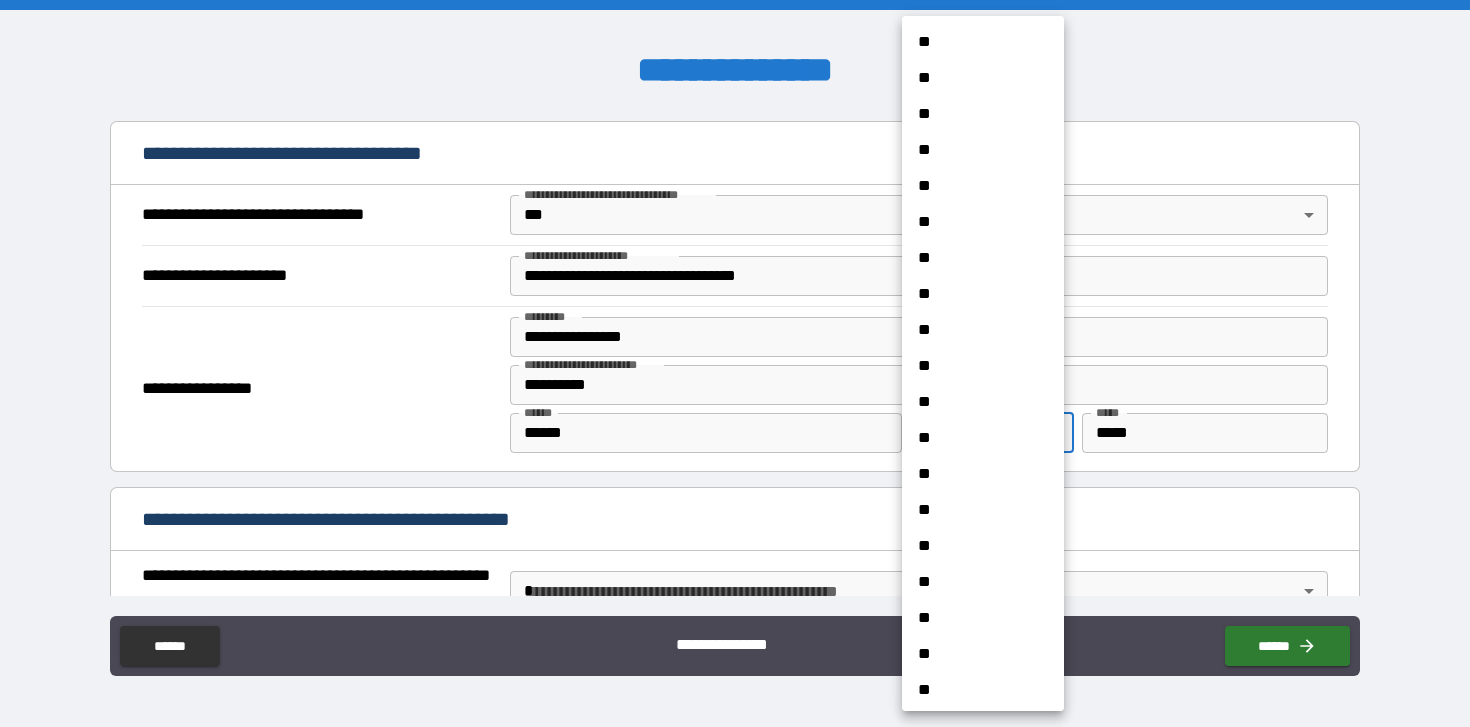 click on "**********" at bounding box center (735, 363) 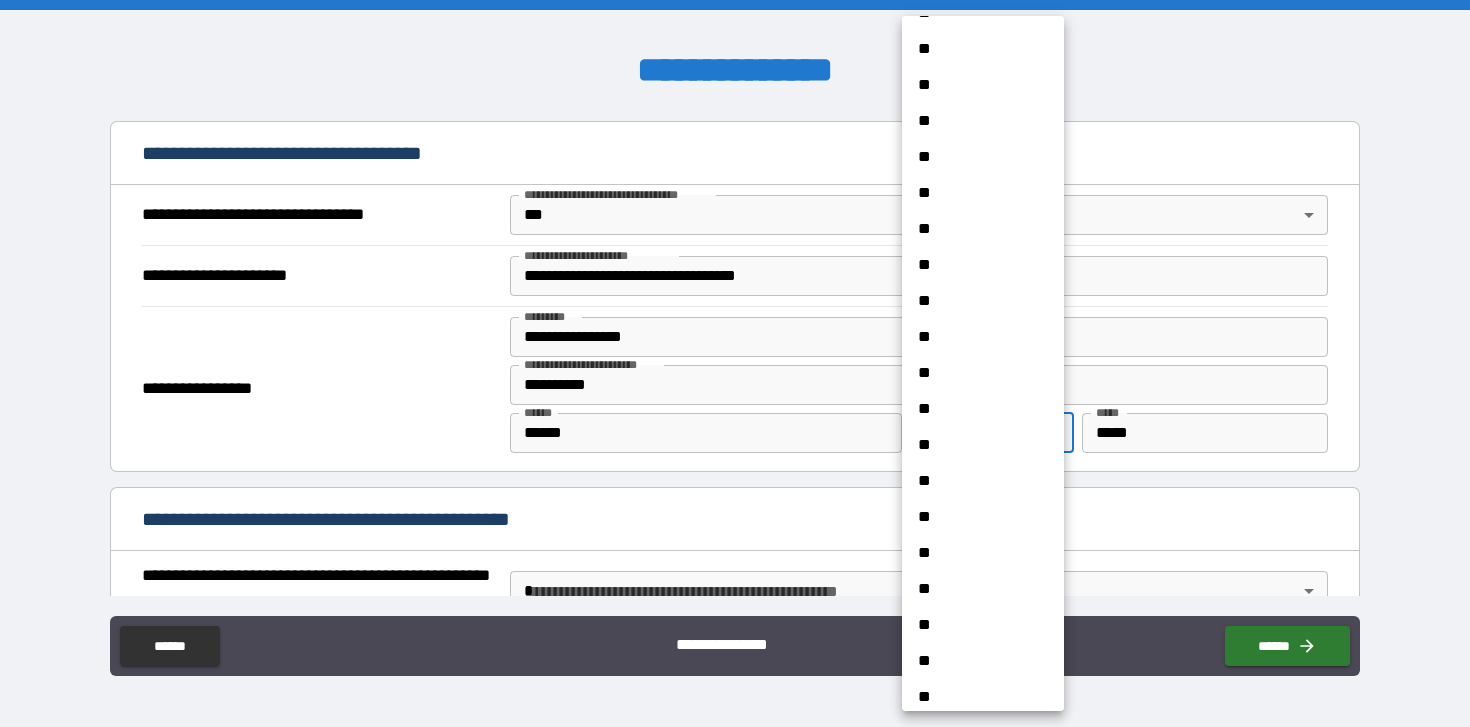 scroll, scrollTop: 467, scrollLeft: 0, axis: vertical 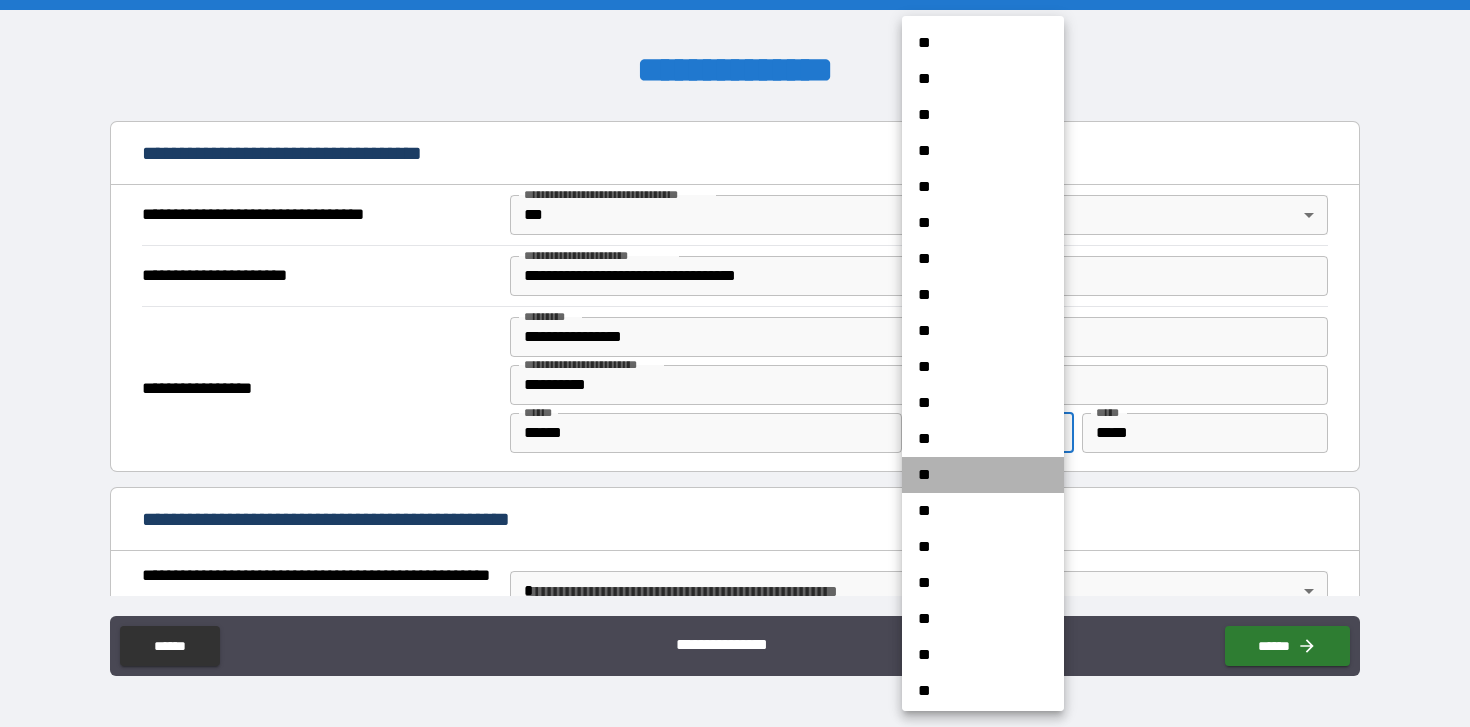 click on "**" at bounding box center (983, 475) 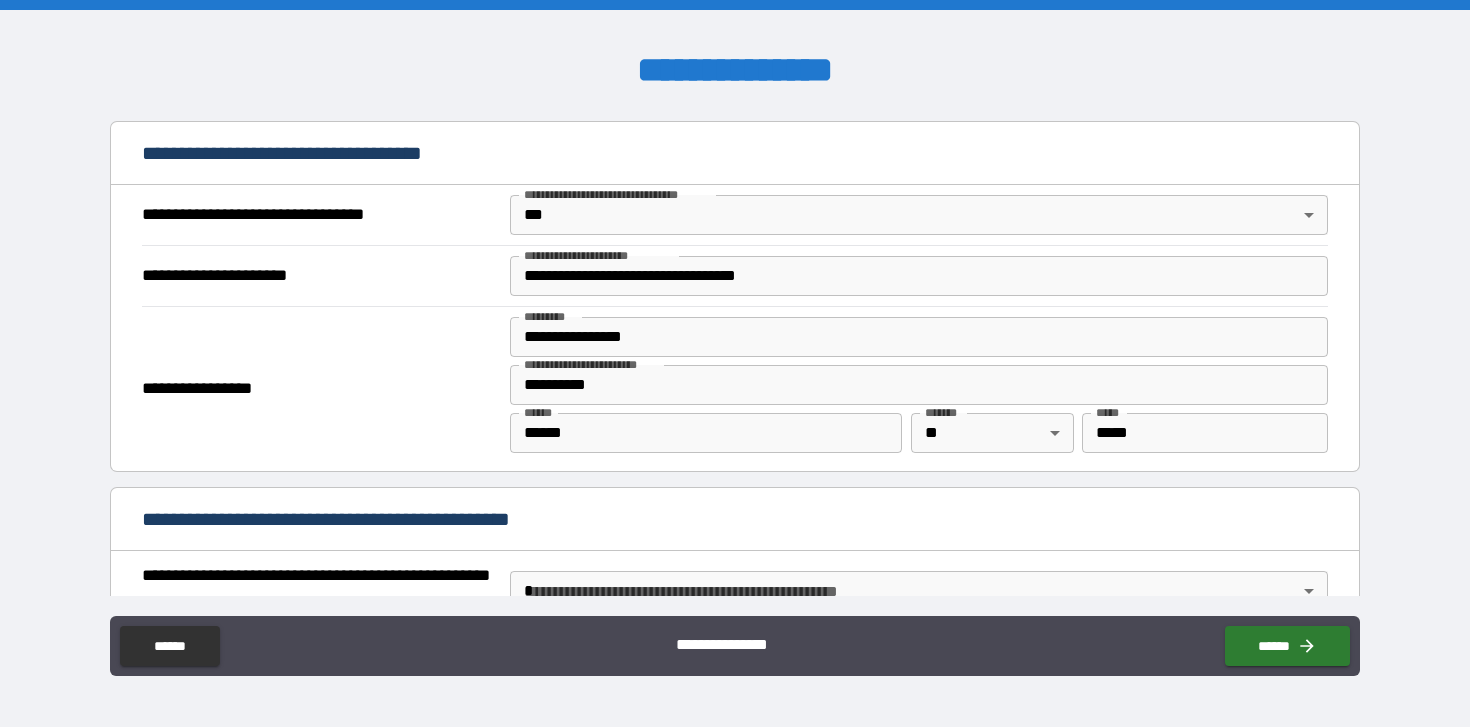 click on "**********" at bounding box center [320, 389] 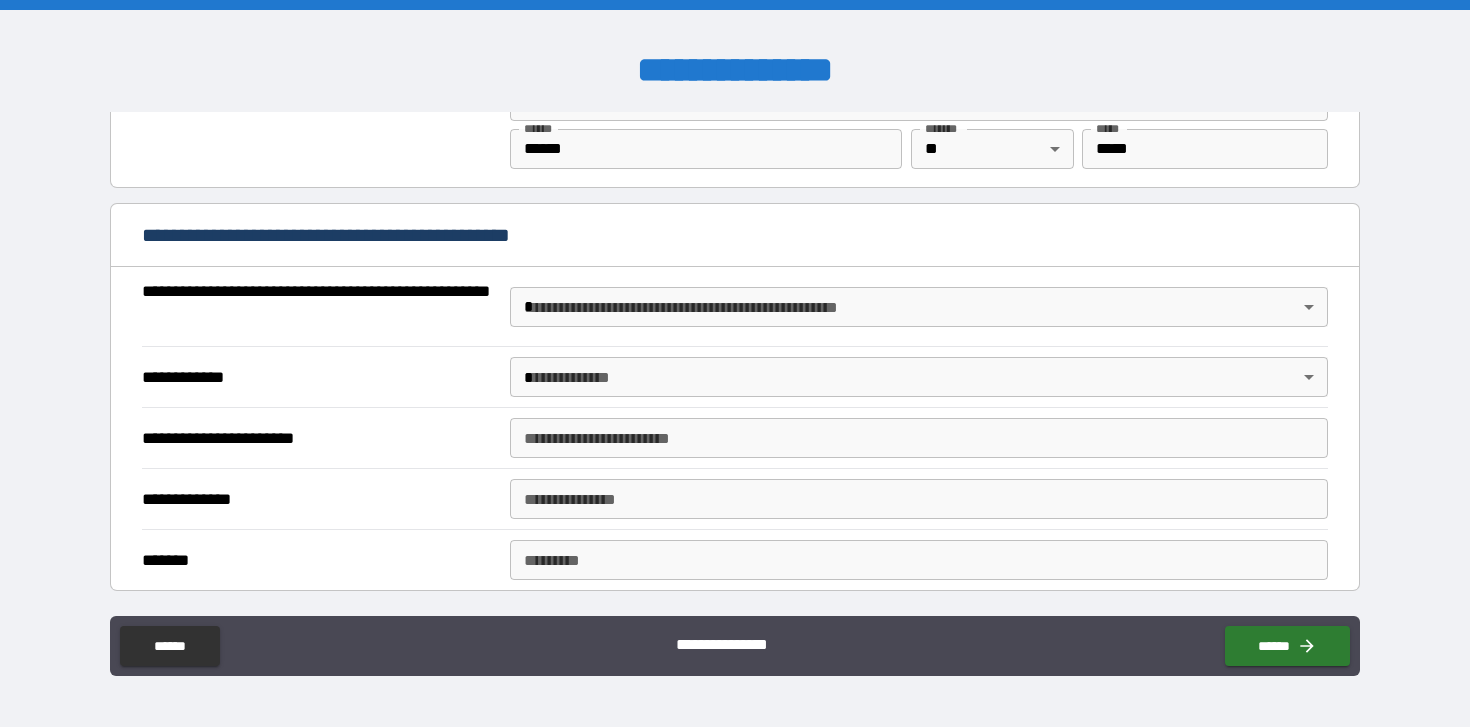 scroll, scrollTop: 1427, scrollLeft: 0, axis: vertical 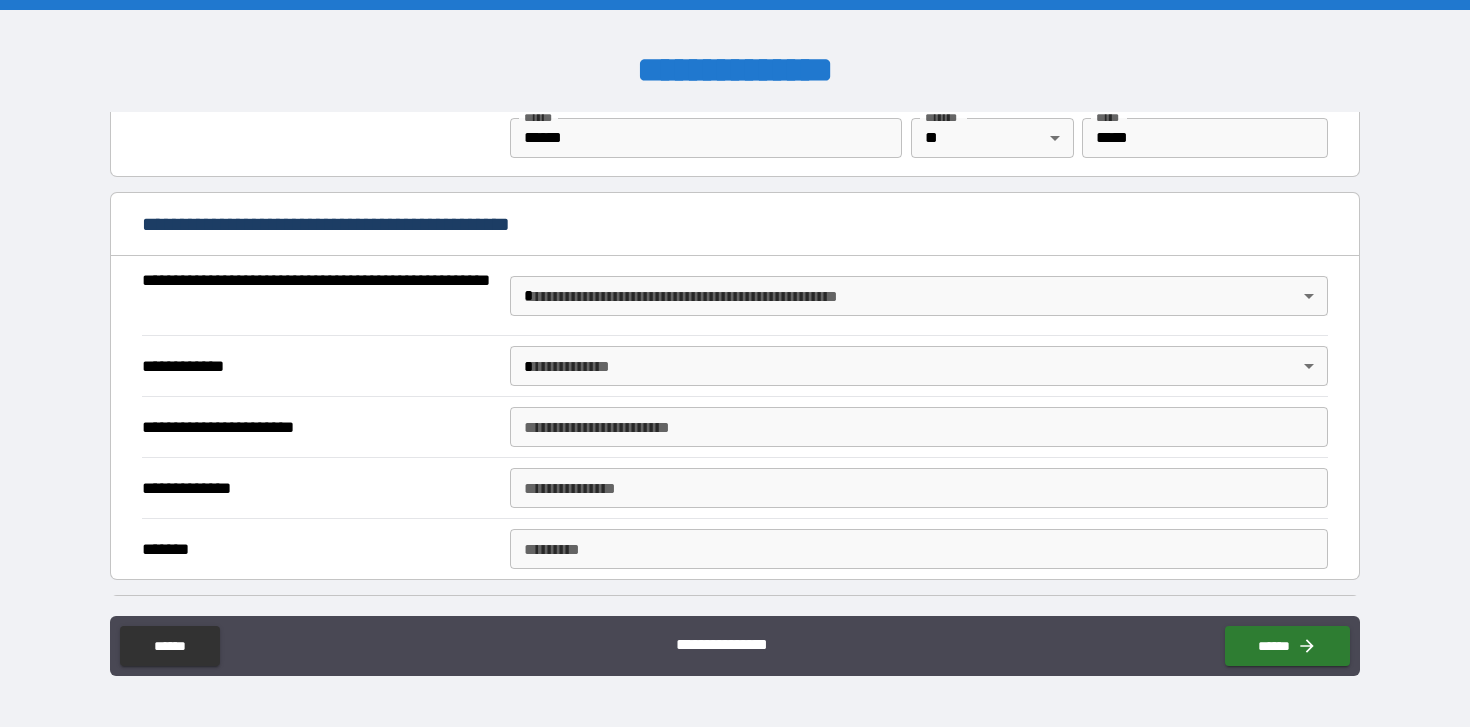 click on "**********" at bounding box center (735, 363) 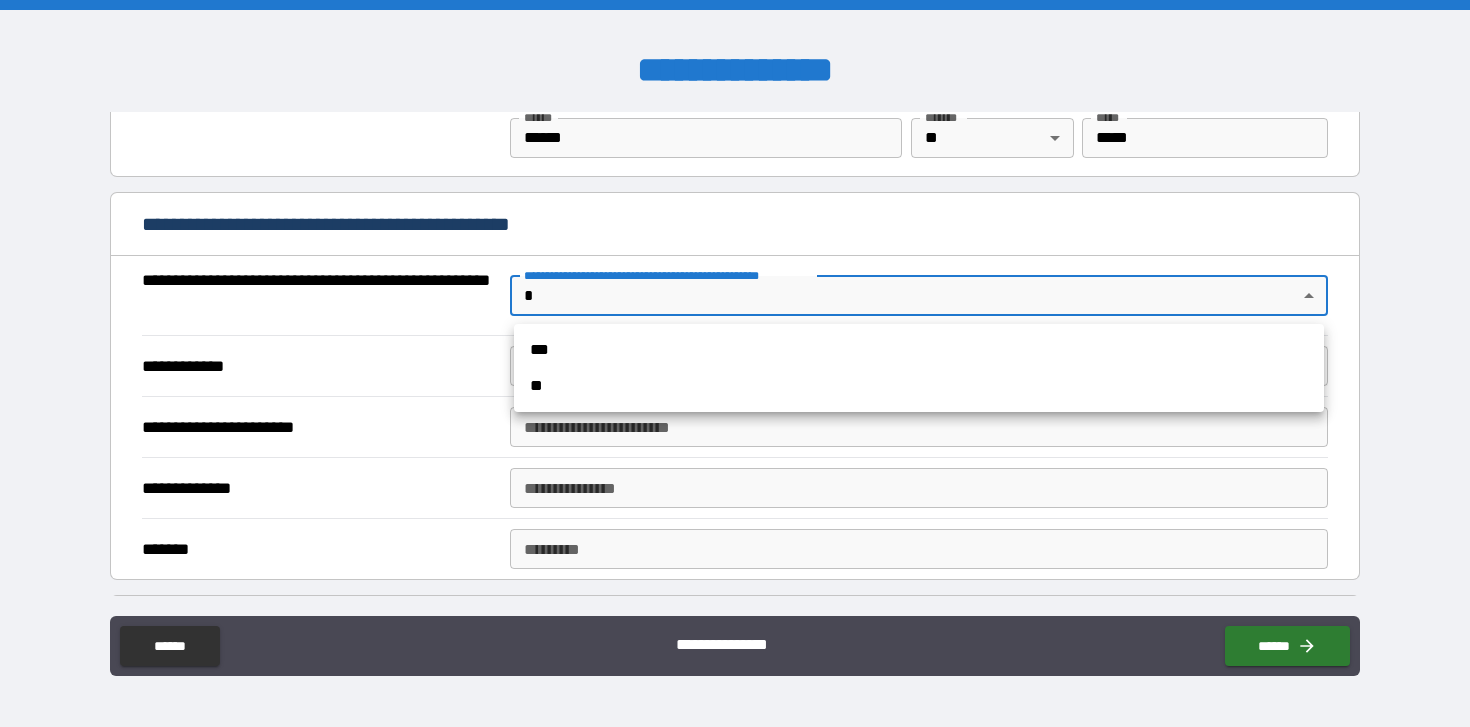 click on "**" at bounding box center (919, 386) 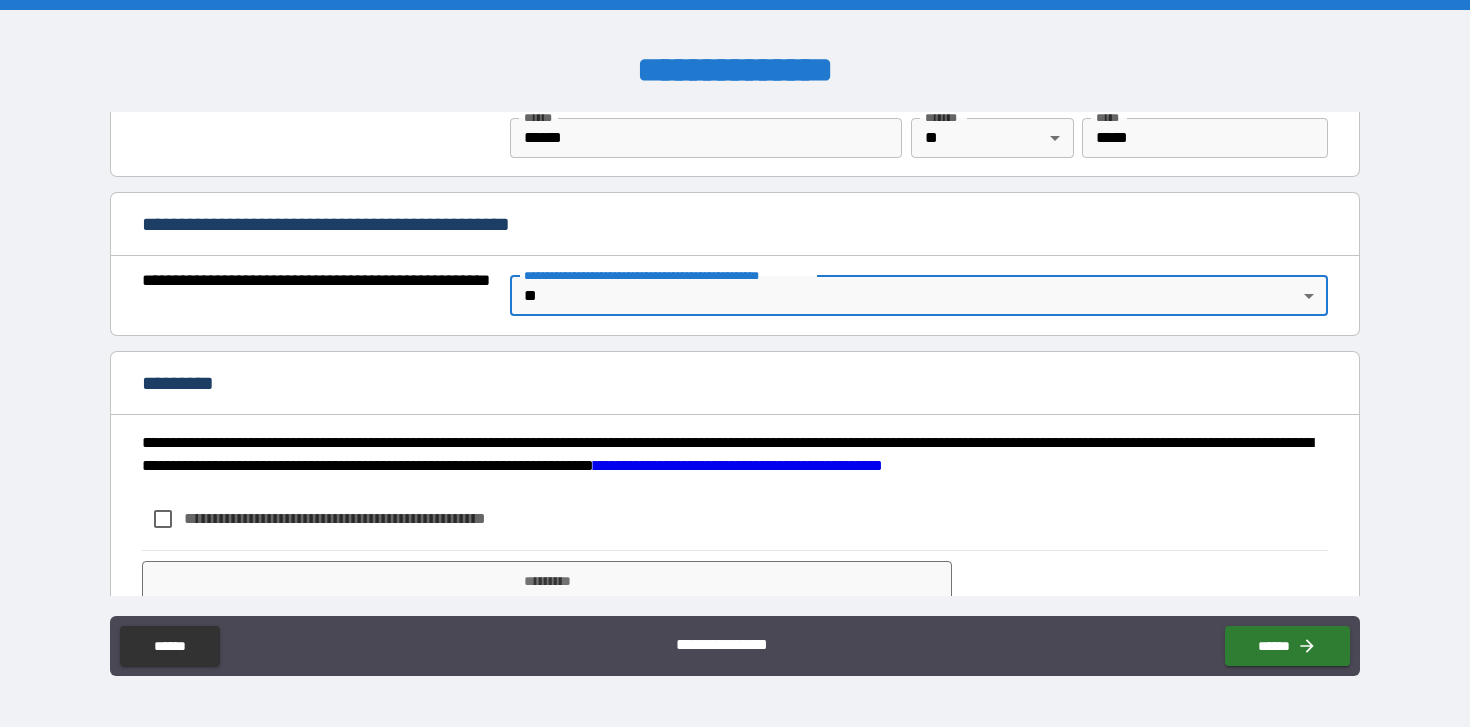 scroll, scrollTop: 1503, scrollLeft: 0, axis: vertical 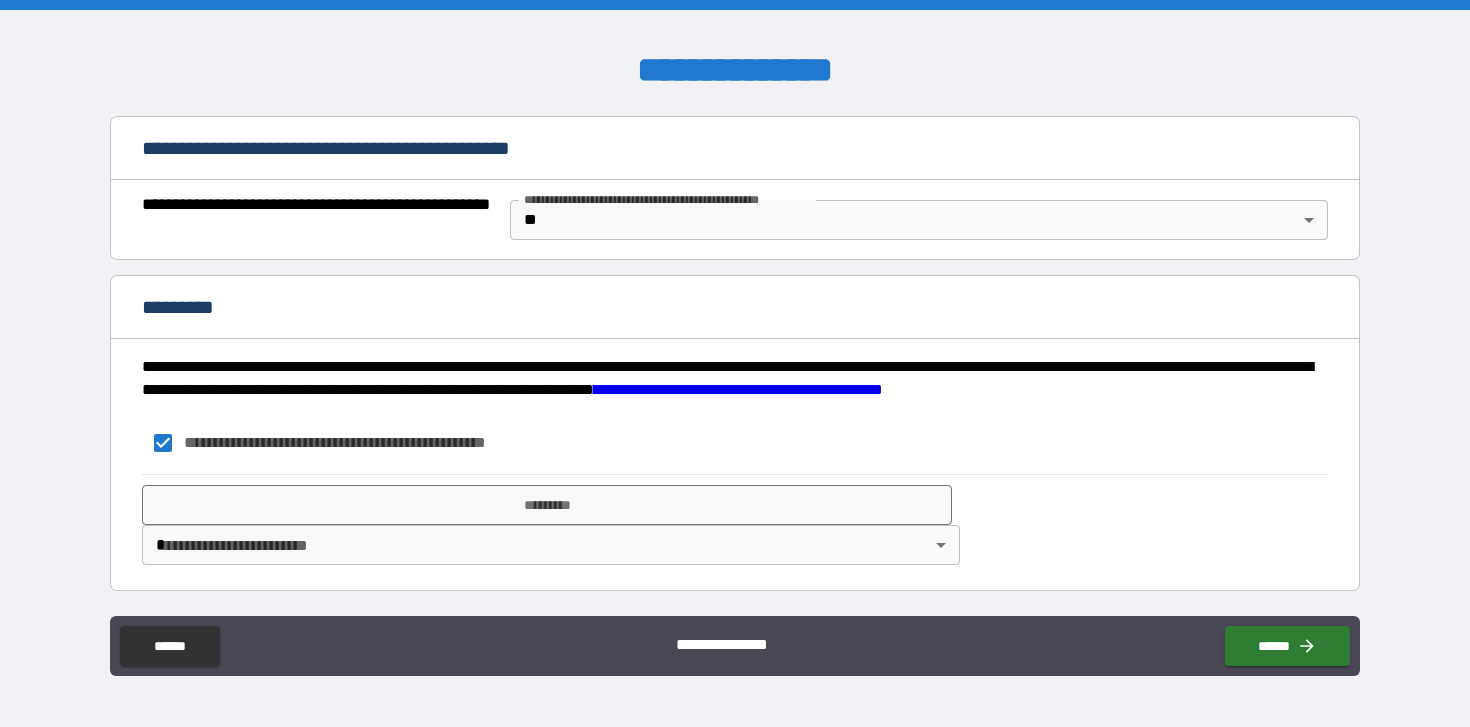 click on "**********" at bounding box center (735, 363) 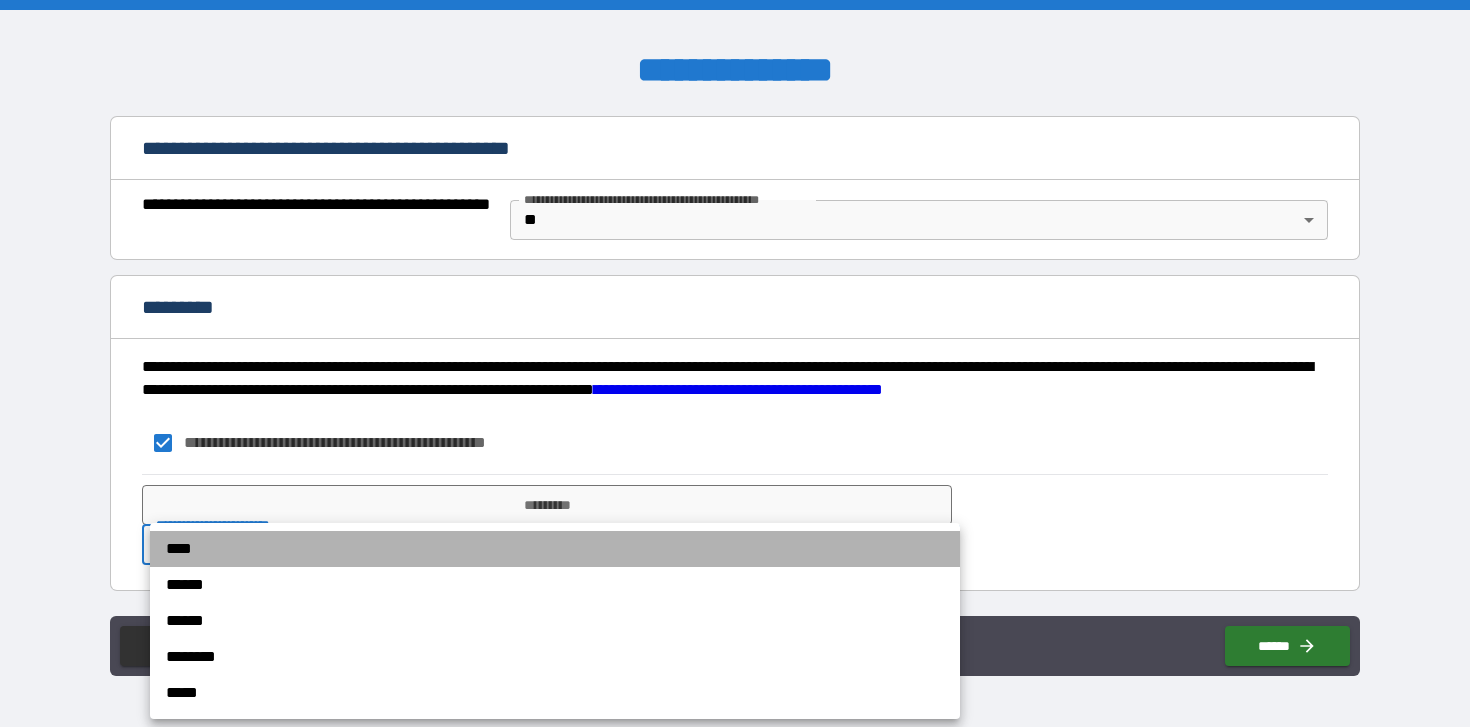 click on "****" at bounding box center [555, 549] 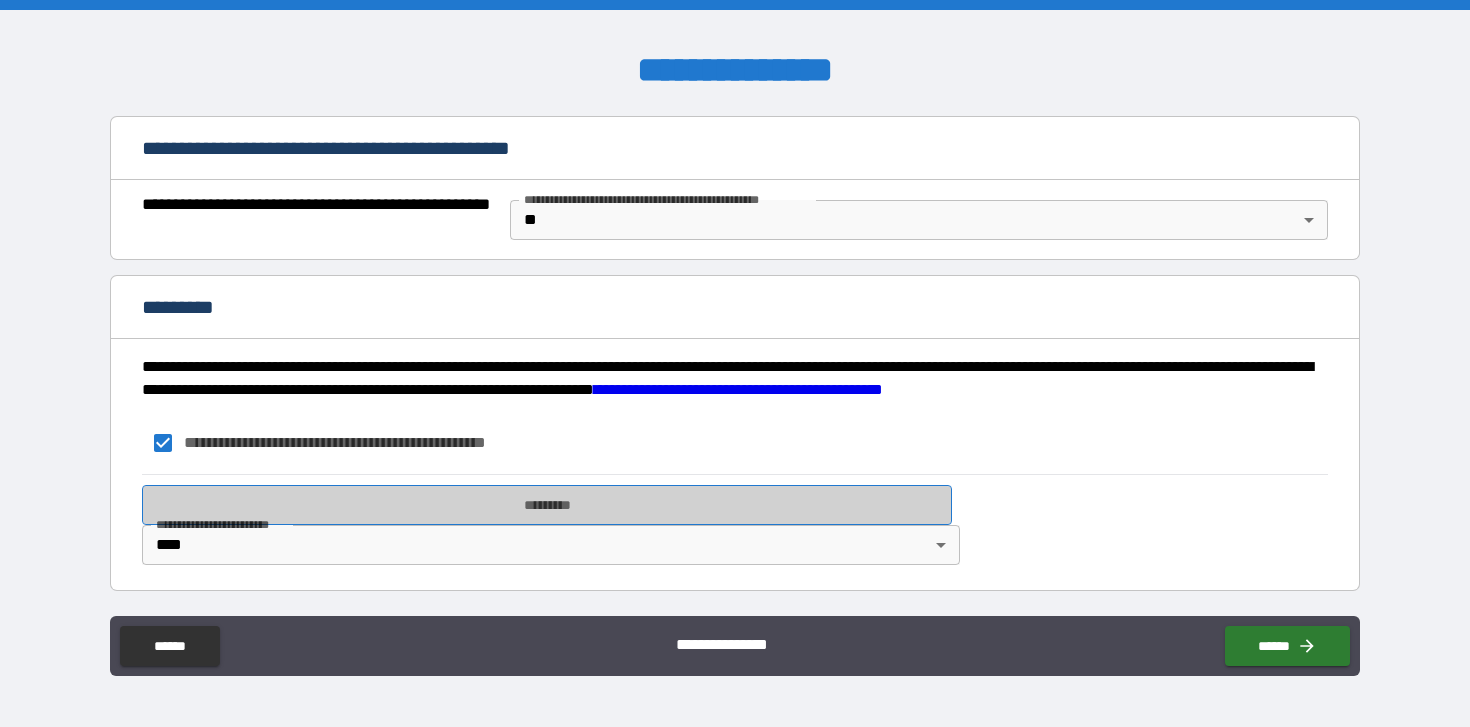 click on "*********" at bounding box center (547, 505) 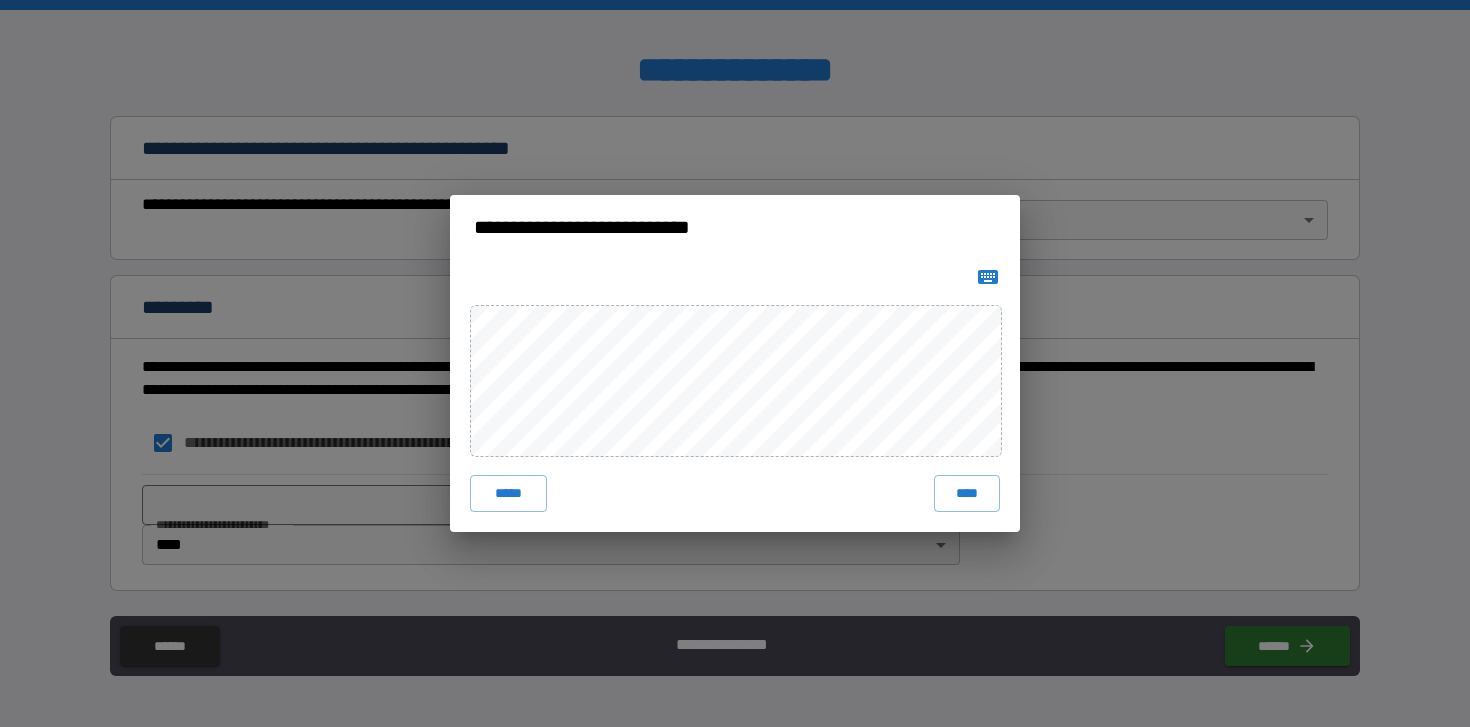 click 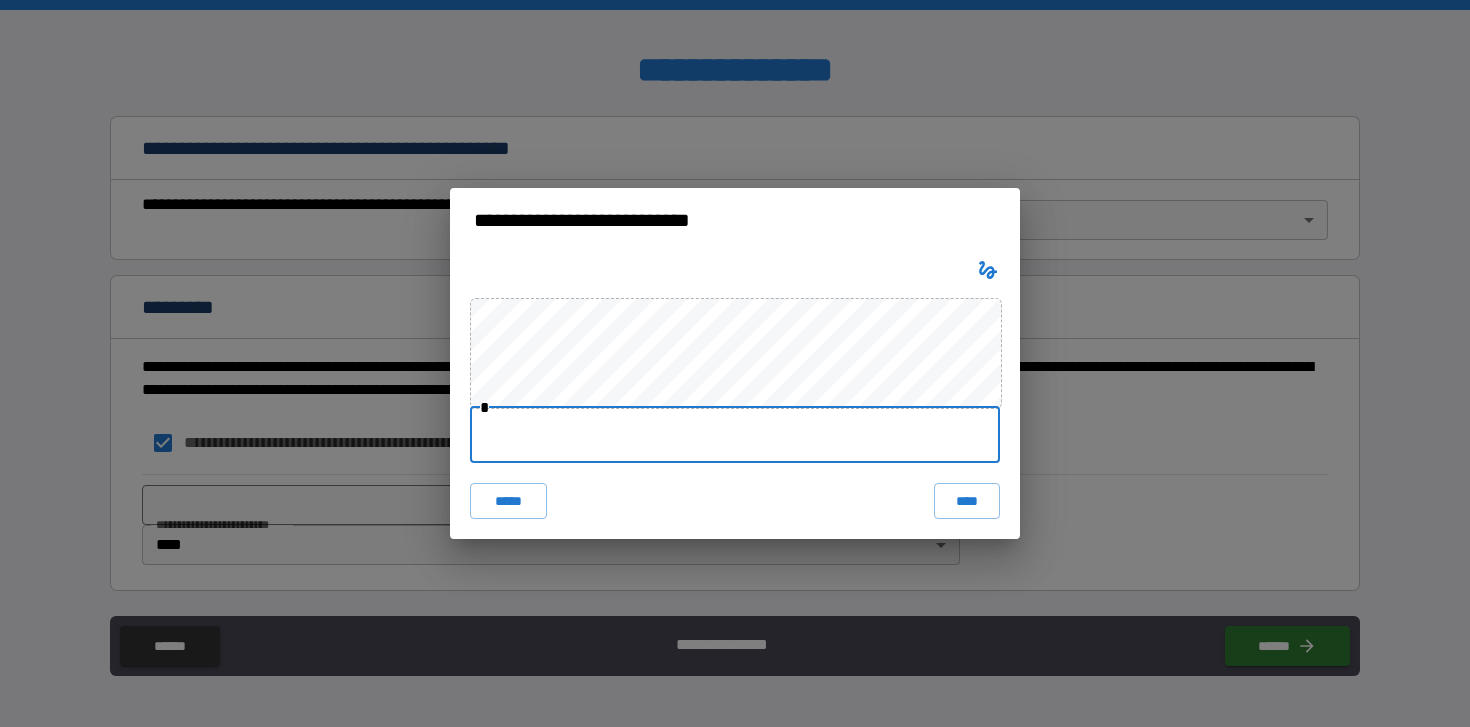 click at bounding box center [735, 435] 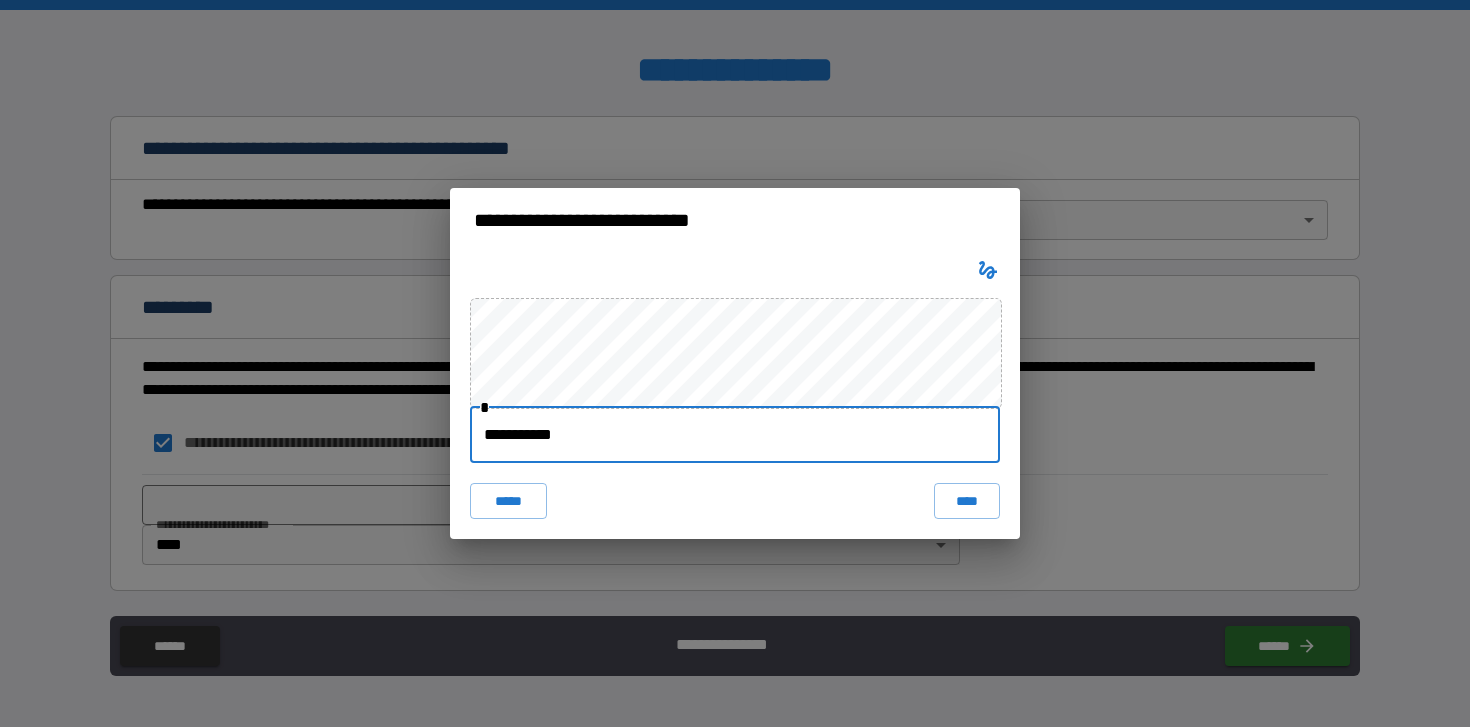 type on "**" 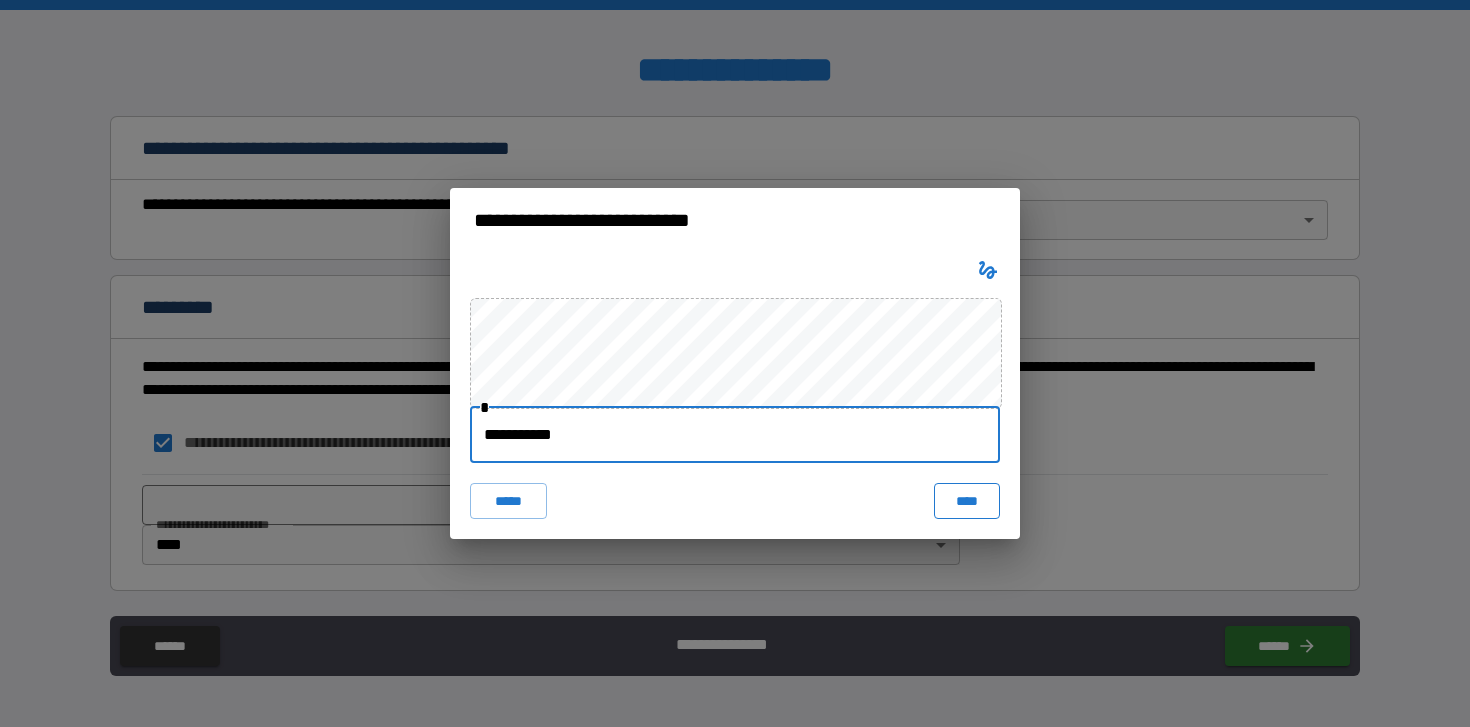 click on "****" at bounding box center [967, 501] 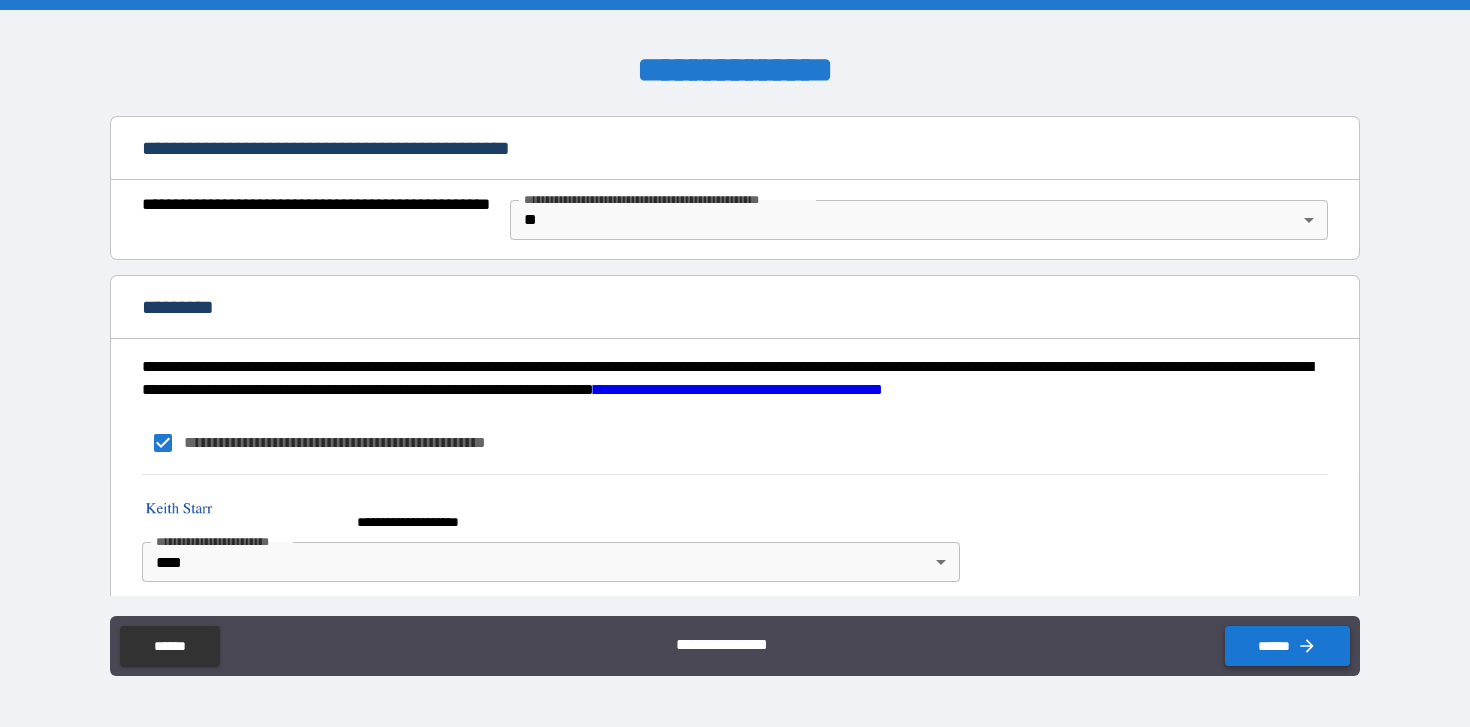 click on "******" at bounding box center [1287, 646] 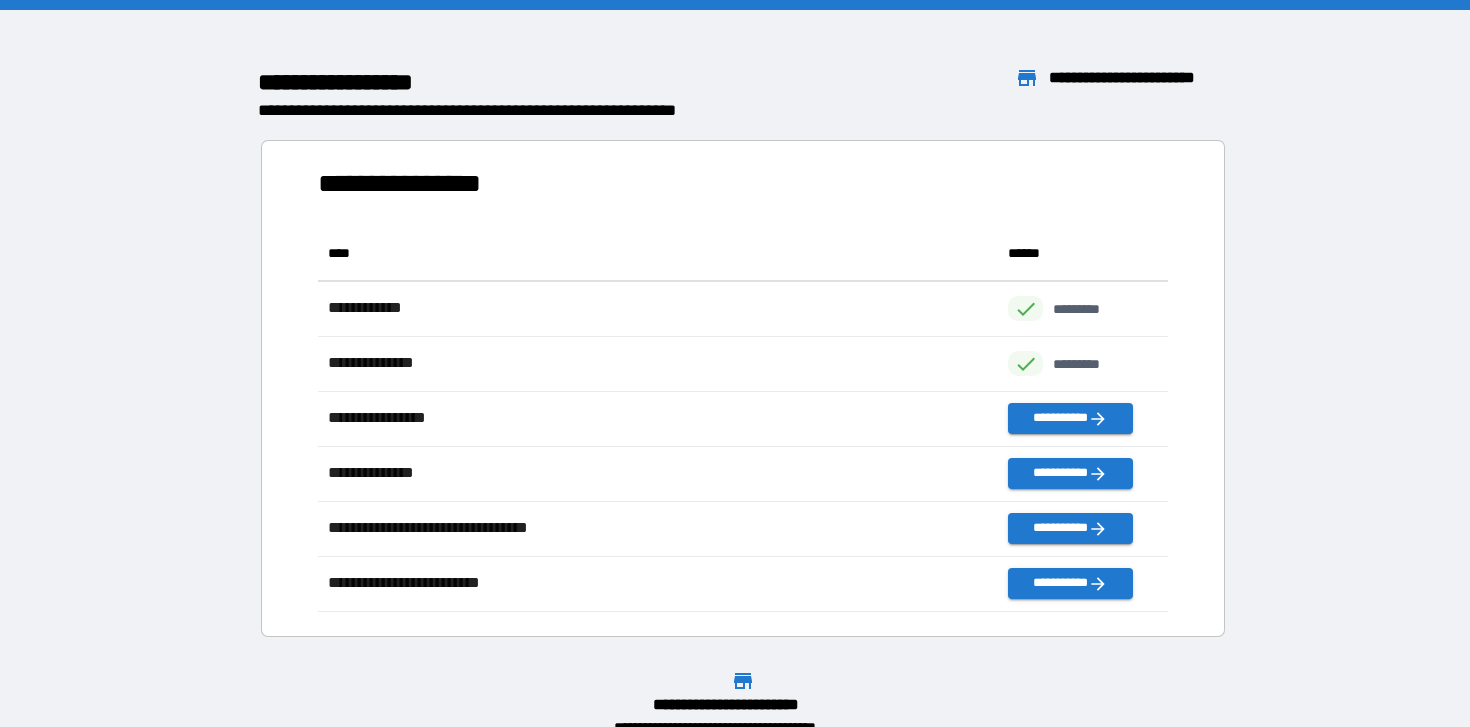 scroll, scrollTop: 1, scrollLeft: 1, axis: both 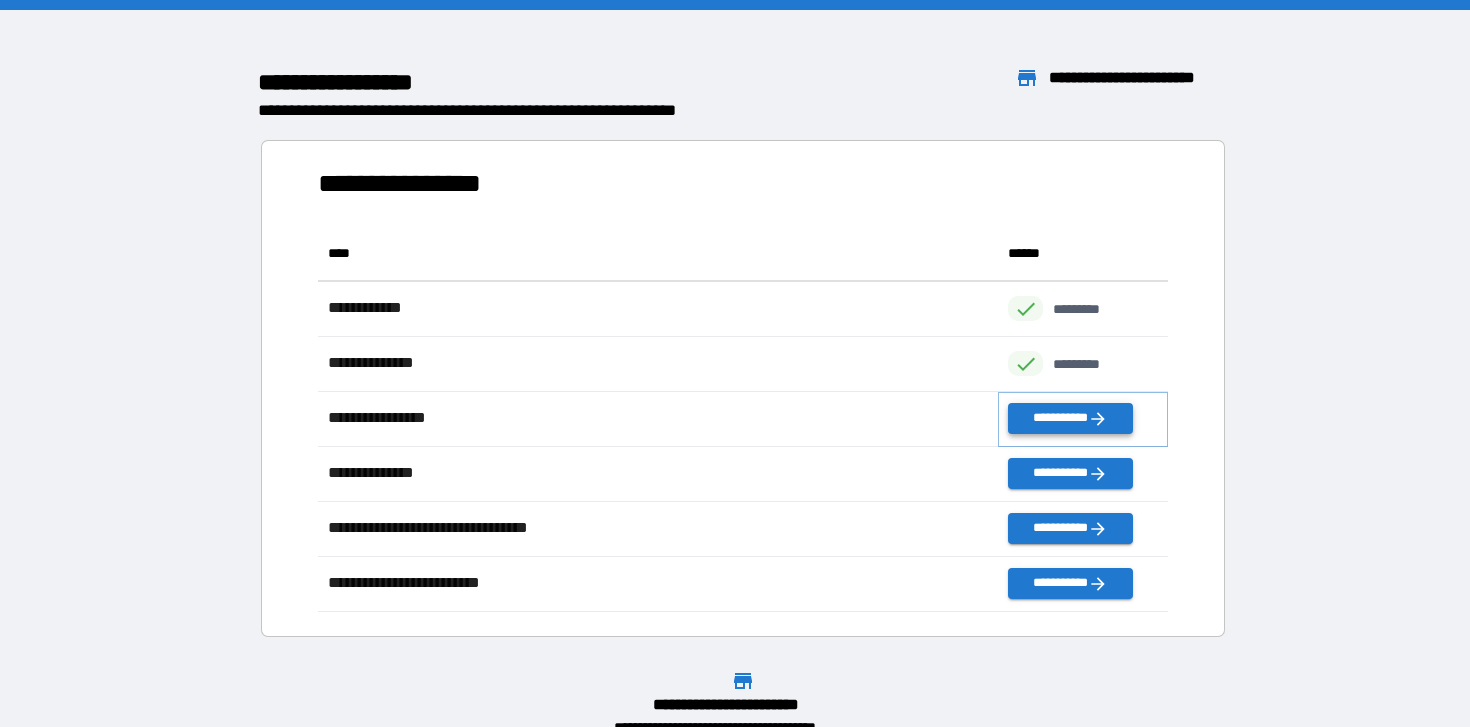 click on "**********" at bounding box center [1070, 418] 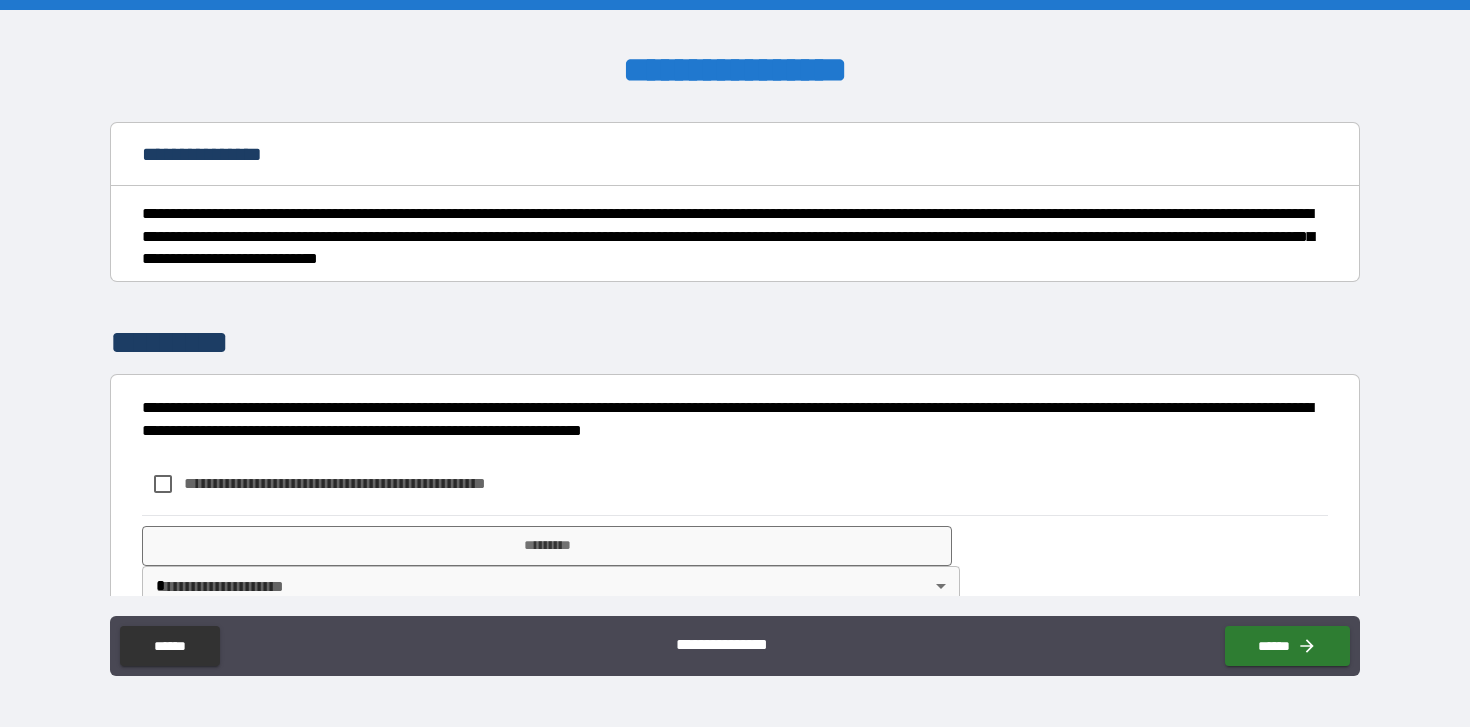 scroll, scrollTop: 1121, scrollLeft: 0, axis: vertical 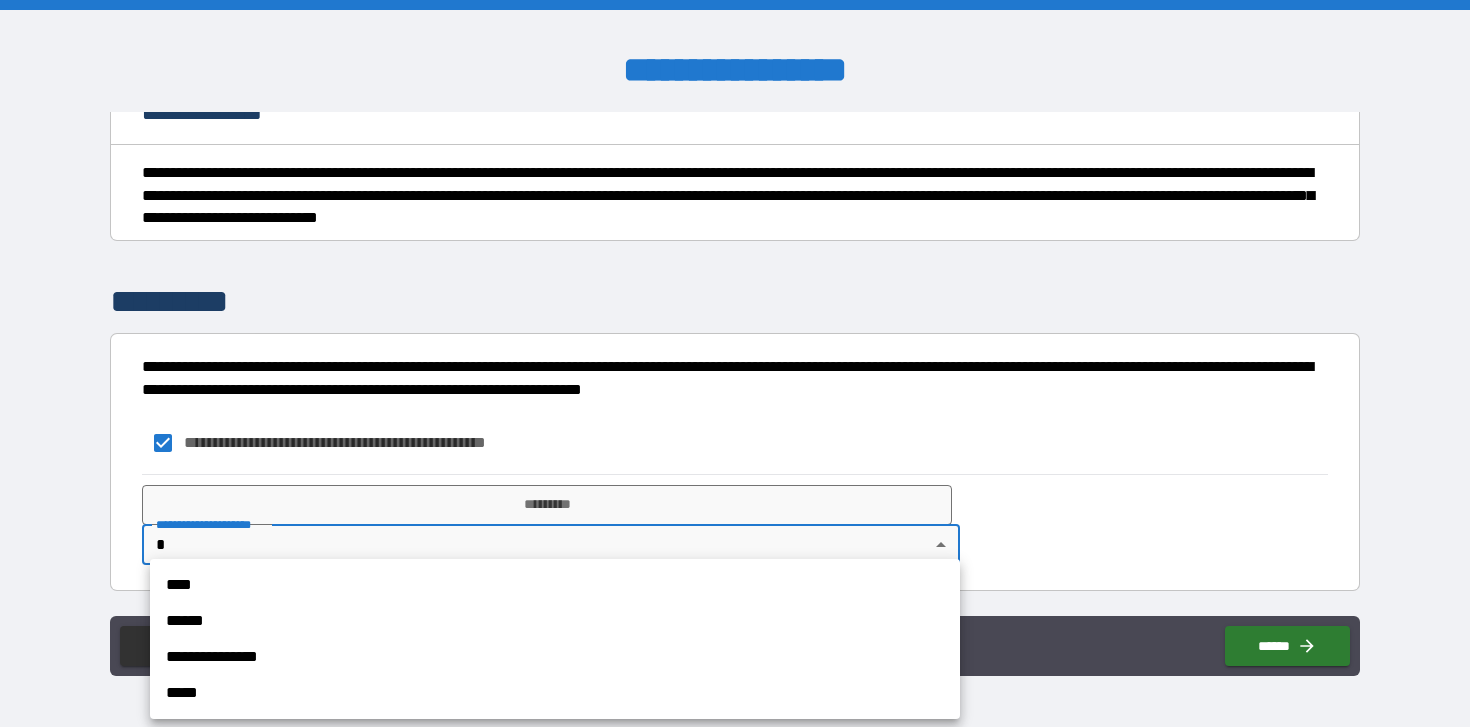 click on "**********" at bounding box center [735, 363] 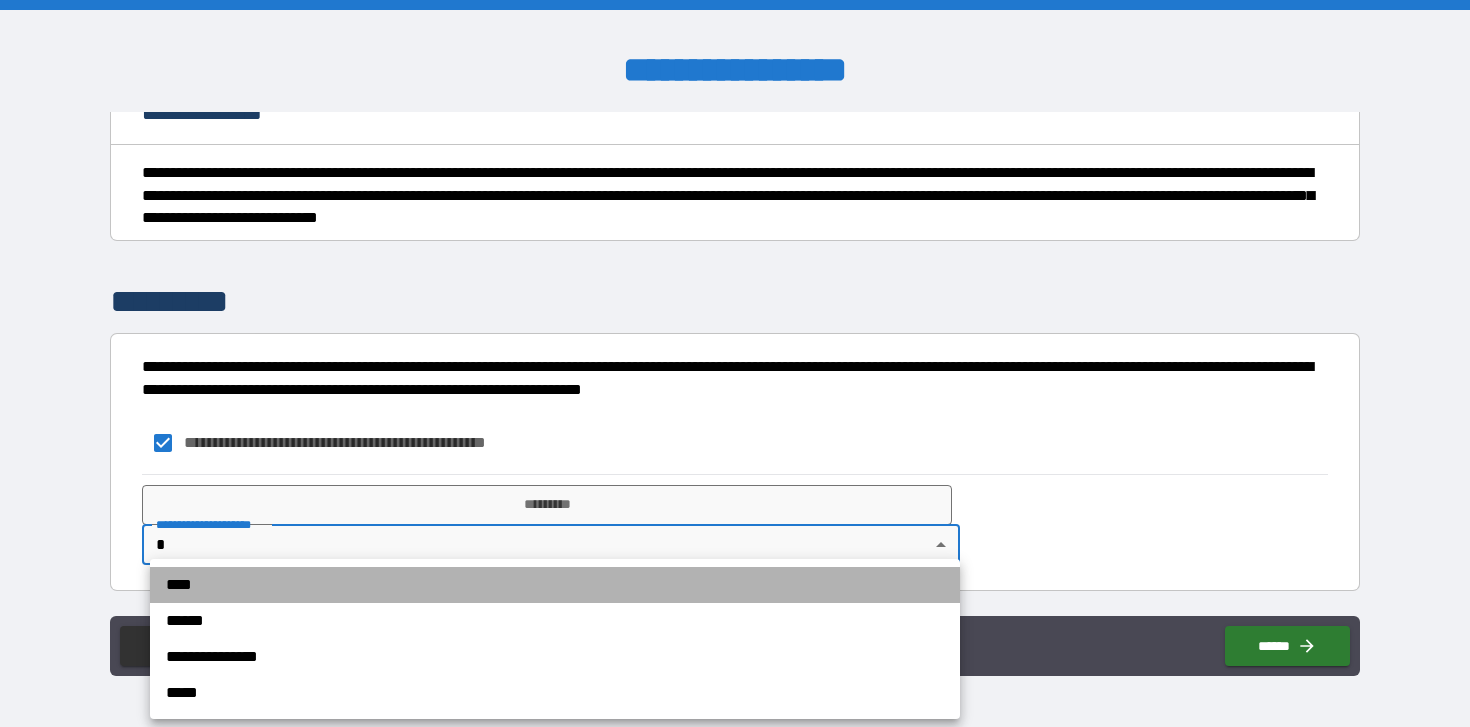 click on "****" at bounding box center [555, 585] 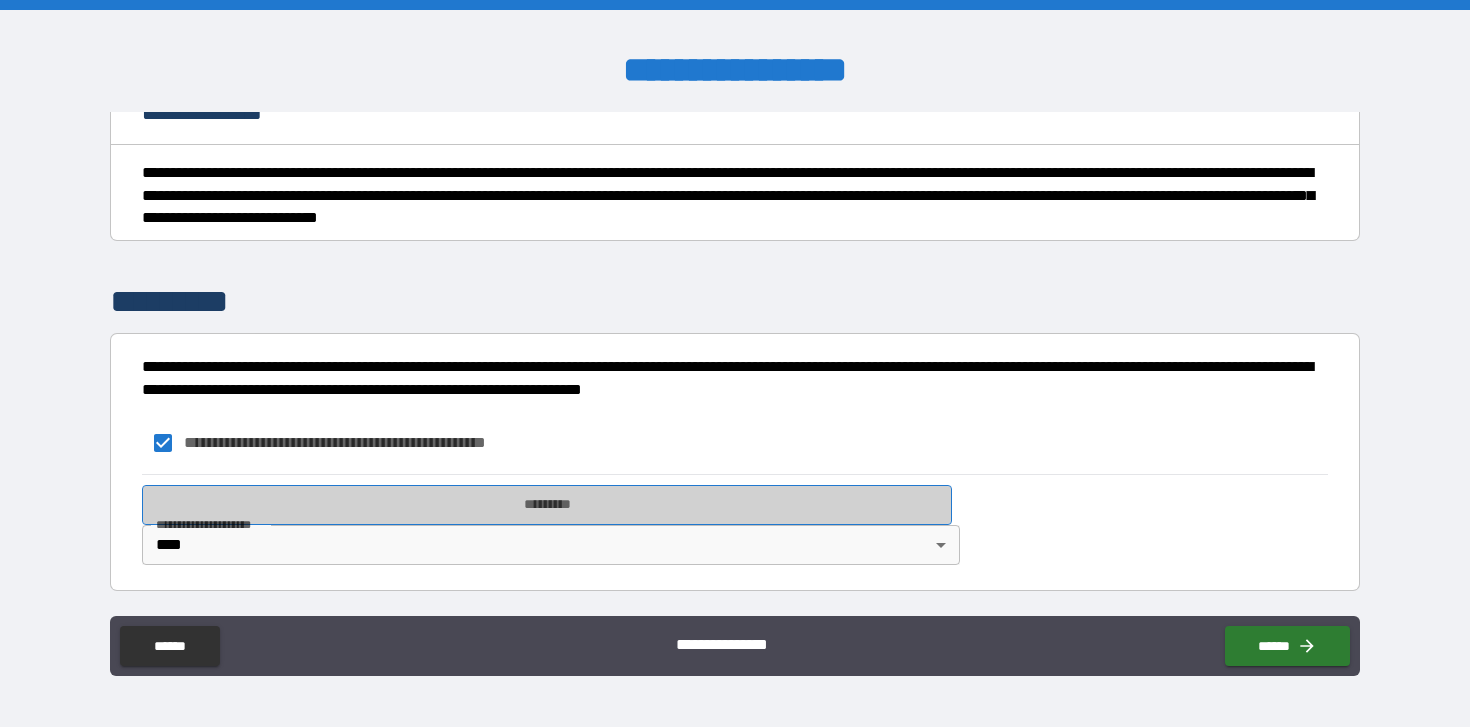 click on "*********" at bounding box center [547, 505] 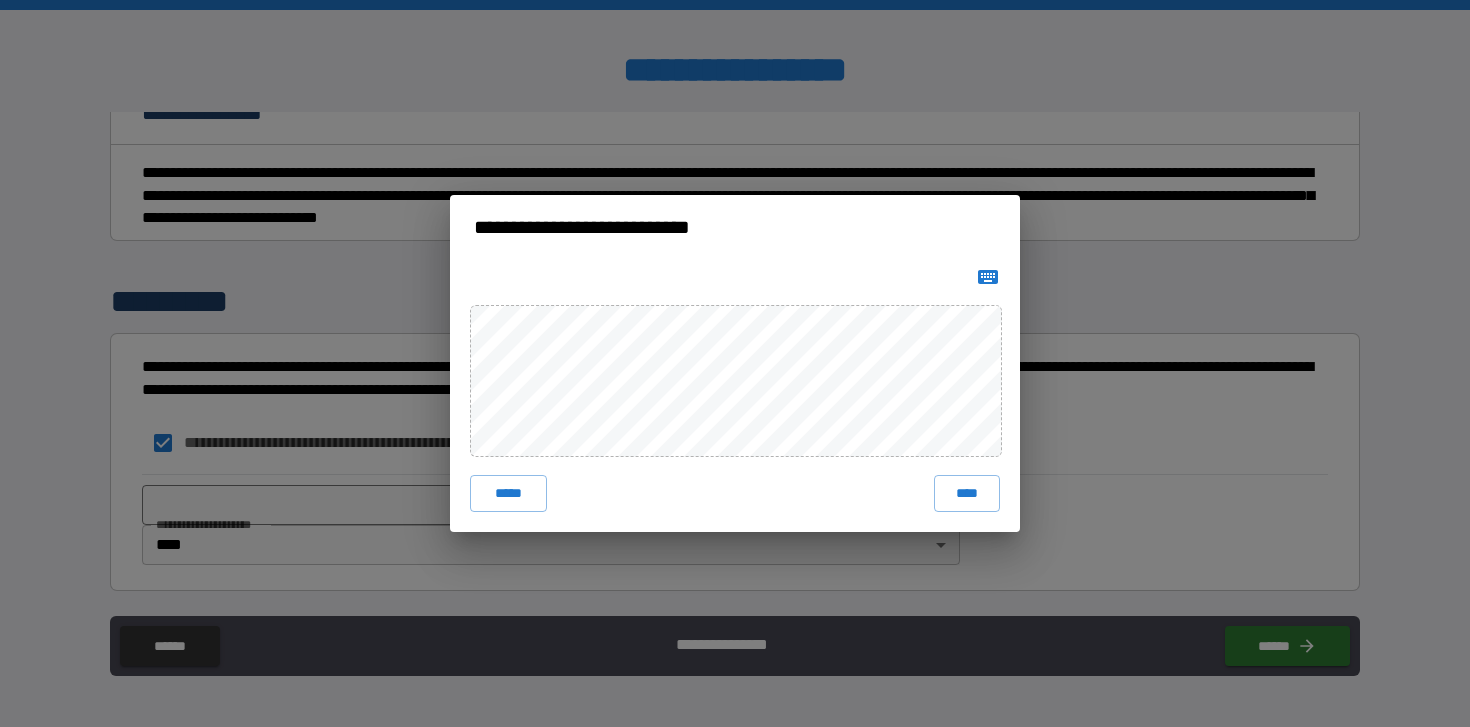click 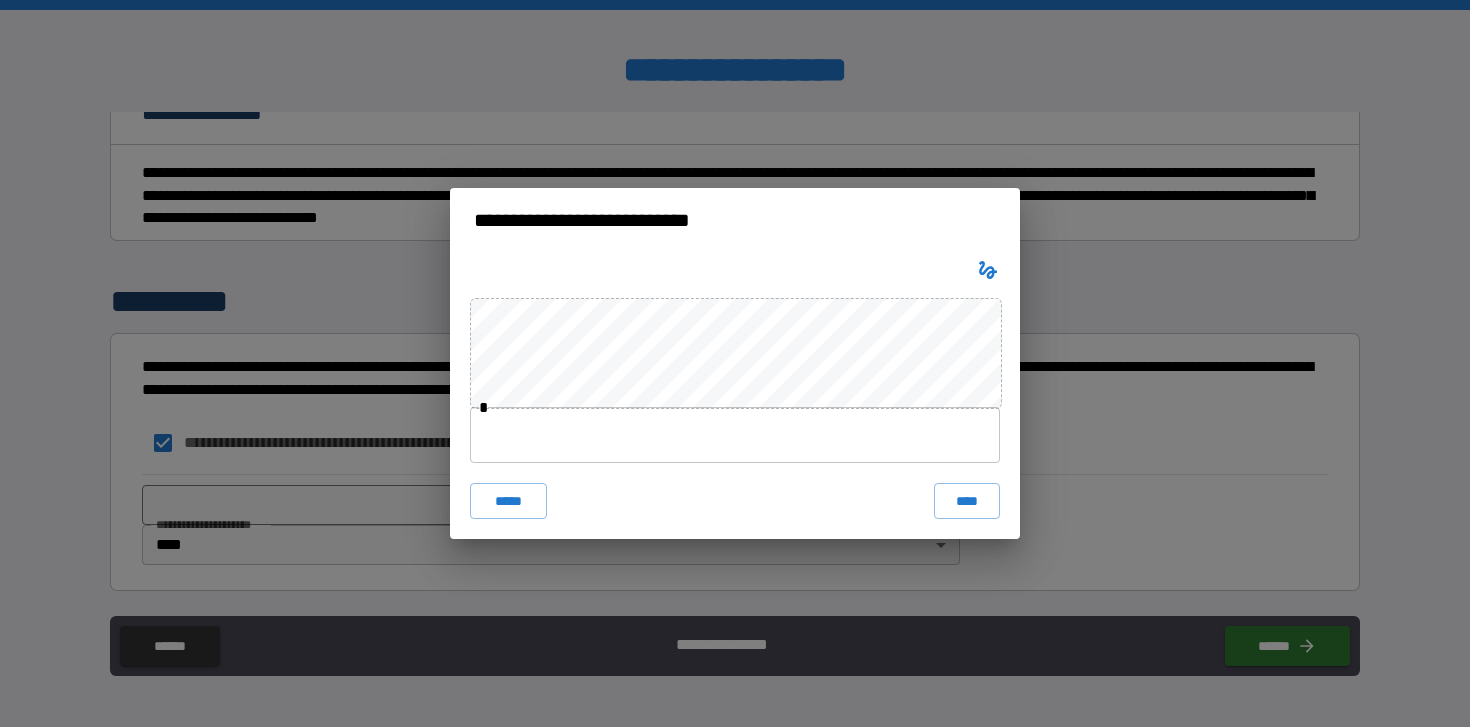 click at bounding box center [735, 435] 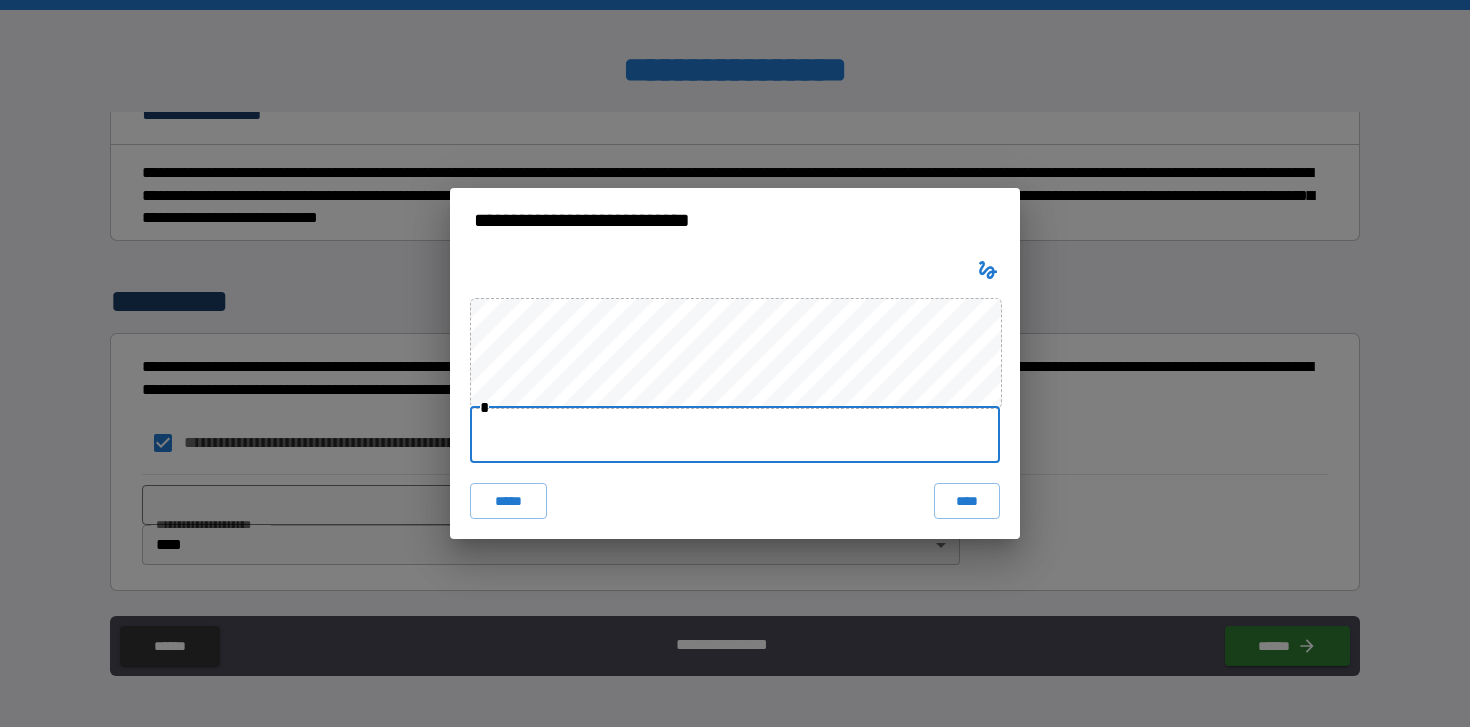 type on "**********" 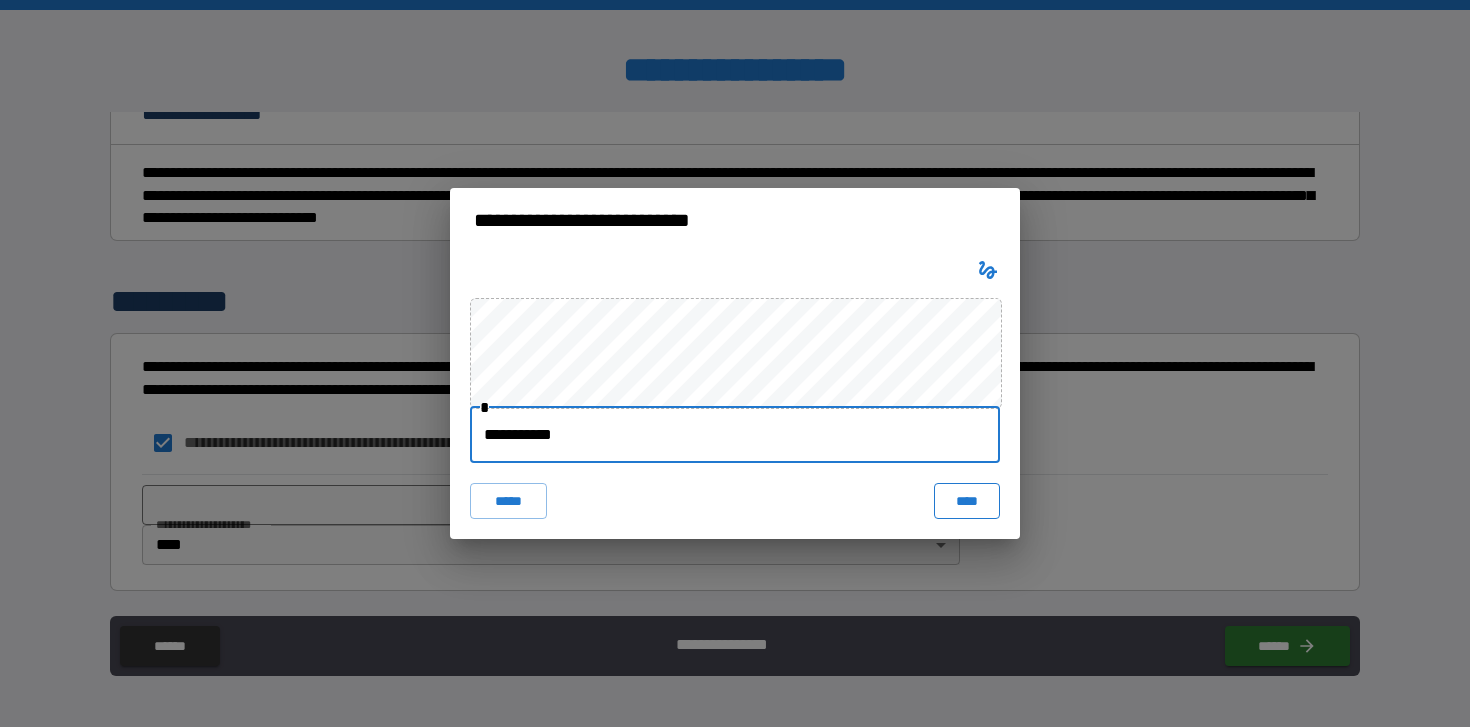 click on "****" at bounding box center [967, 501] 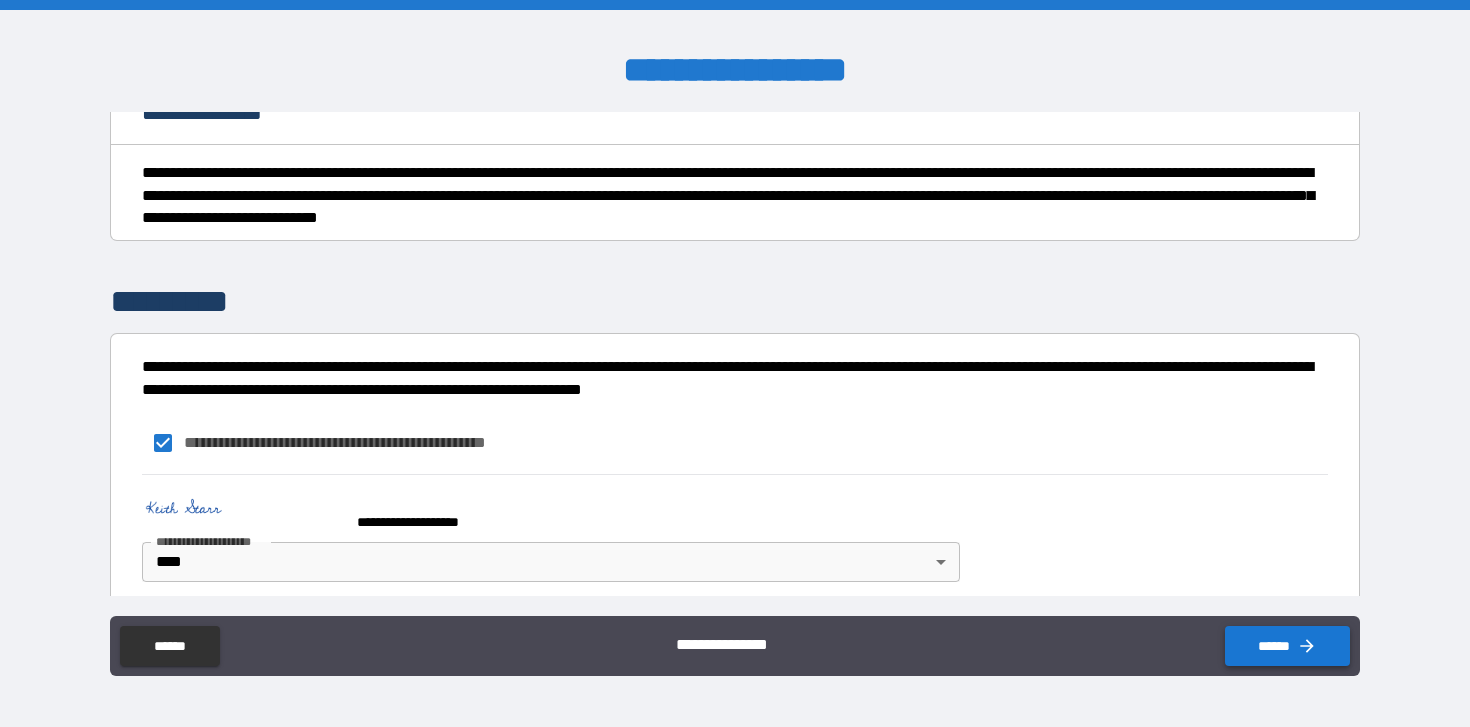 click on "******" at bounding box center [1287, 646] 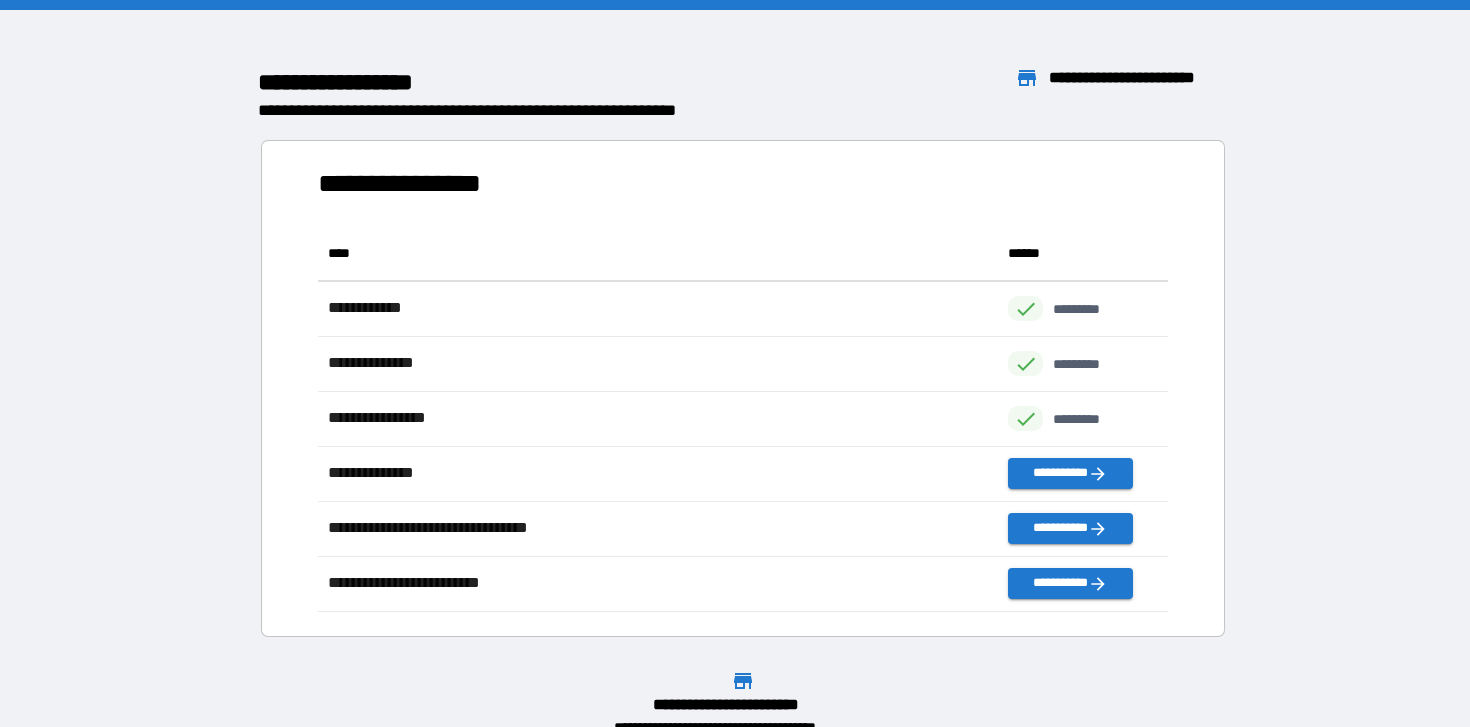 scroll, scrollTop: 1, scrollLeft: 1, axis: both 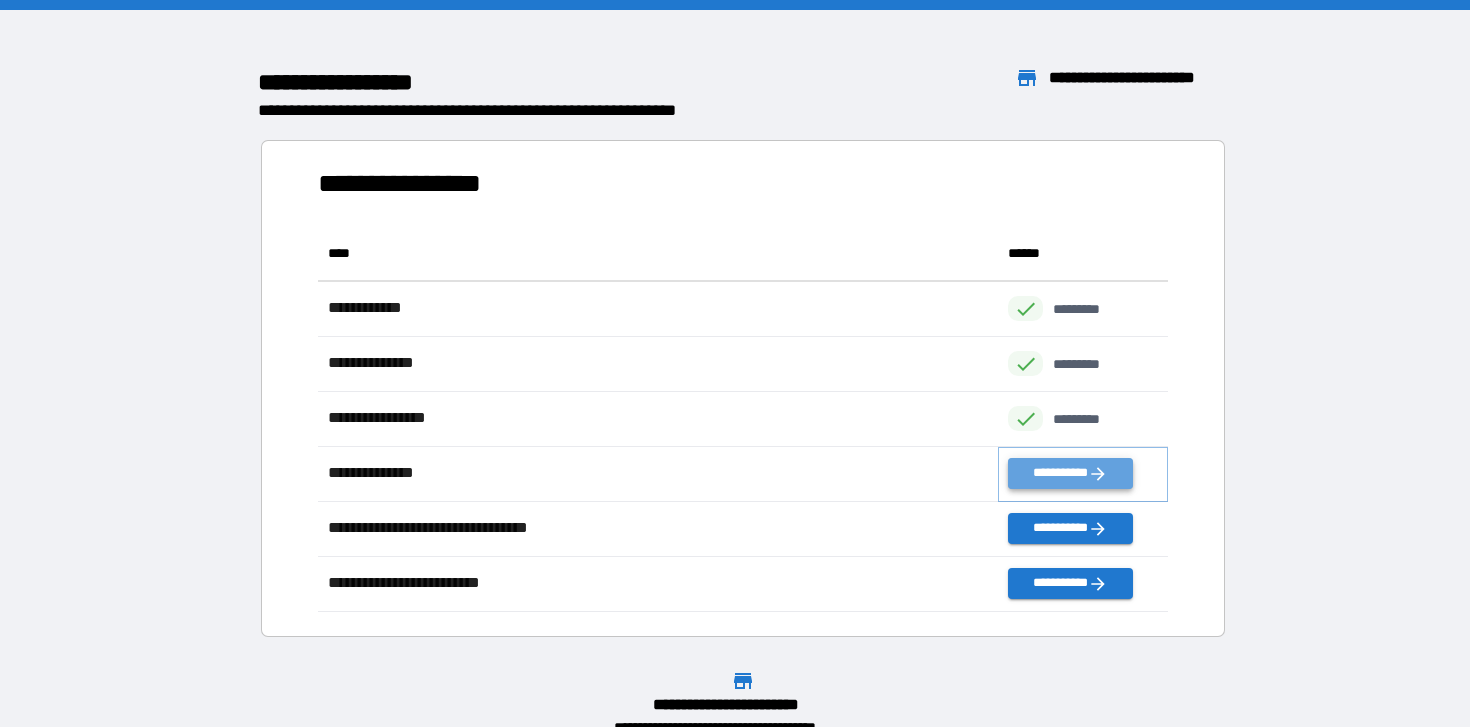 click on "**********" at bounding box center [1070, 473] 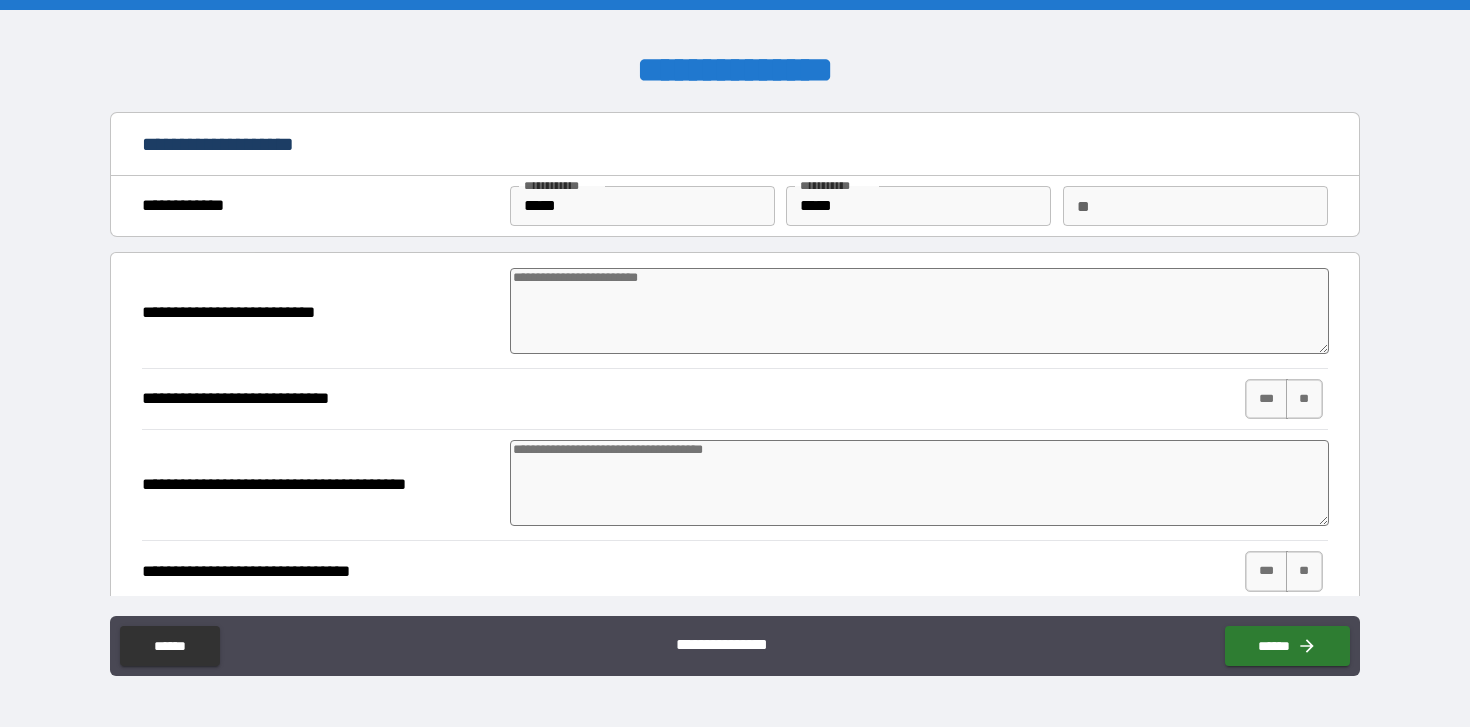 type on "*" 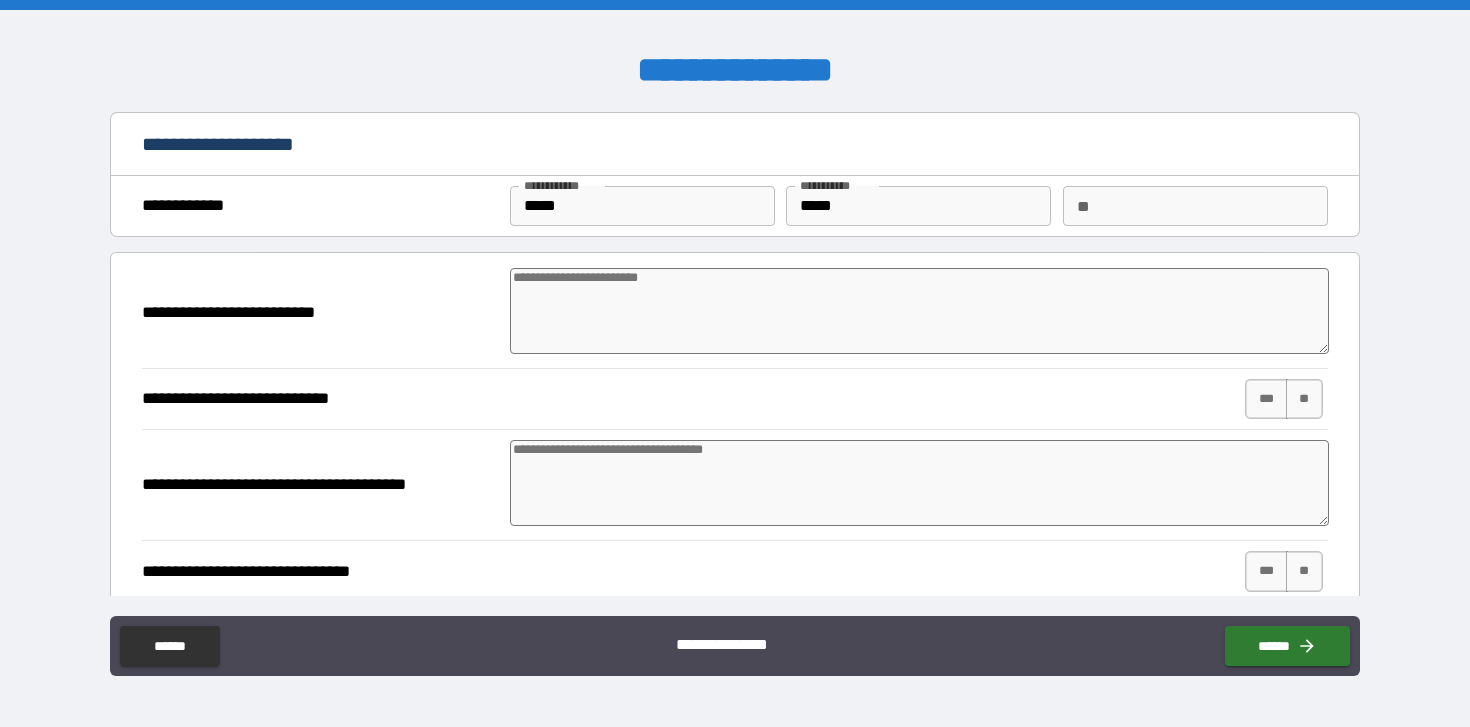 type on "*" 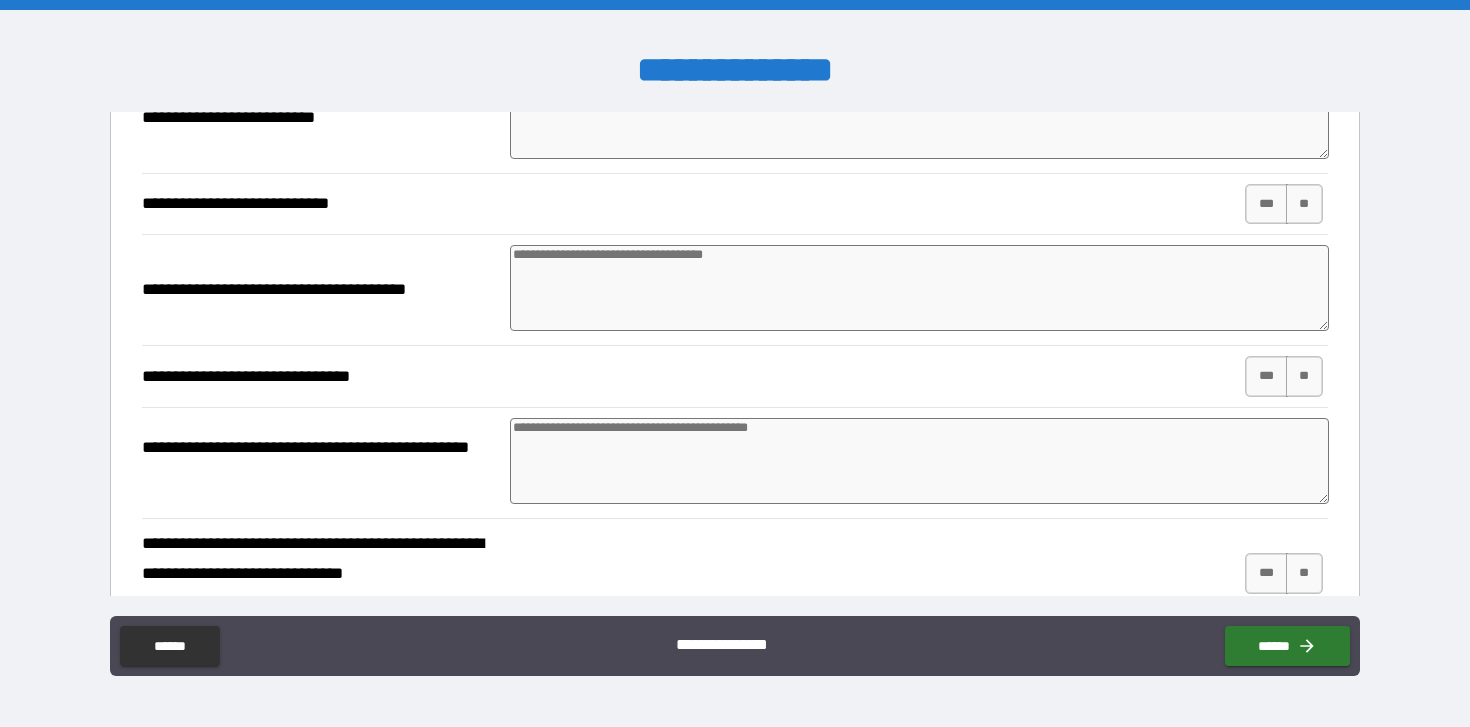 scroll, scrollTop: 0, scrollLeft: 0, axis: both 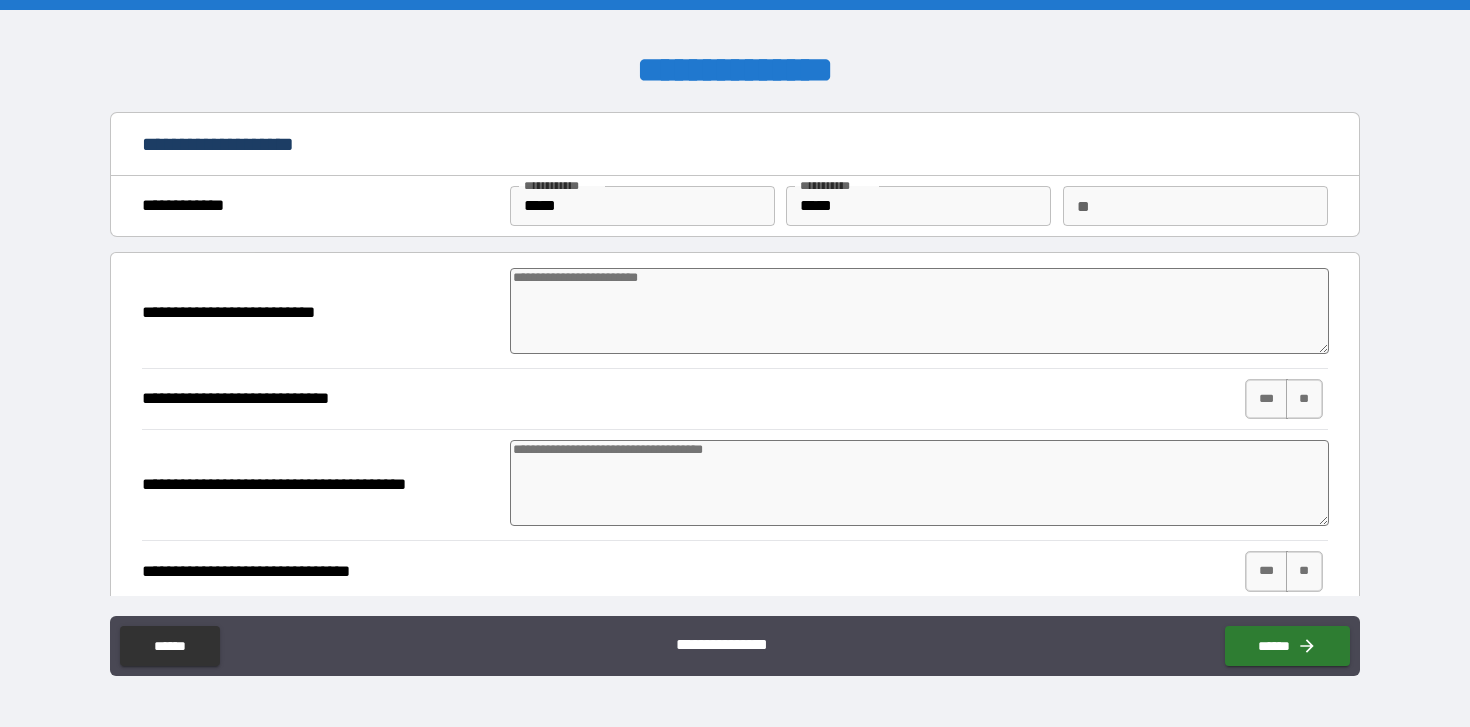 click at bounding box center [919, 311] 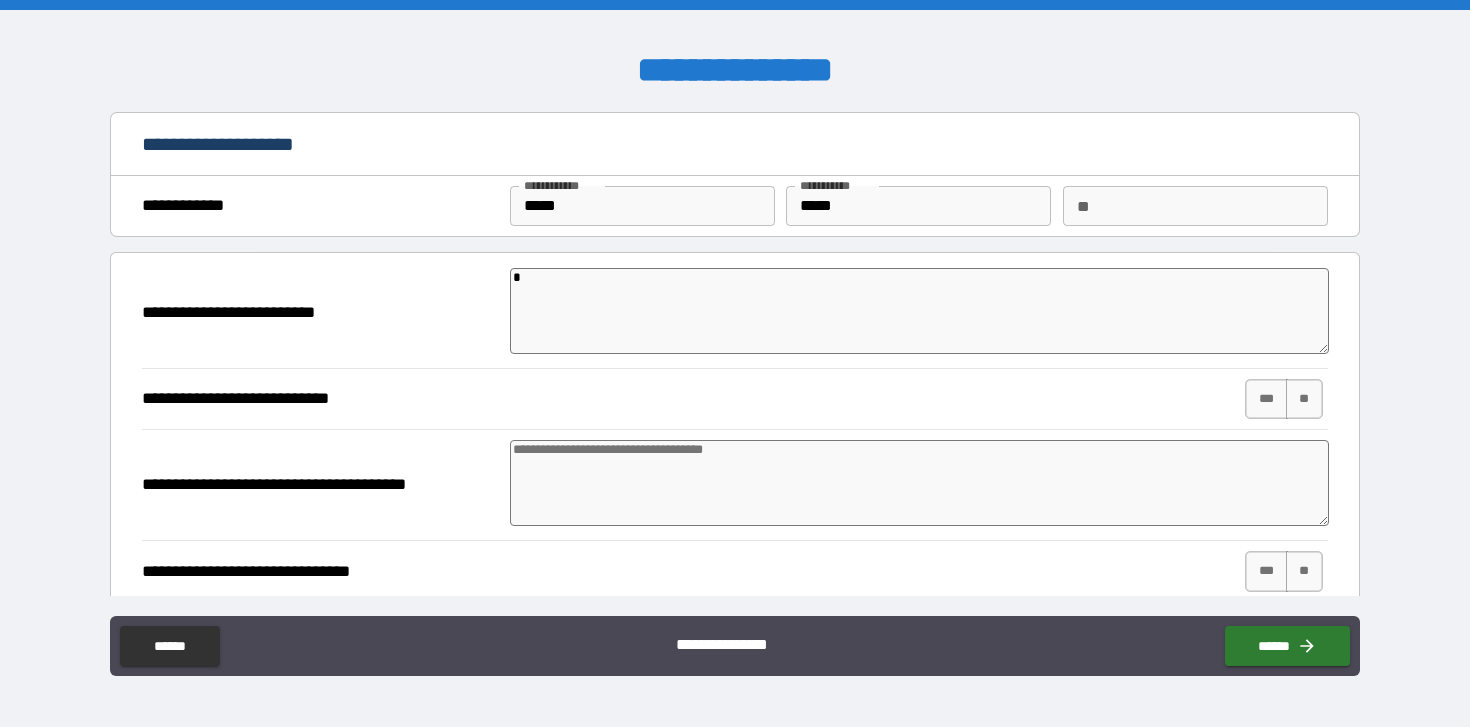 type on "**" 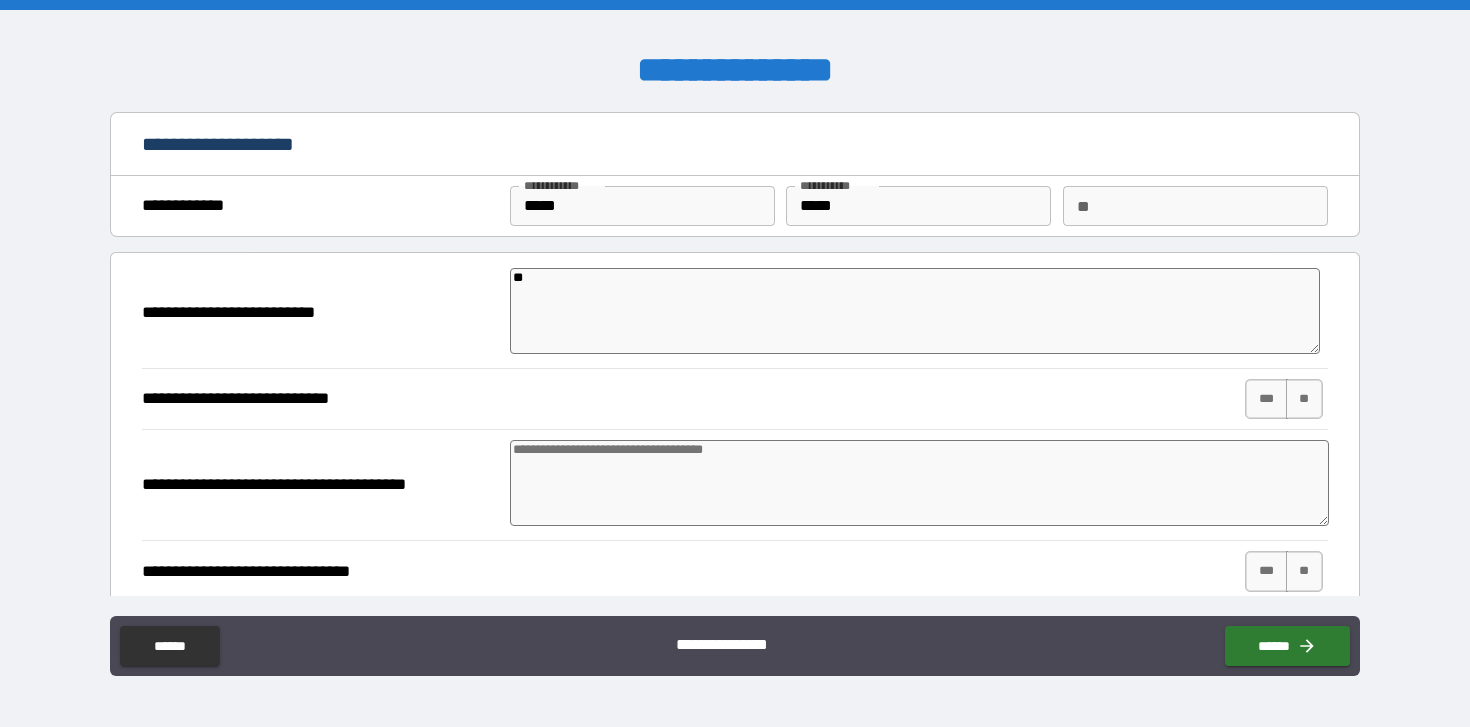 type on "**" 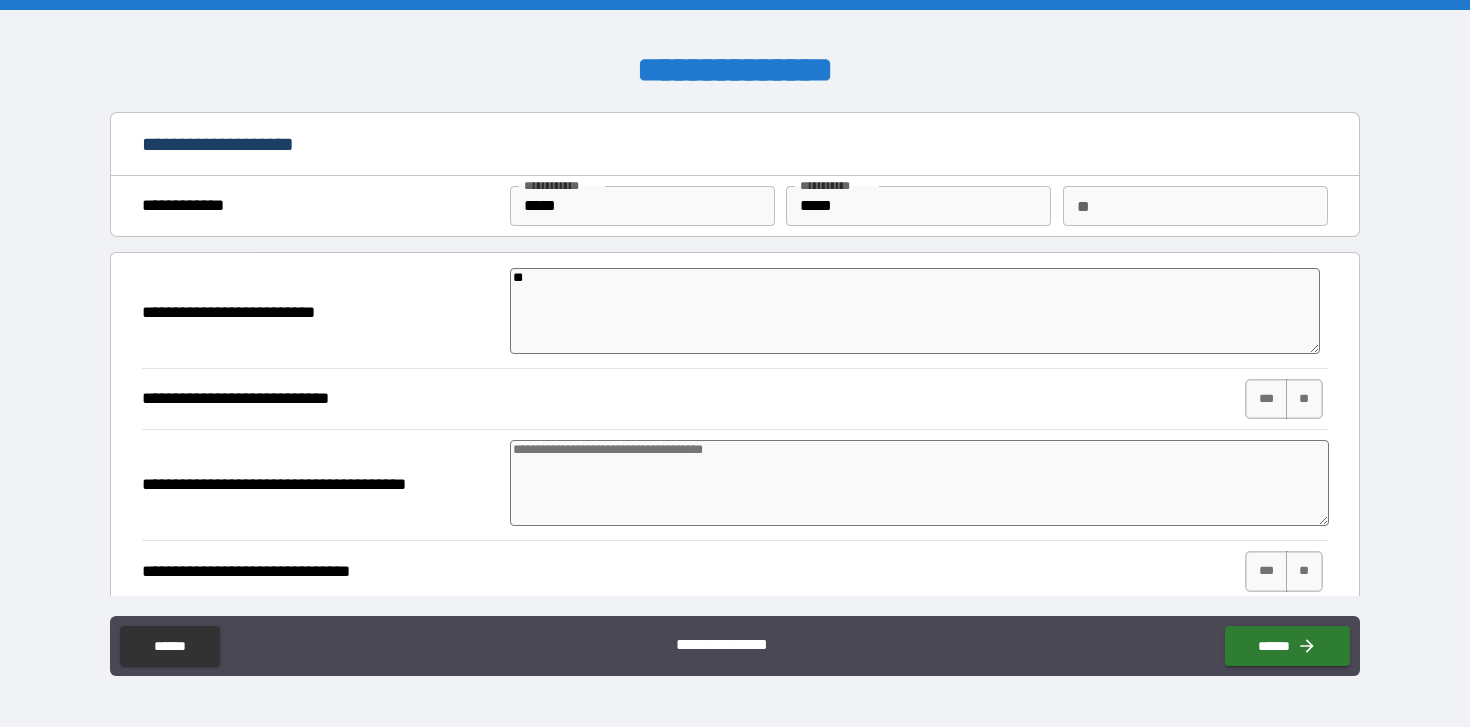 type on "*" 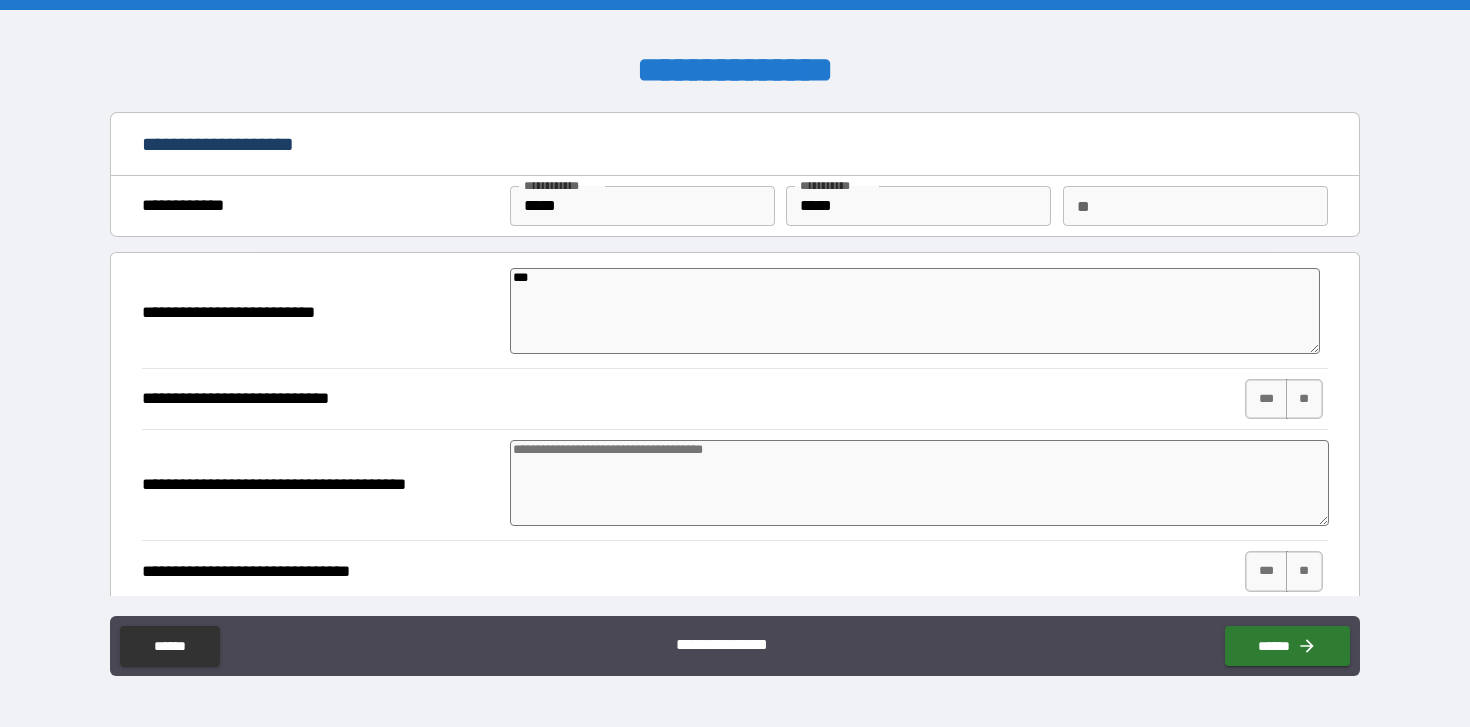 type on "****" 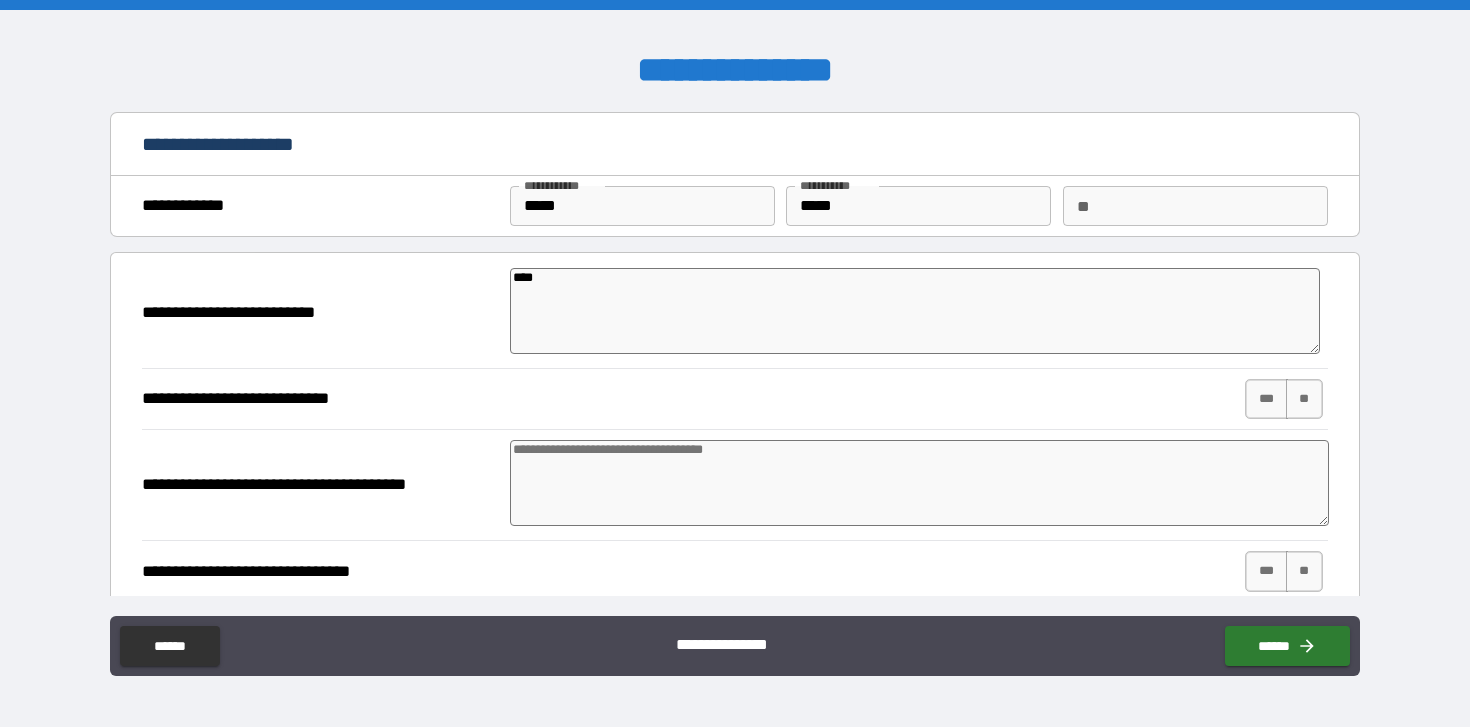 type on "*" 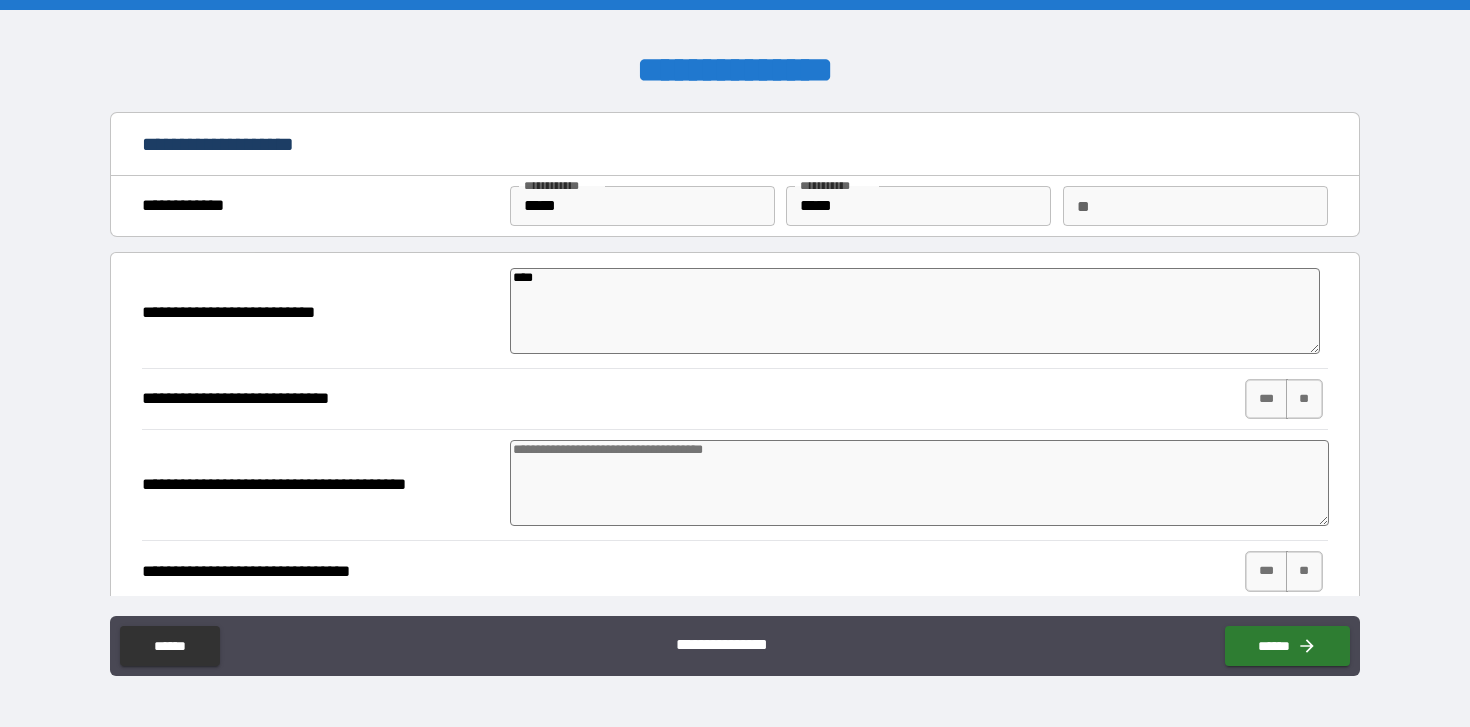type on "*" 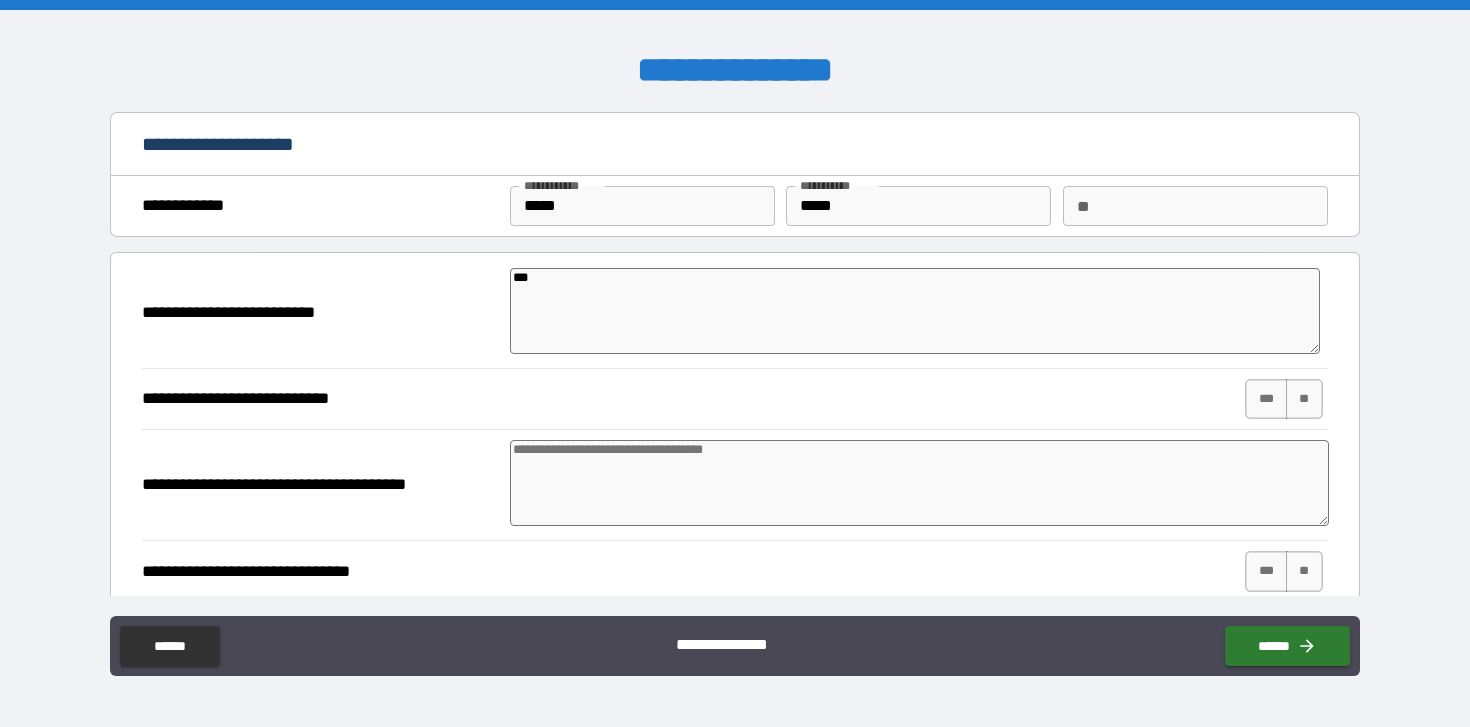 type on "****" 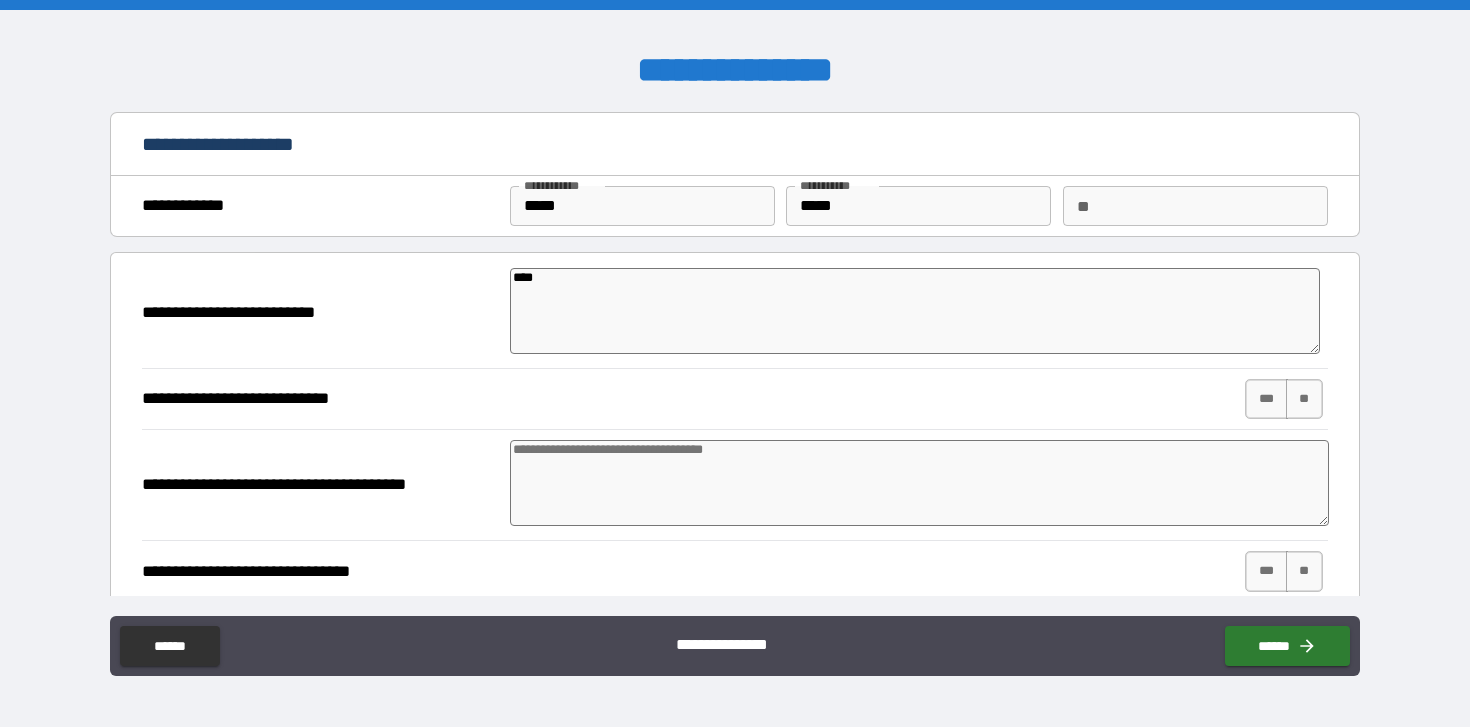 type on "*" 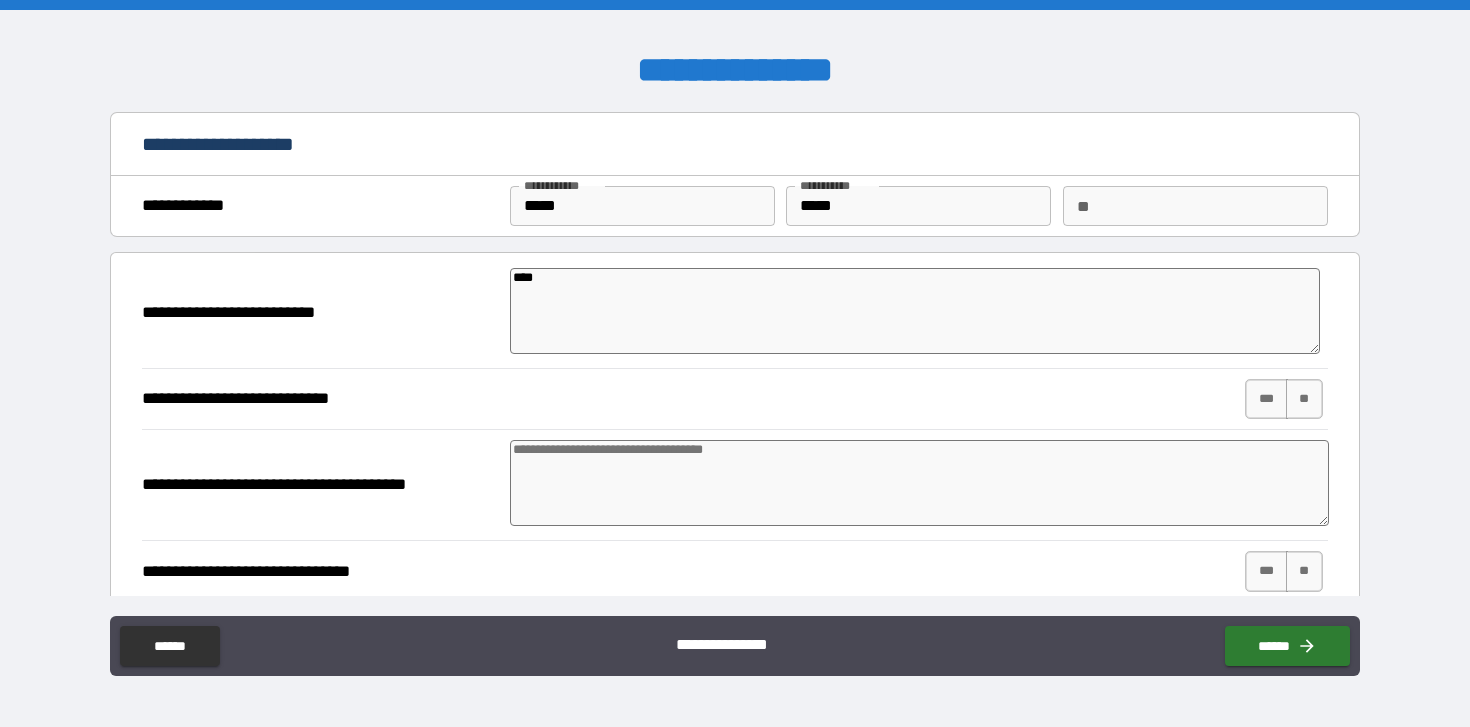 type on "*****" 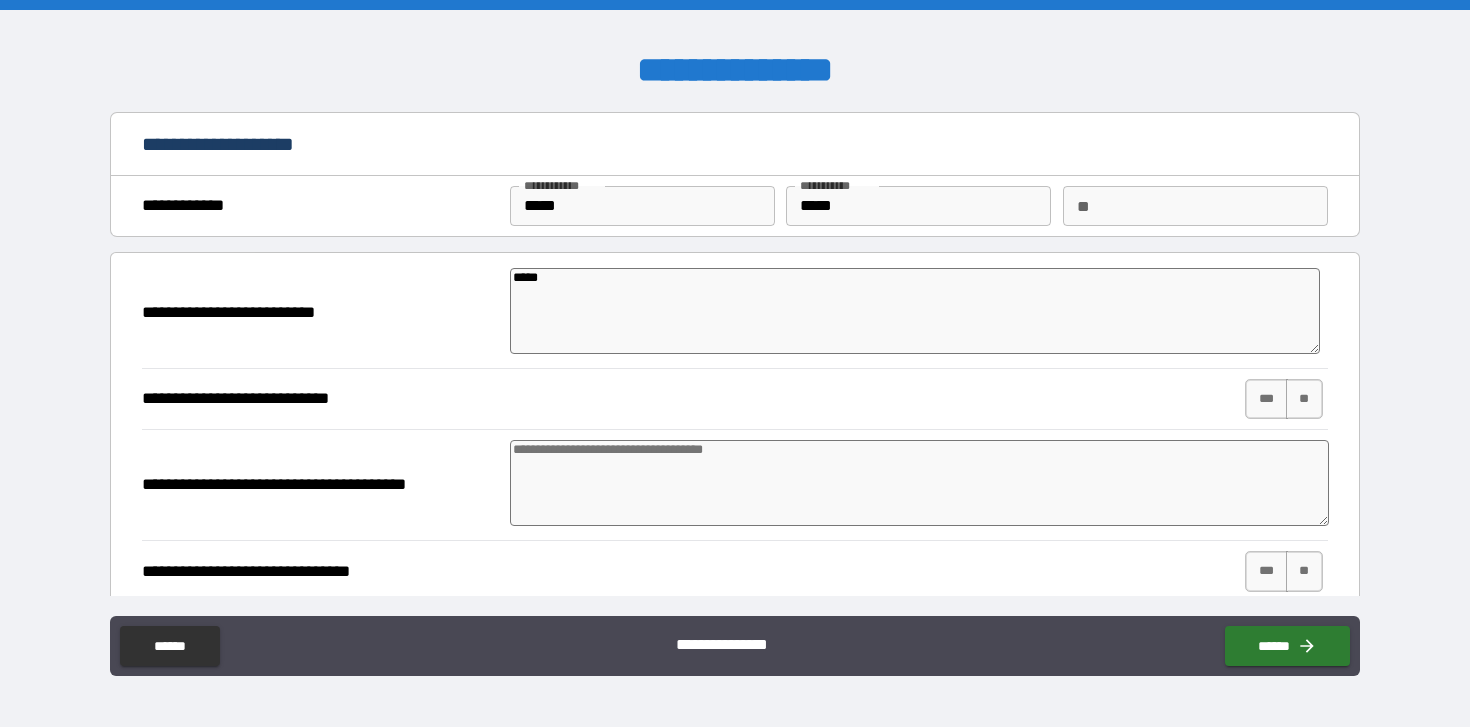type on "*" 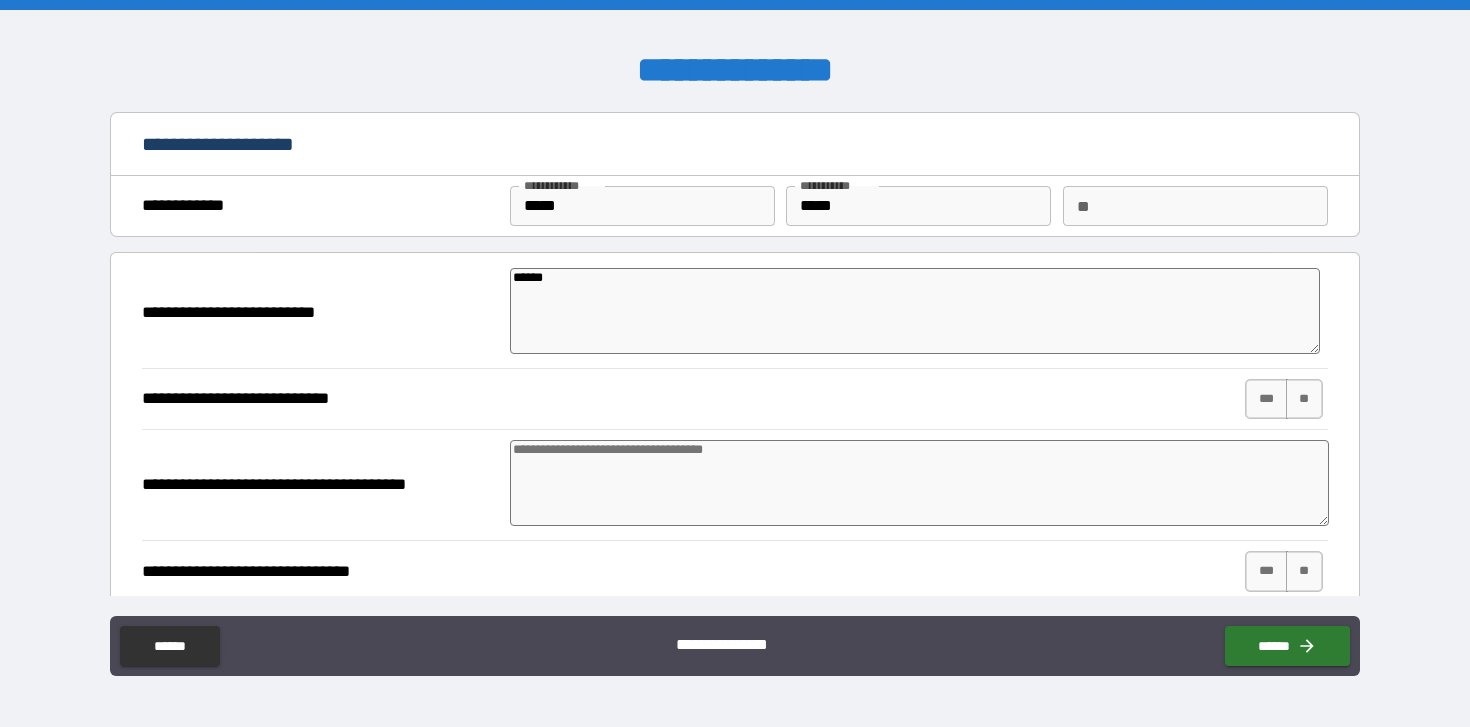 type on "*******" 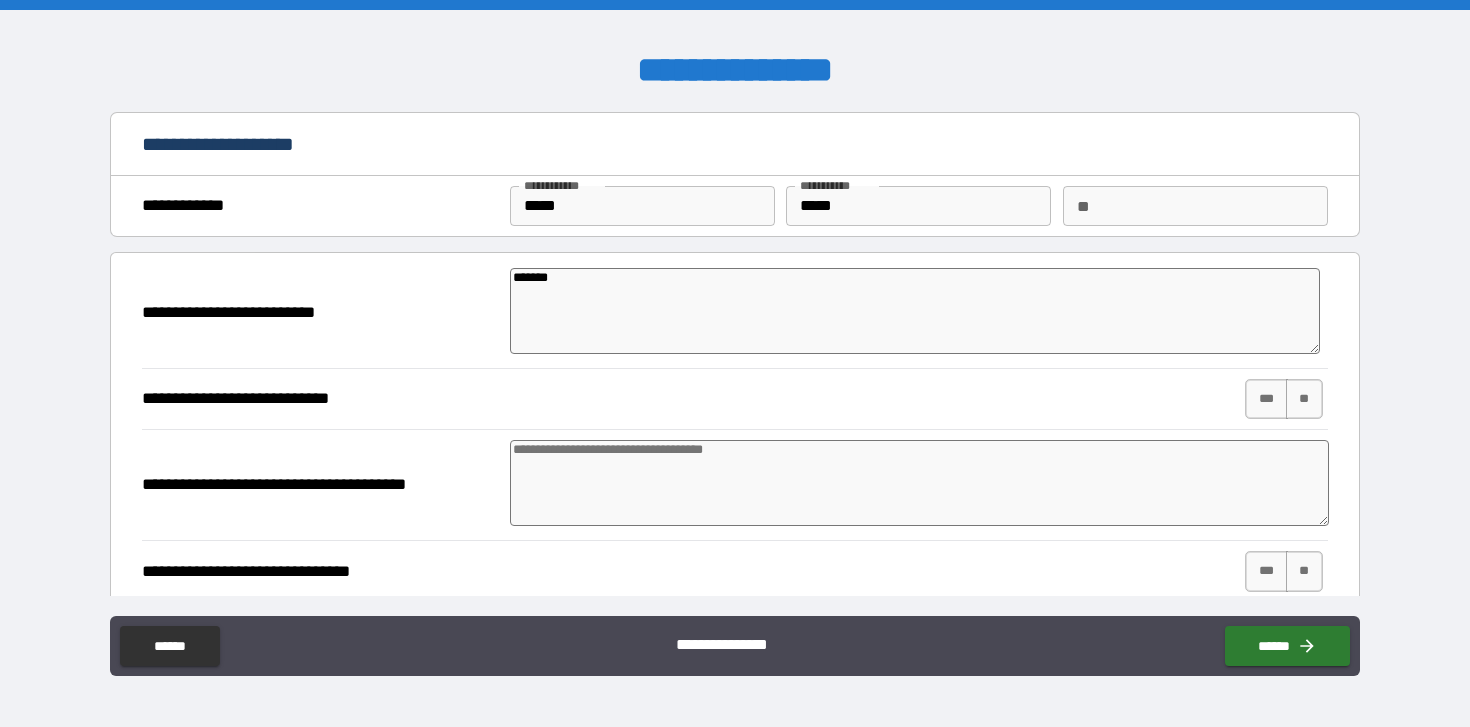 type on "*" 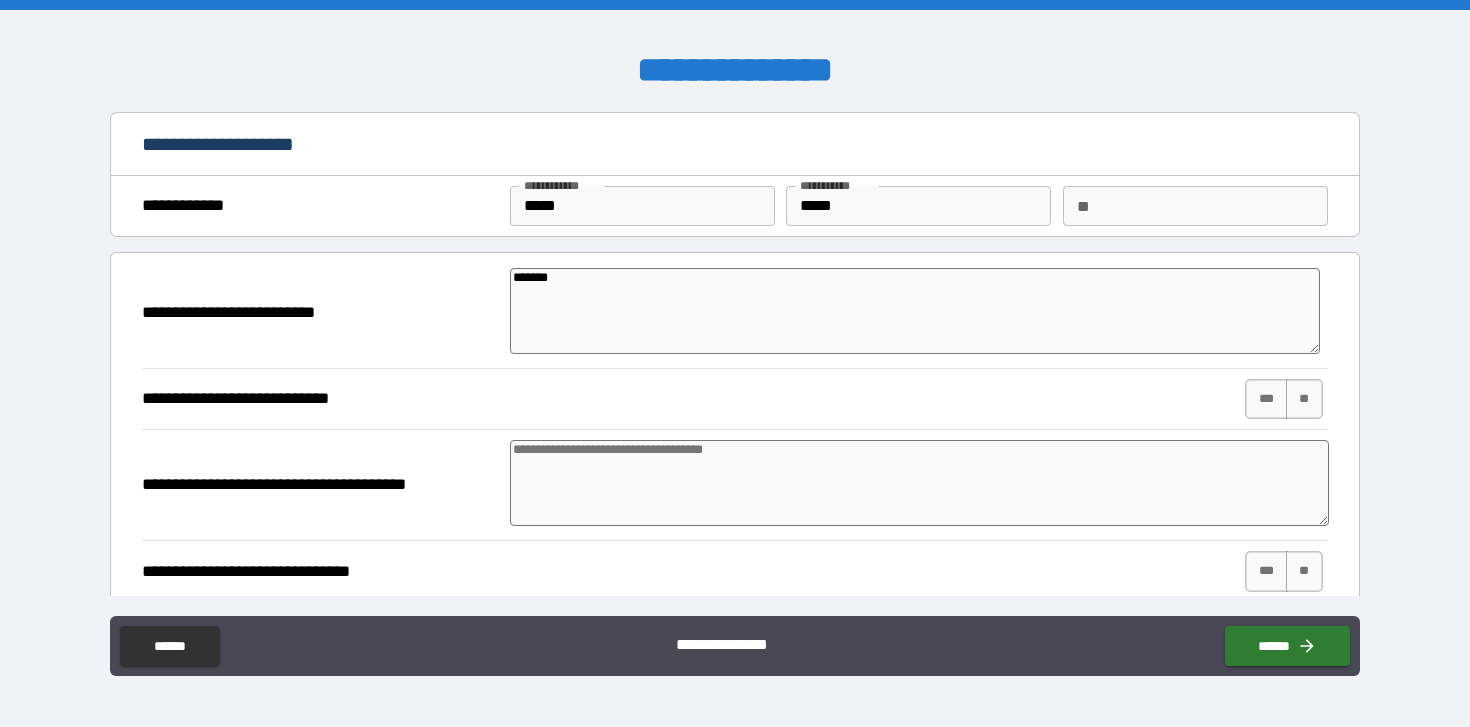 type on "********" 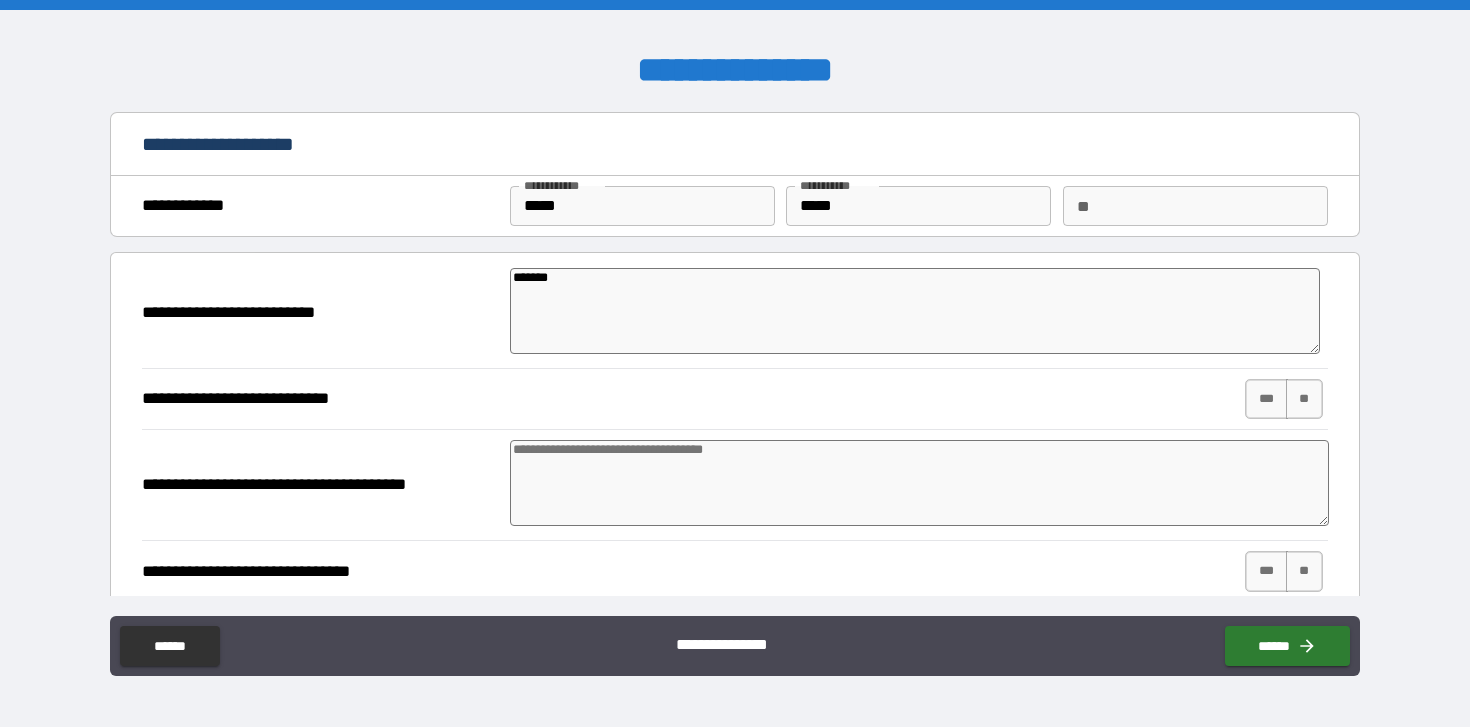 type on "*" 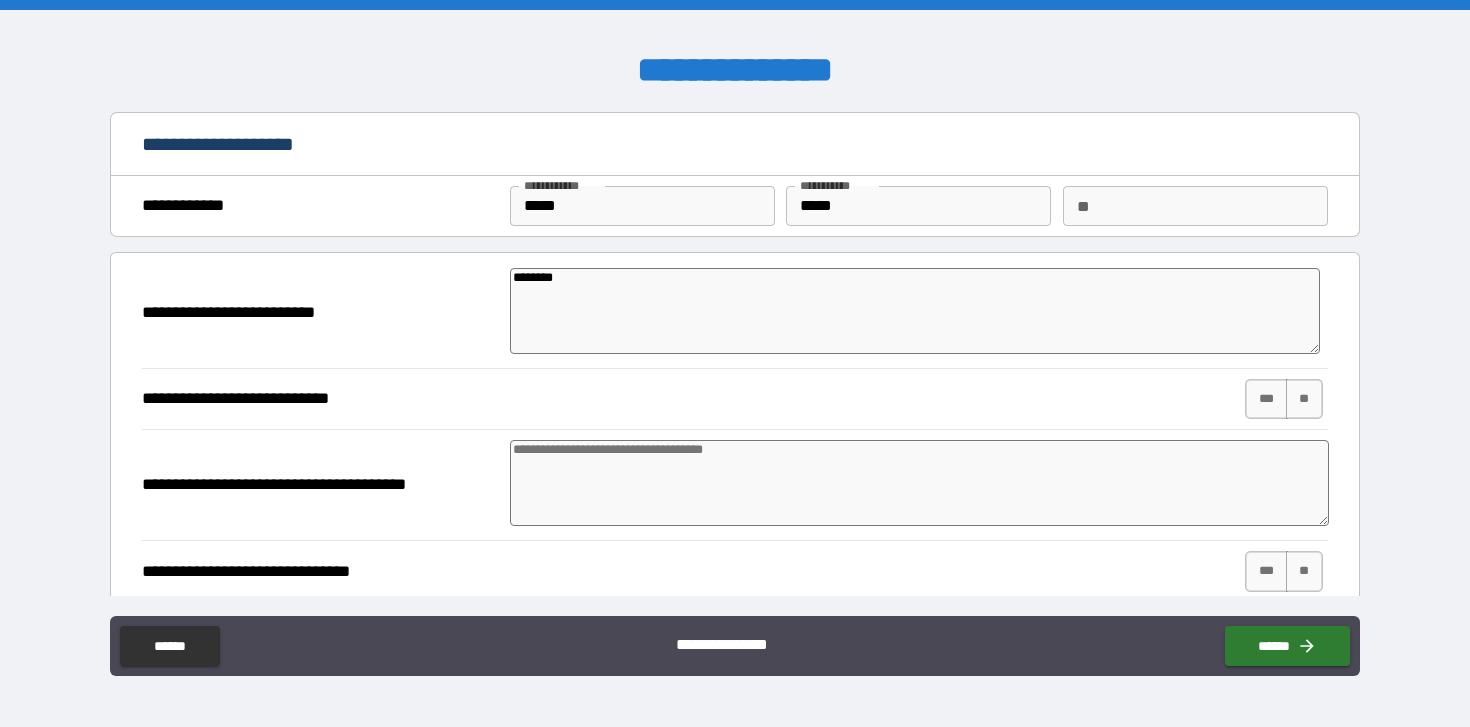 type on "*" 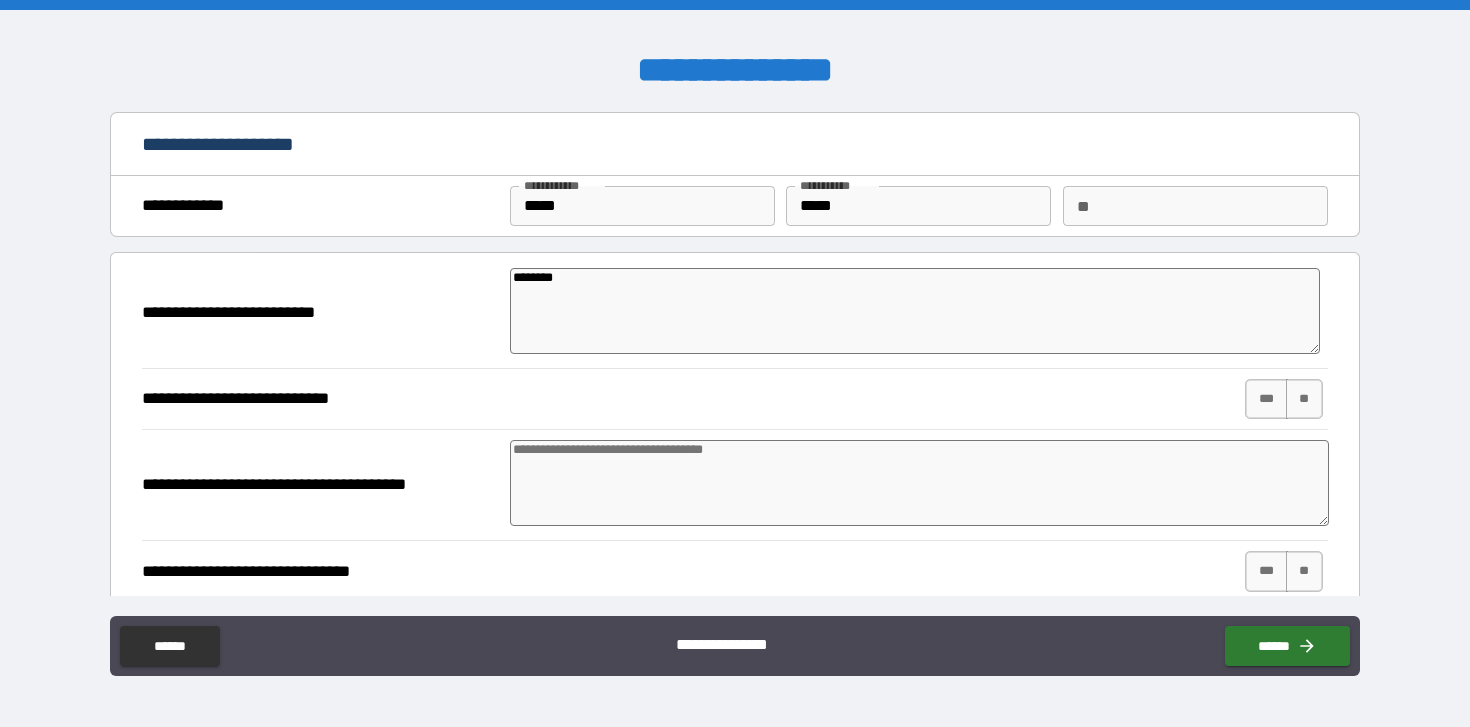 type on "*********" 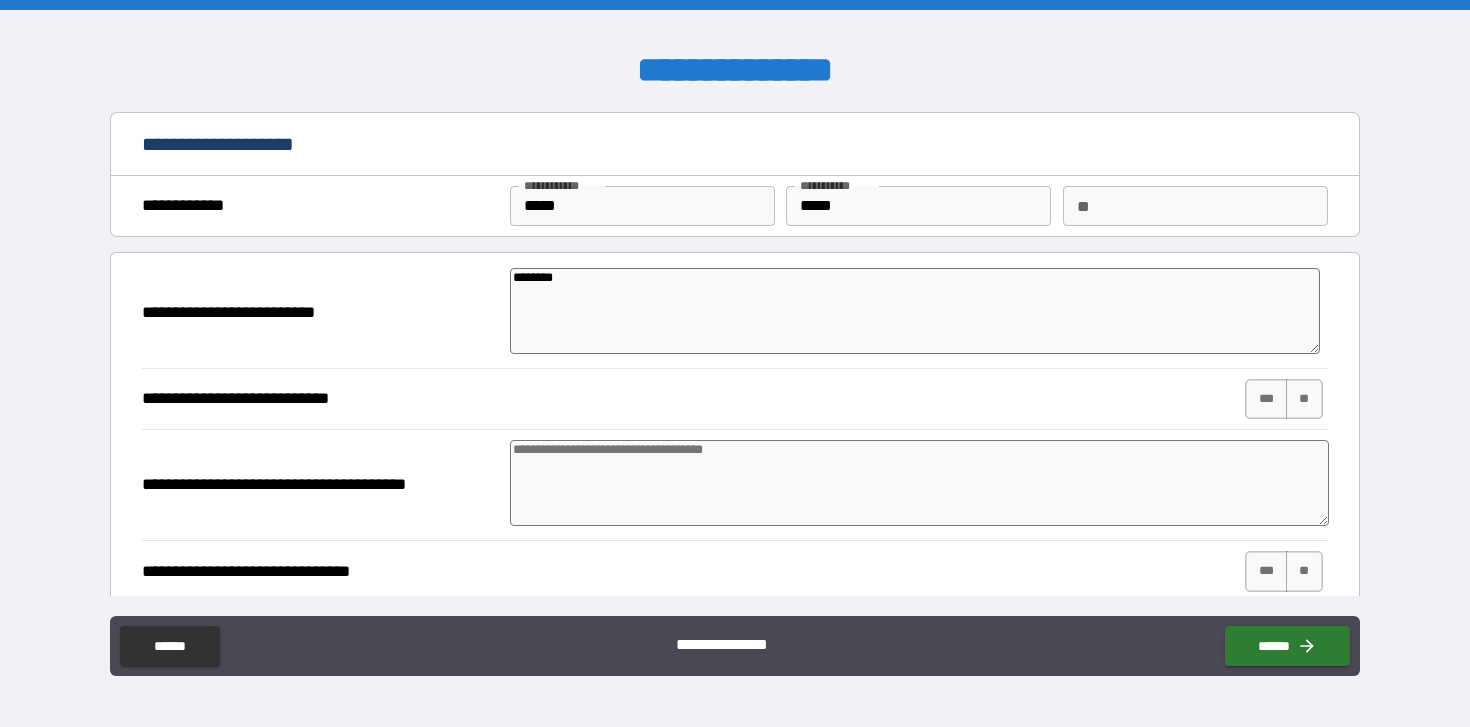 type on "*" 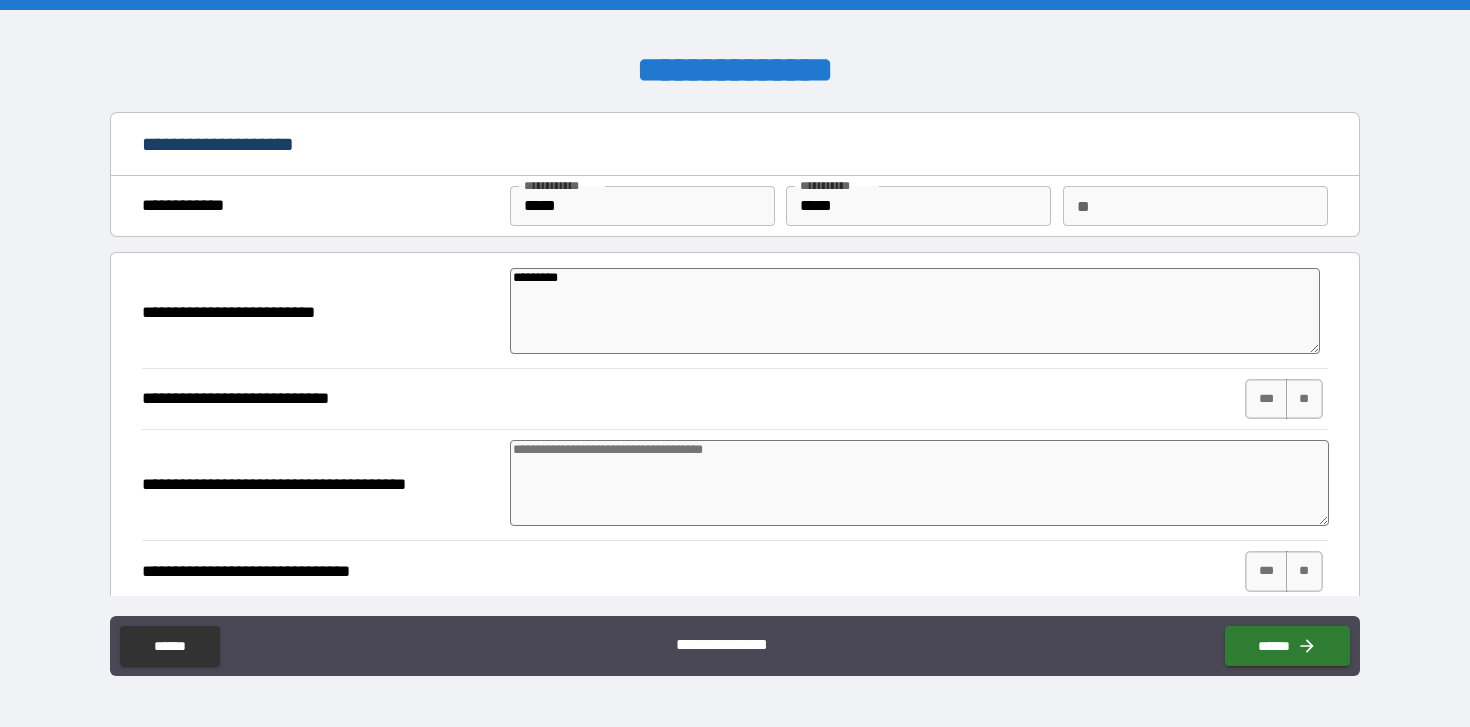 type on "**********" 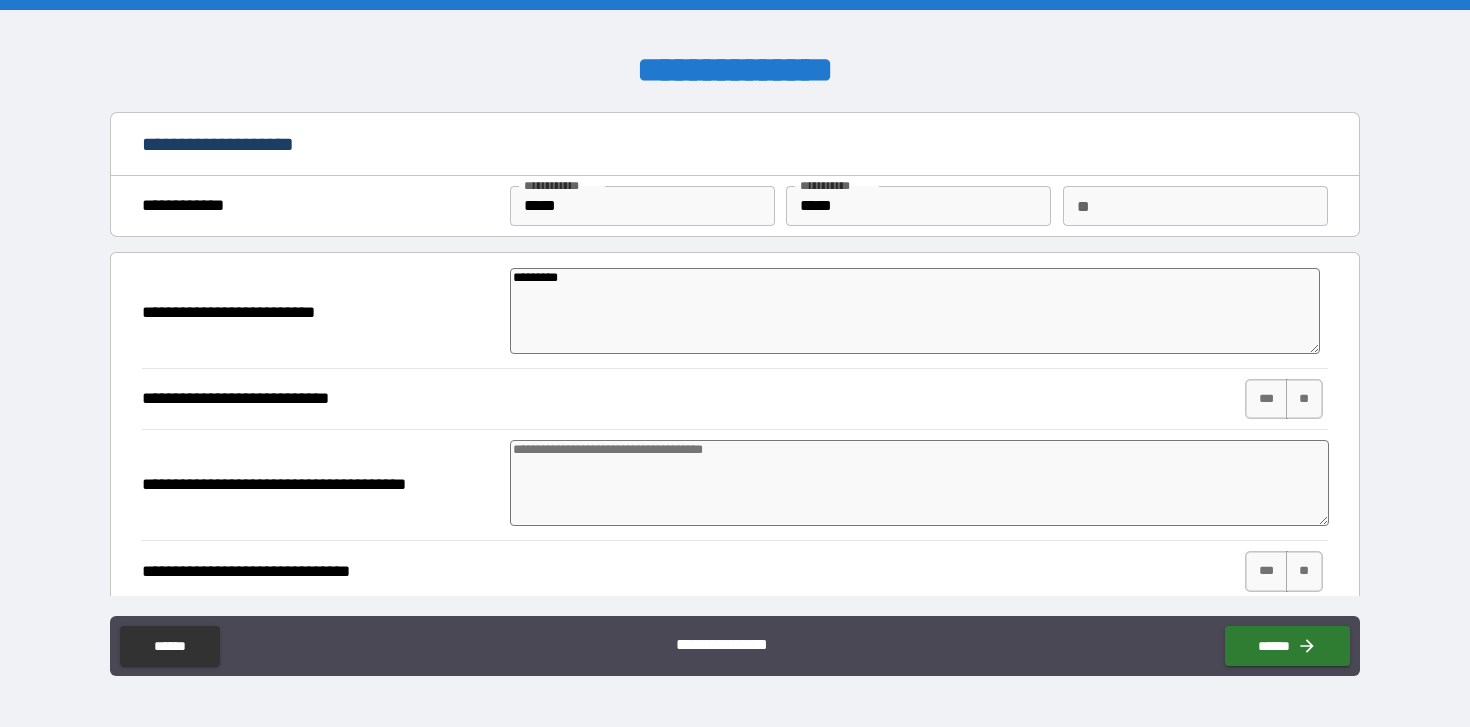 type on "*" 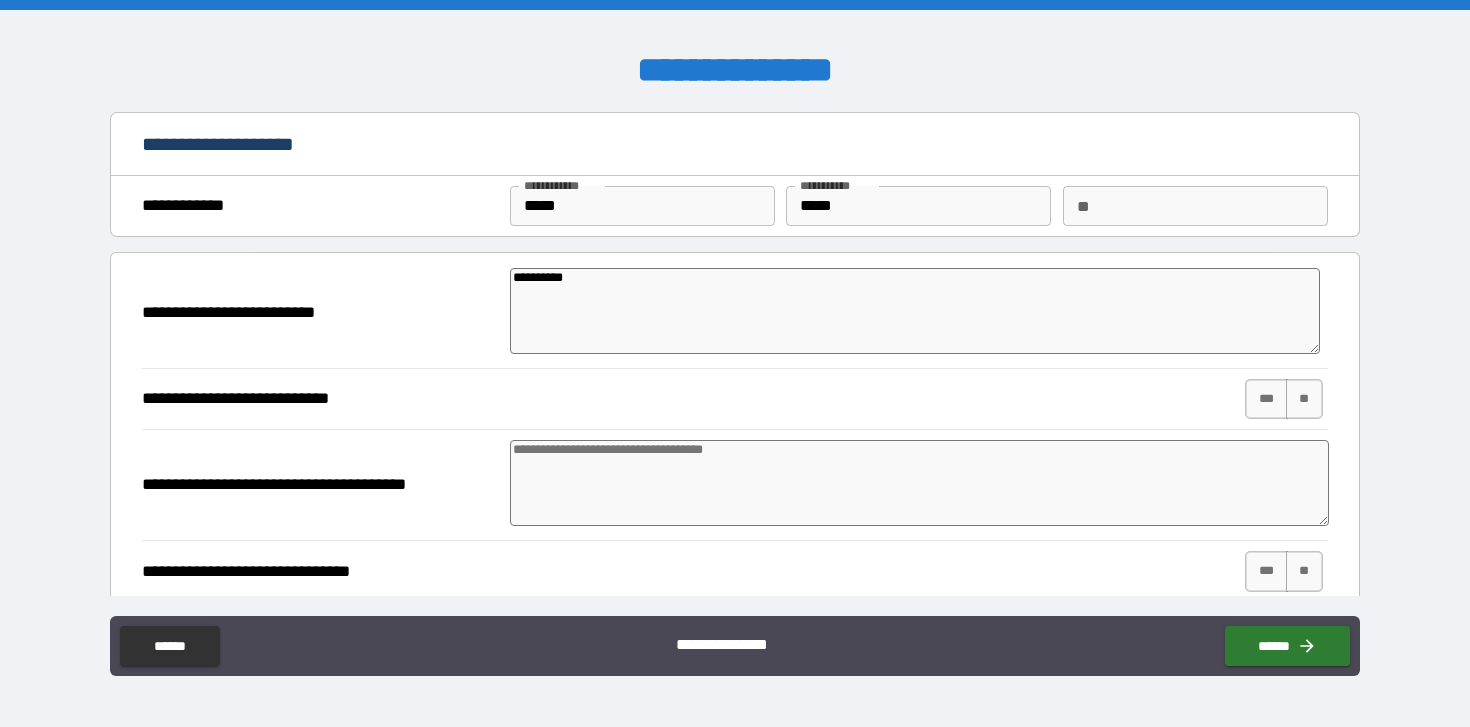 type on "*" 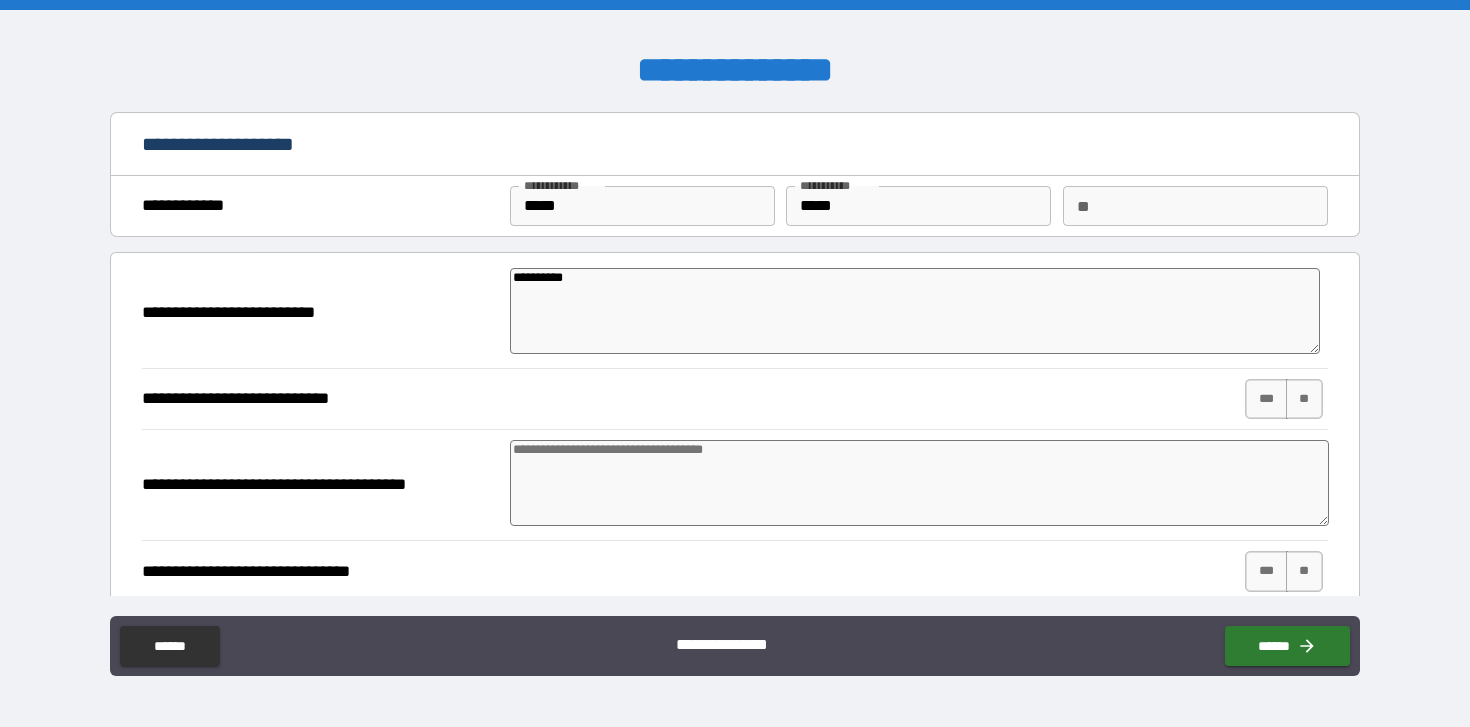 type on "**********" 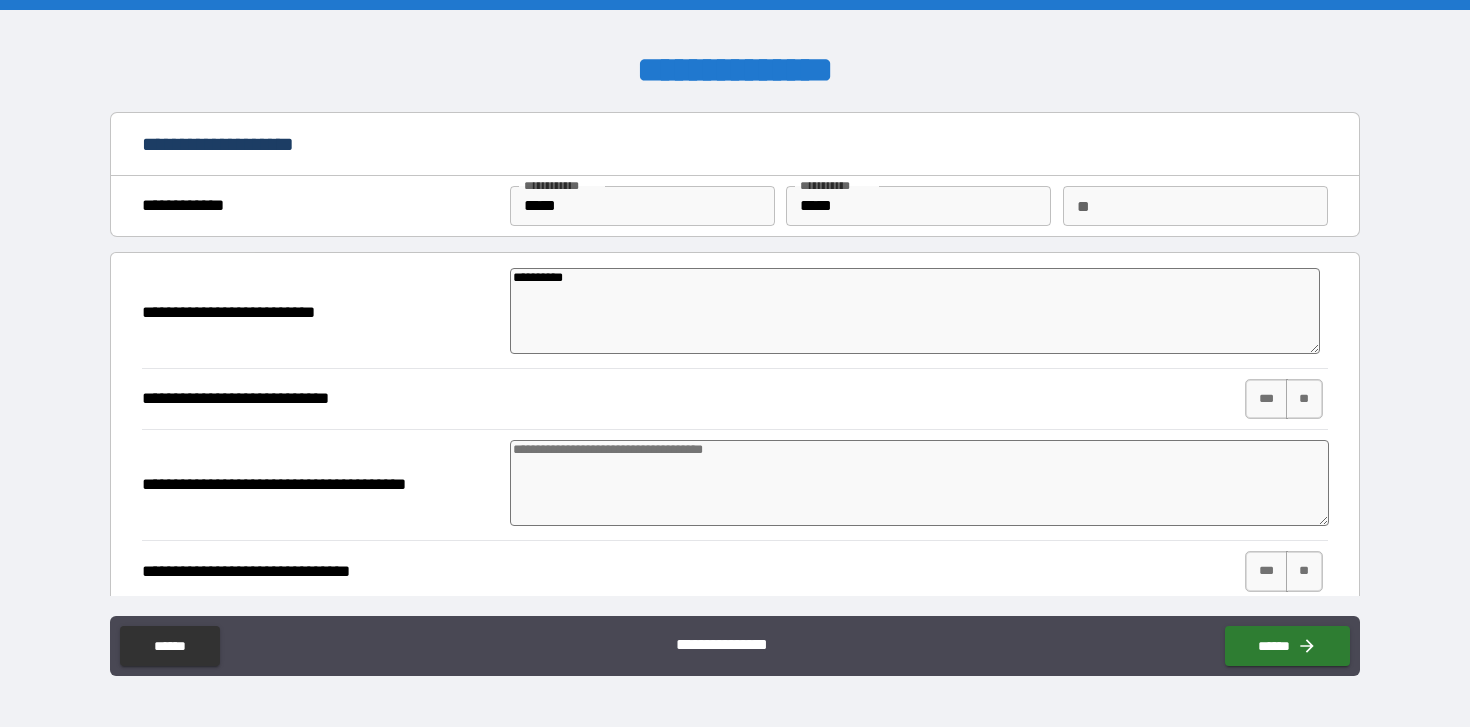 type on "*" 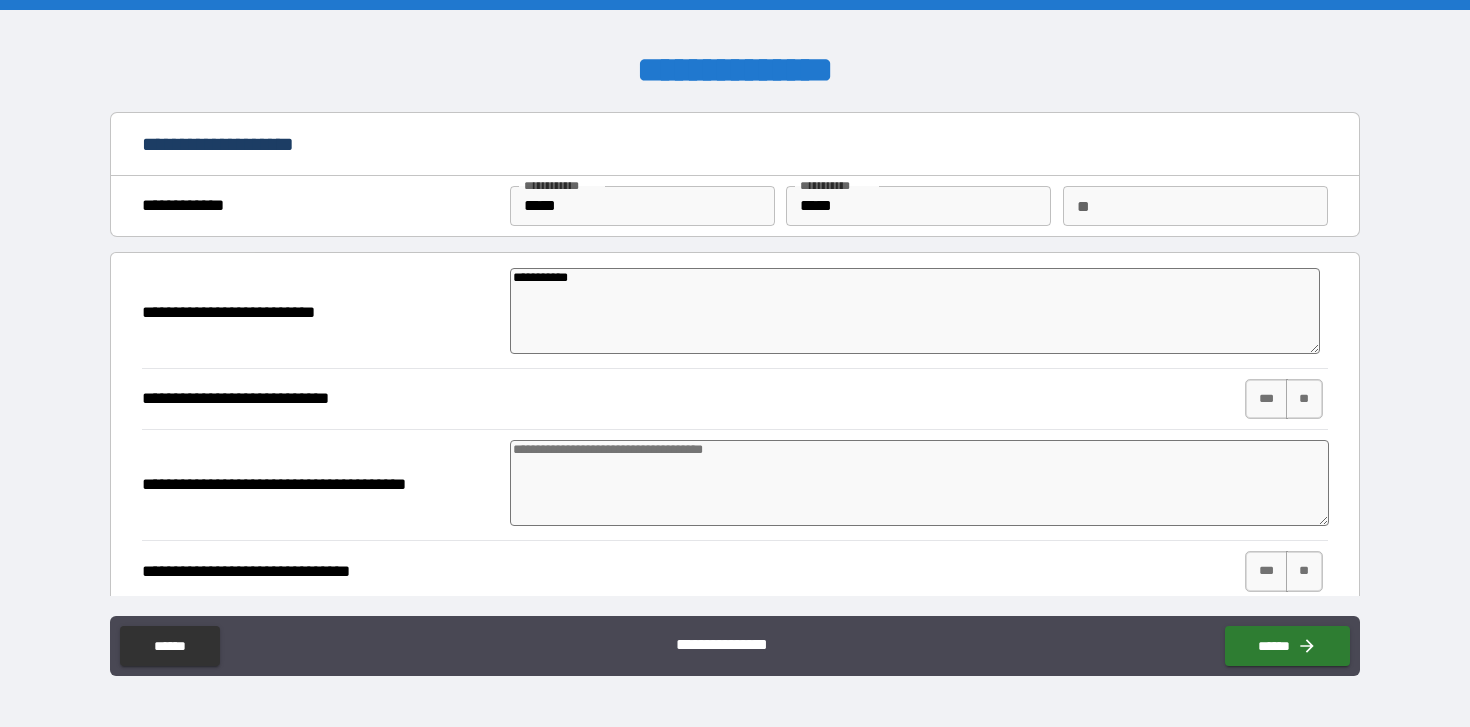 type on "**********" 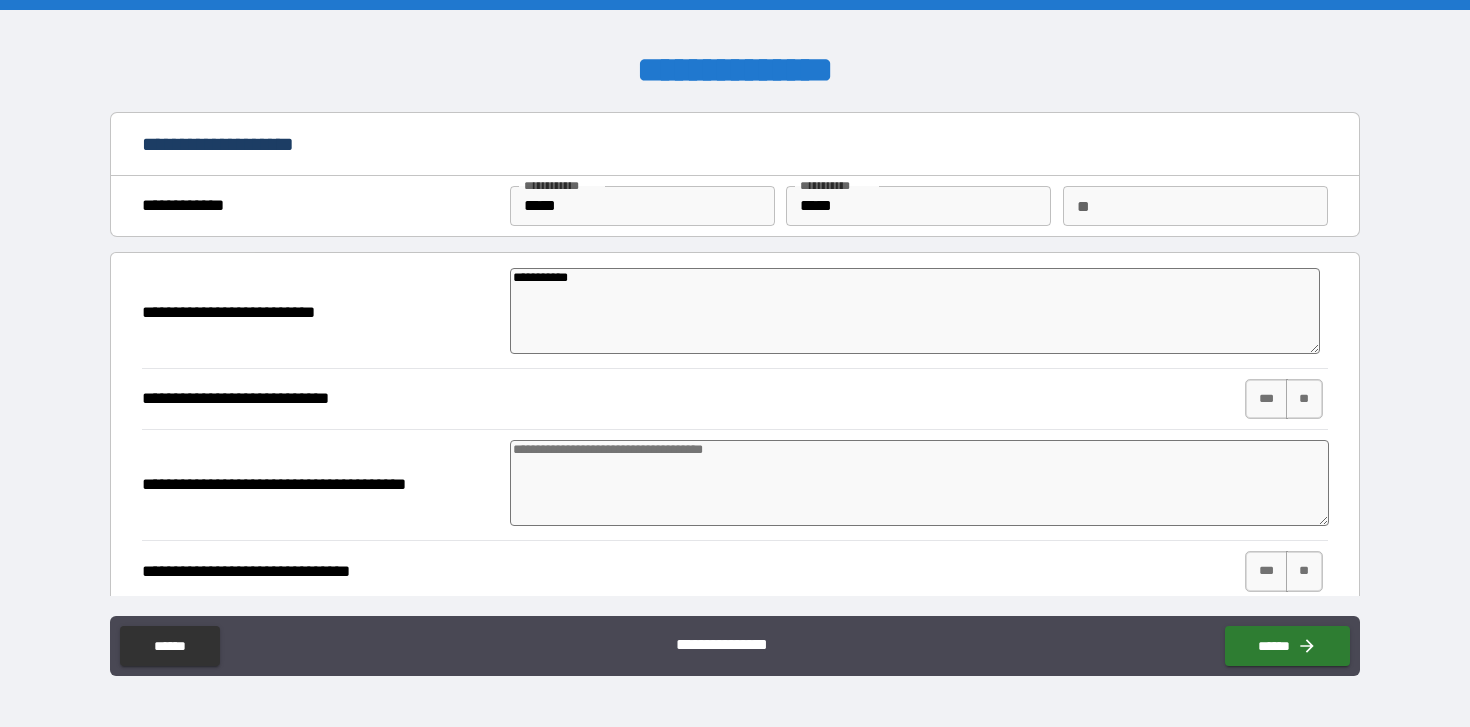 type on "*" 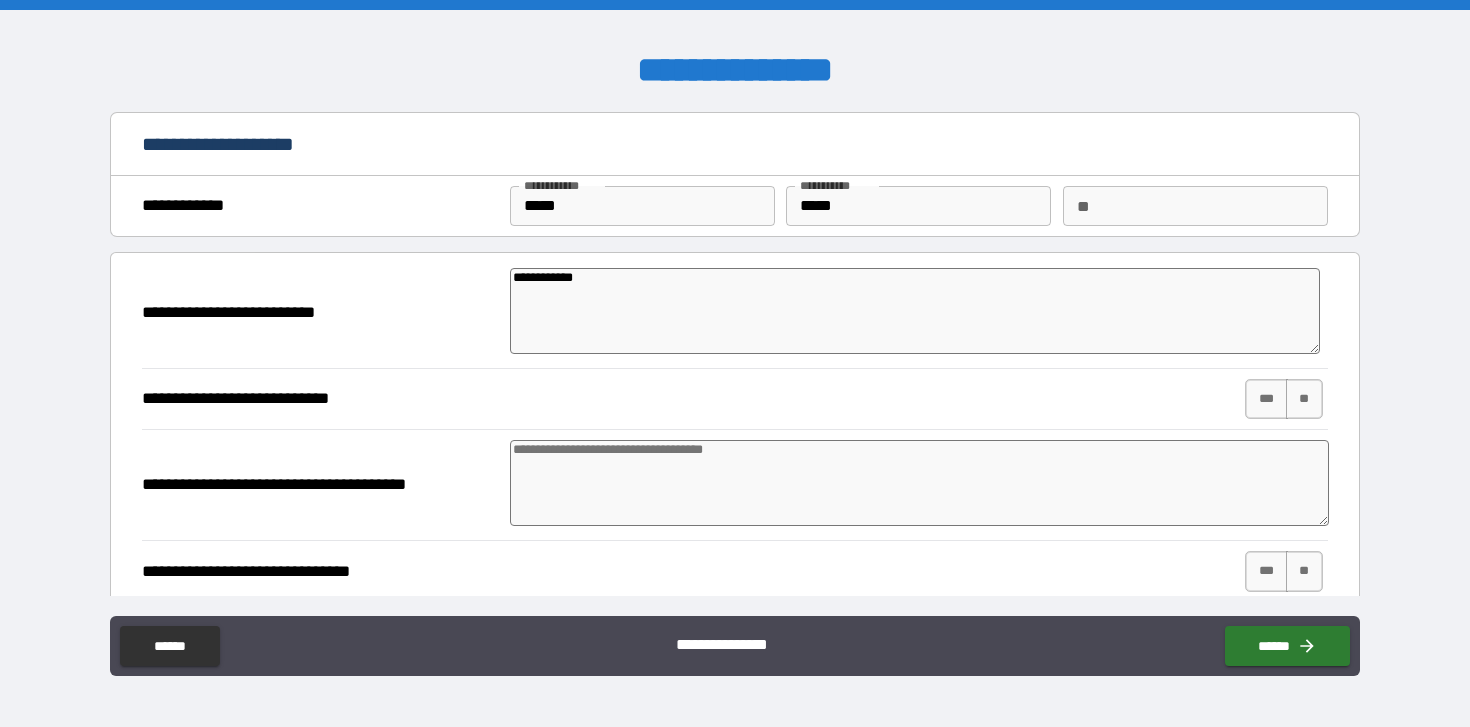 type on "**********" 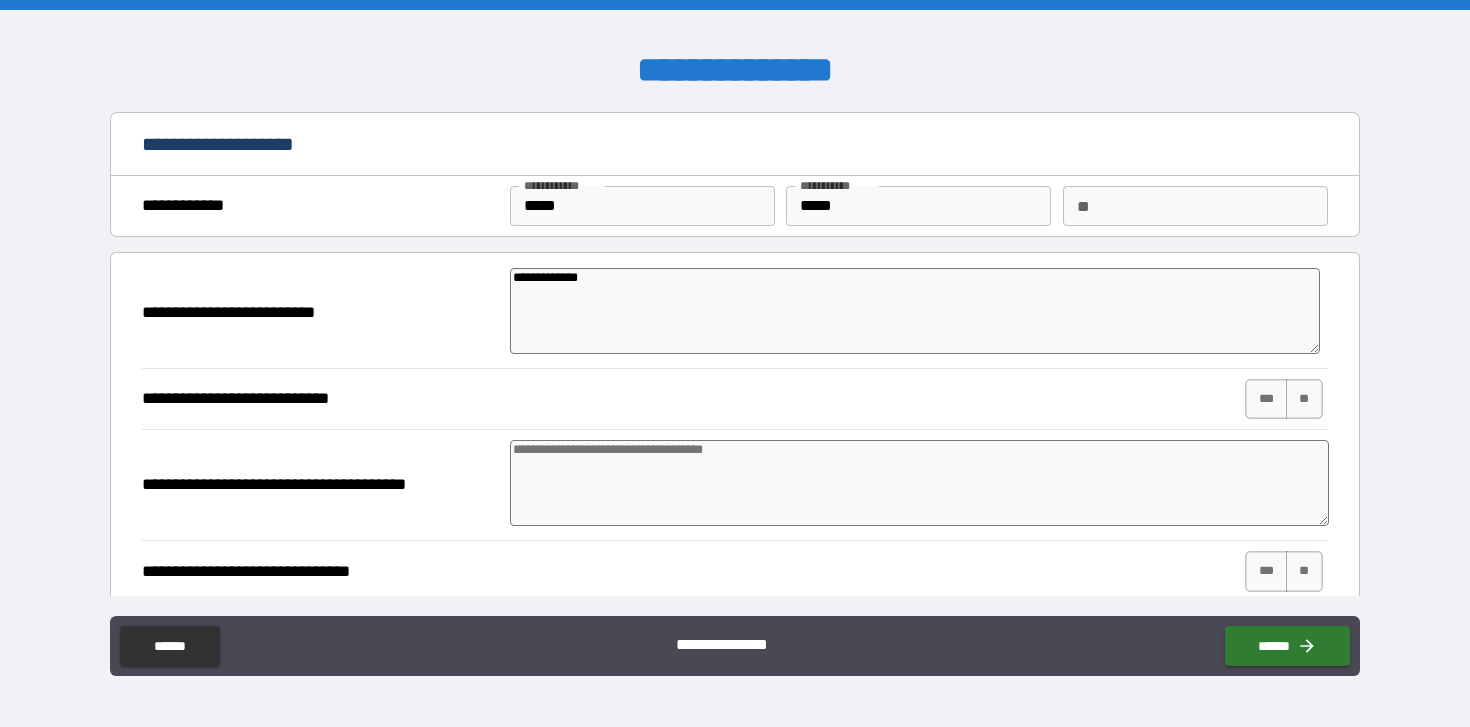 type on "*" 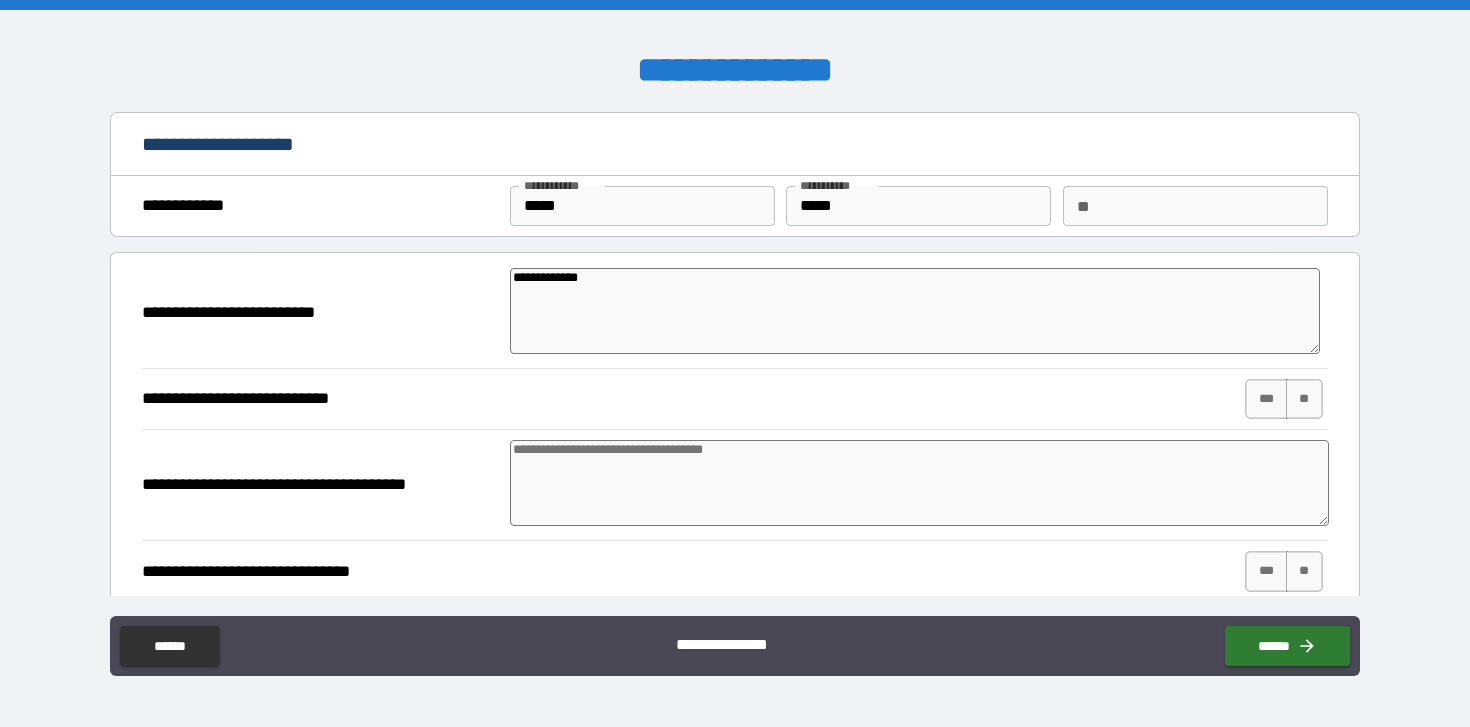 type on "*" 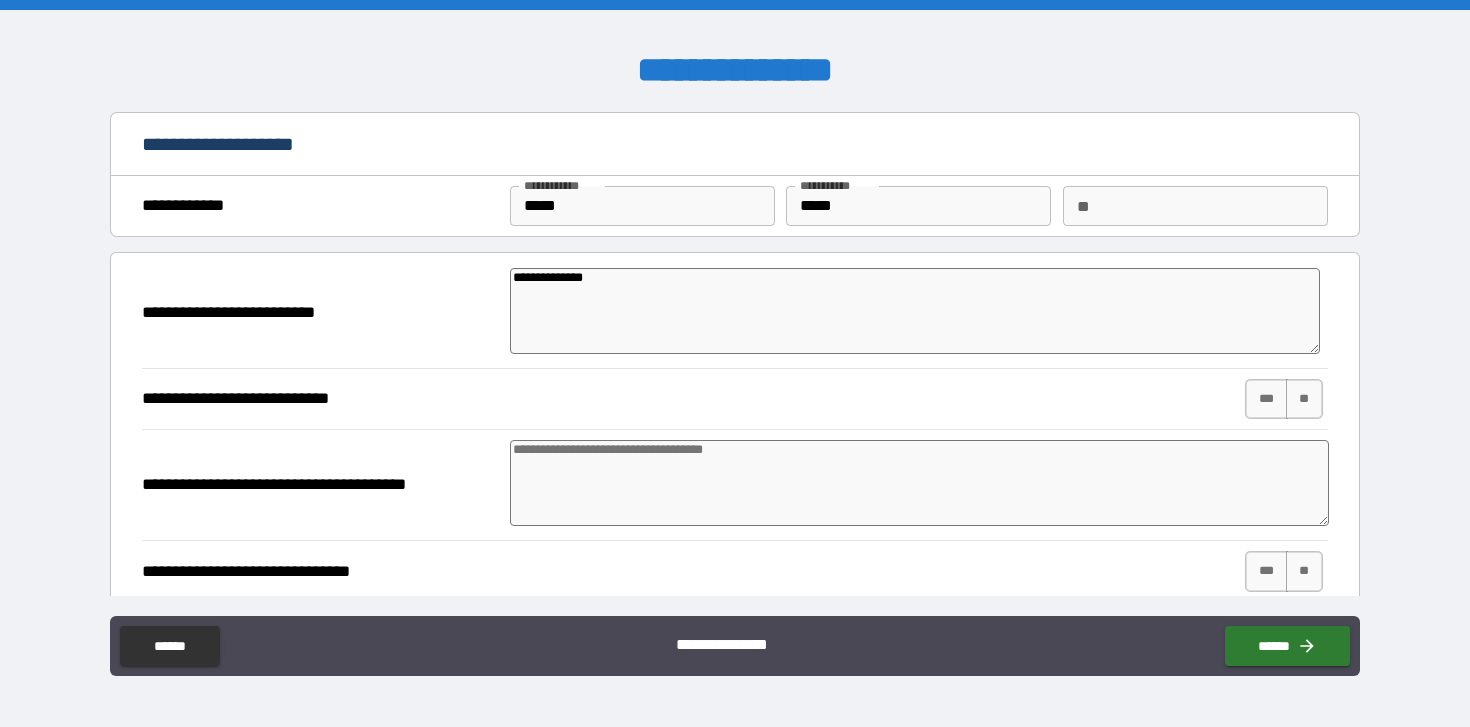 type on "**********" 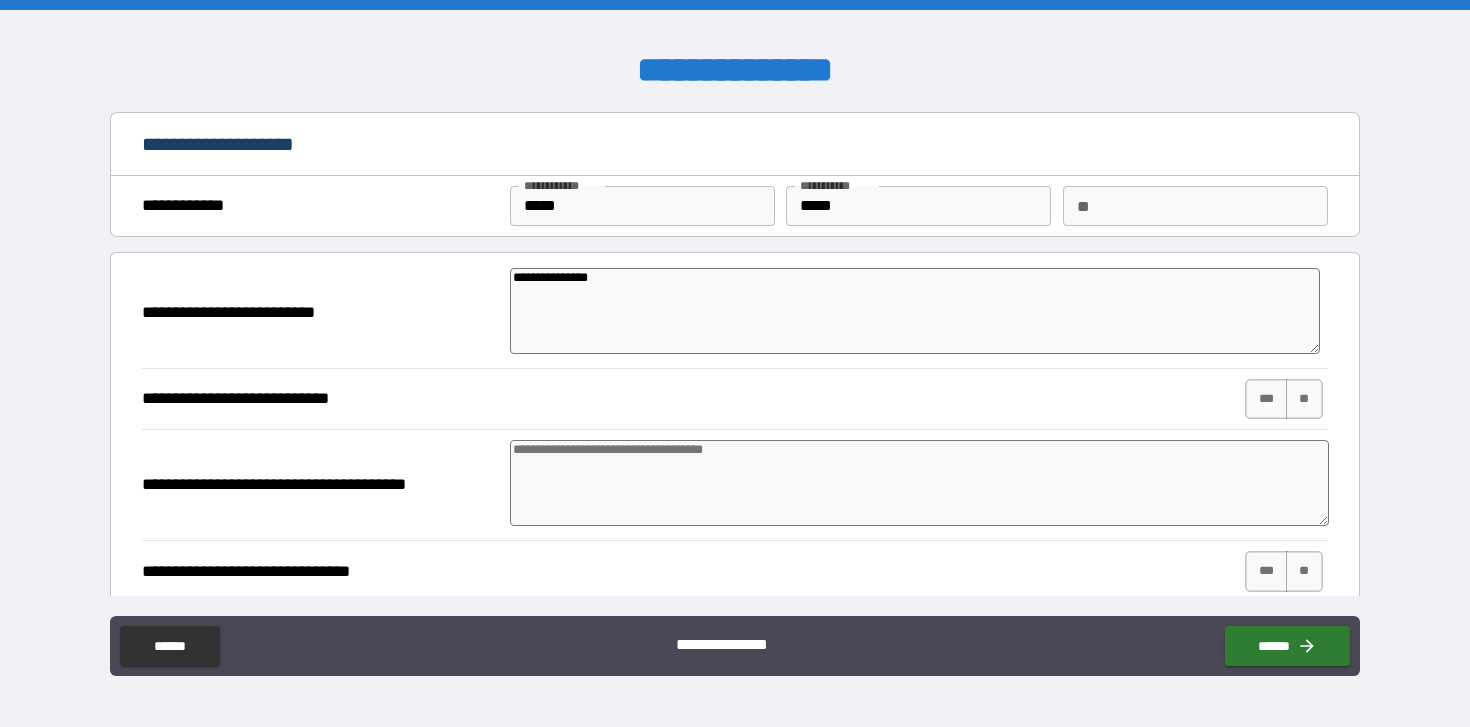type on "*" 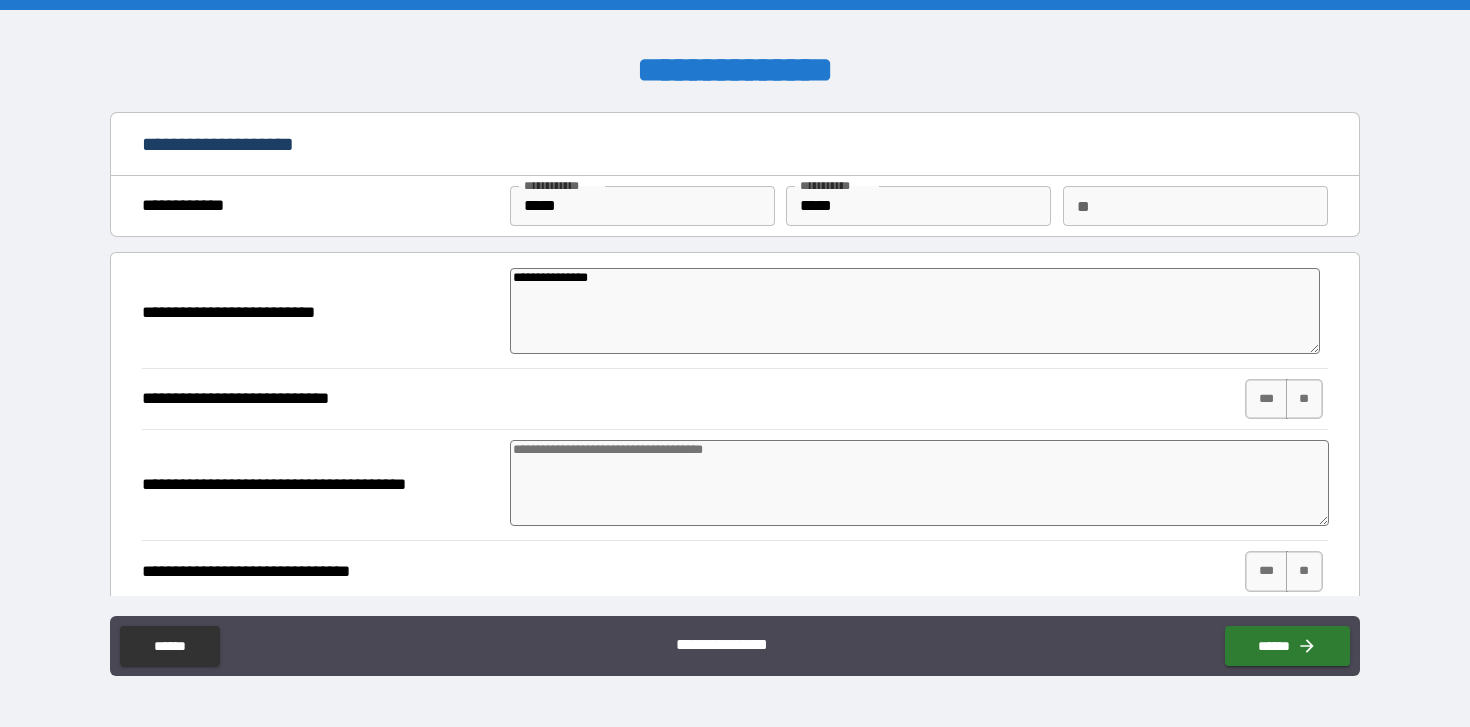 type on "*" 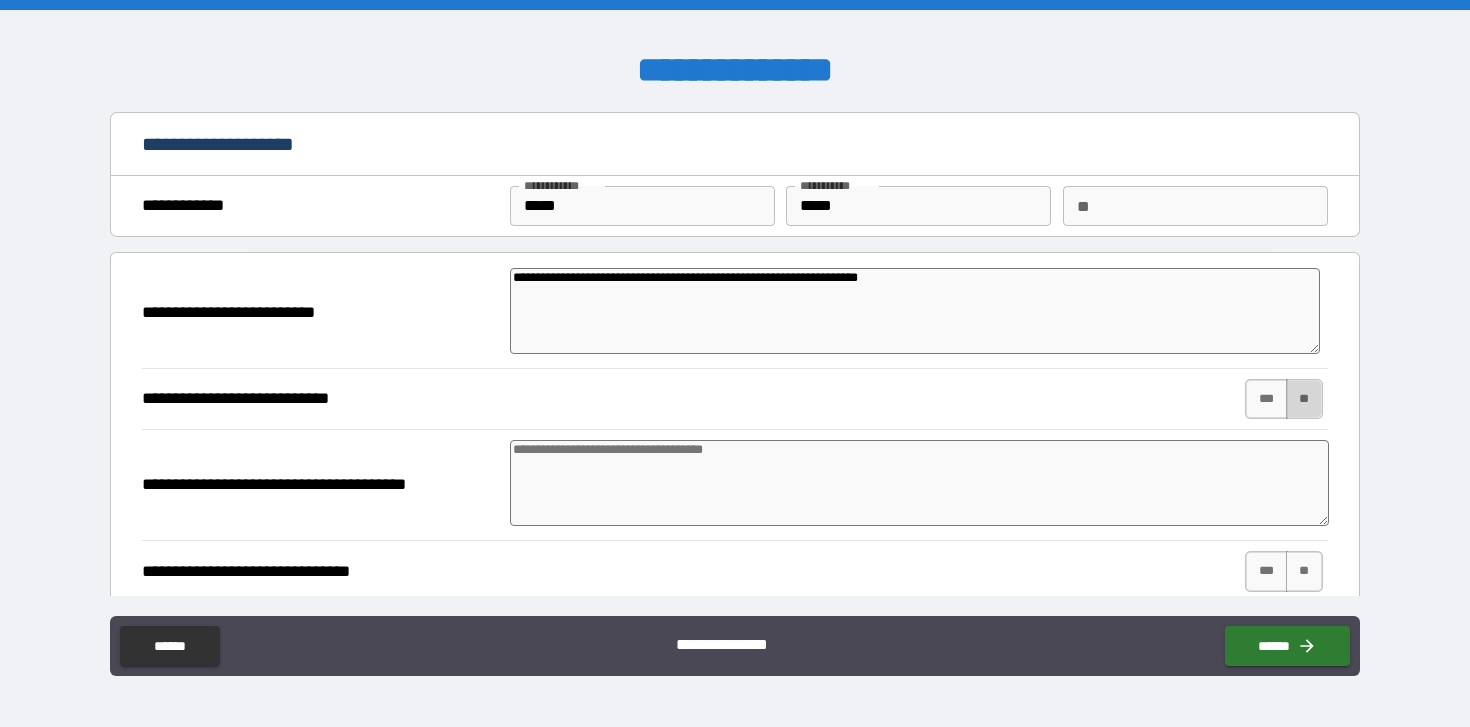 click on "**" at bounding box center [1304, 399] 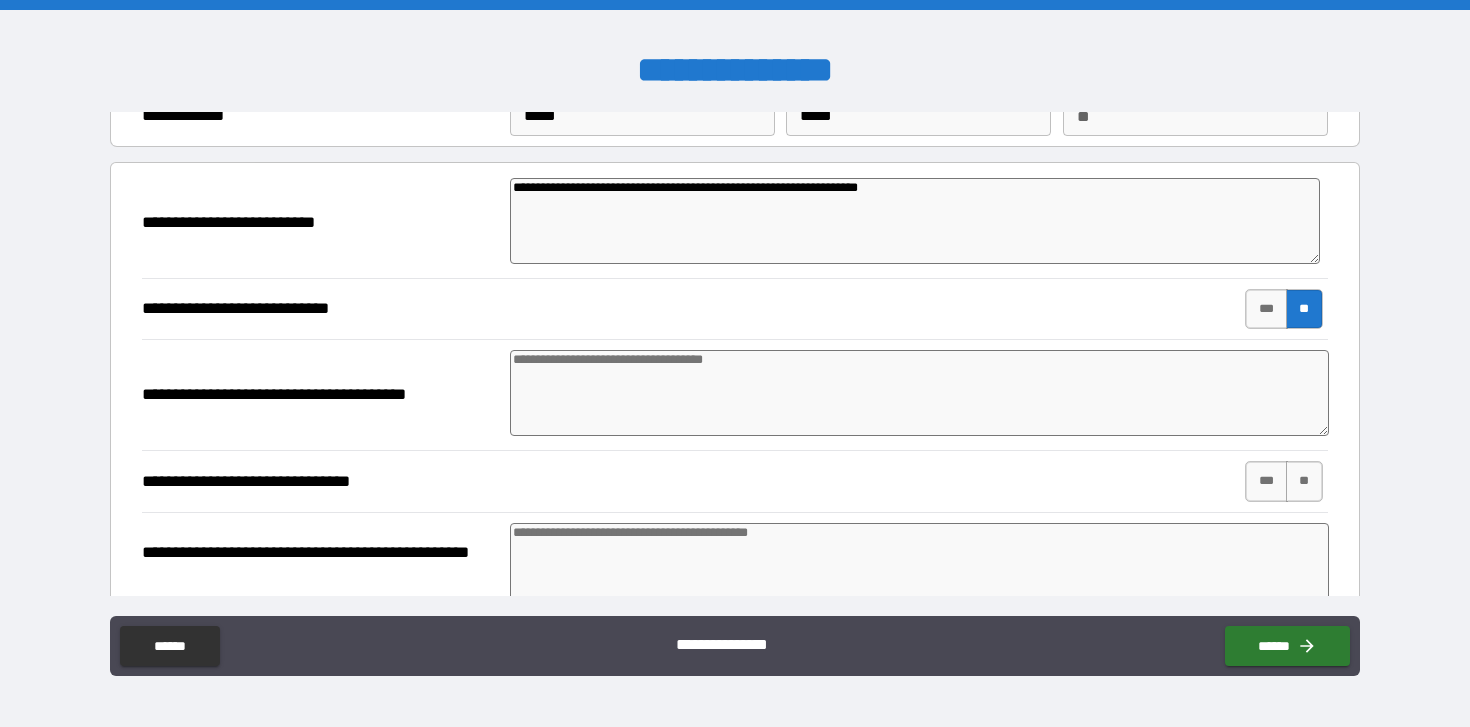 scroll, scrollTop: 104, scrollLeft: 0, axis: vertical 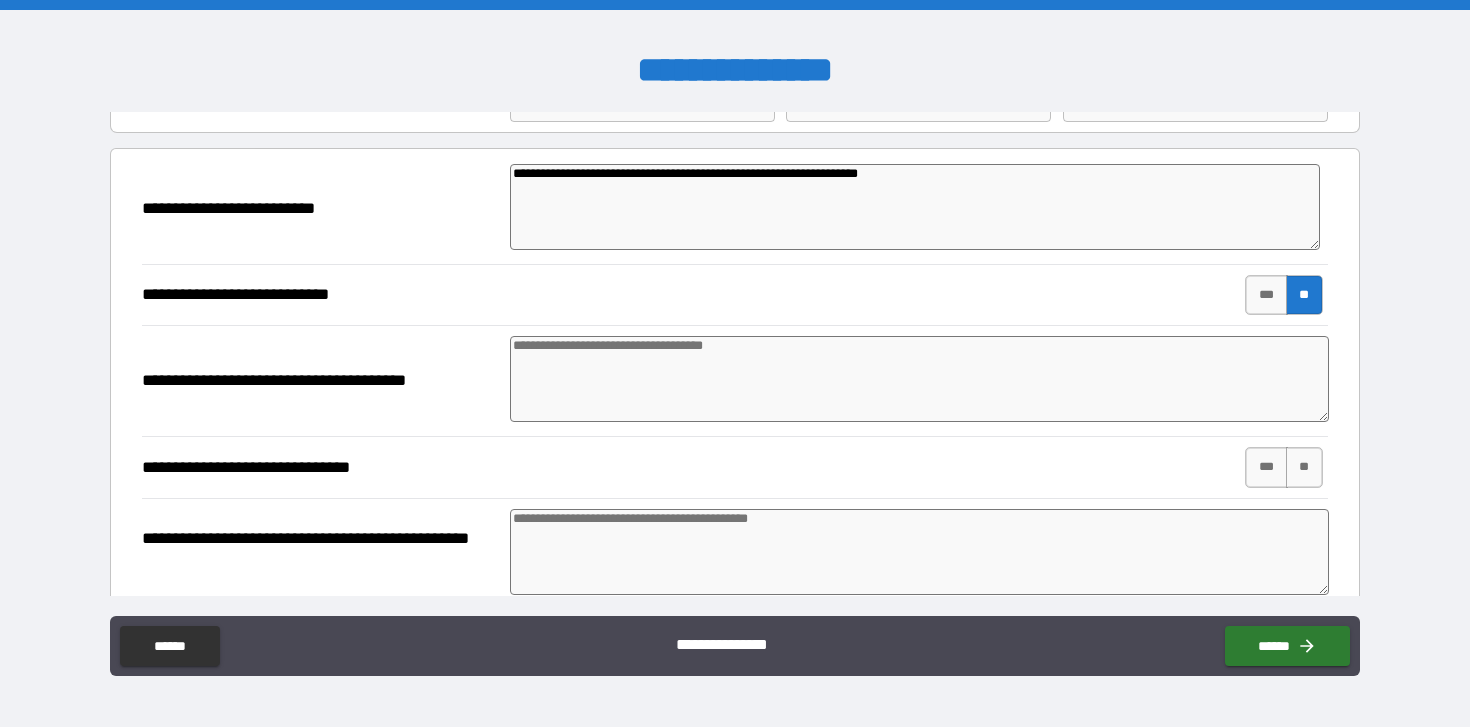 click at bounding box center (919, 379) 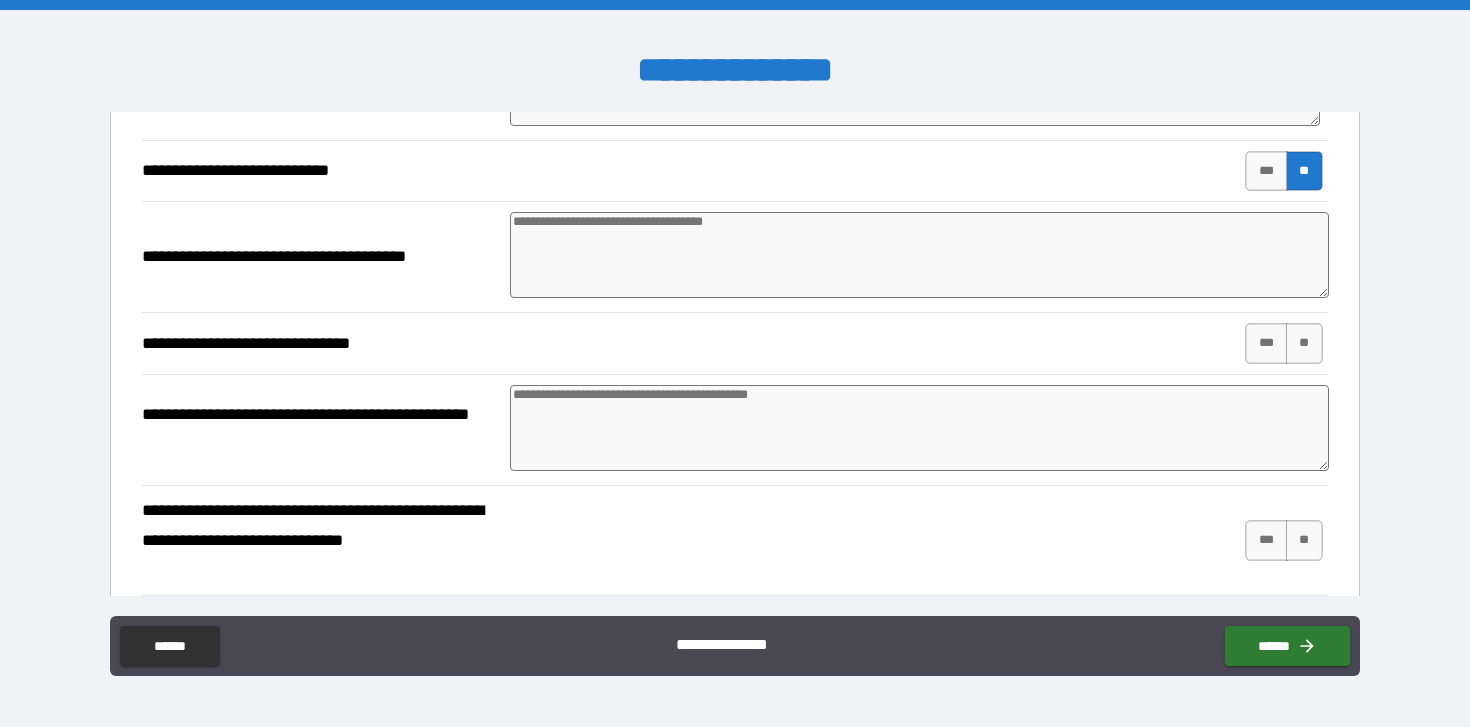 scroll, scrollTop: 244, scrollLeft: 0, axis: vertical 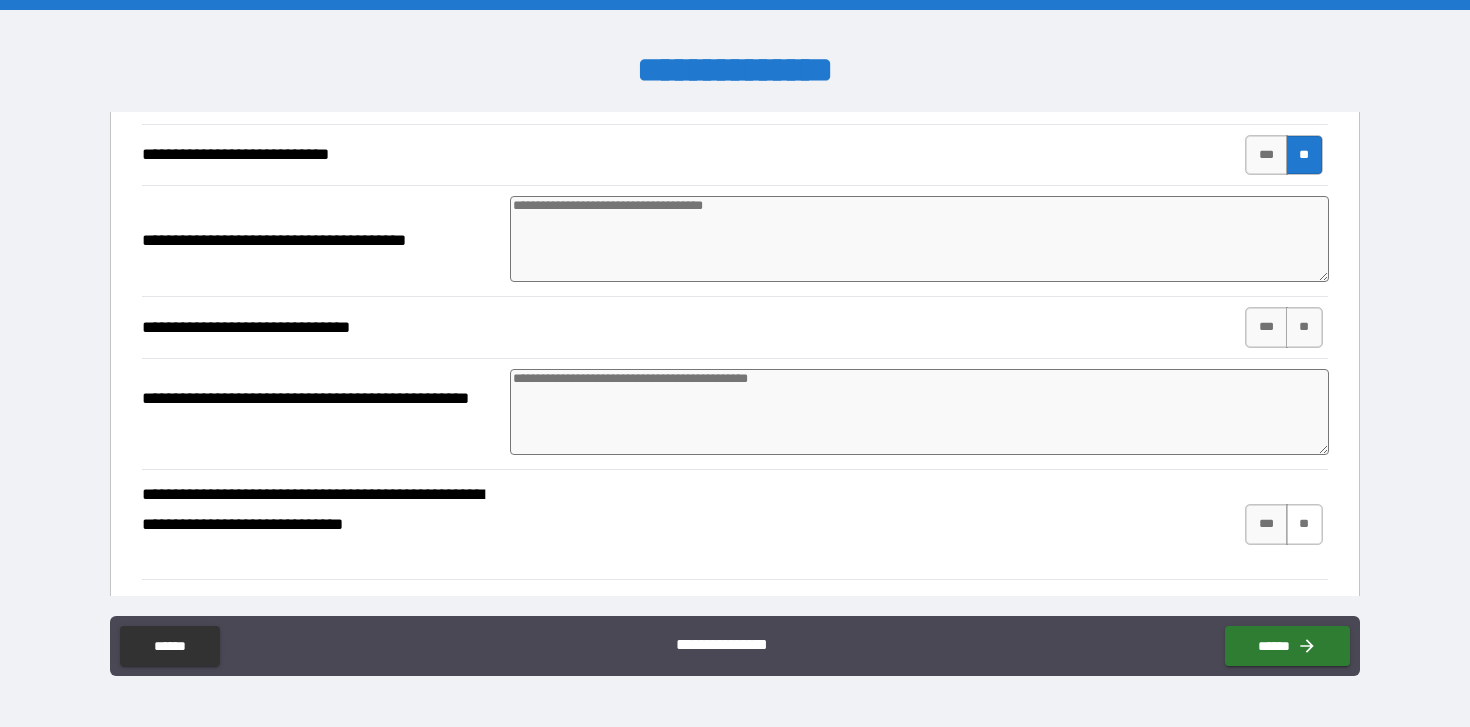 click on "**" at bounding box center (1304, 524) 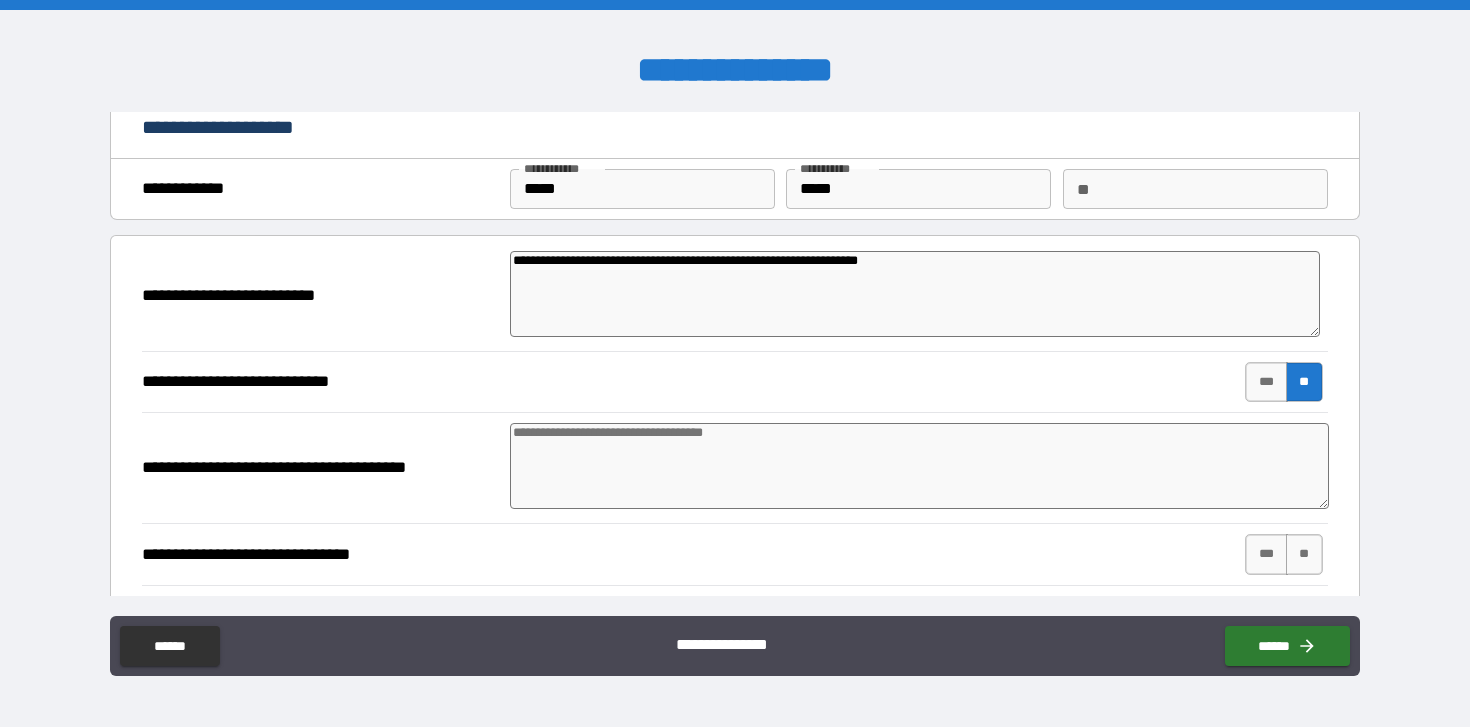 scroll, scrollTop: 0, scrollLeft: 0, axis: both 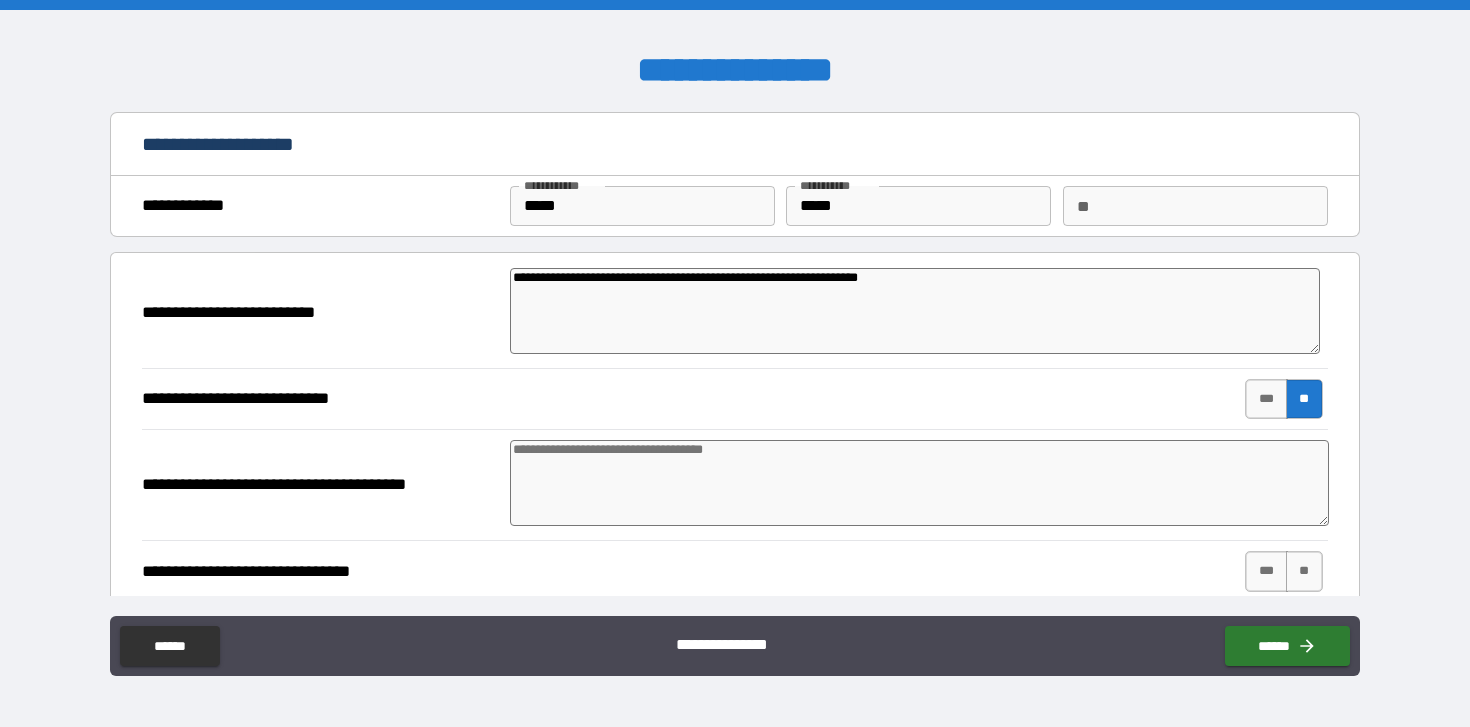 click at bounding box center [919, 483] 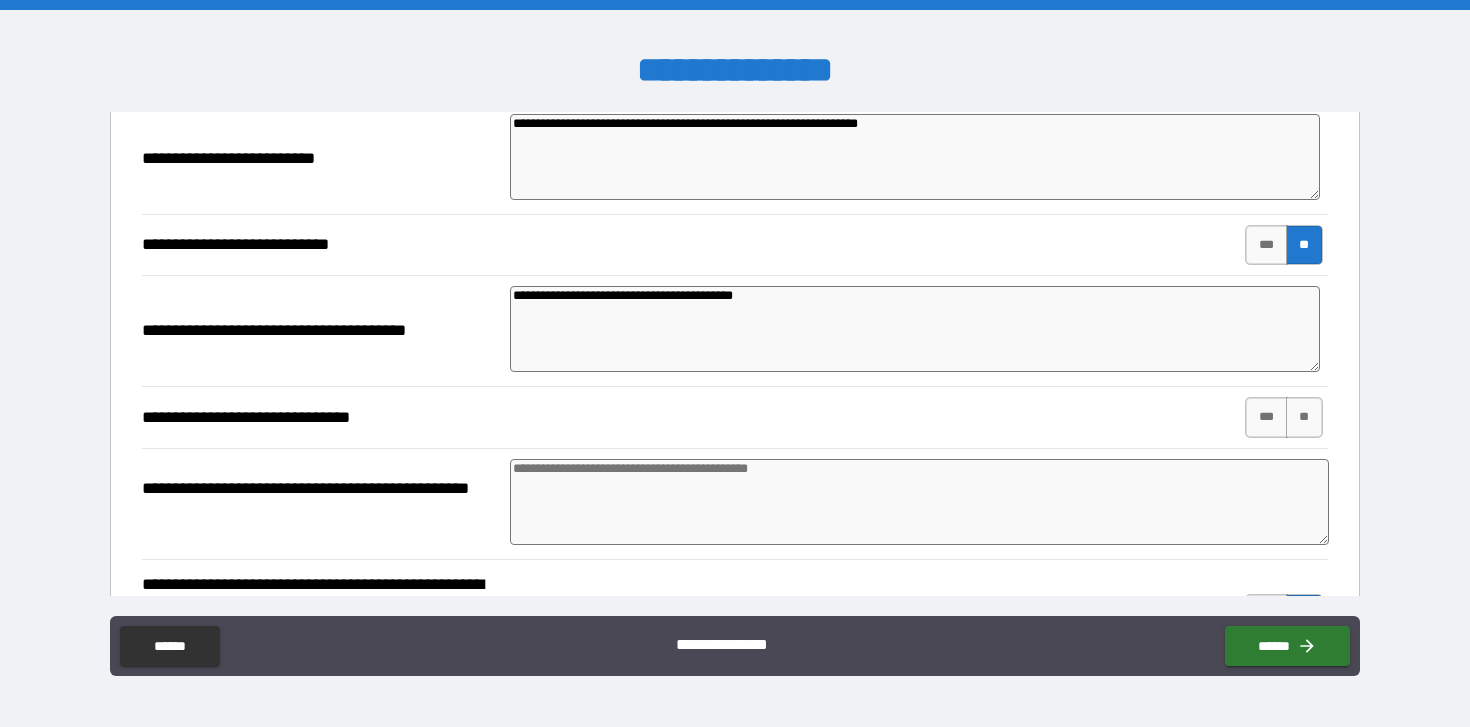 scroll, scrollTop: 158, scrollLeft: 0, axis: vertical 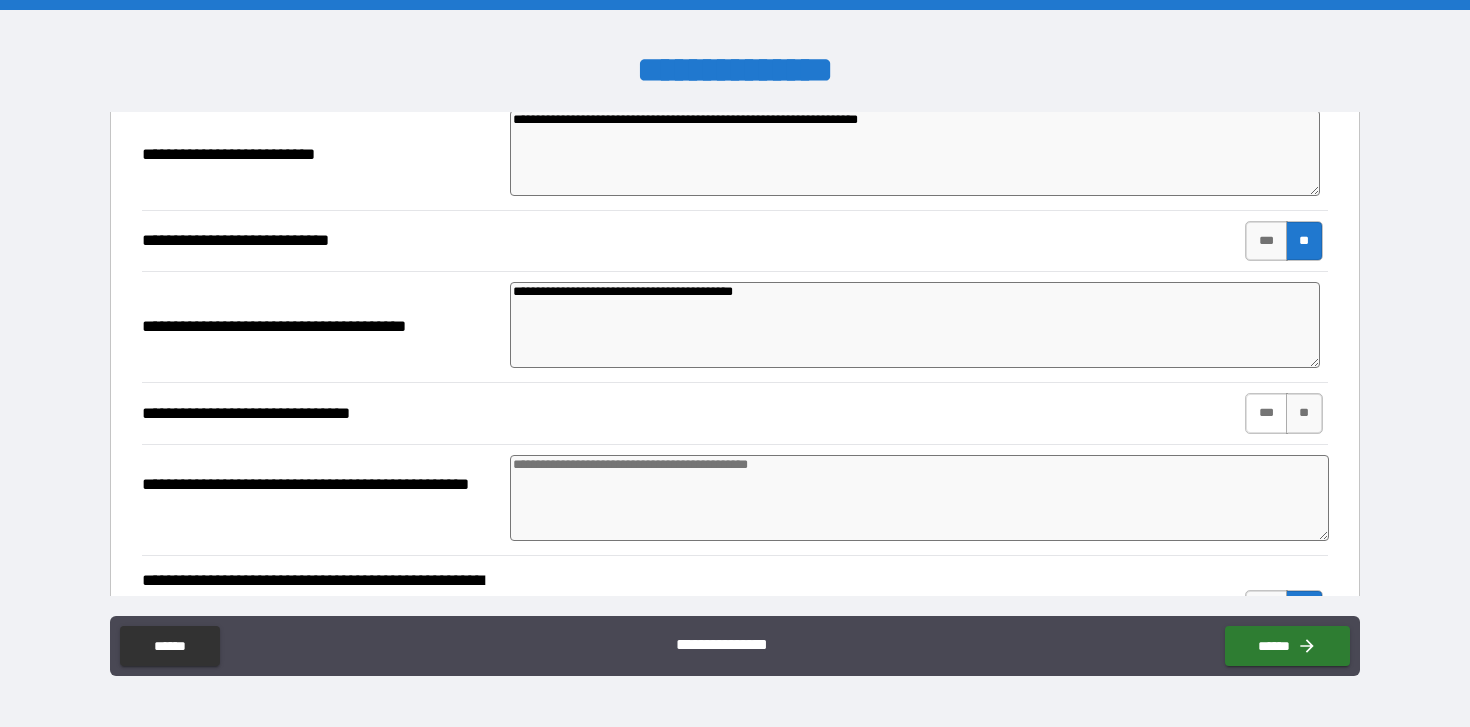 click on "***" at bounding box center [1266, 413] 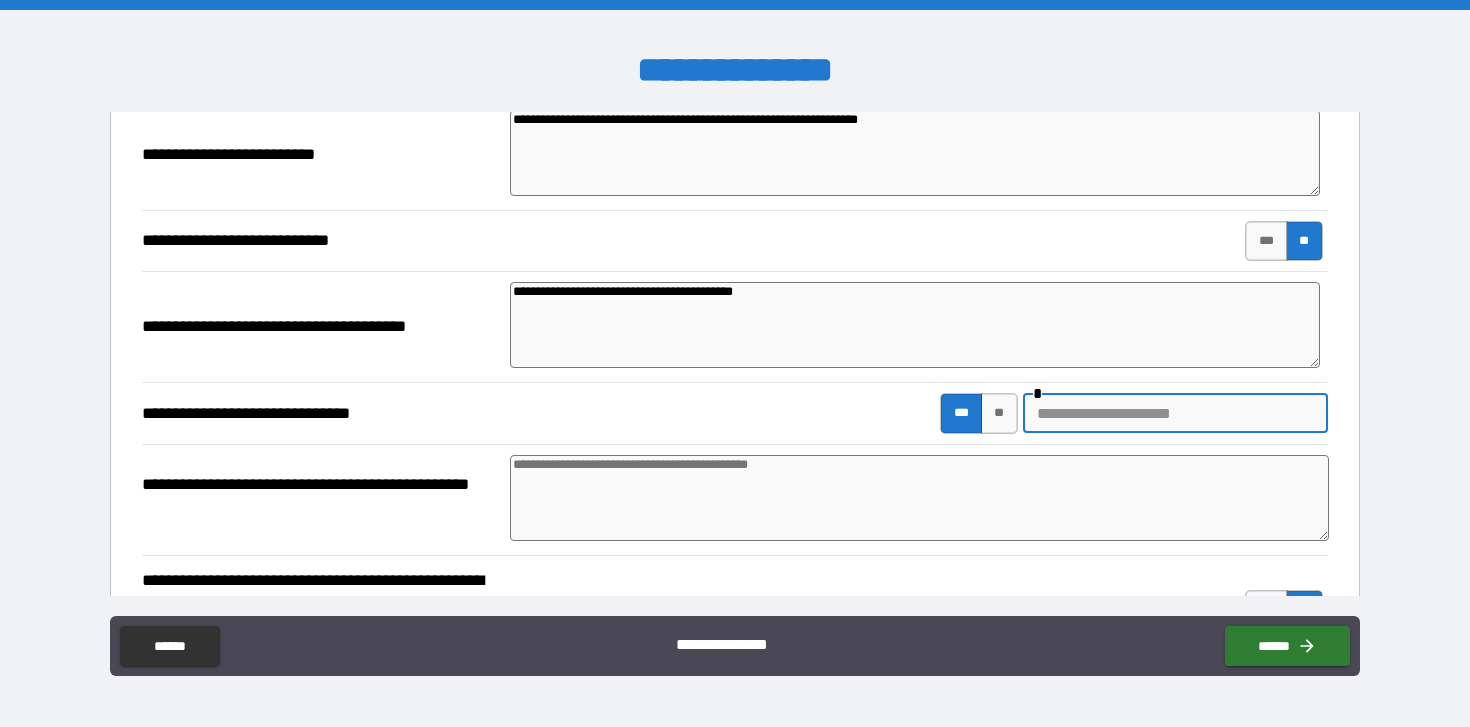click at bounding box center [1175, 413] 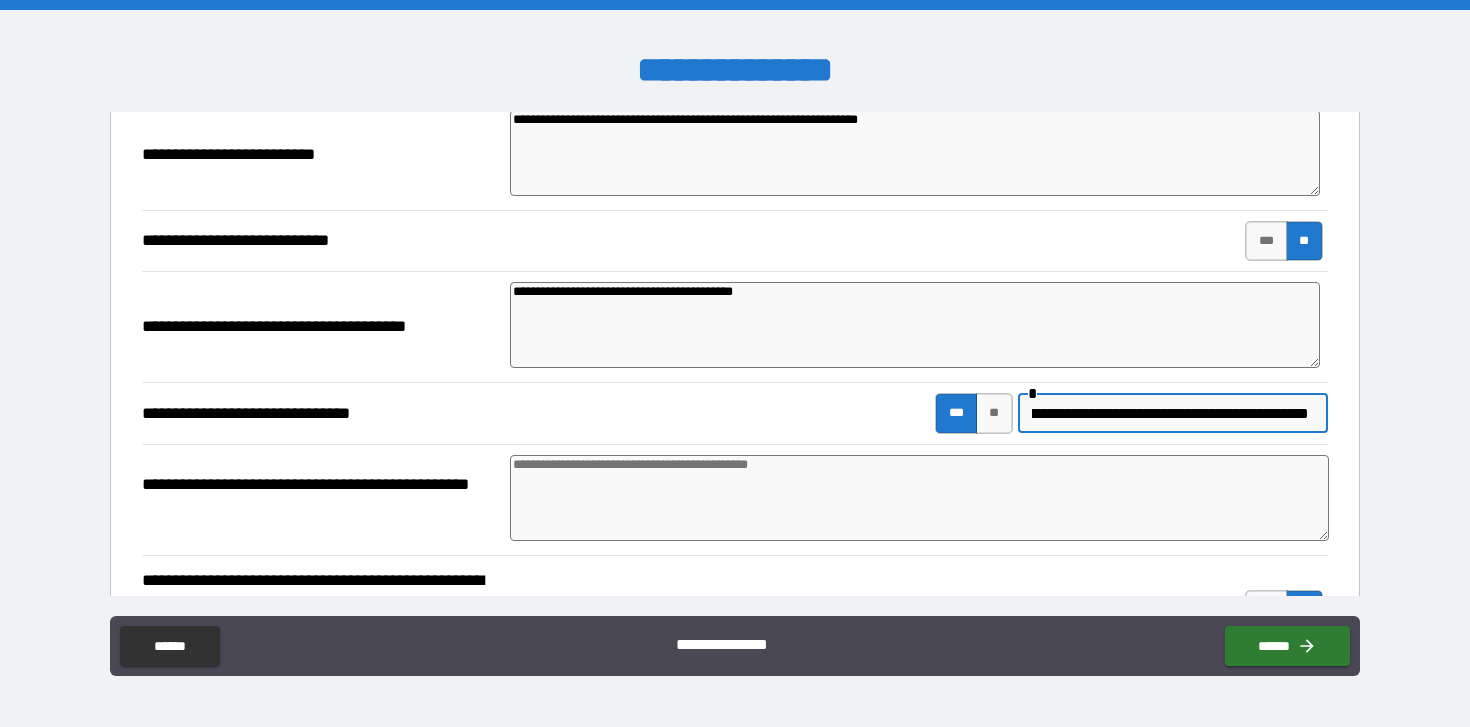 scroll, scrollTop: 0, scrollLeft: 159, axis: horizontal 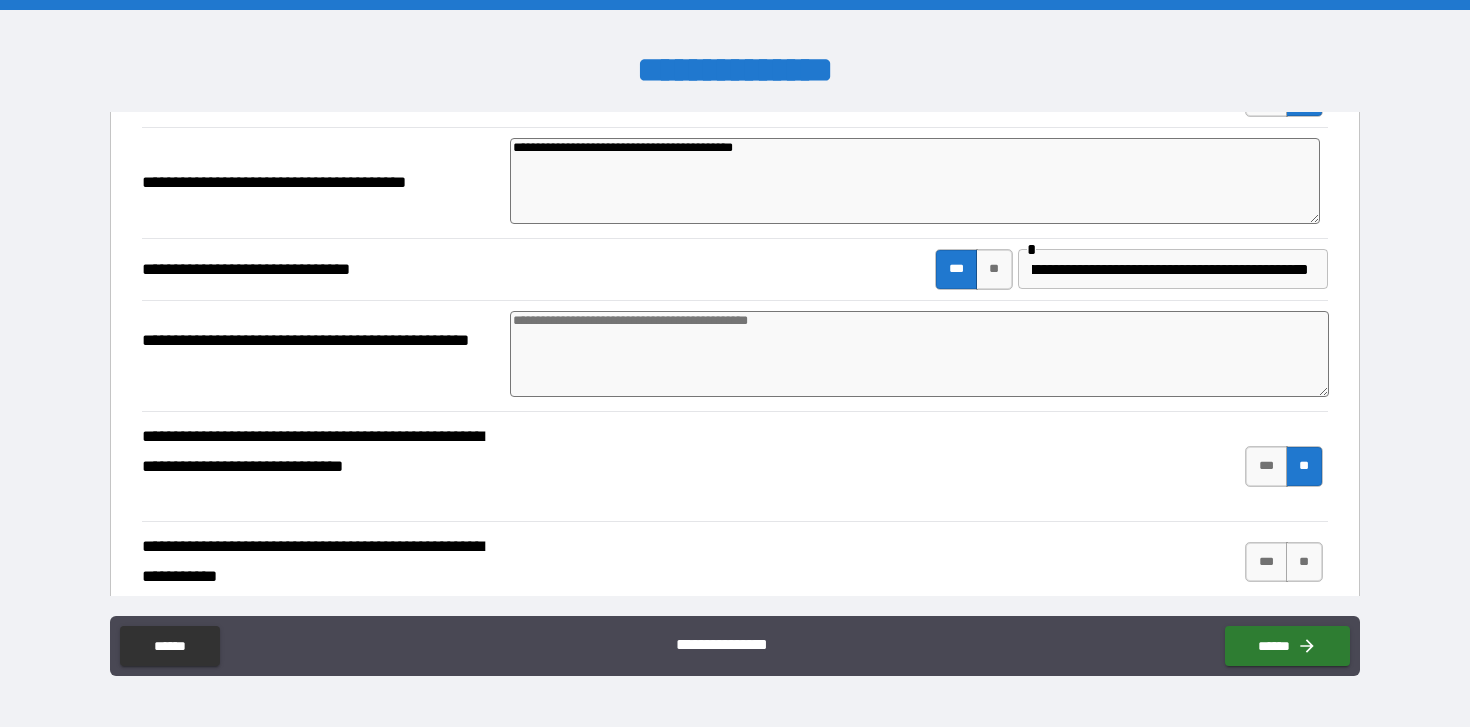 click at bounding box center (919, 354) 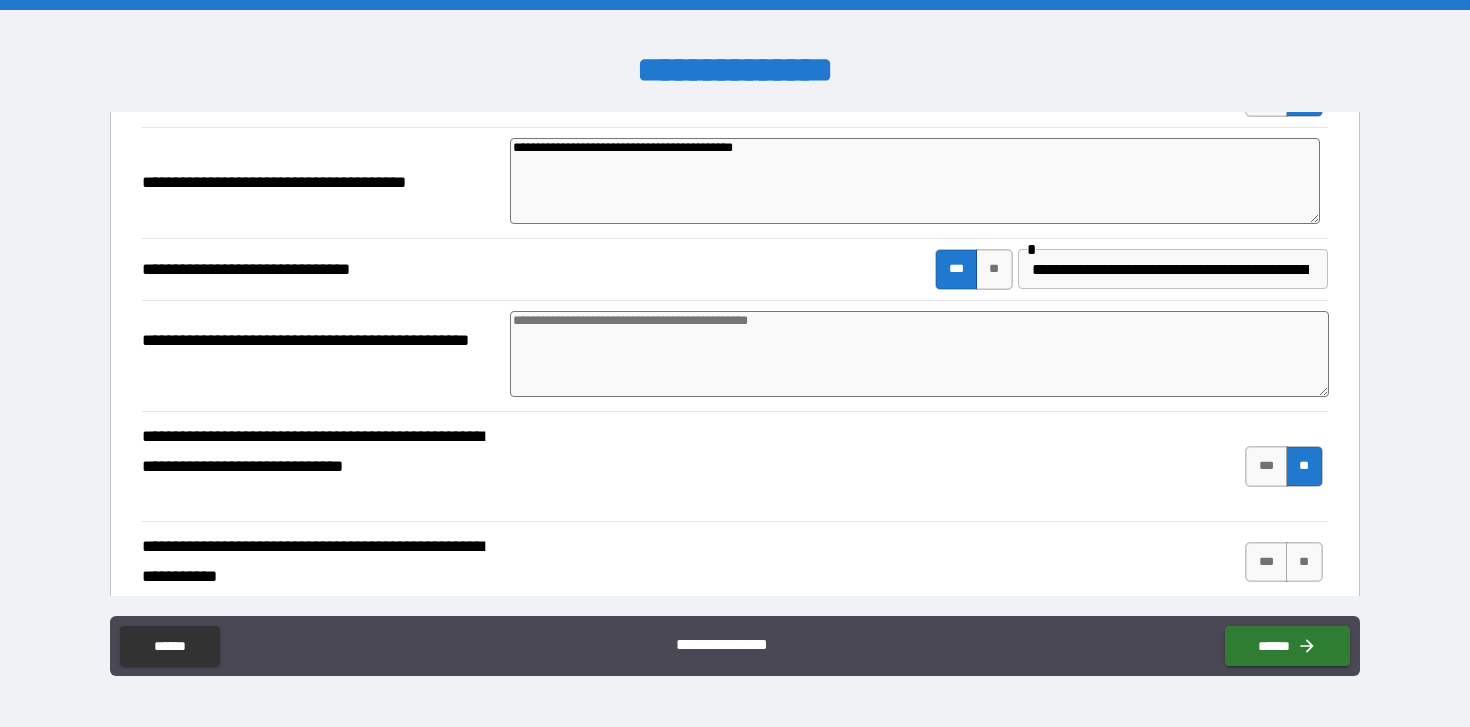 click on "**********" at bounding box center (915, 181) 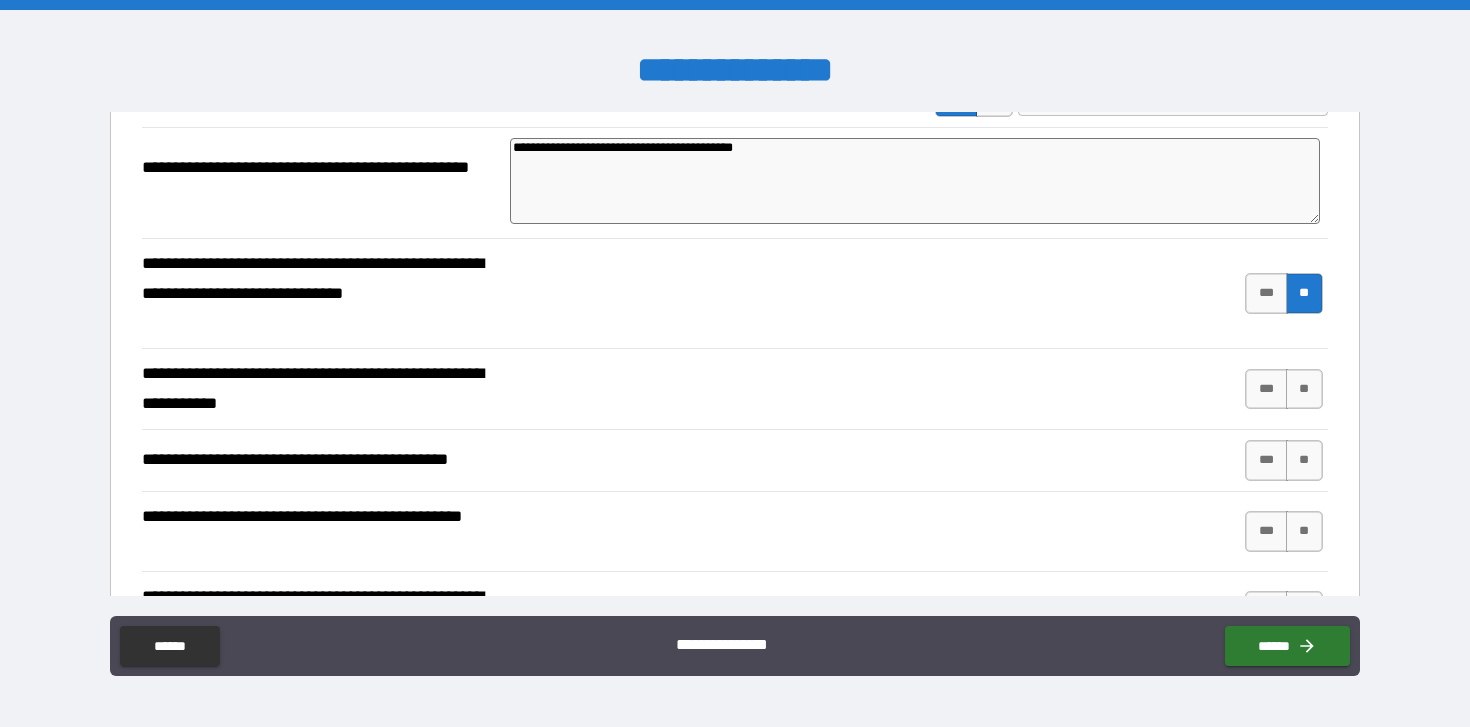 scroll, scrollTop: 604, scrollLeft: 0, axis: vertical 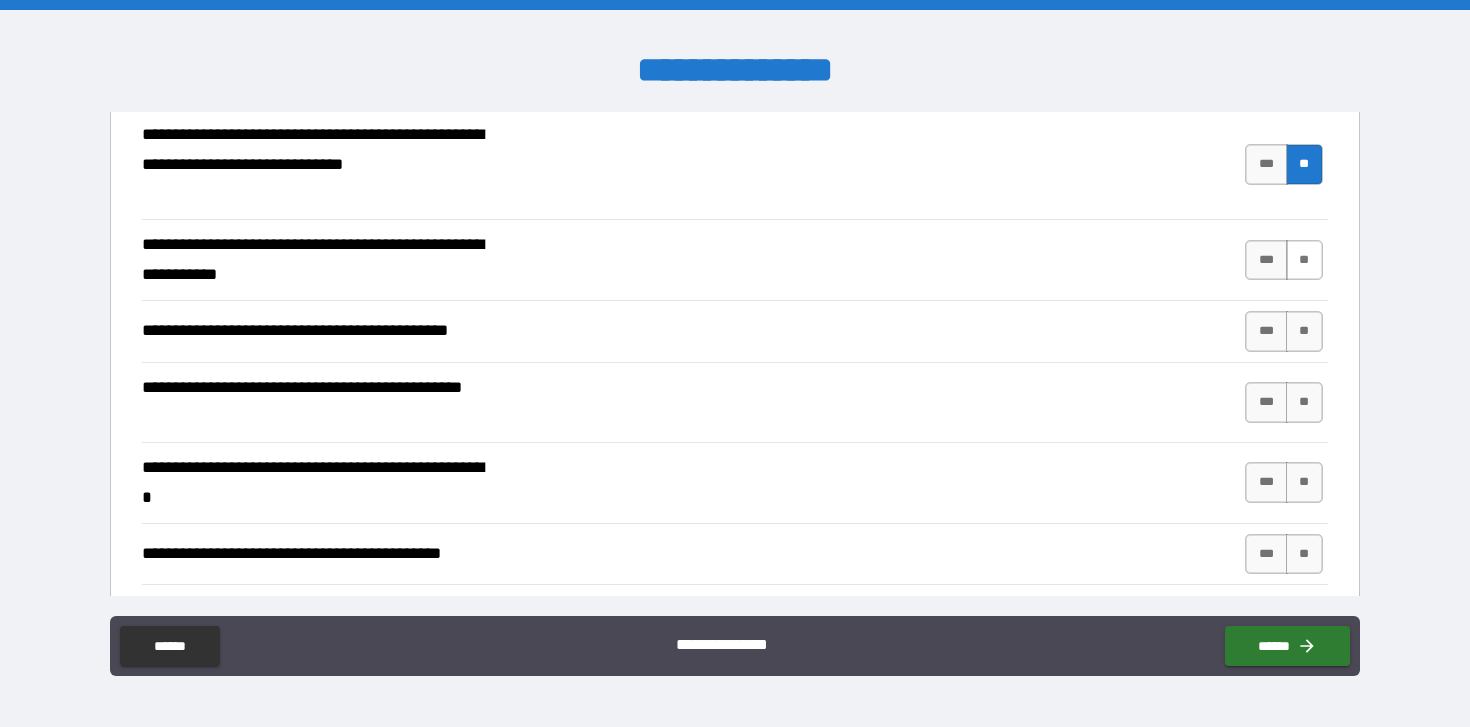 click on "**" at bounding box center [1304, 260] 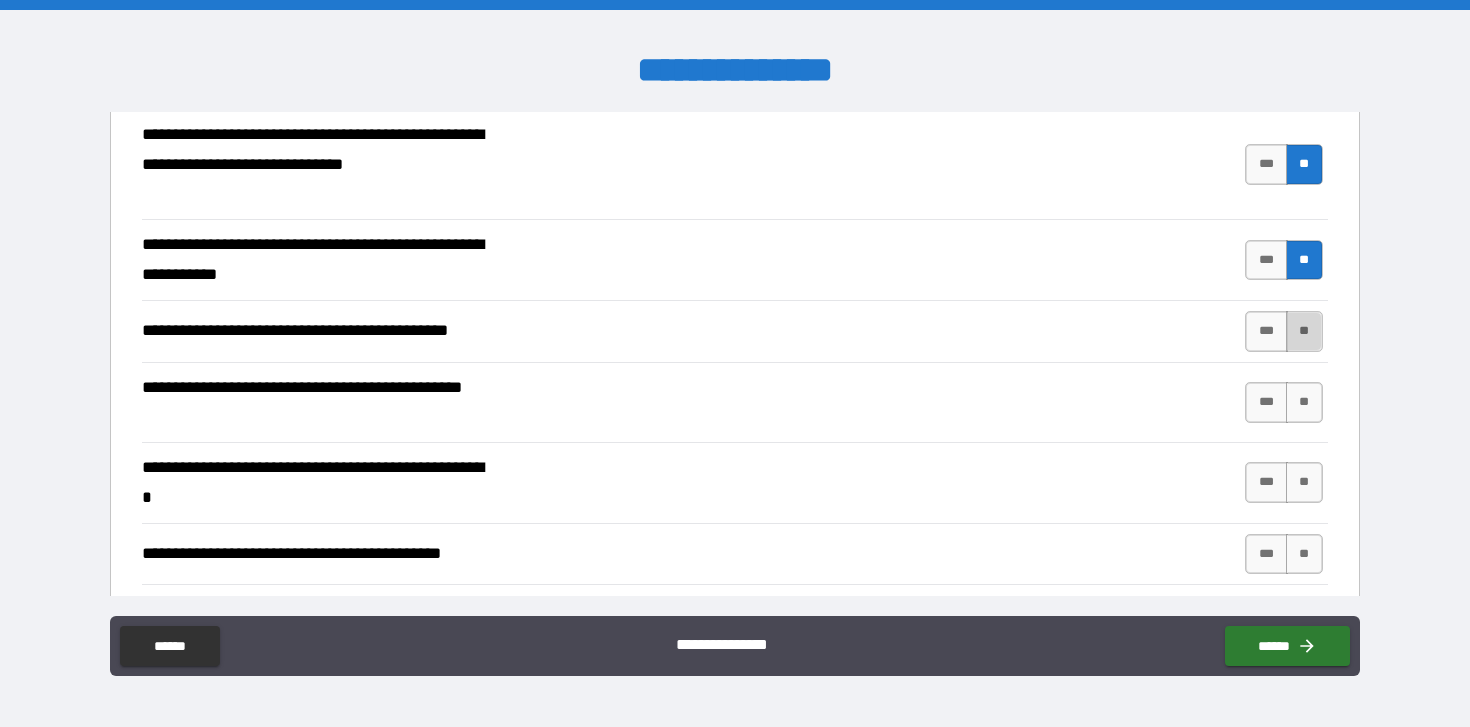 click on "**" at bounding box center (1304, 331) 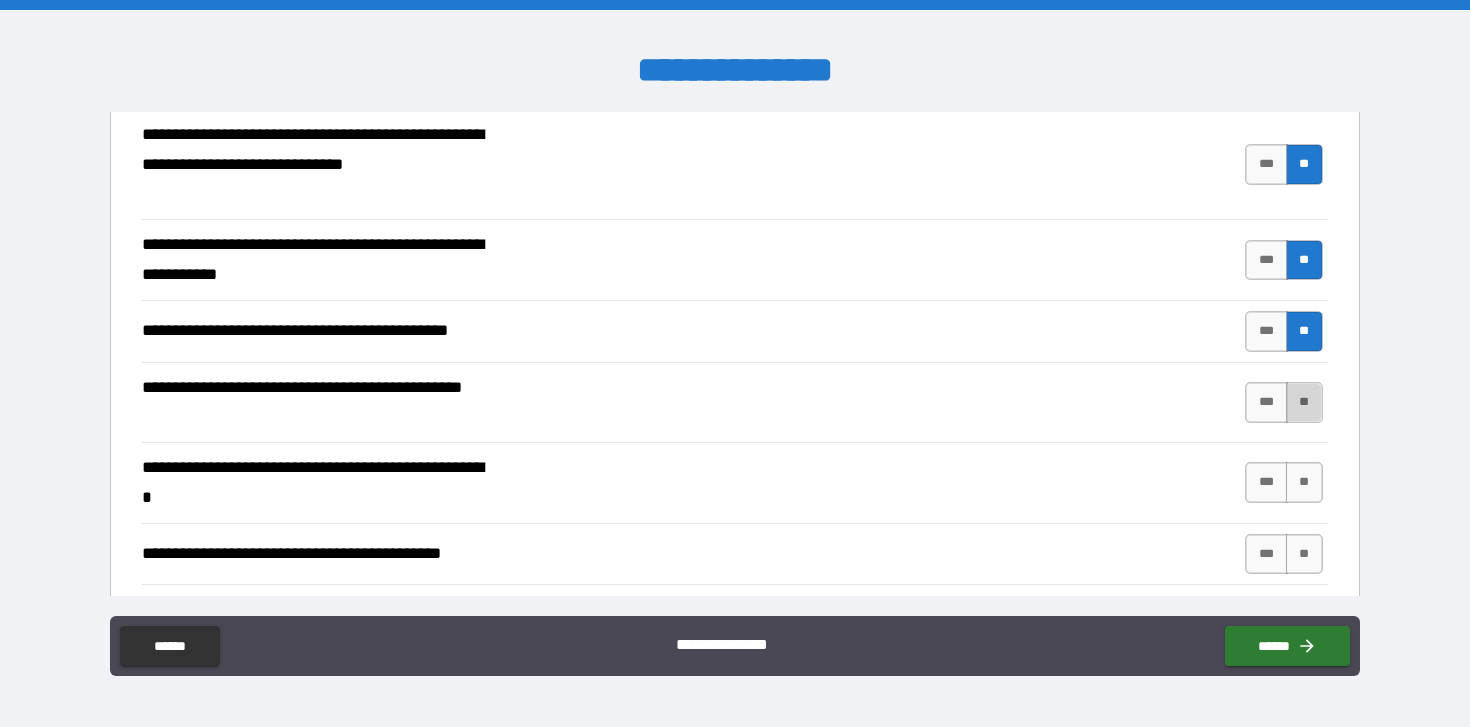 click on "**" at bounding box center [1304, 402] 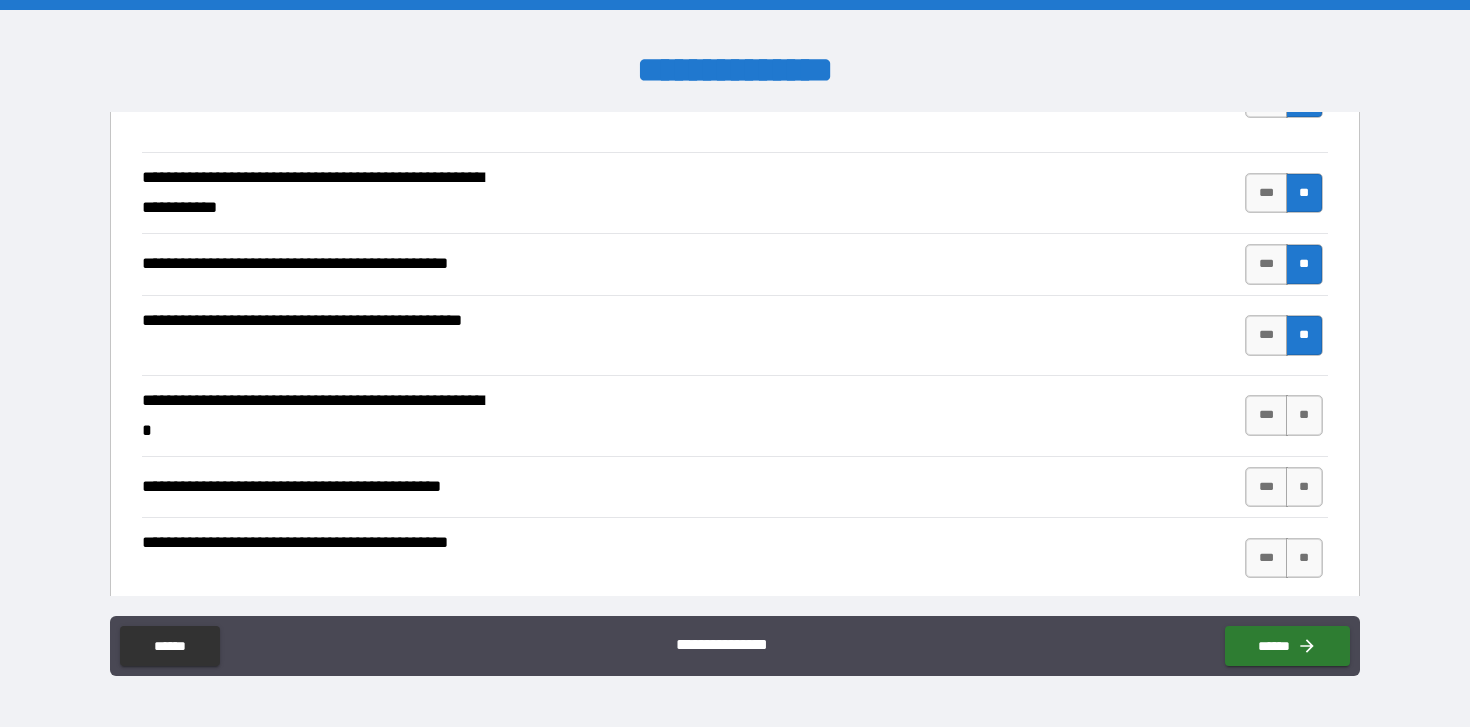 scroll, scrollTop: 674, scrollLeft: 0, axis: vertical 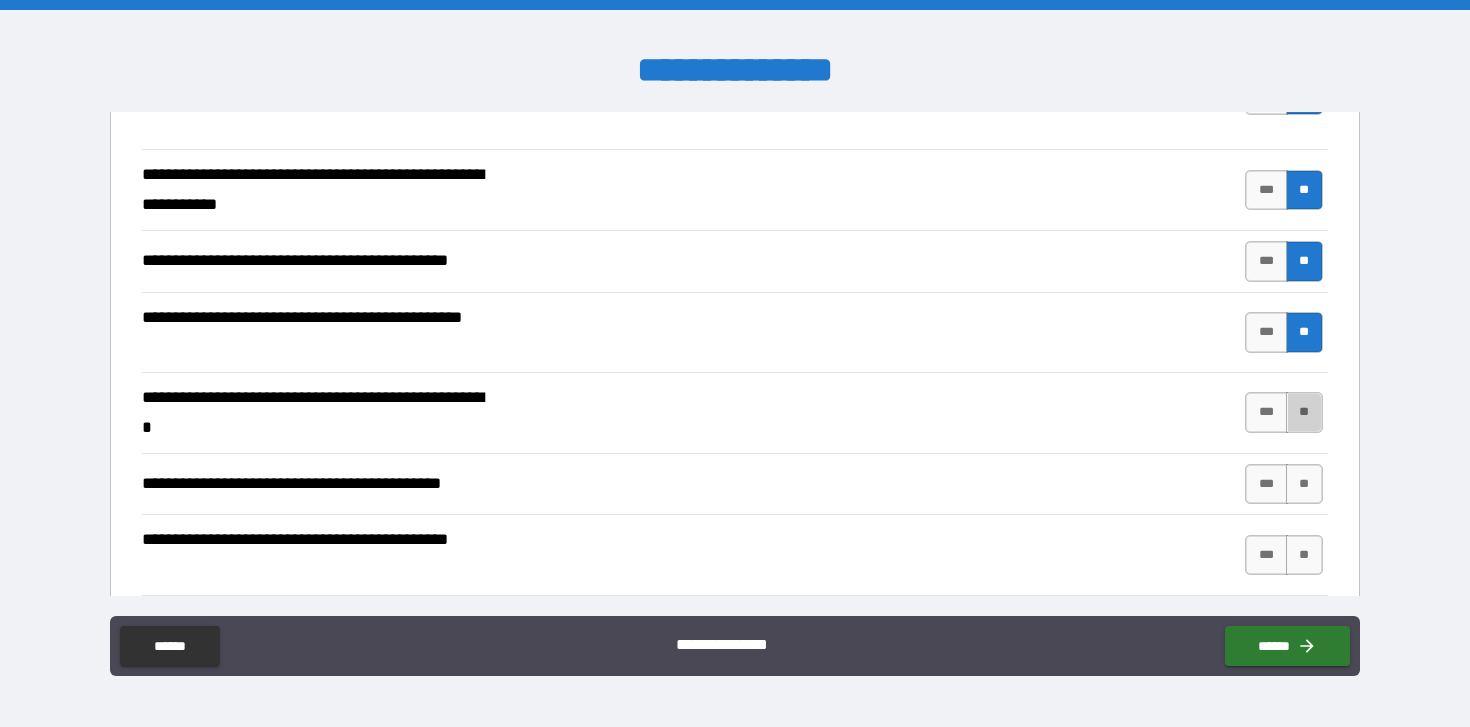 click on "**" at bounding box center (1304, 412) 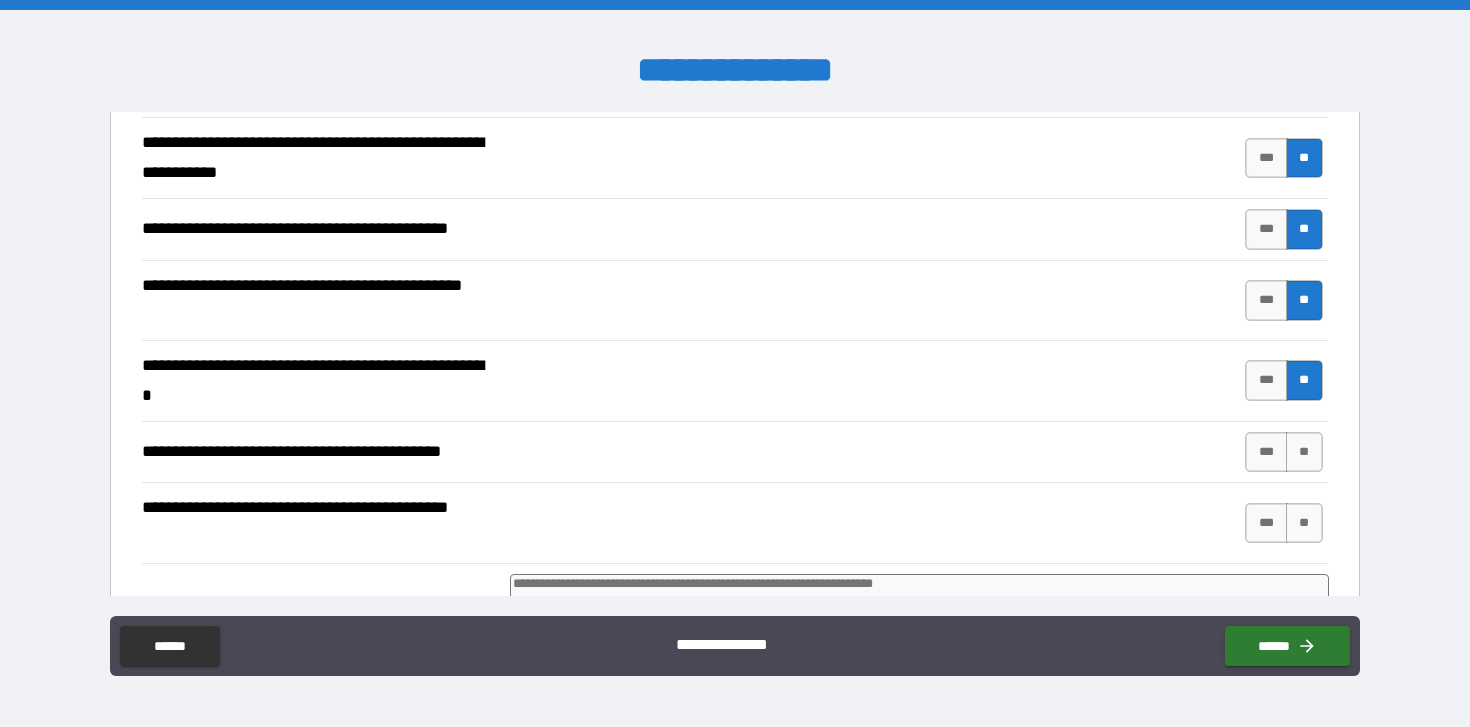 scroll, scrollTop: 729, scrollLeft: 0, axis: vertical 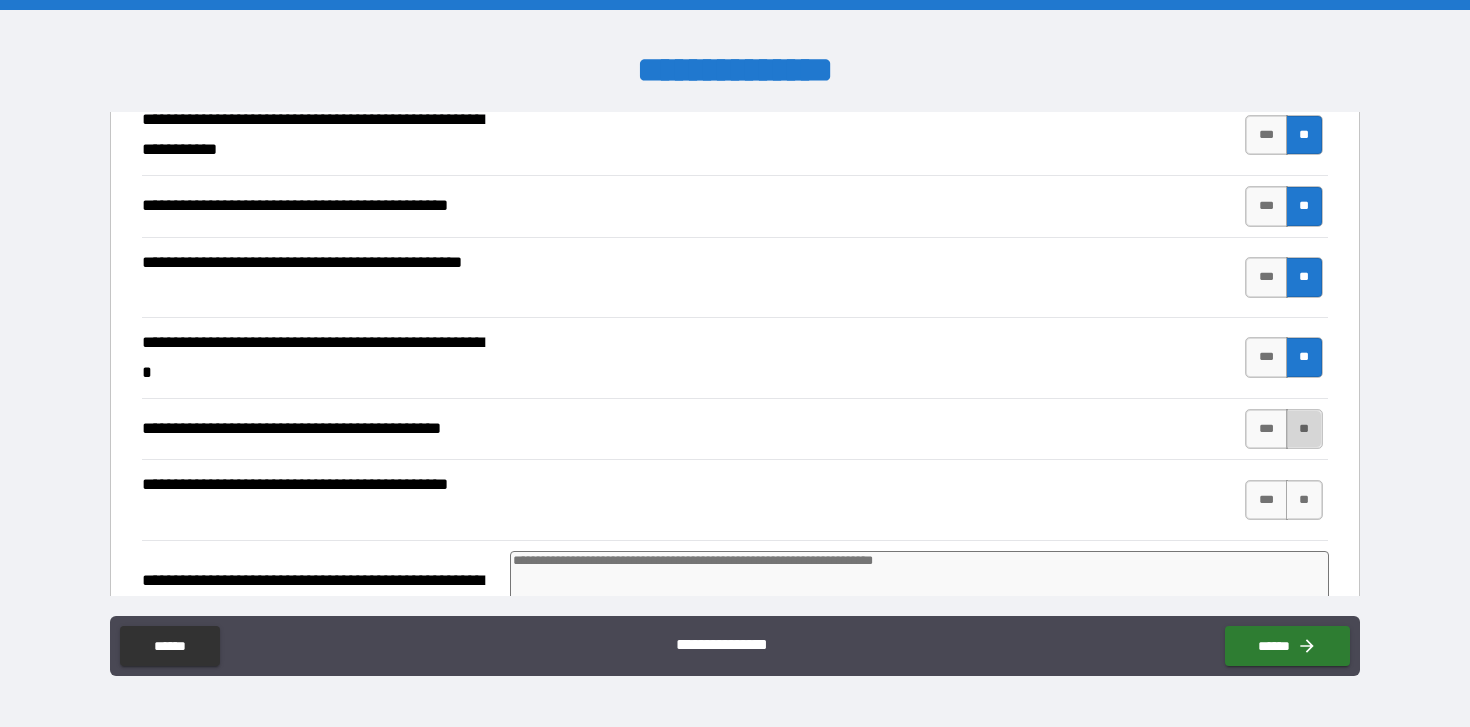 click on "**" at bounding box center [1304, 429] 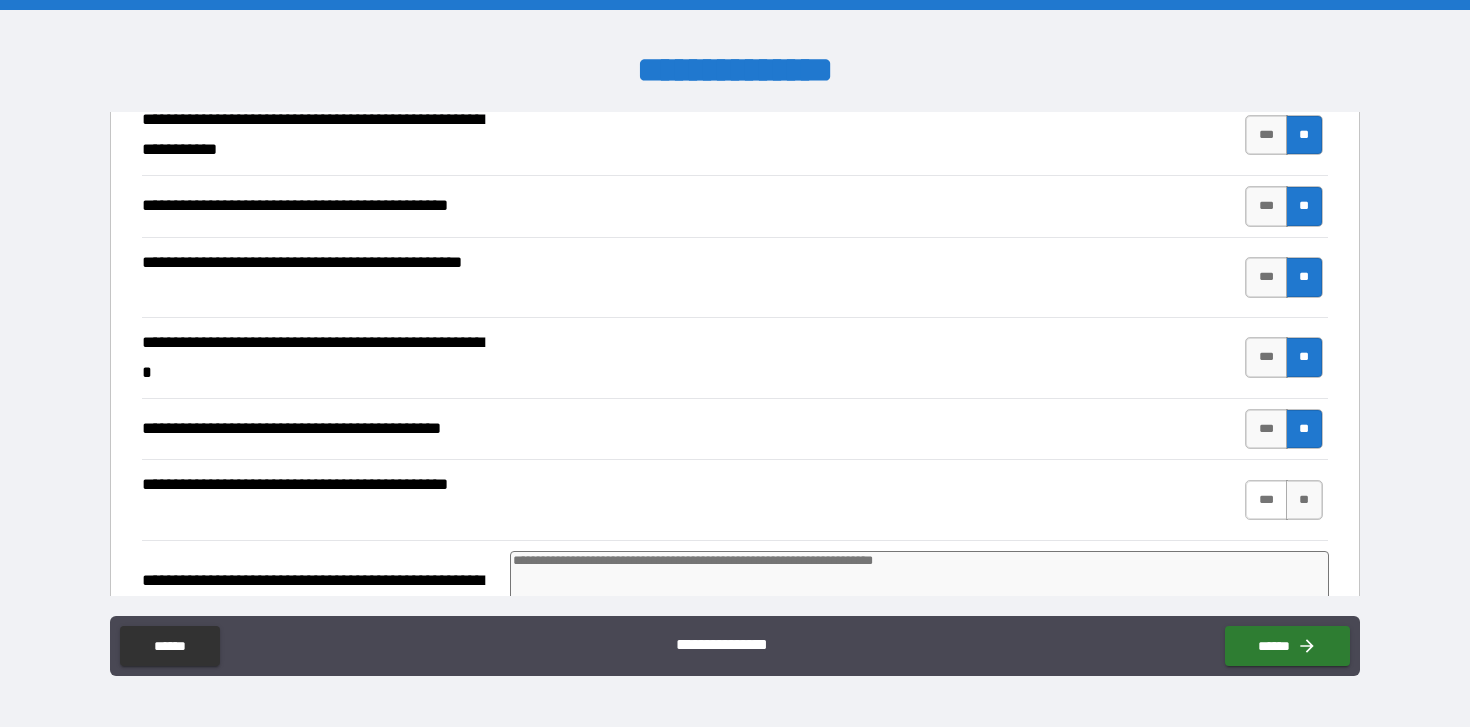click on "***" at bounding box center (1266, 500) 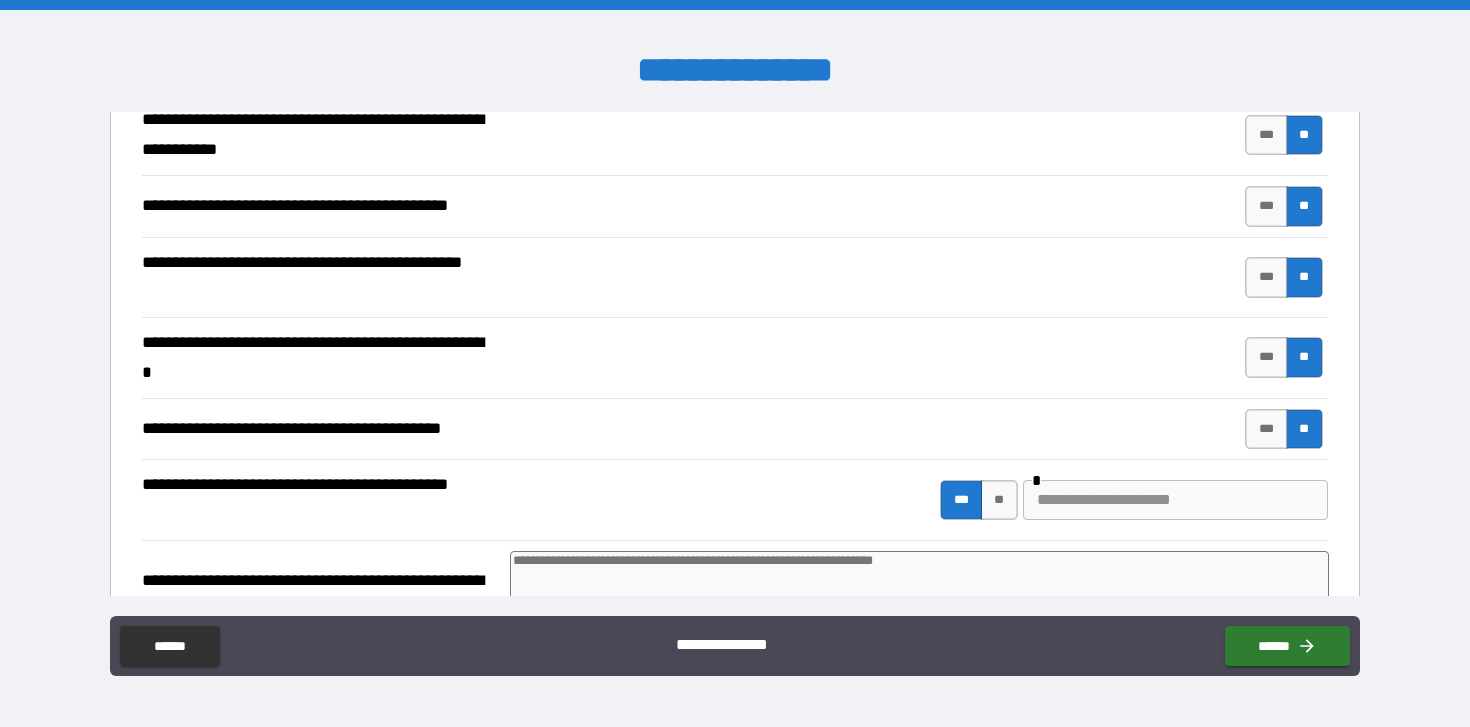 click at bounding box center (1175, 500) 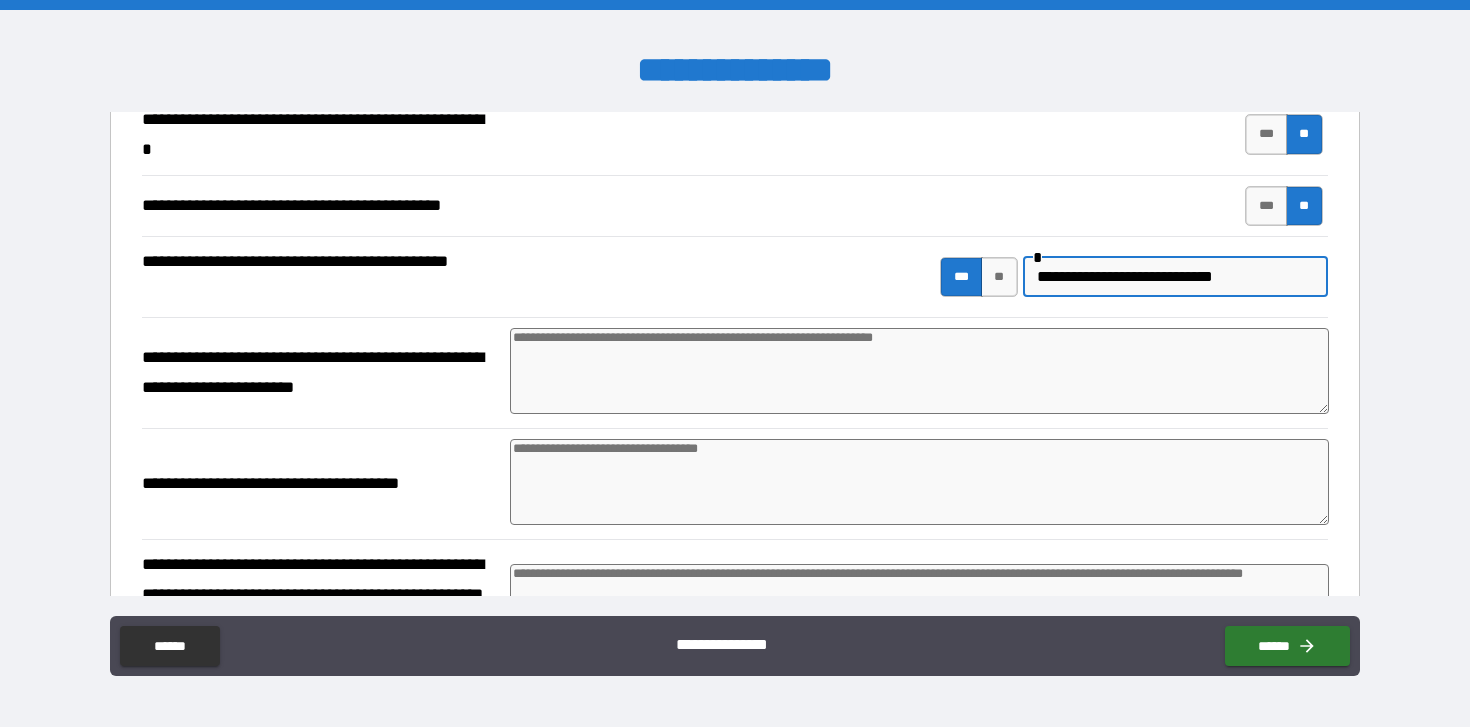 scroll, scrollTop: 953, scrollLeft: 0, axis: vertical 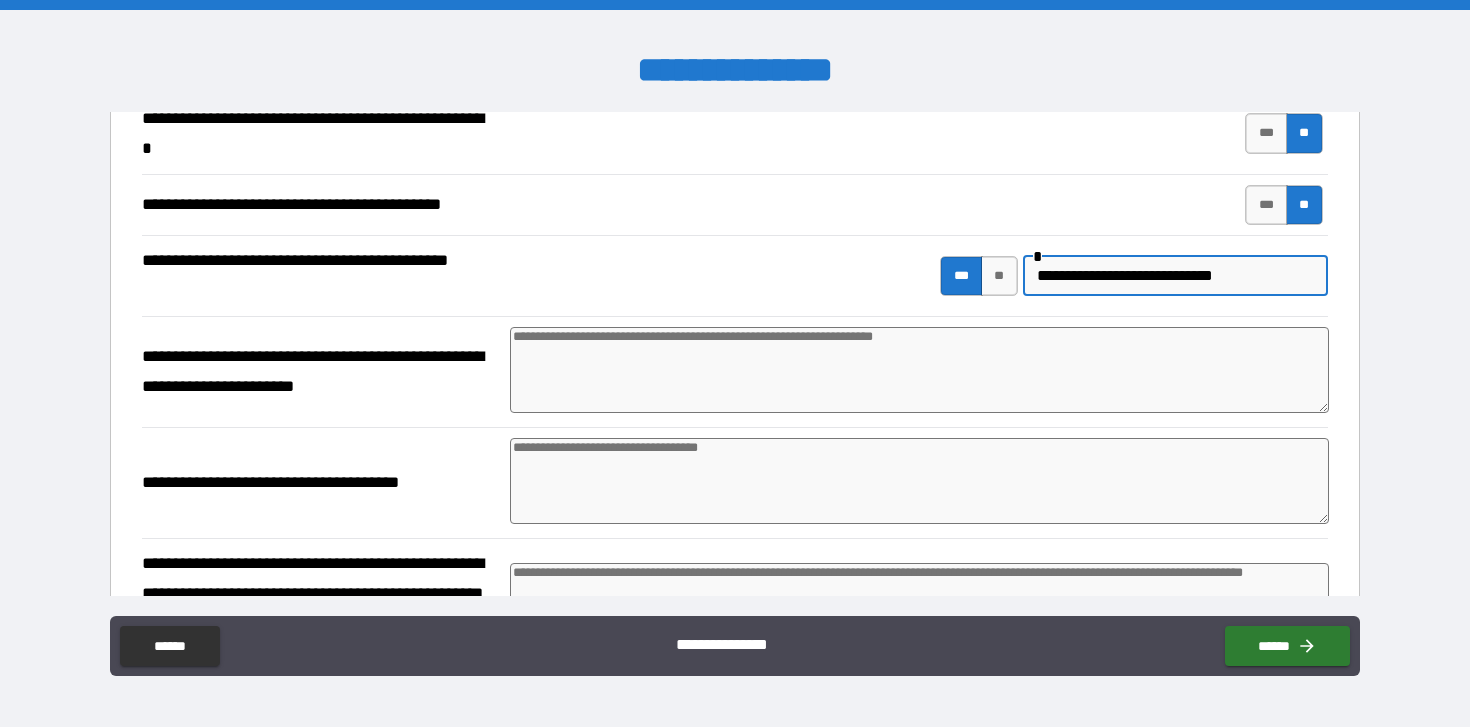 click at bounding box center (919, 370) 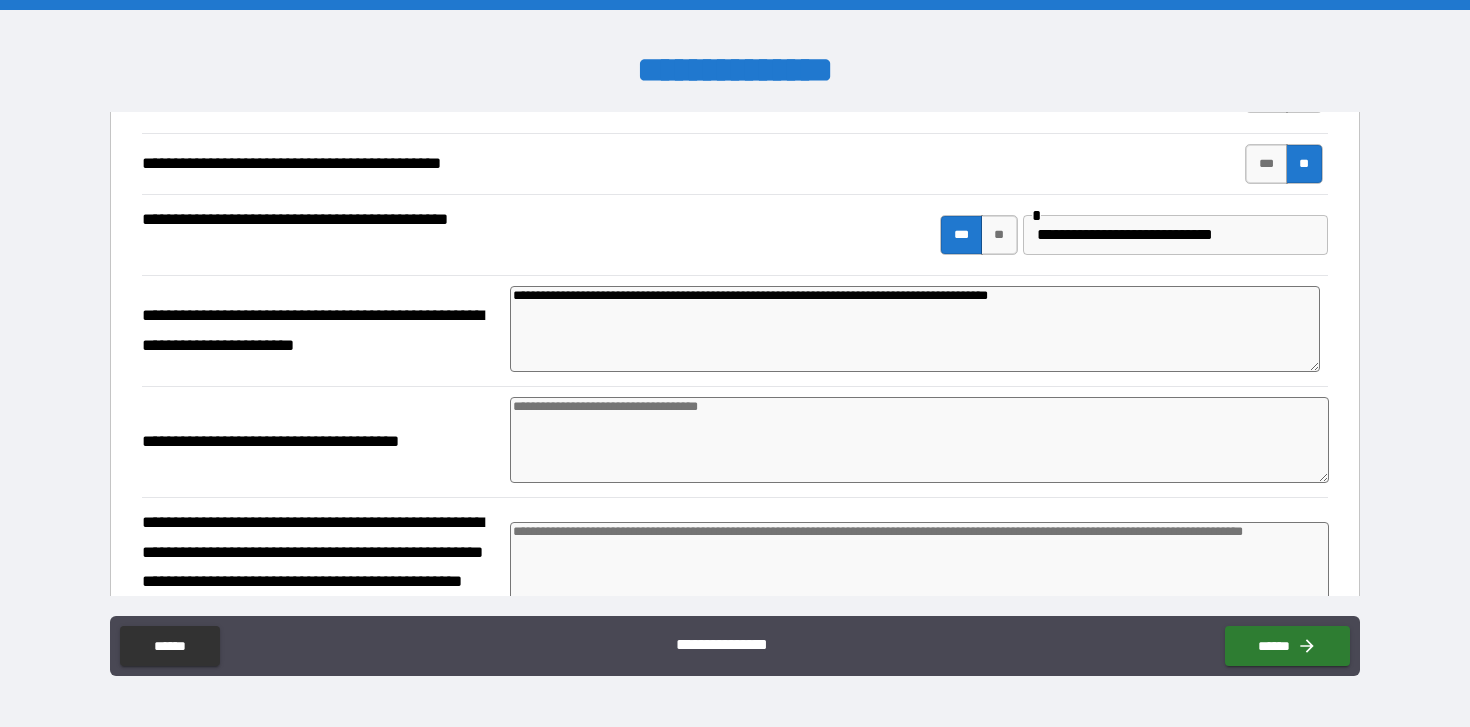 scroll, scrollTop: 1056, scrollLeft: 0, axis: vertical 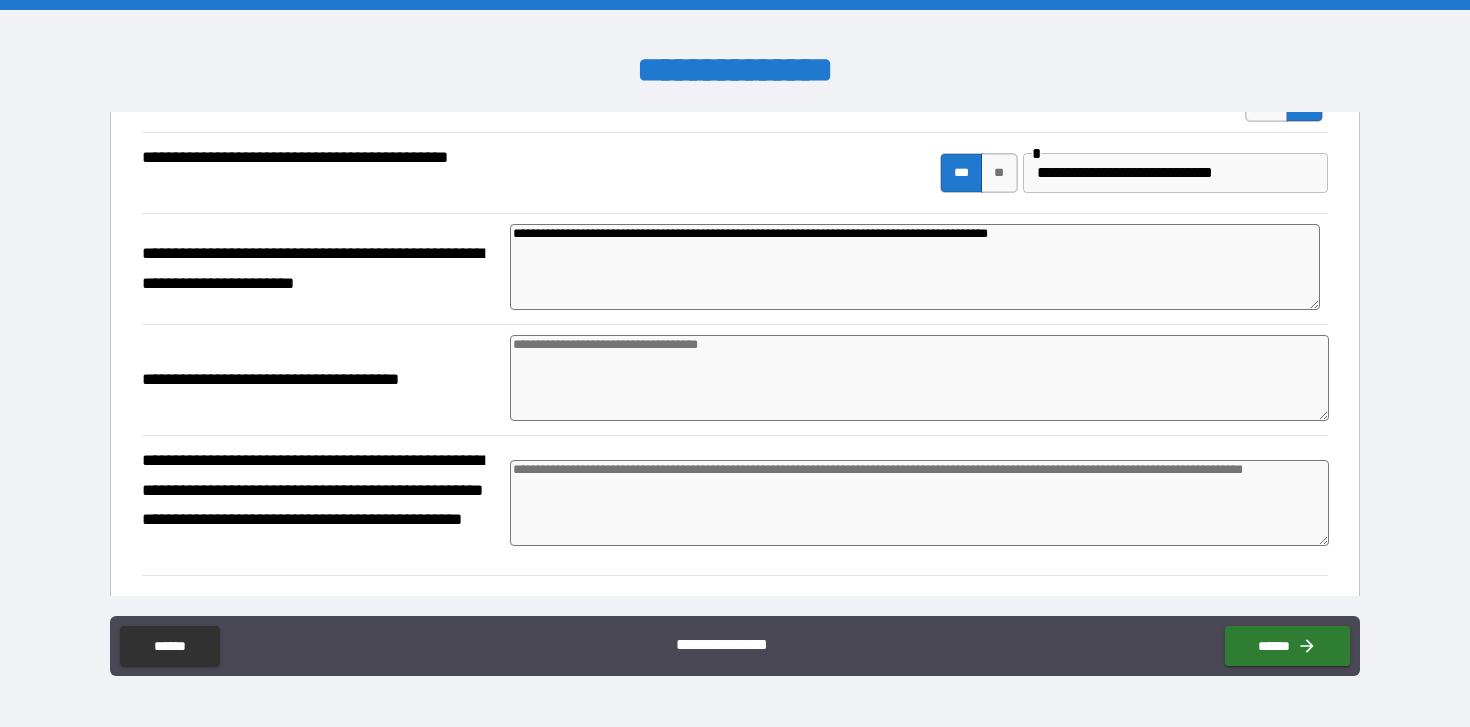 click at bounding box center [919, 378] 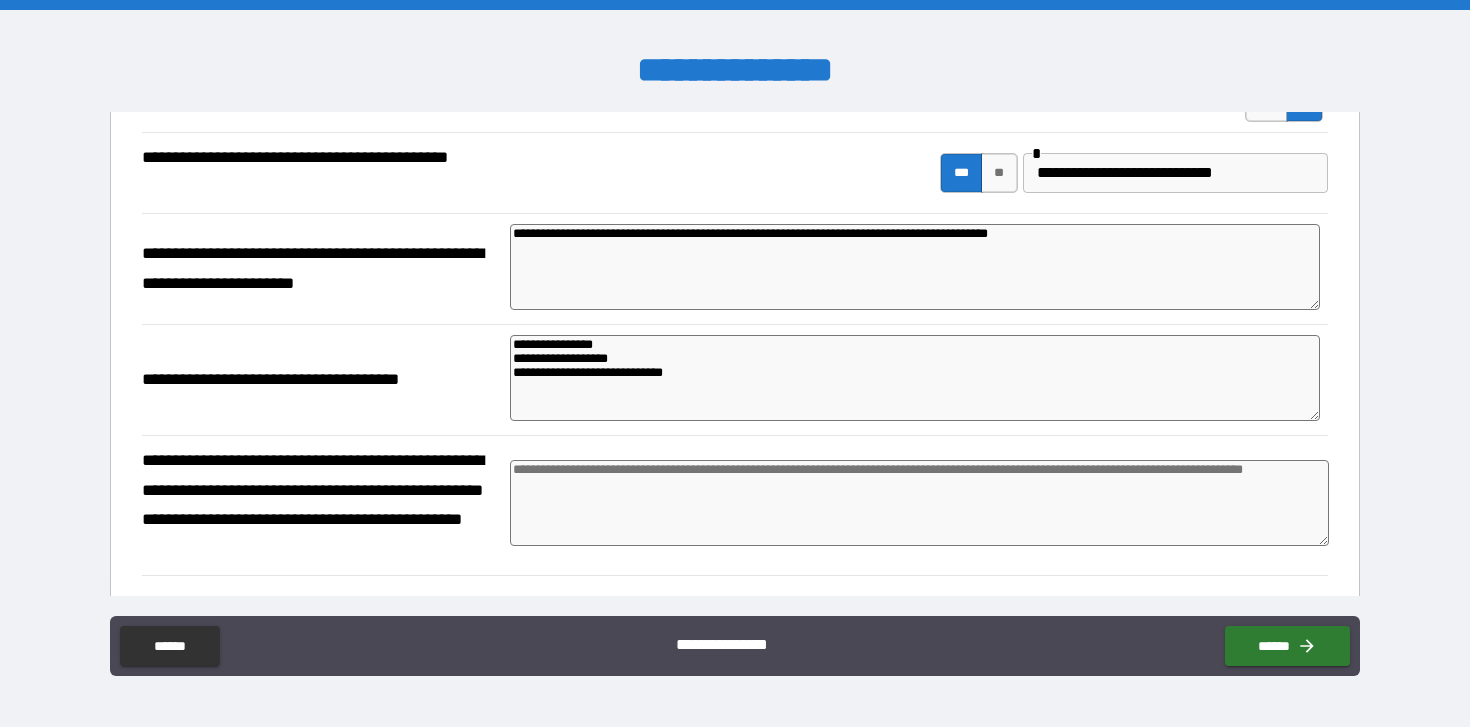click on "**********" at bounding box center (915, 378) 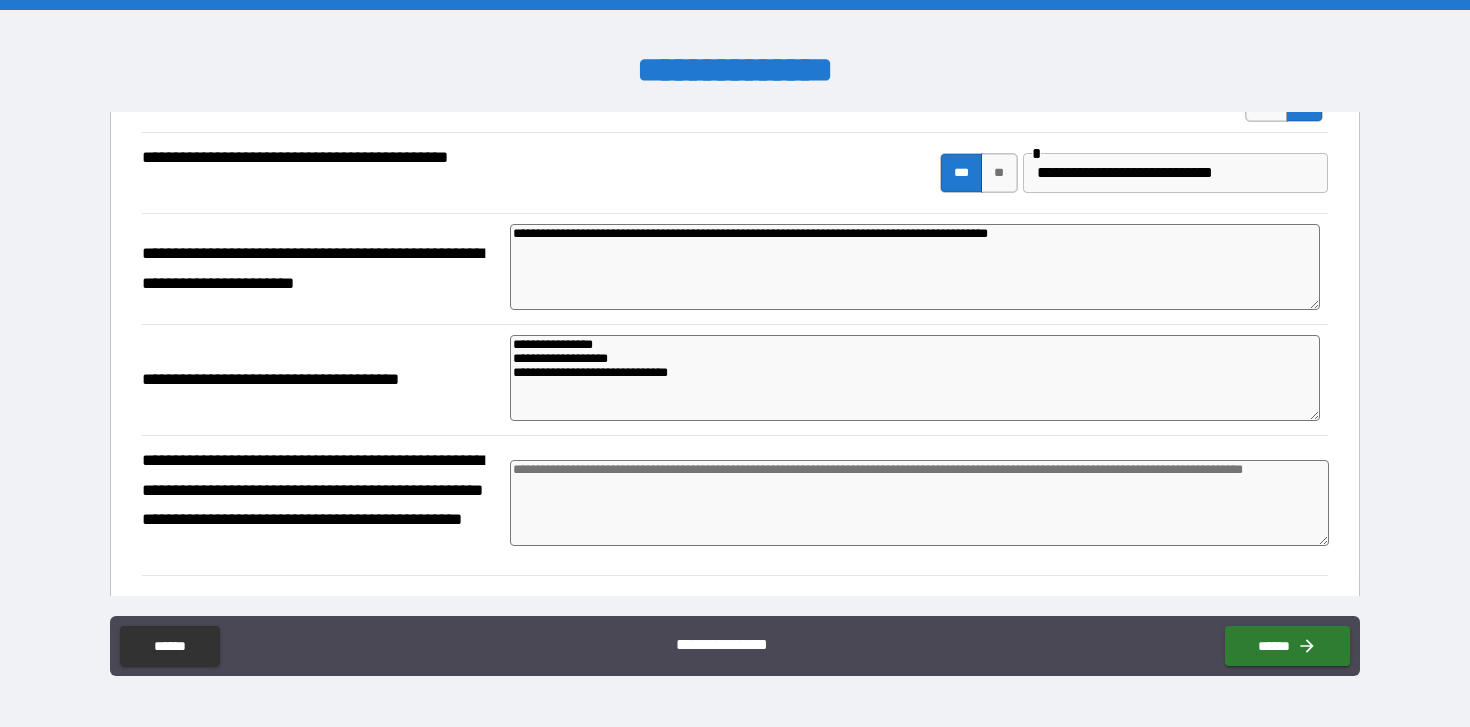 click on "**********" at bounding box center (915, 378) 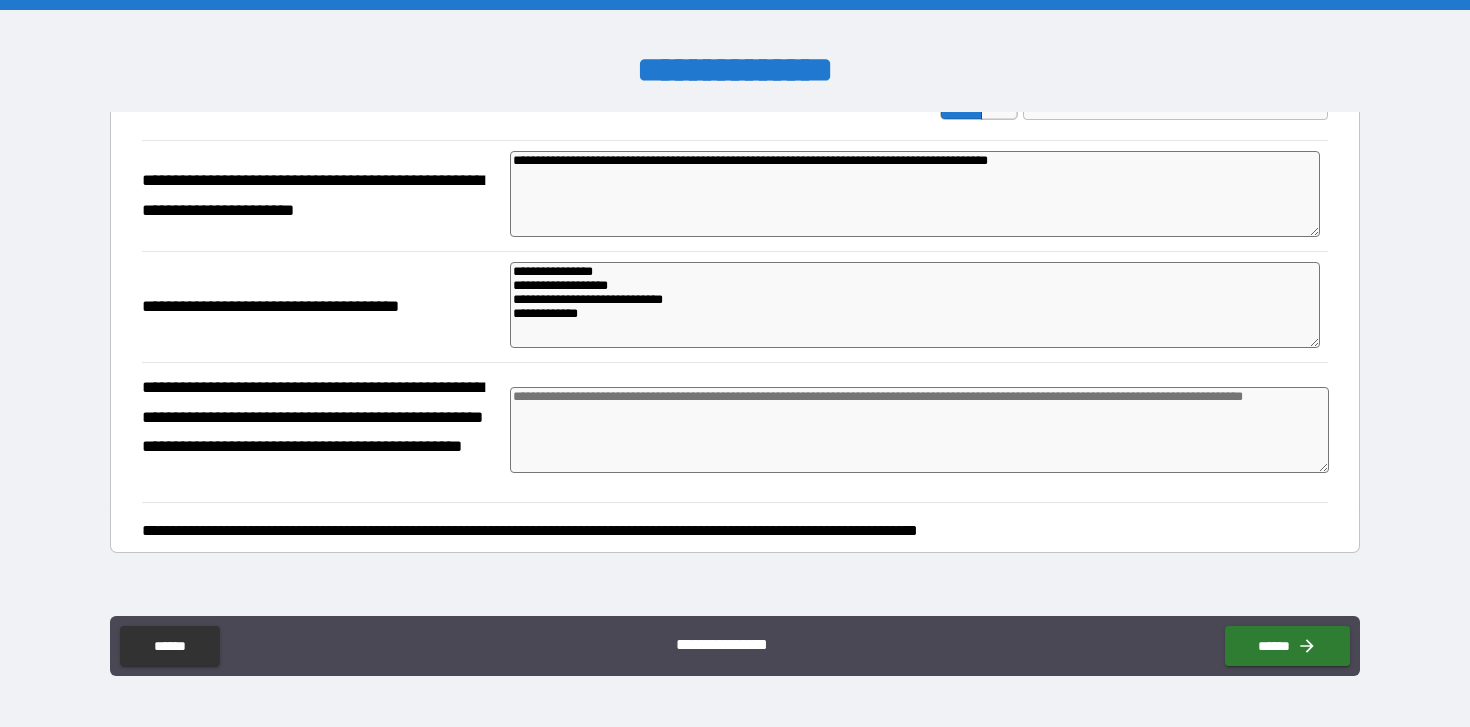 scroll, scrollTop: 1131, scrollLeft: 0, axis: vertical 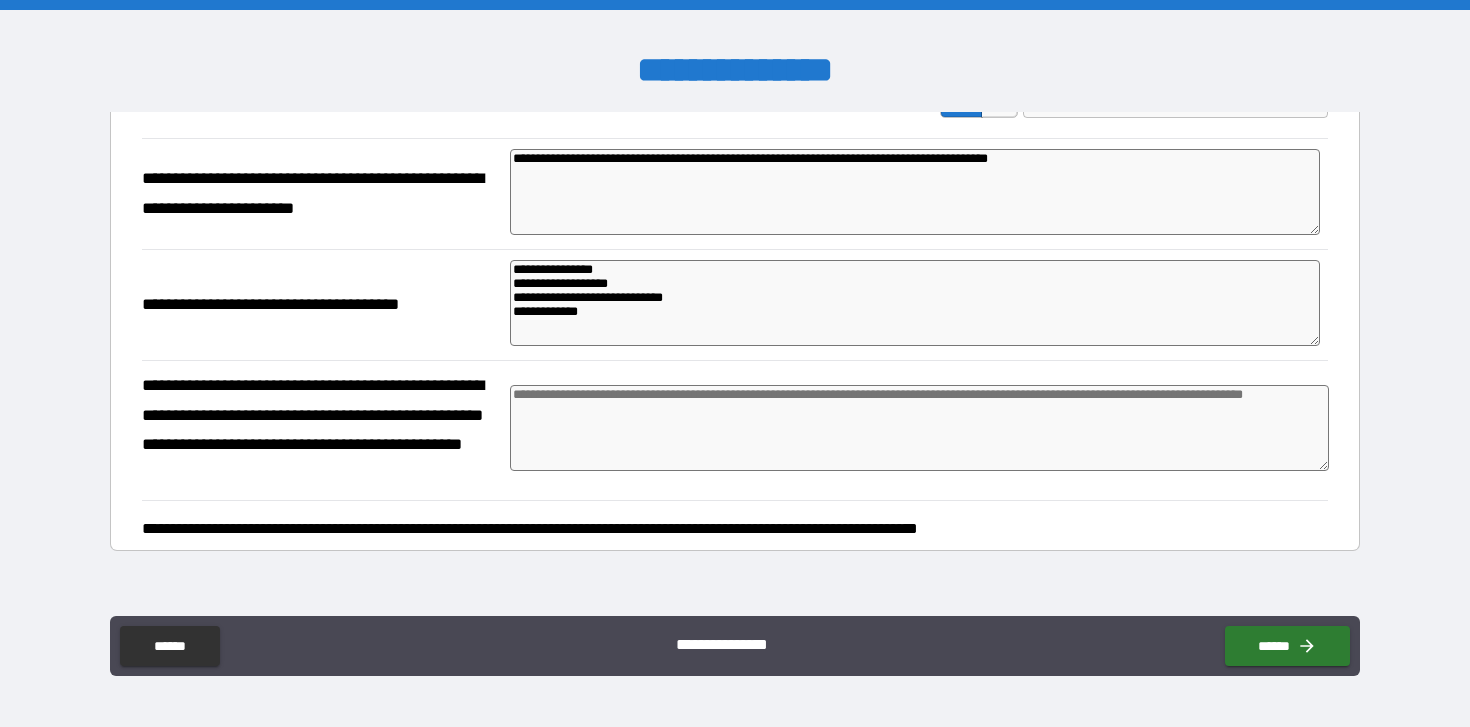 click at bounding box center [919, 428] 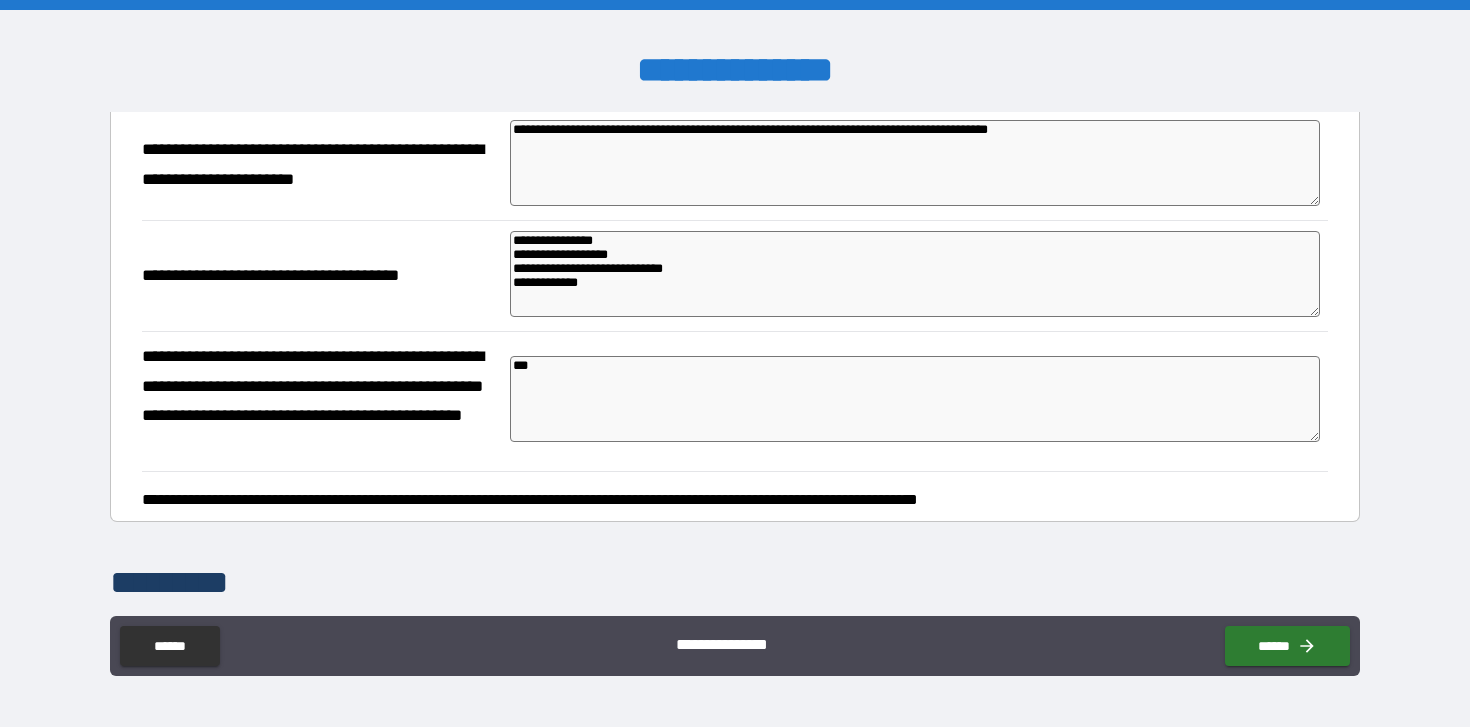 scroll, scrollTop: 1002, scrollLeft: 0, axis: vertical 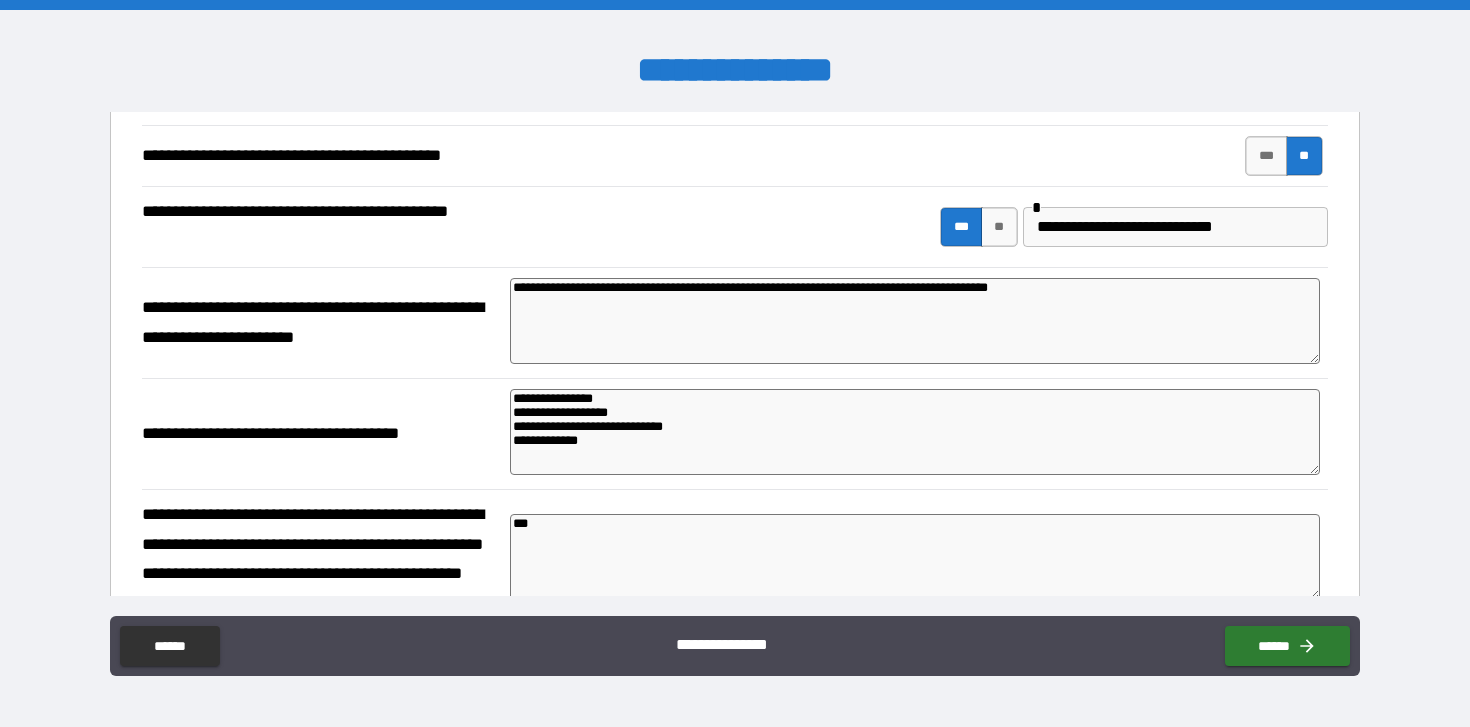 click on "**********" at bounding box center (915, 321) 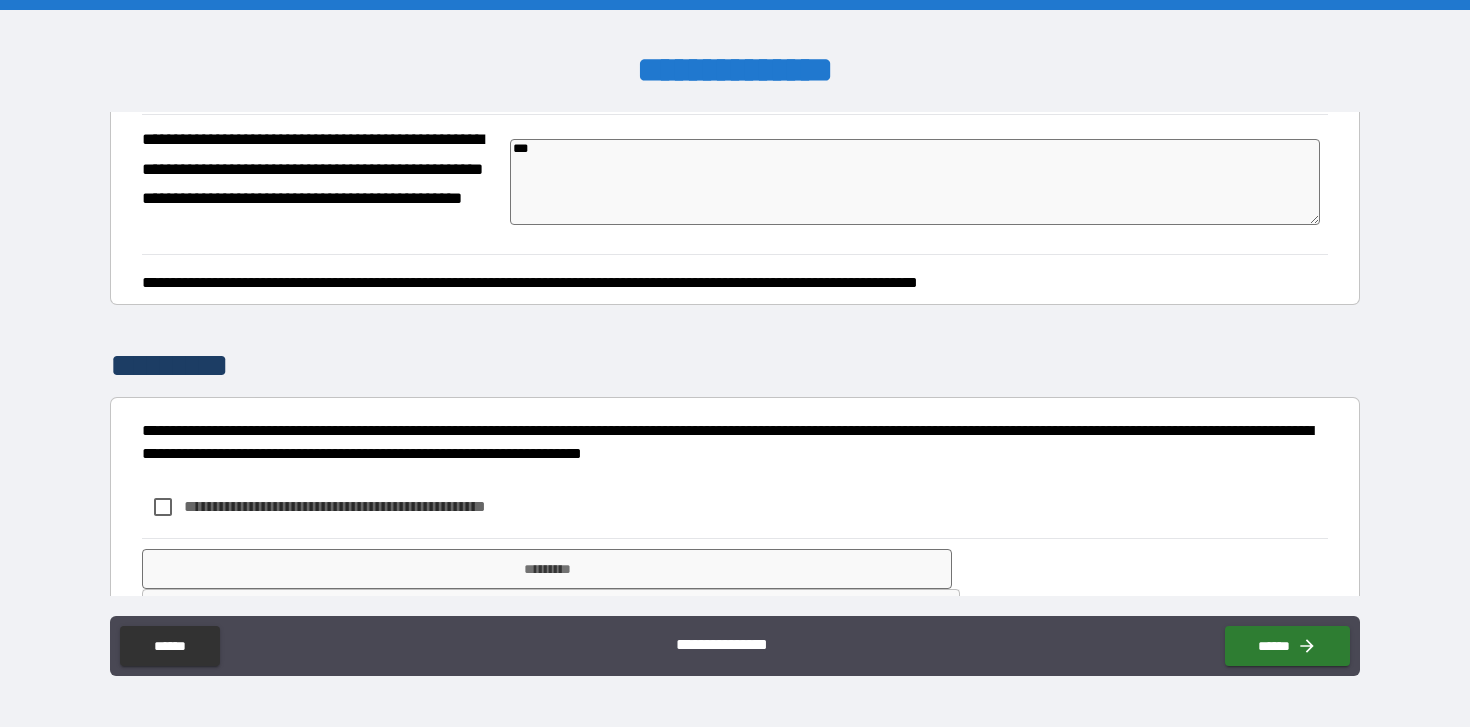 scroll, scrollTop: 1441, scrollLeft: 0, axis: vertical 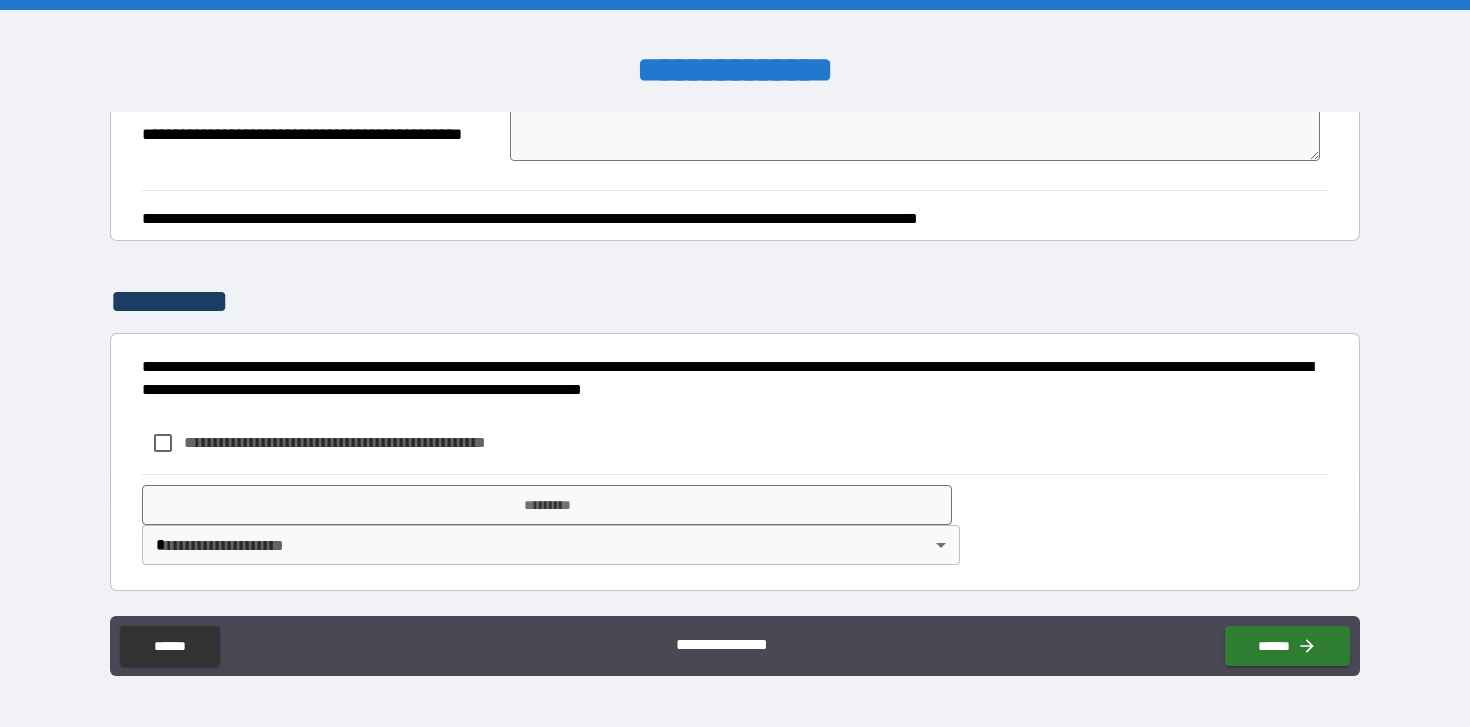 click on "**********" at bounding box center [347, 443] 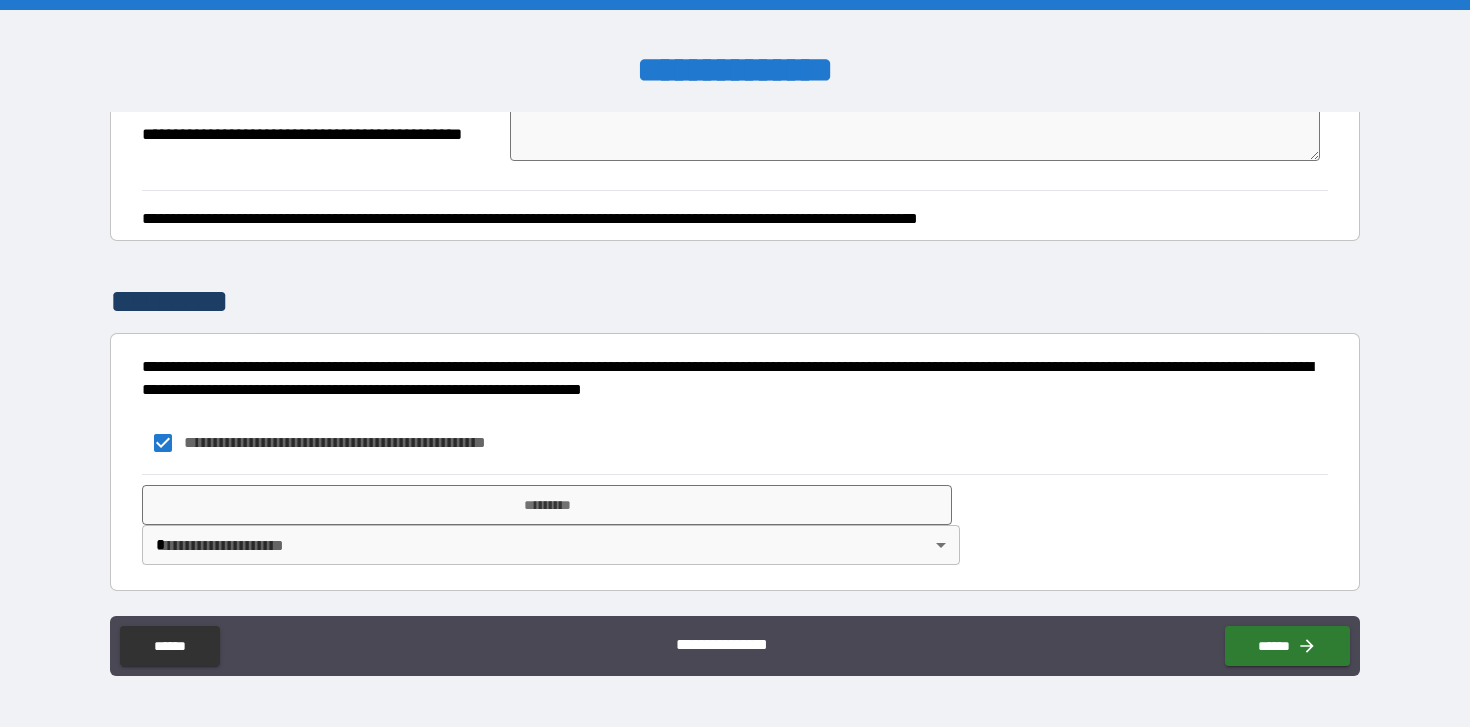 click on "**********" at bounding box center [735, 363] 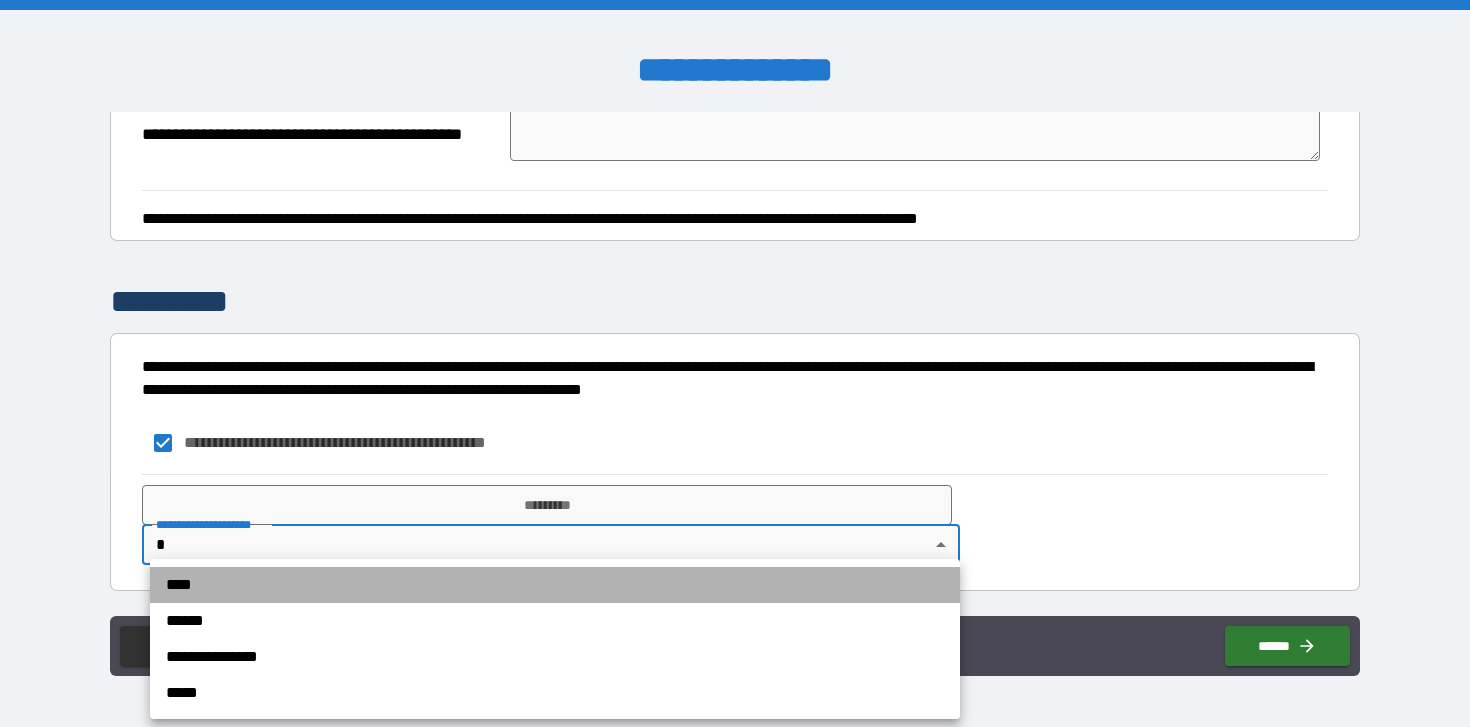 click on "****" at bounding box center (555, 585) 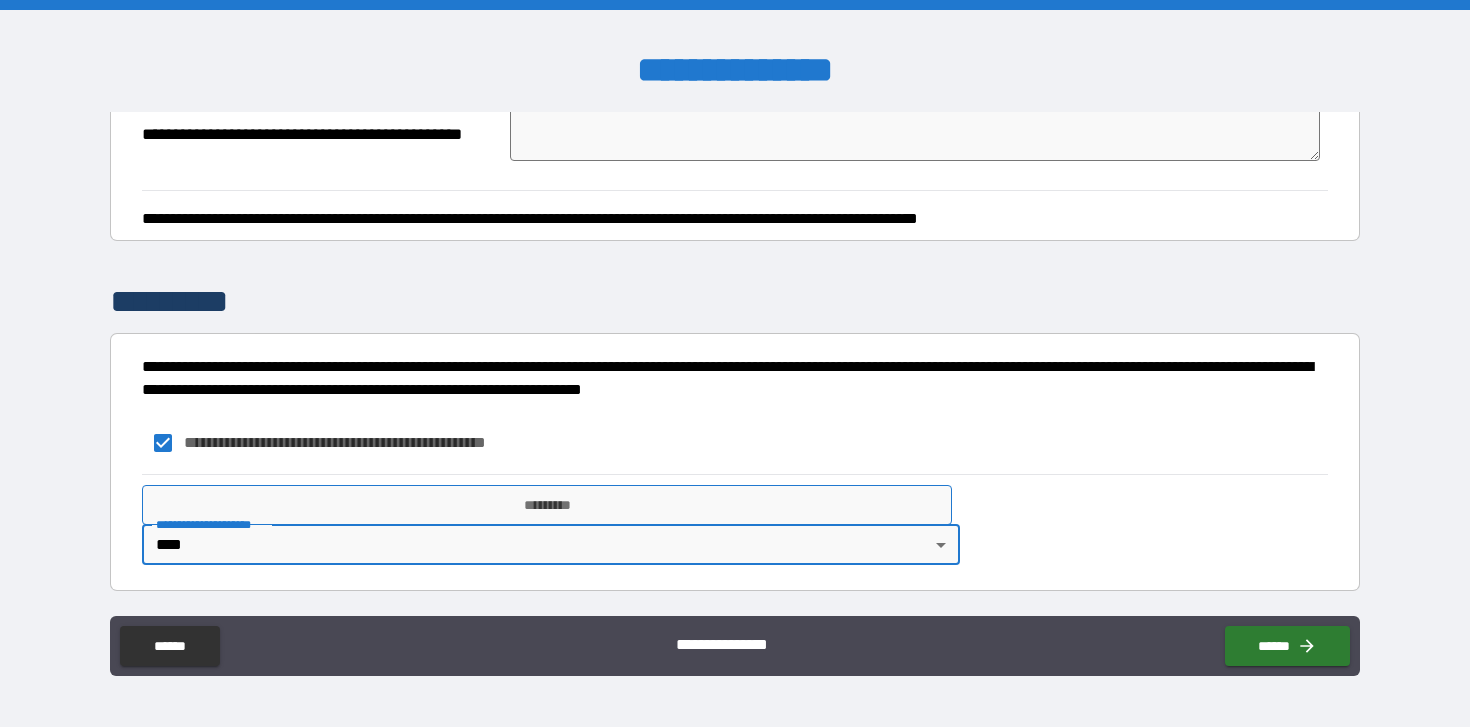 click on "*********" at bounding box center [547, 505] 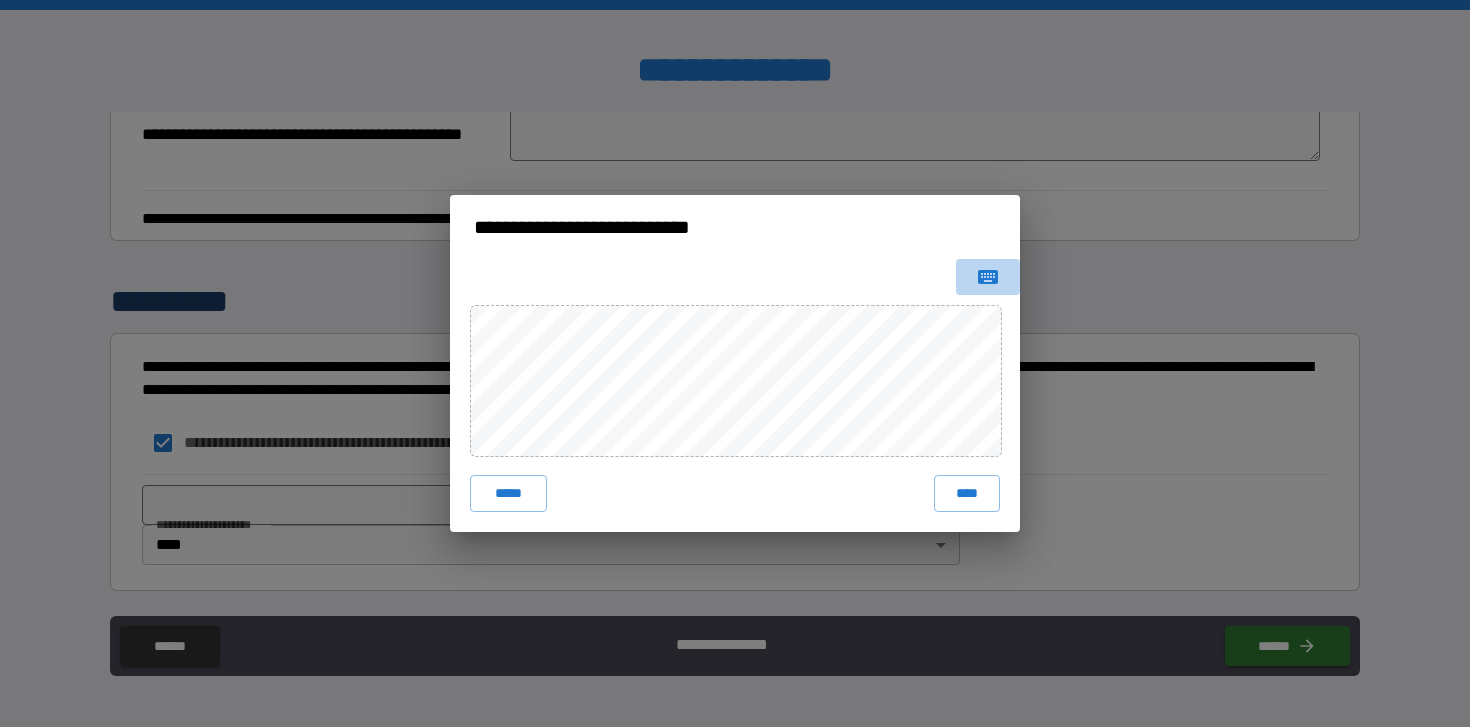 click 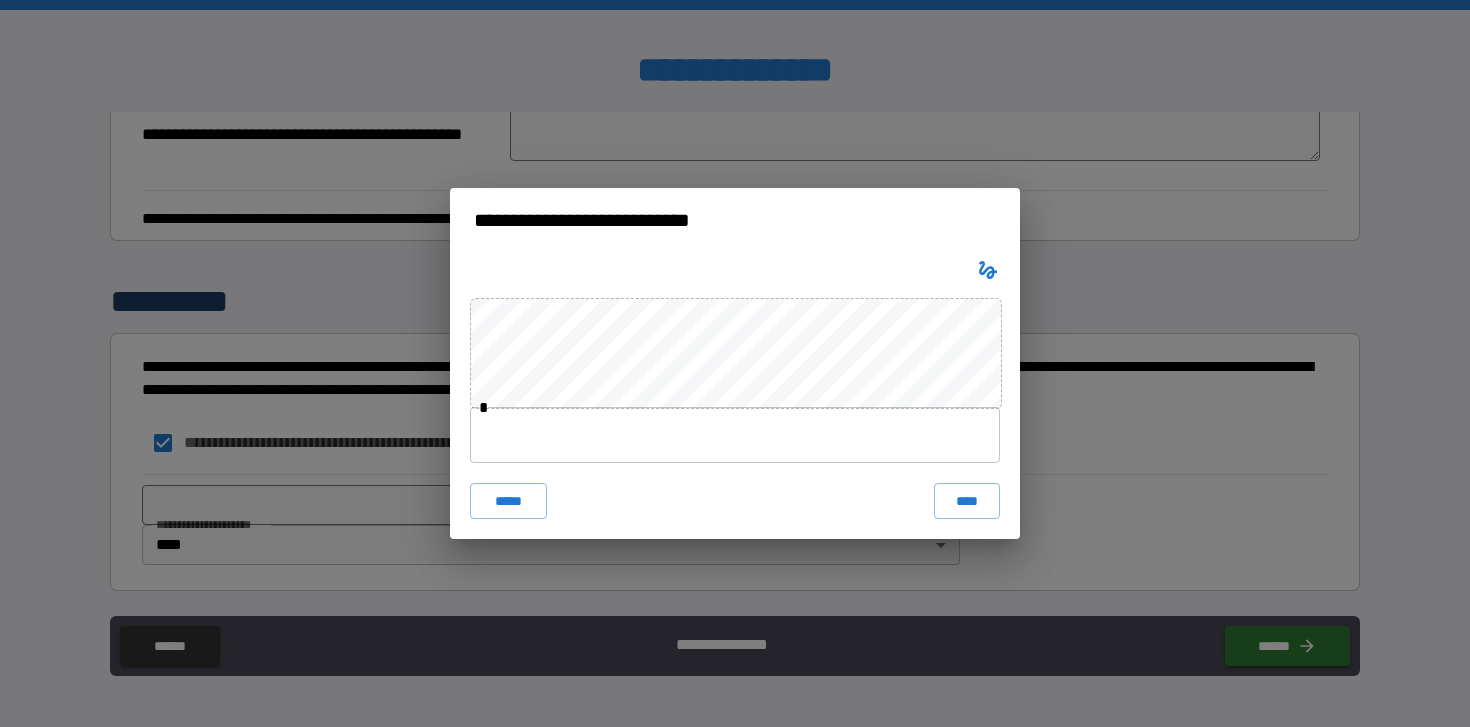 click at bounding box center [735, 435] 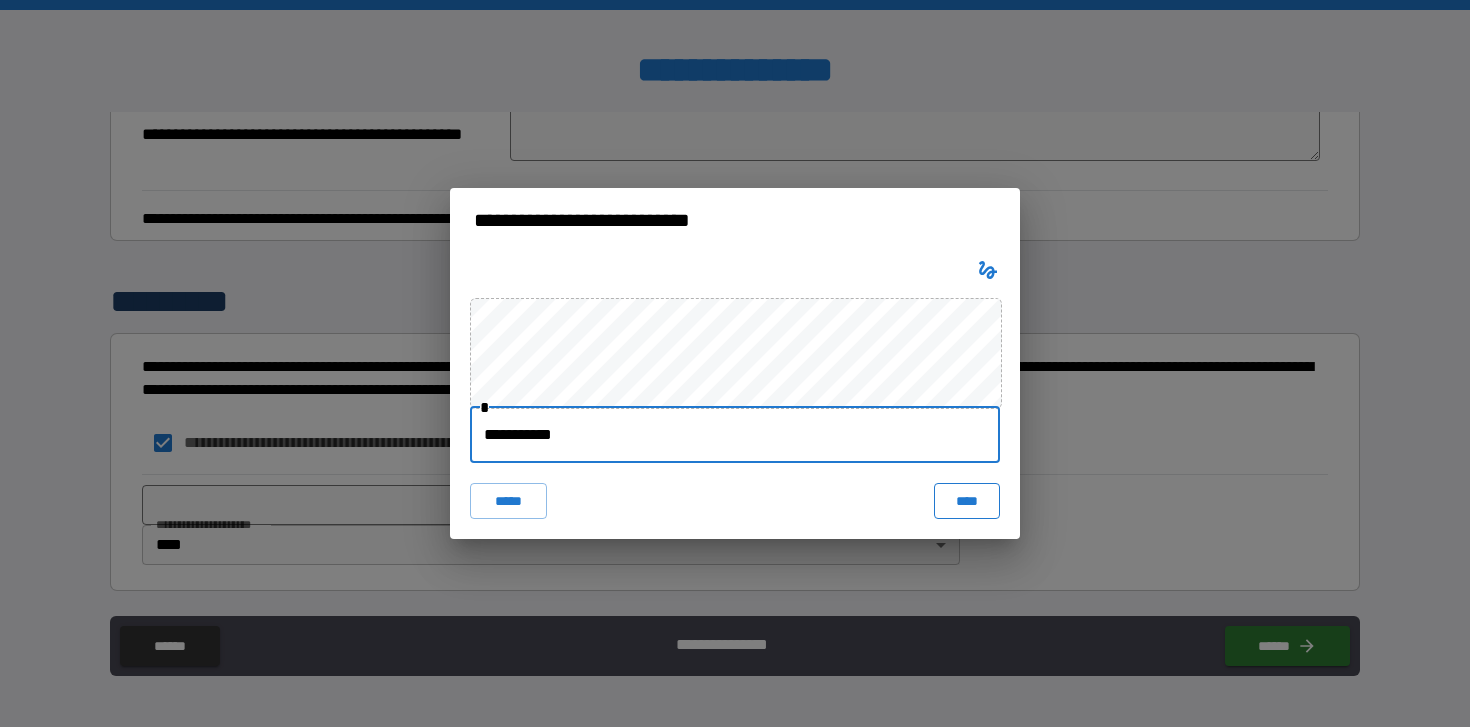 click on "****" at bounding box center (967, 501) 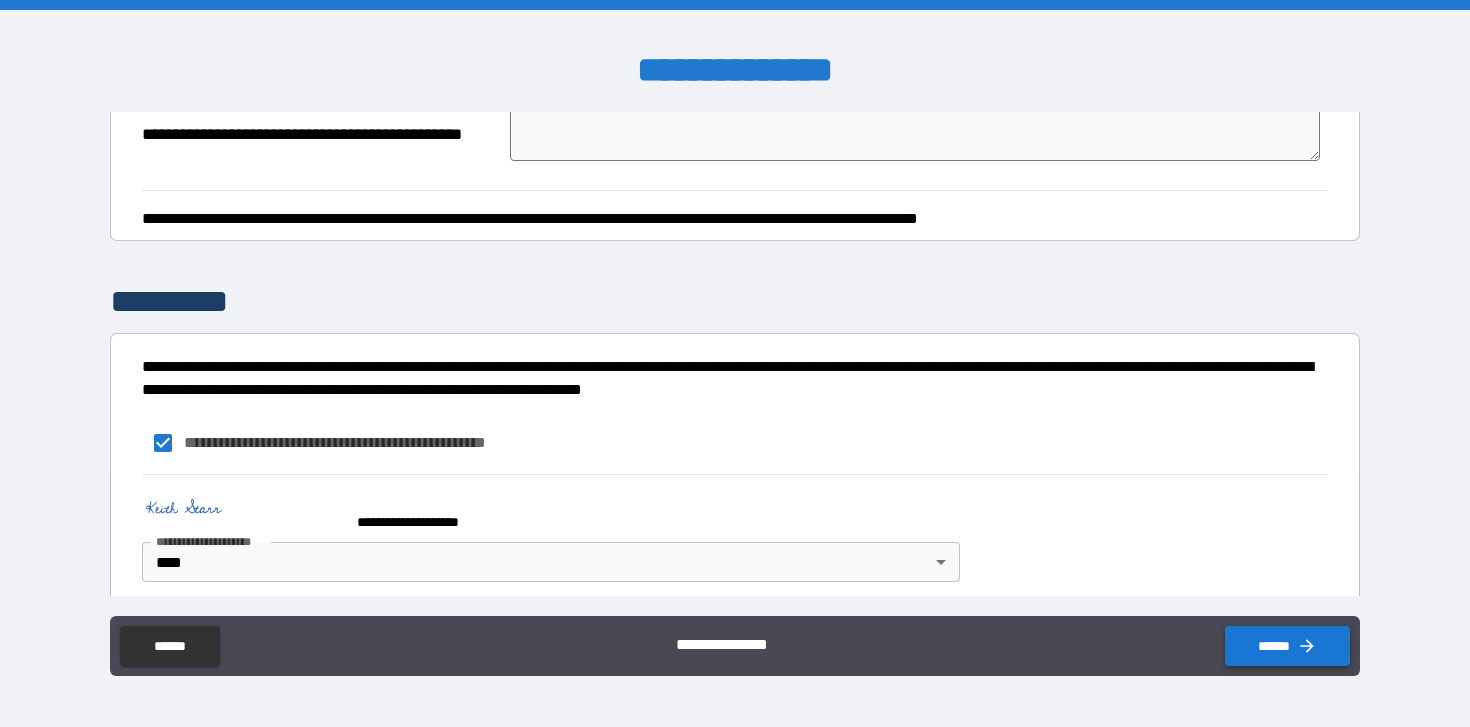 click on "******" at bounding box center (1287, 646) 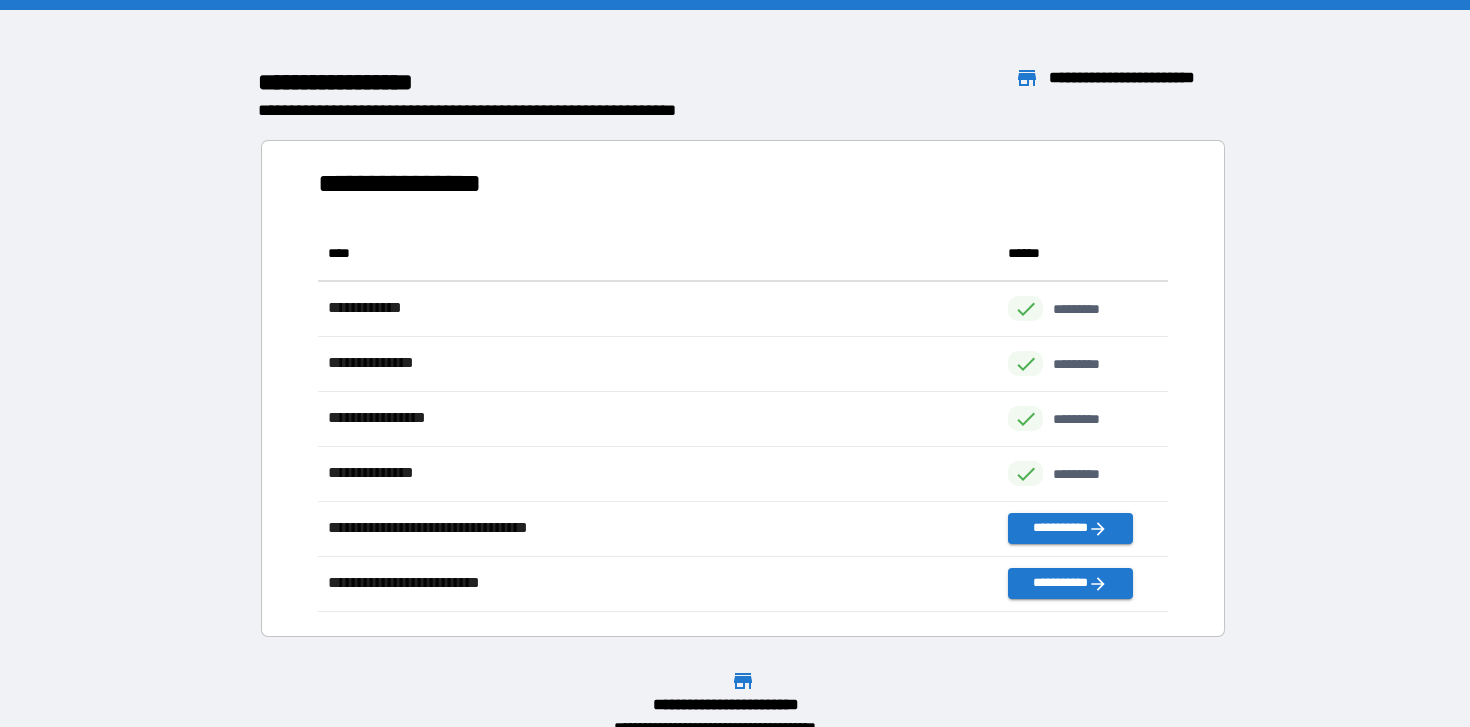 scroll, scrollTop: 1, scrollLeft: 1, axis: both 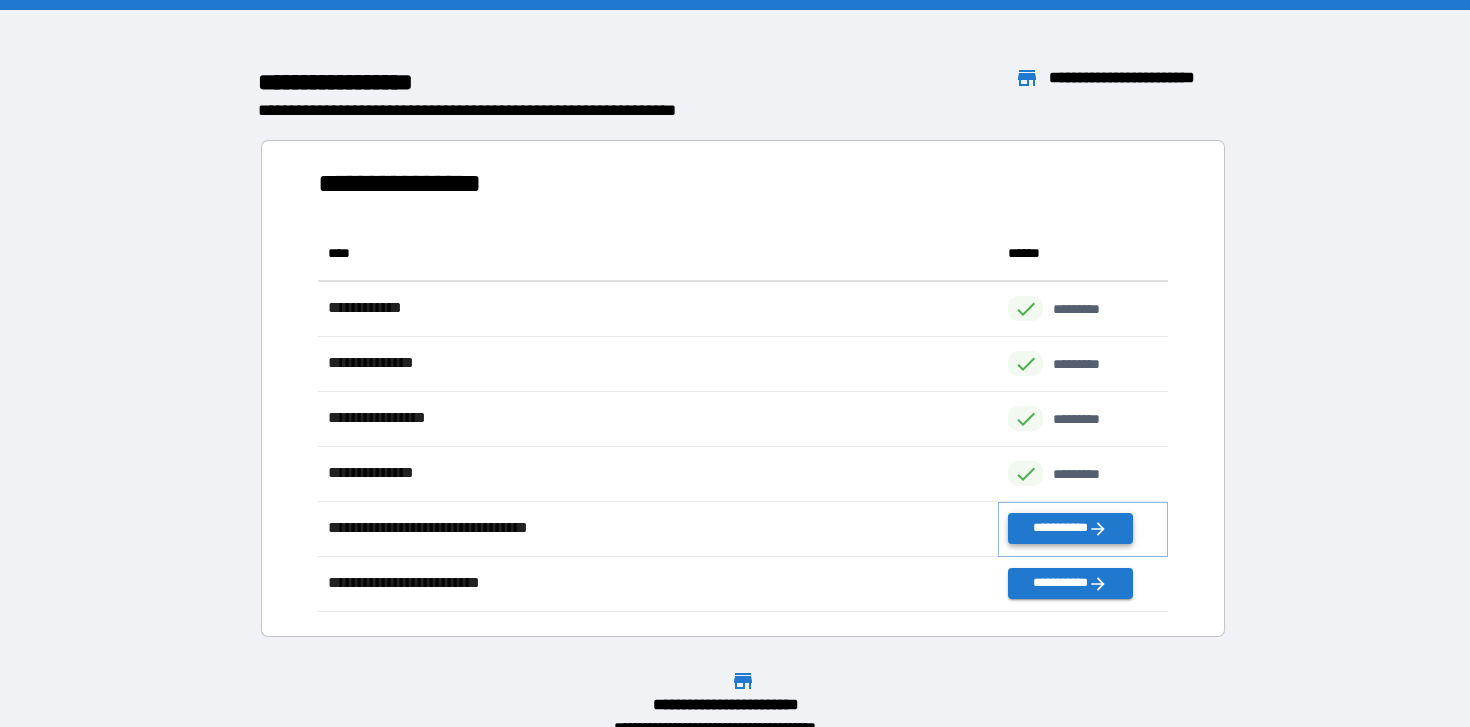 click on "**********" at bounding box center [1070, 528] 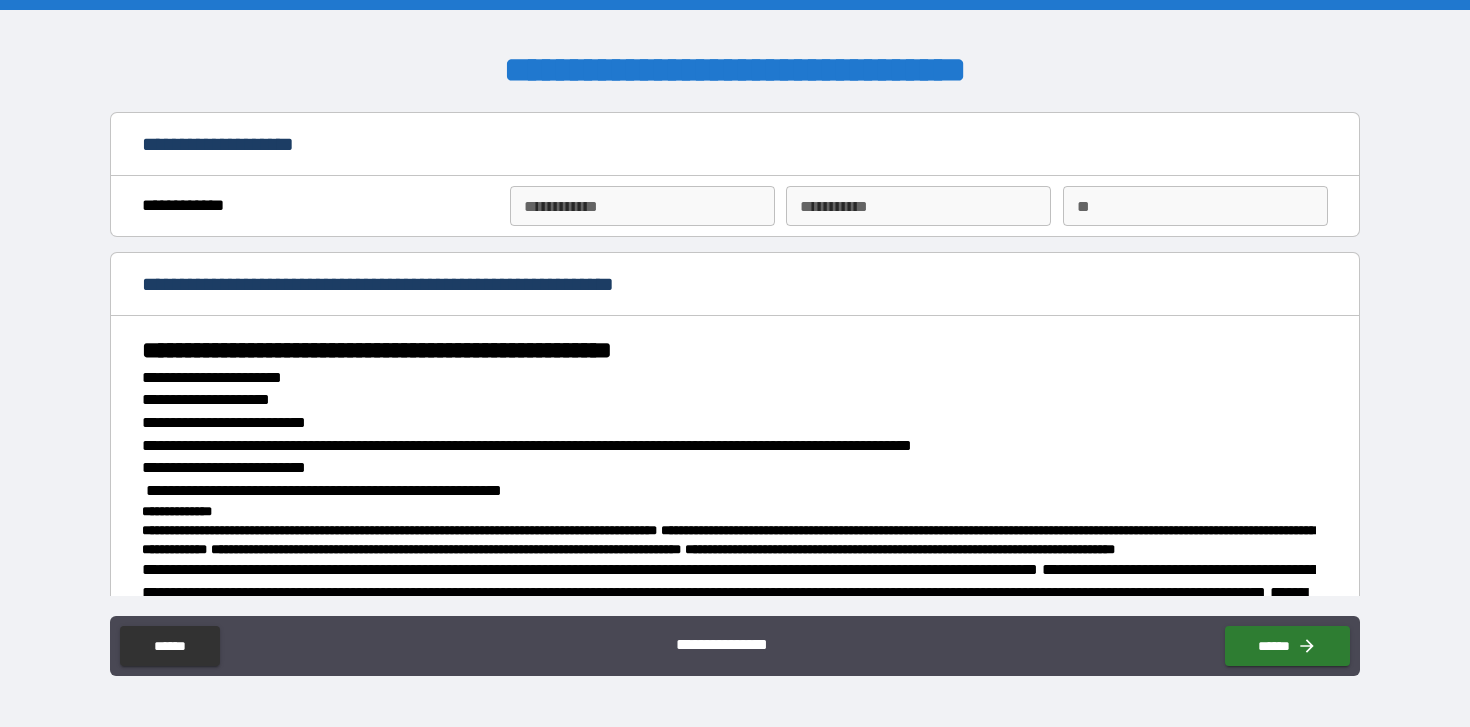 click on "**********" at bounding box center (642, 206) 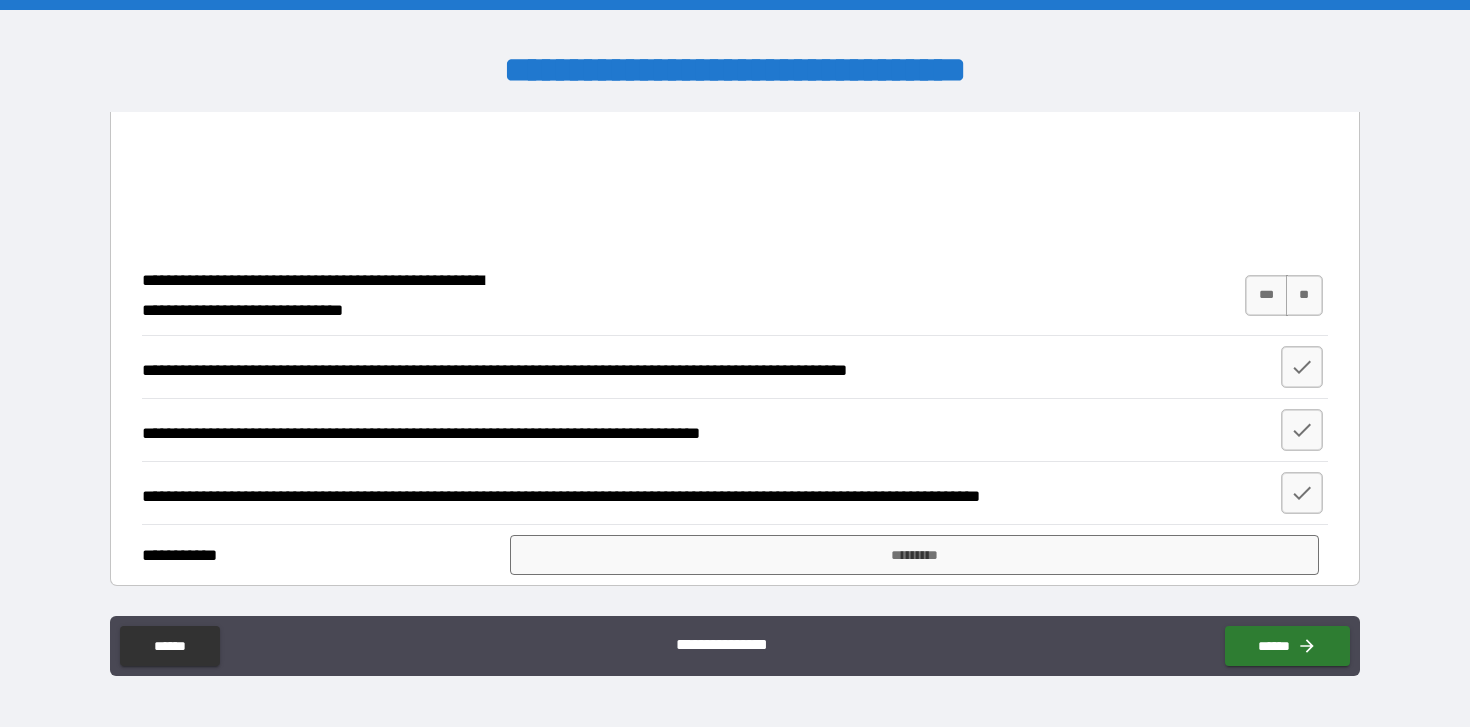 scroll, scrollTop: 1908, scrollLeft: 0, axis: vertical 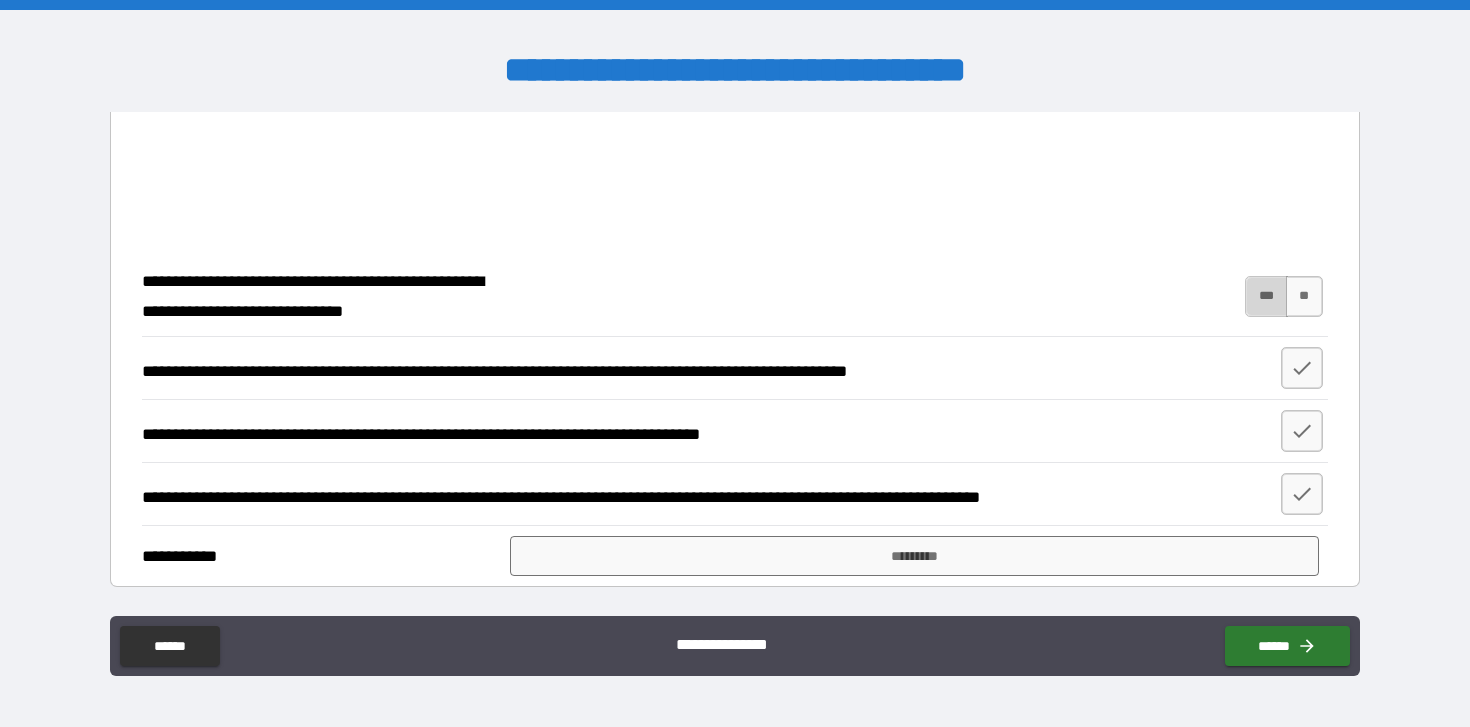 click on "***" at bounding box center [1266, 296] 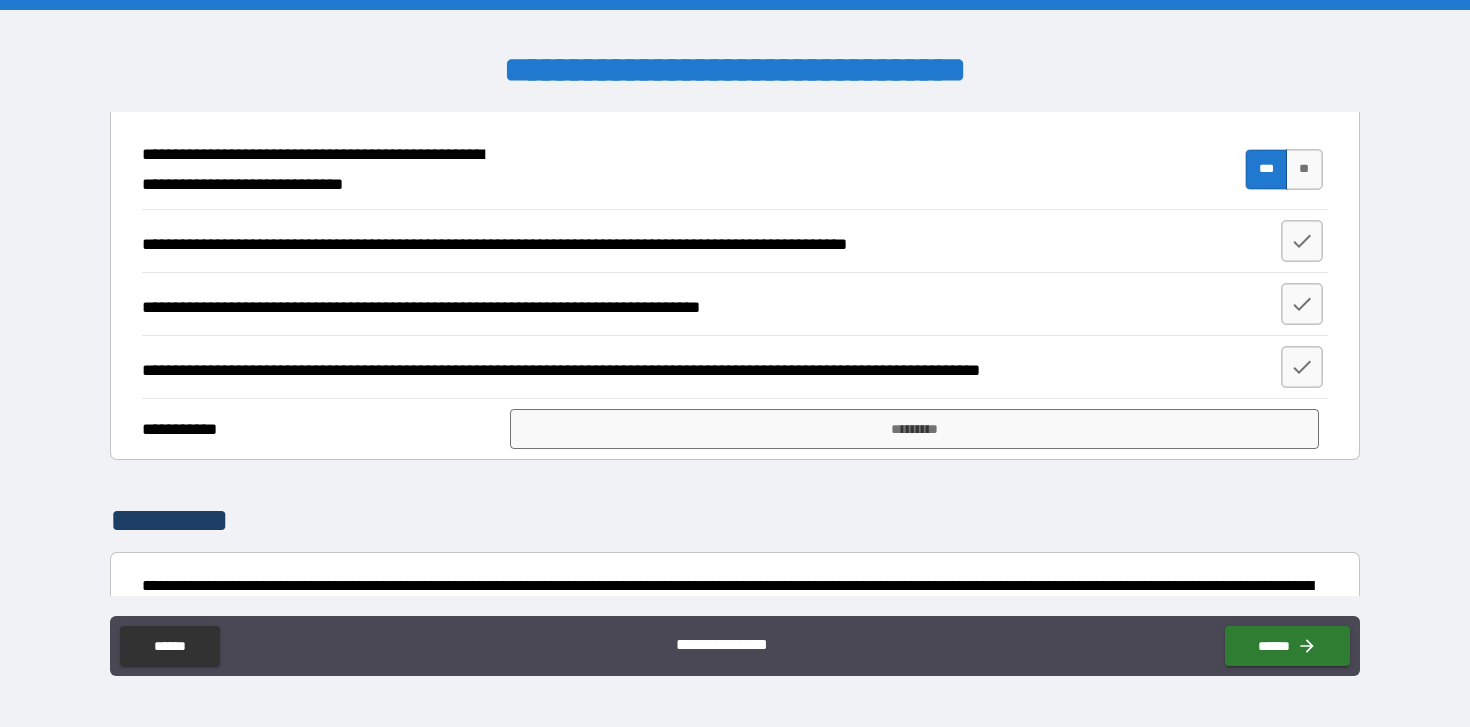 scroll, scrollTop: 2052, scrollLeft: 0, axis: vertical 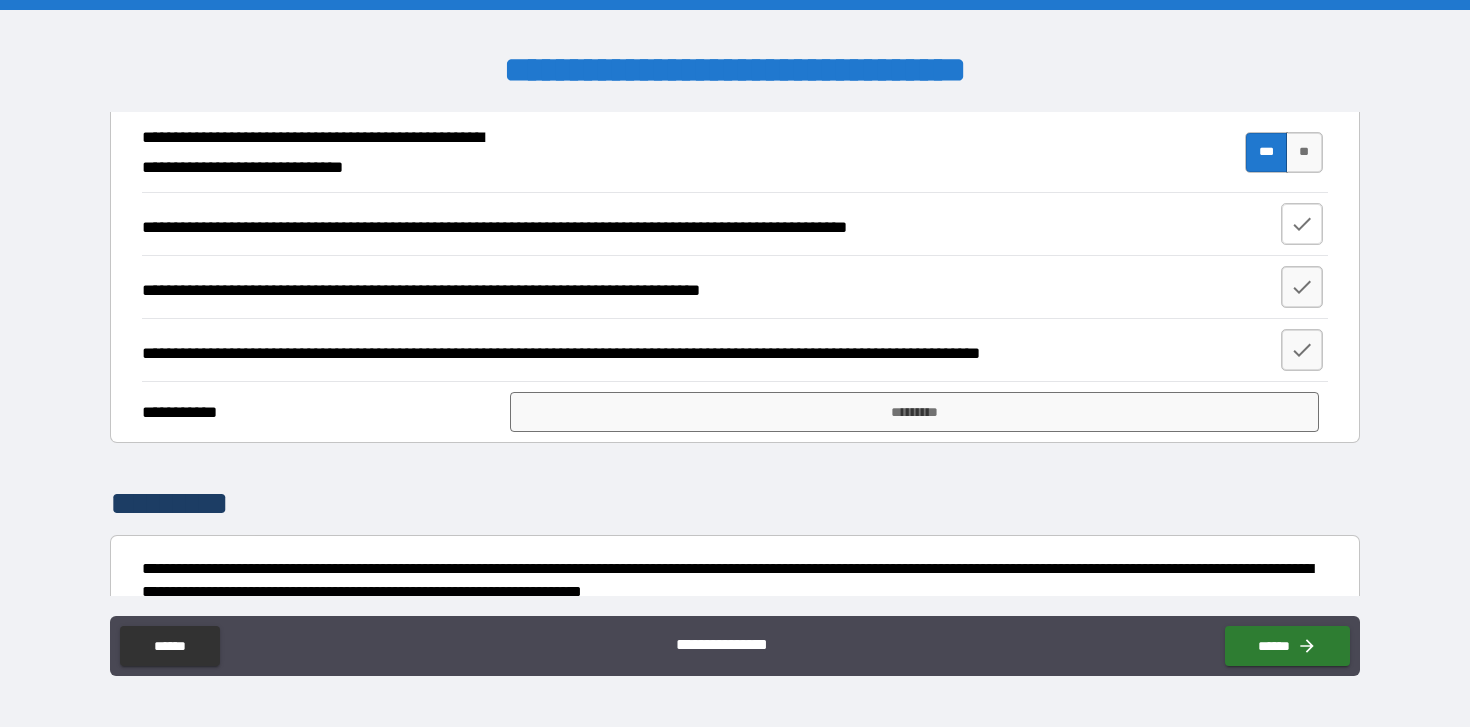 click 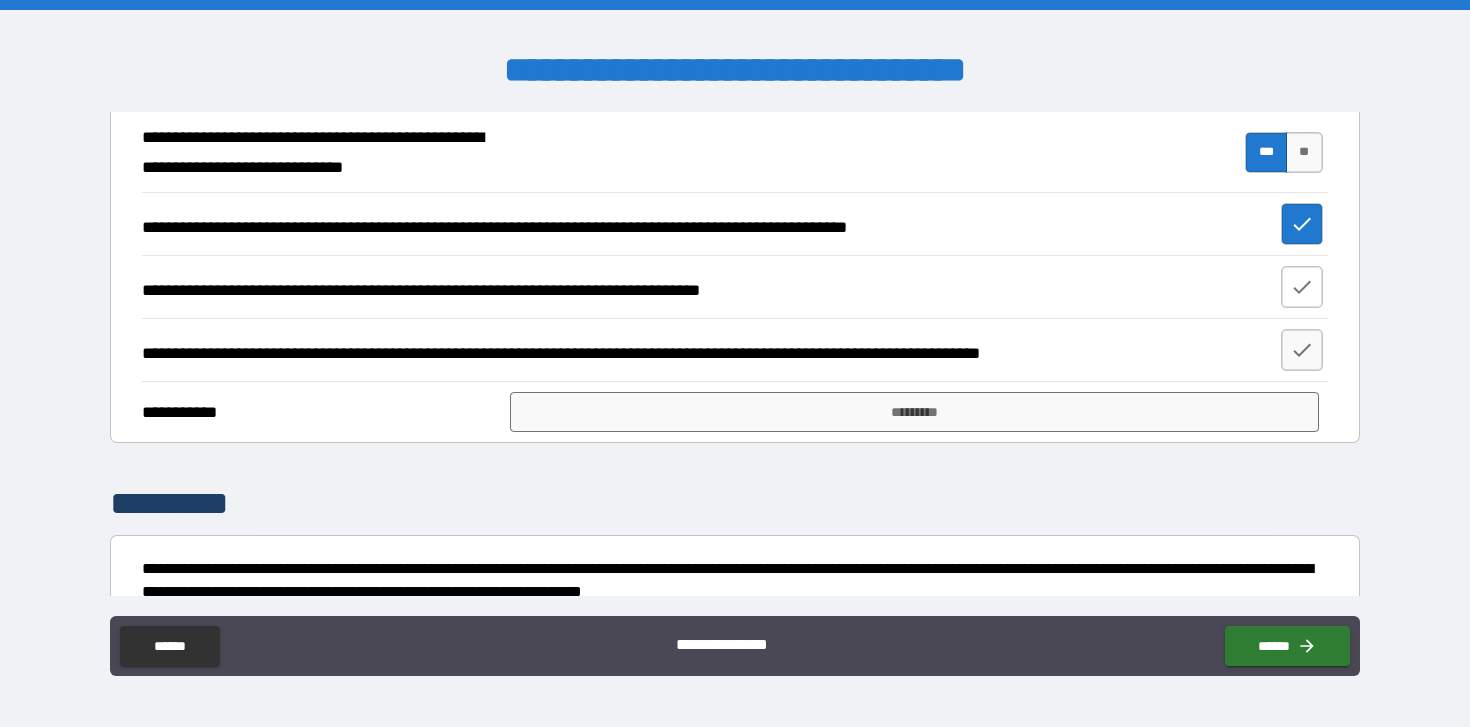 click 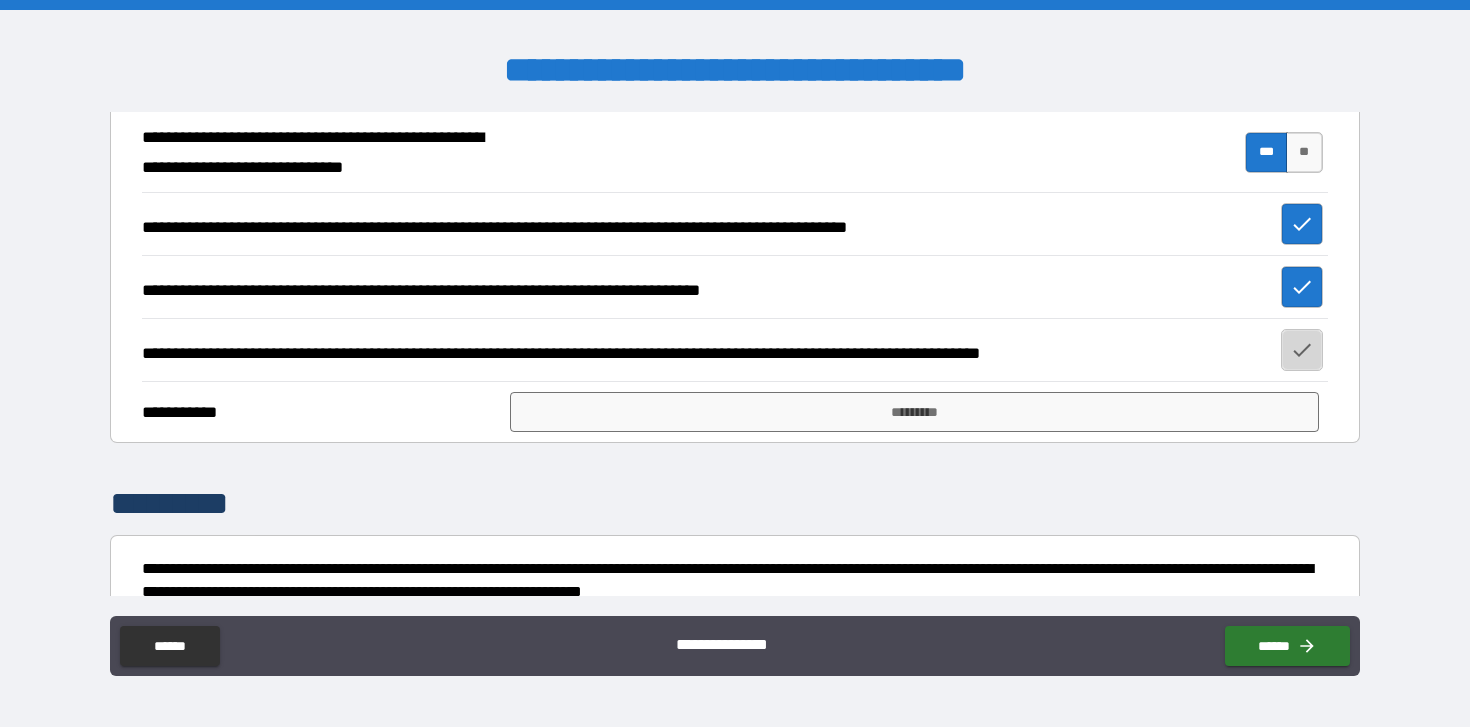 click 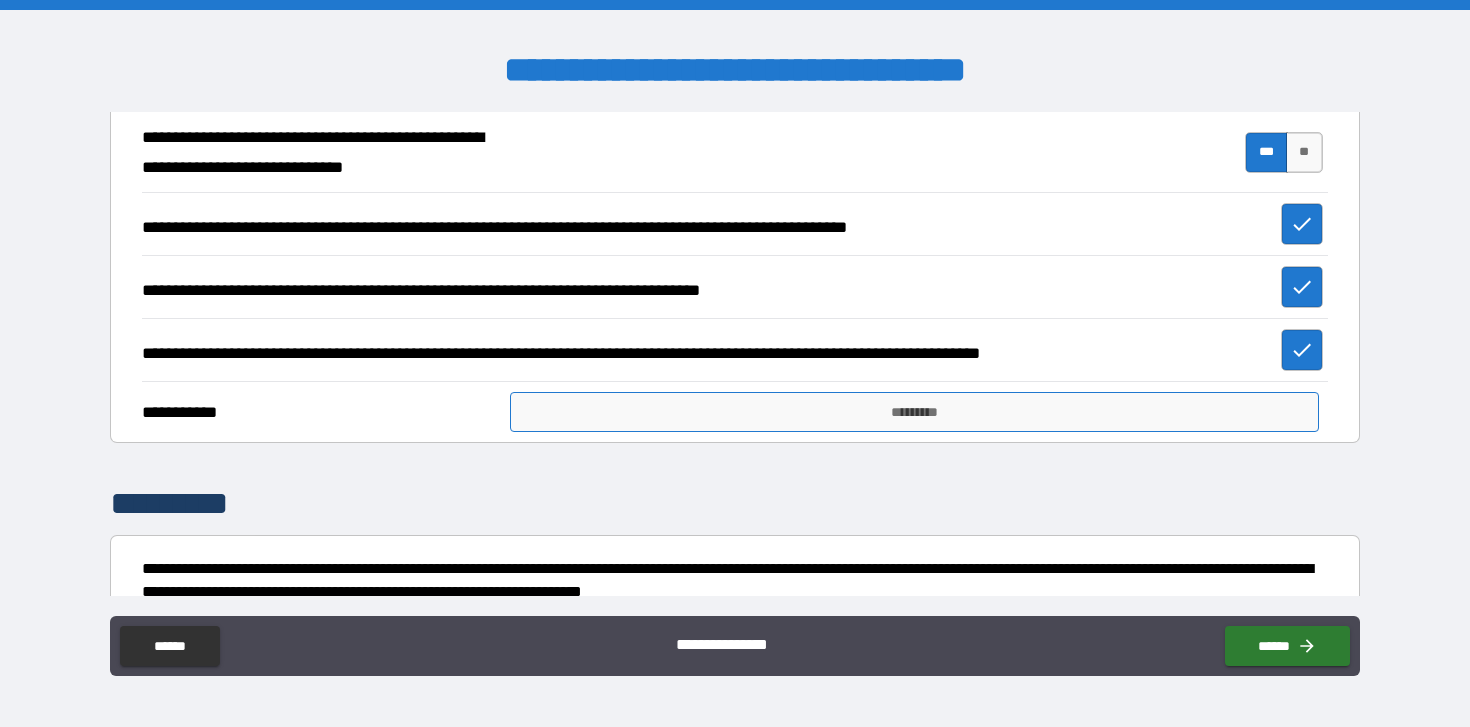 click on "*********" at bounding box center [915, 412] 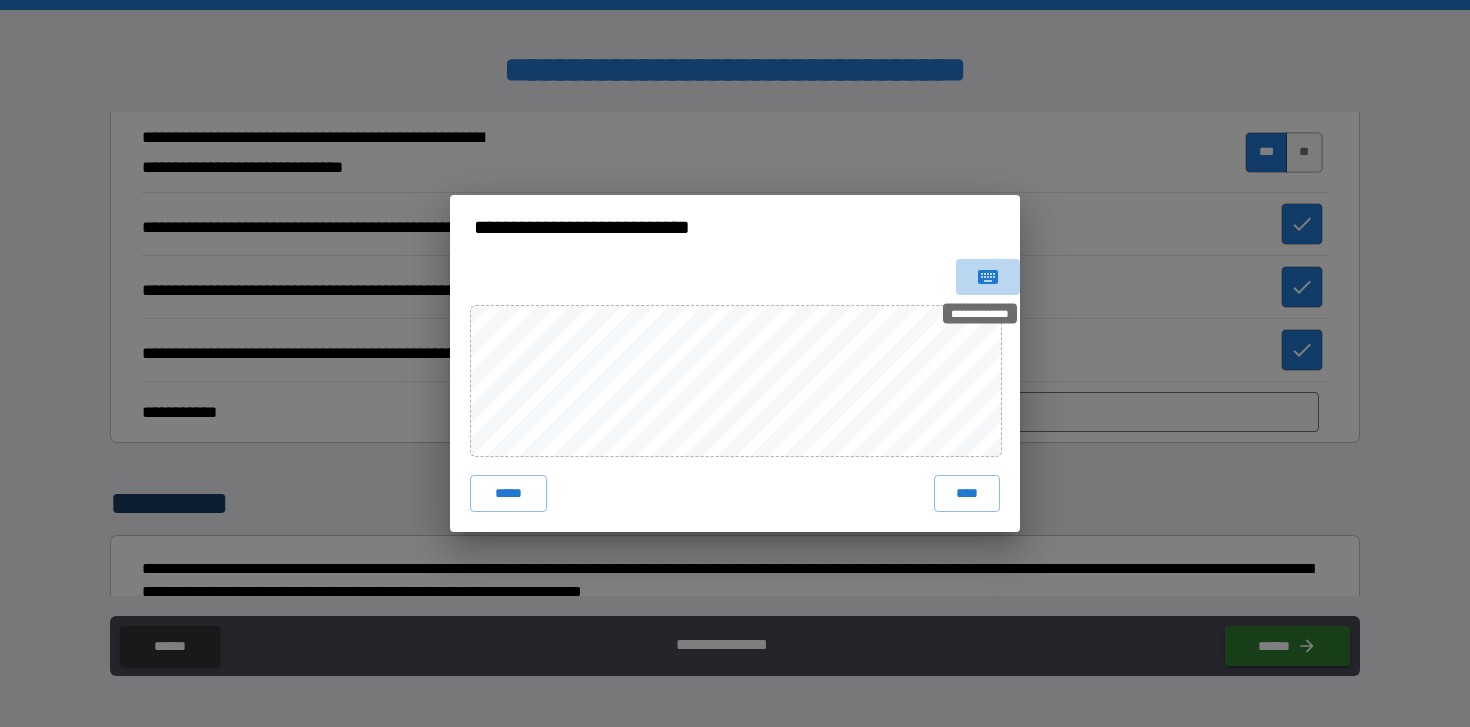 click 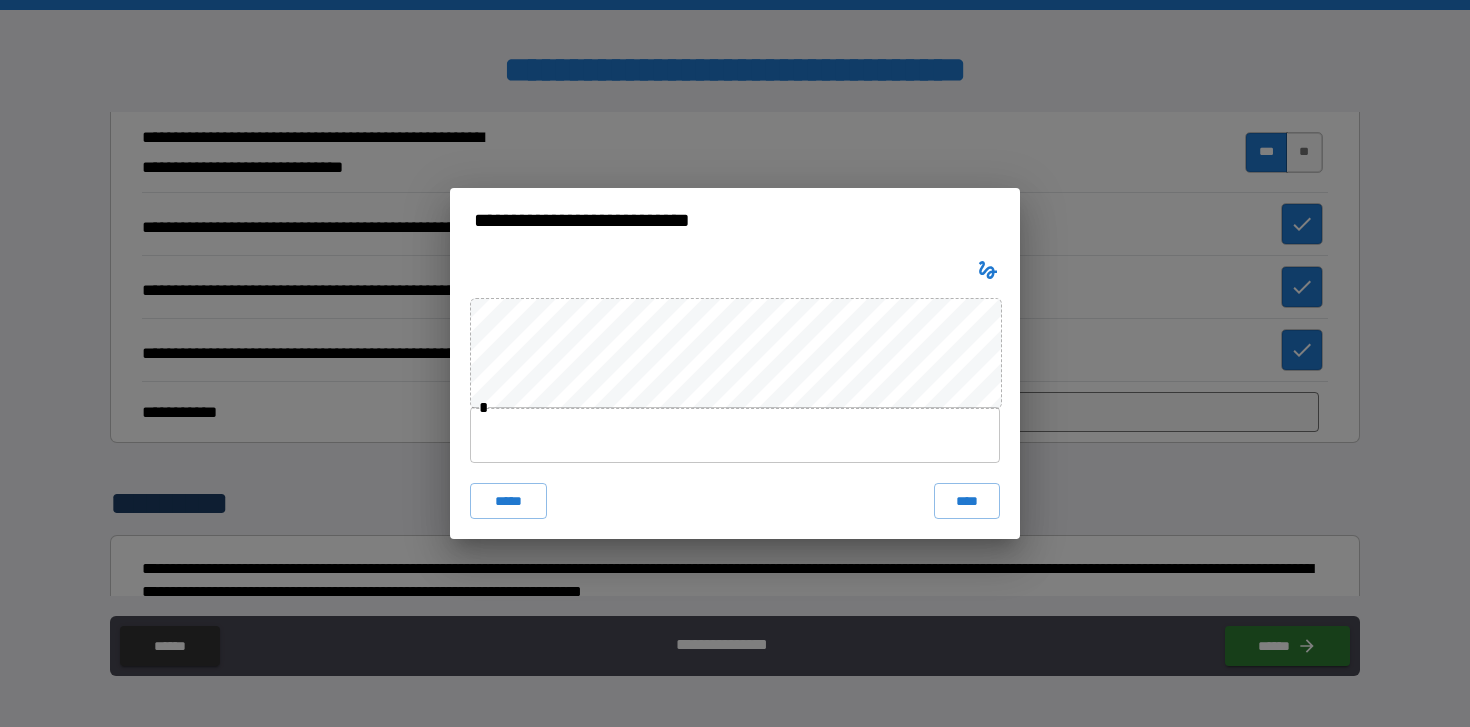 click at bounding box center [735, 435] 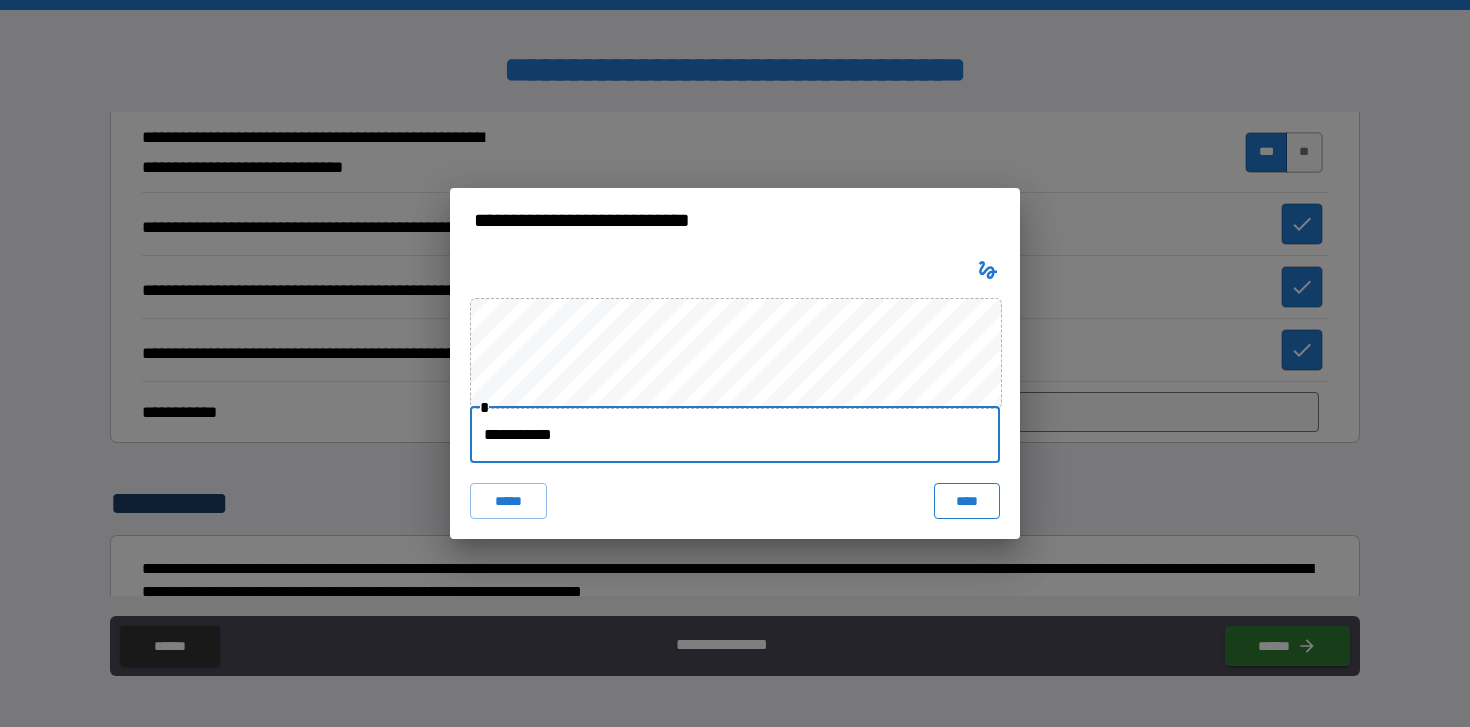 click on "****" at bounding box center [967, 501] 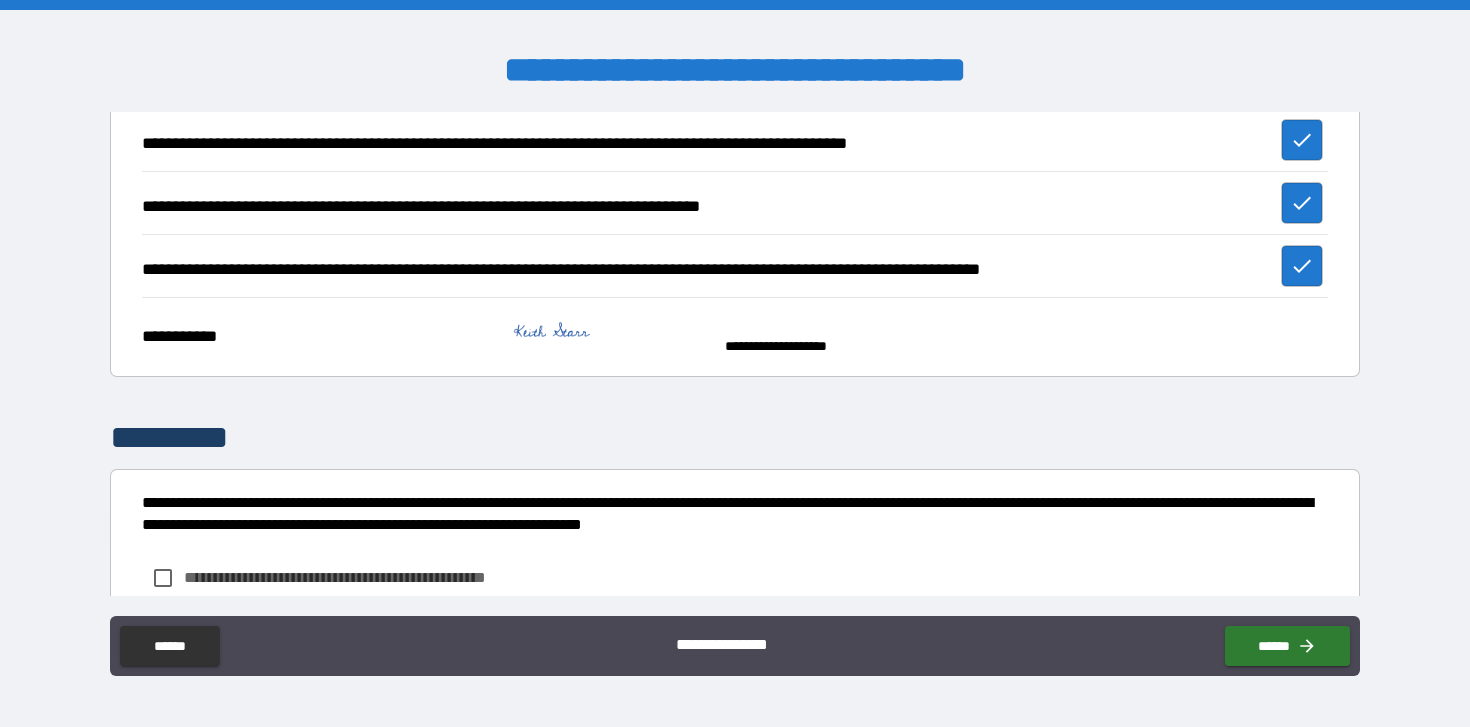 scroll, scrollTop: 2271, scrollLeft: 0, axis: vertical 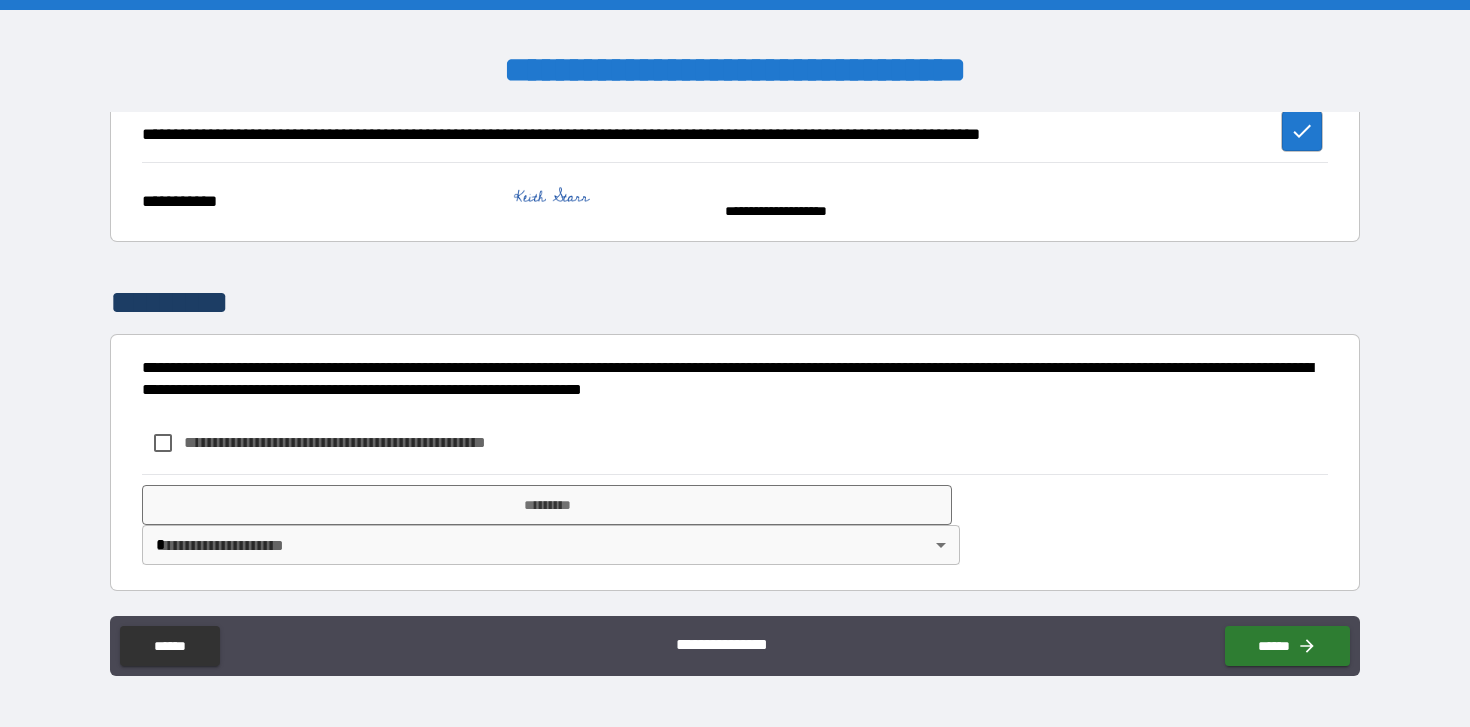 click on "**********" at bounding box center [368, 442] 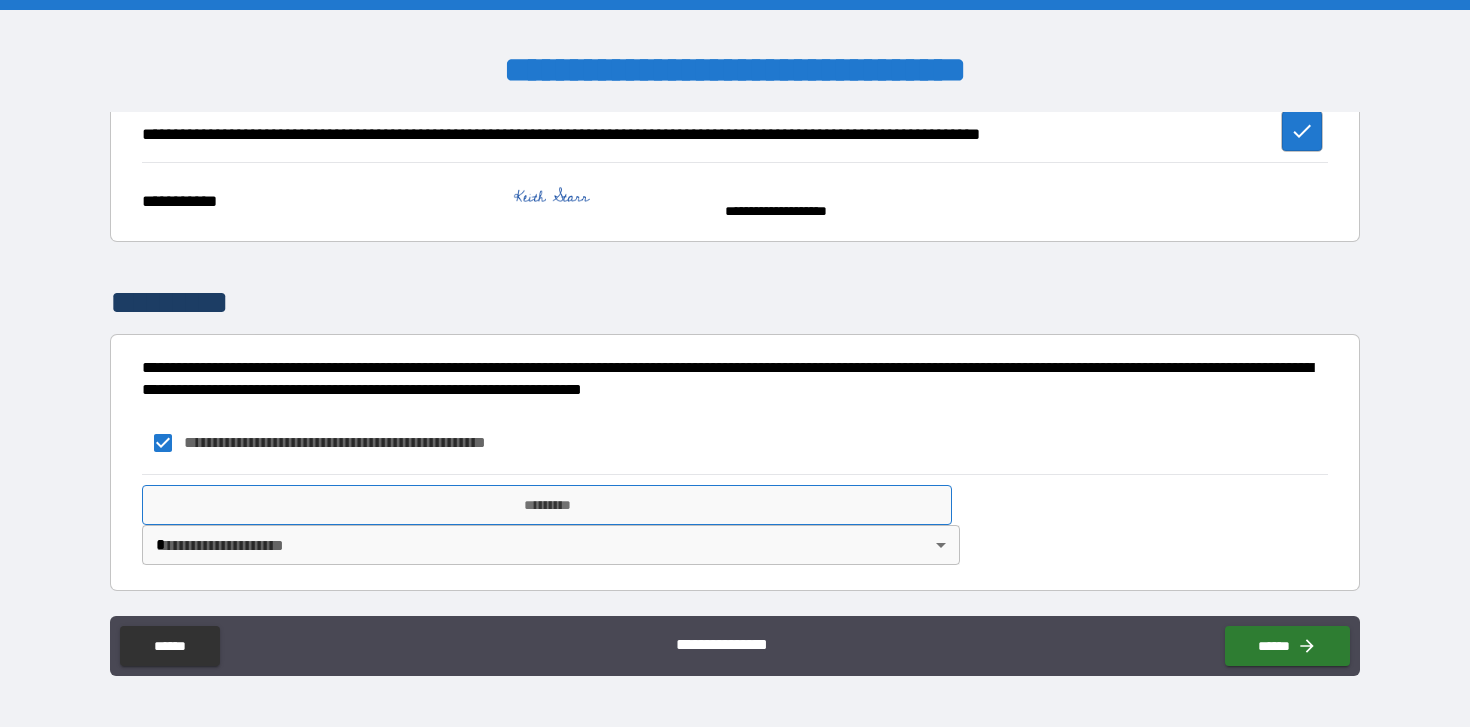 click on "*********" at bounding box center [547, 505] 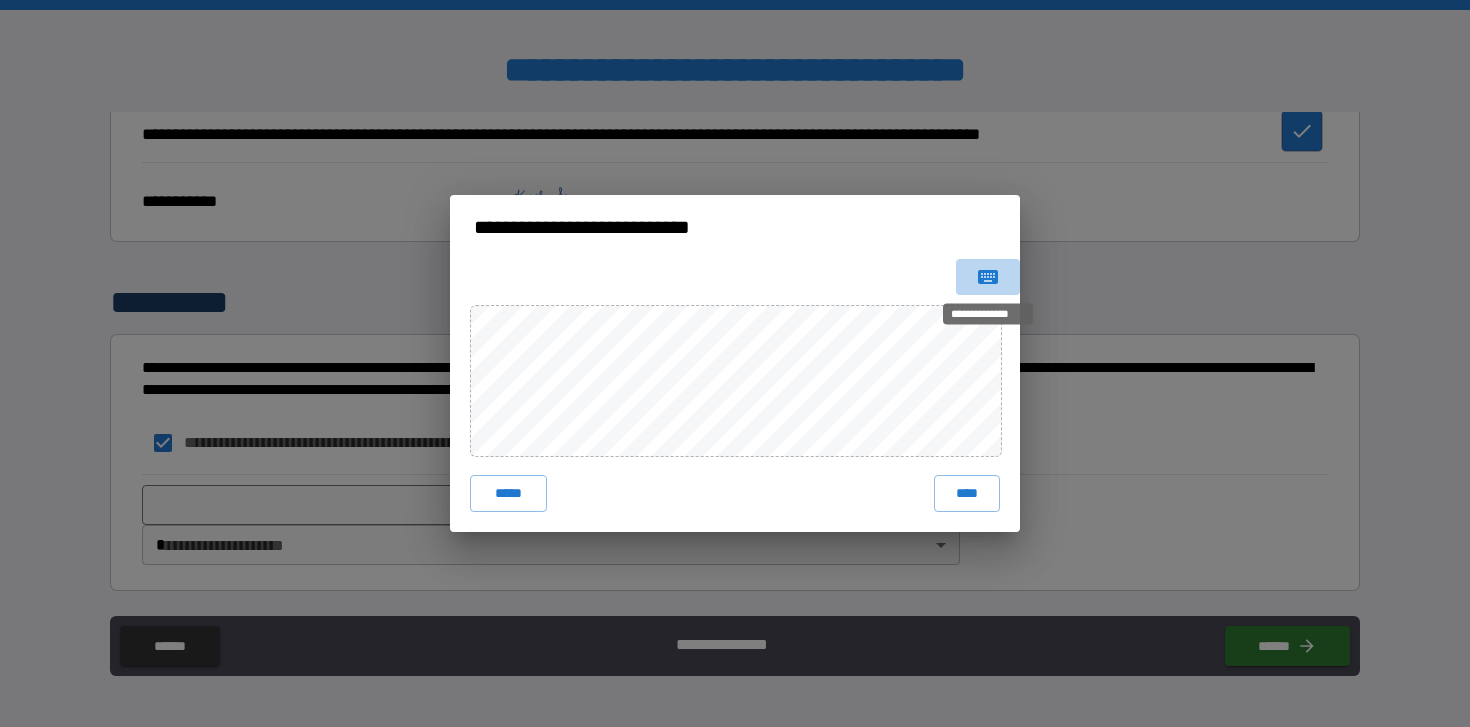 click 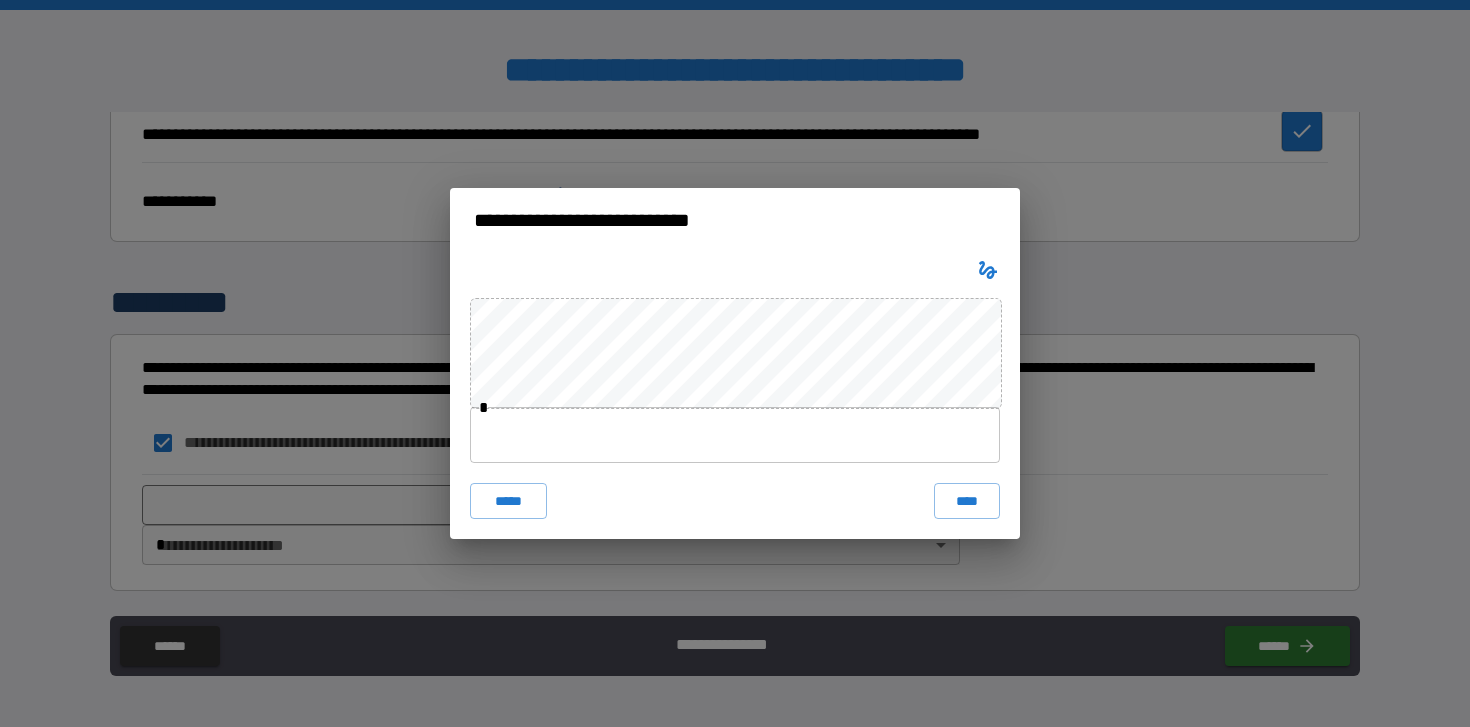 click at bounding box center [735, 435] 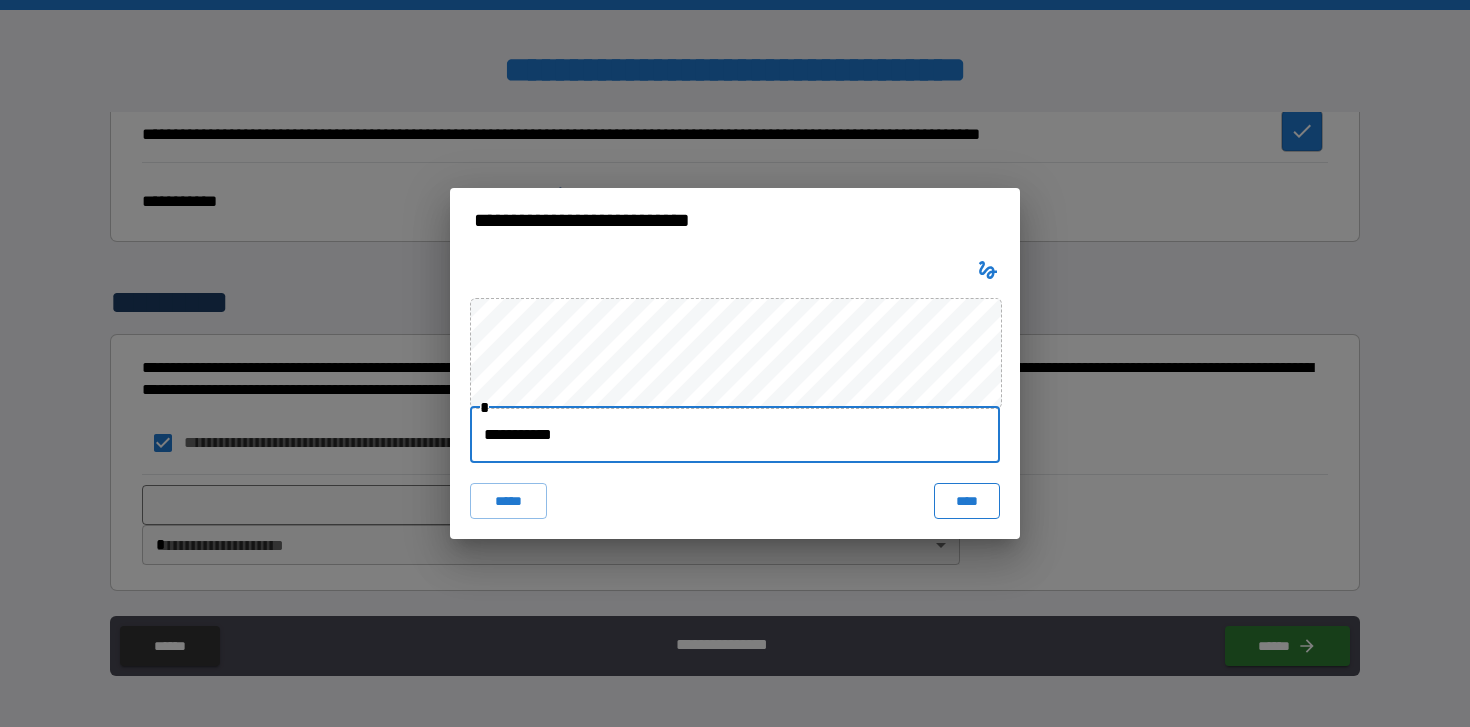 click on "****" at bounding box center [967, 501] 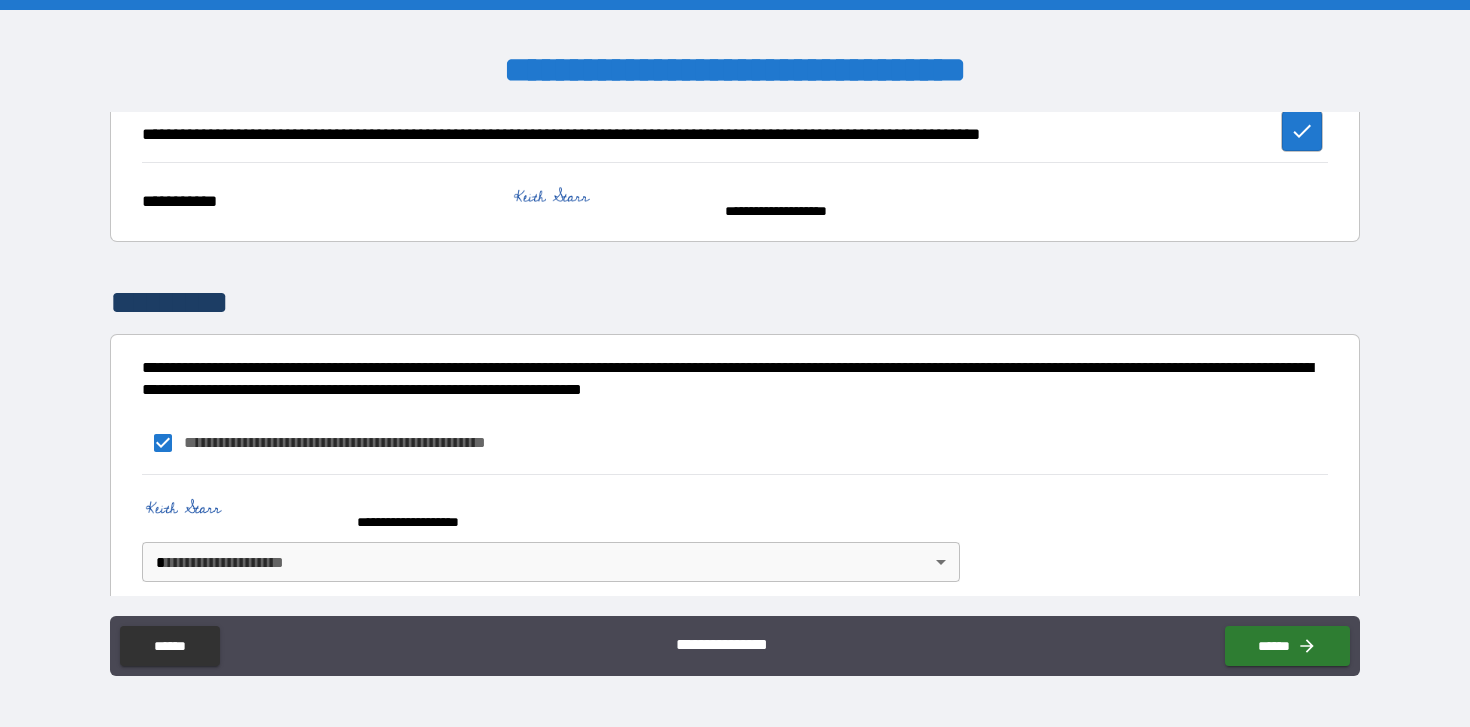 click on "**********" at bounding box center (735, 363) 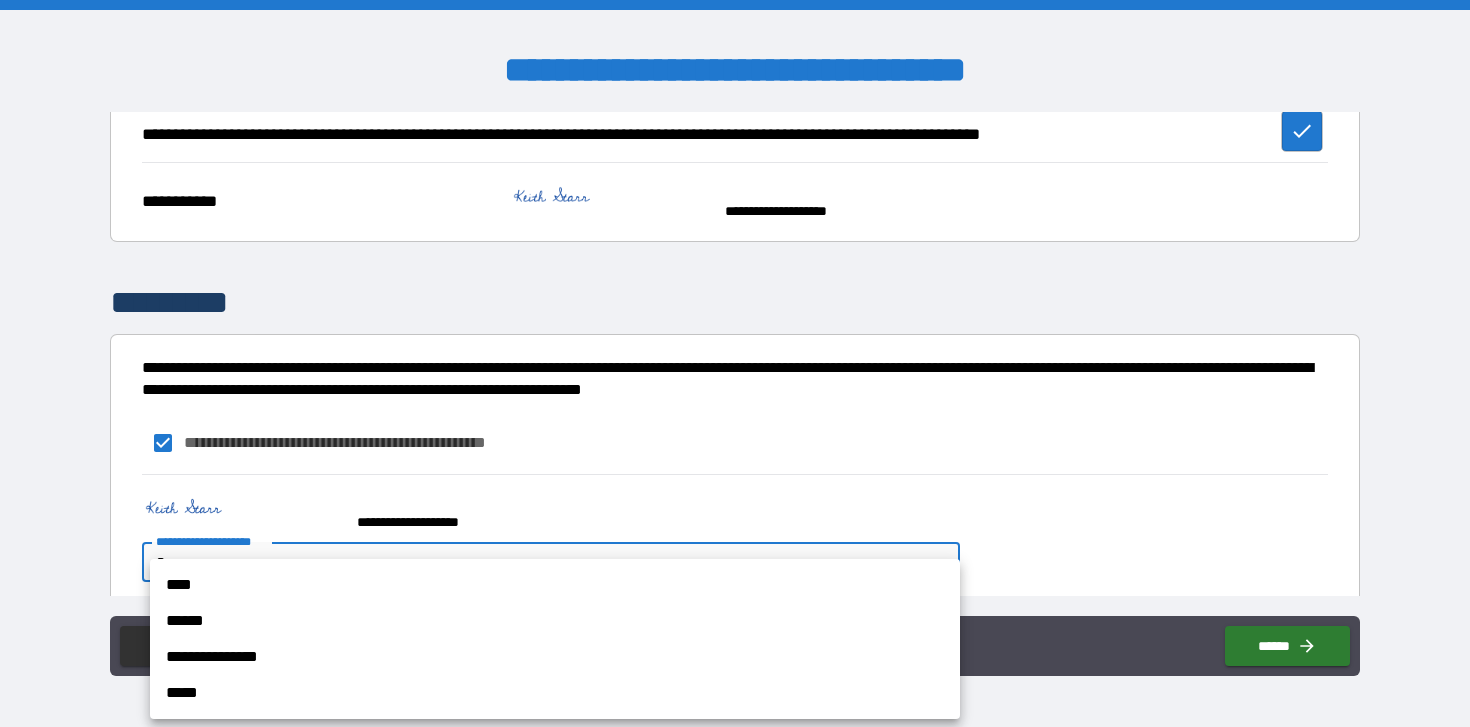 click on "****" at bounding box center (555, 585) 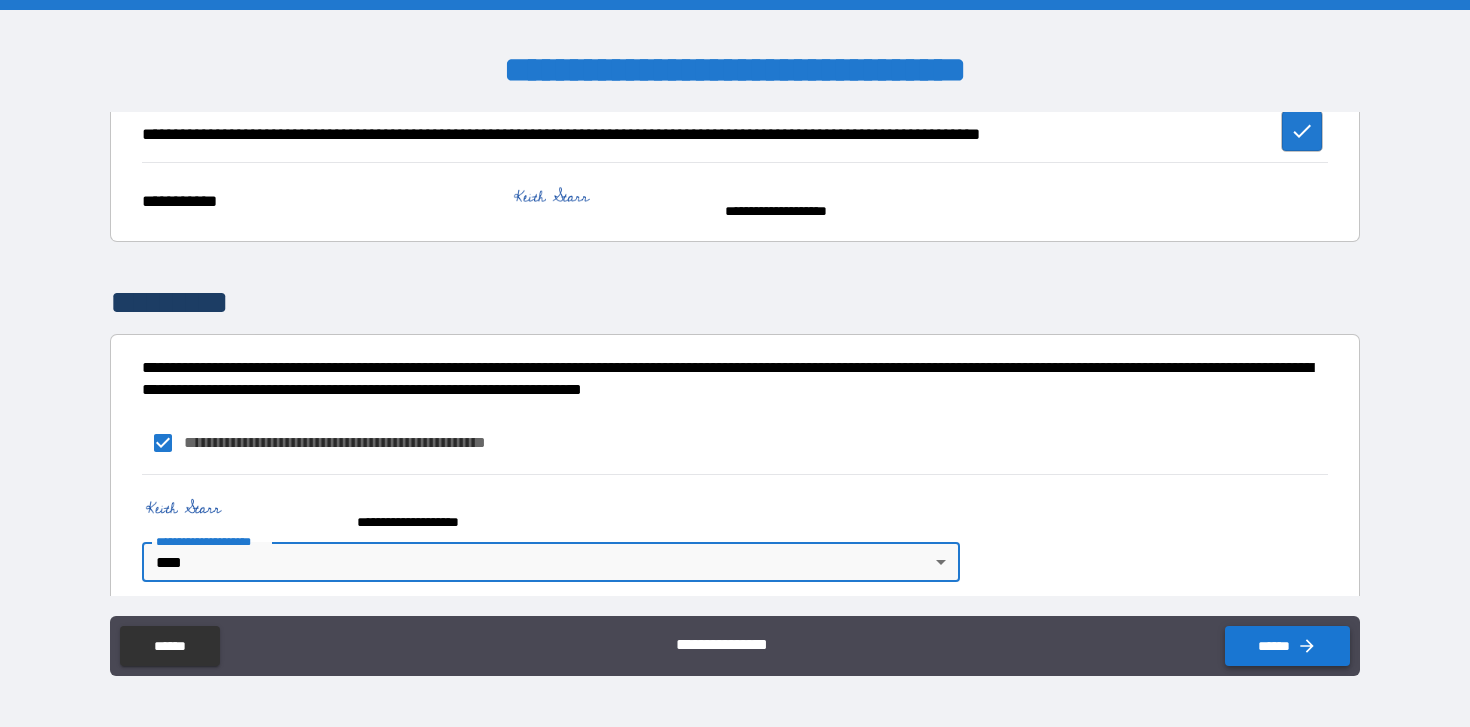 click on "******" at bounding box center [1287, 646] 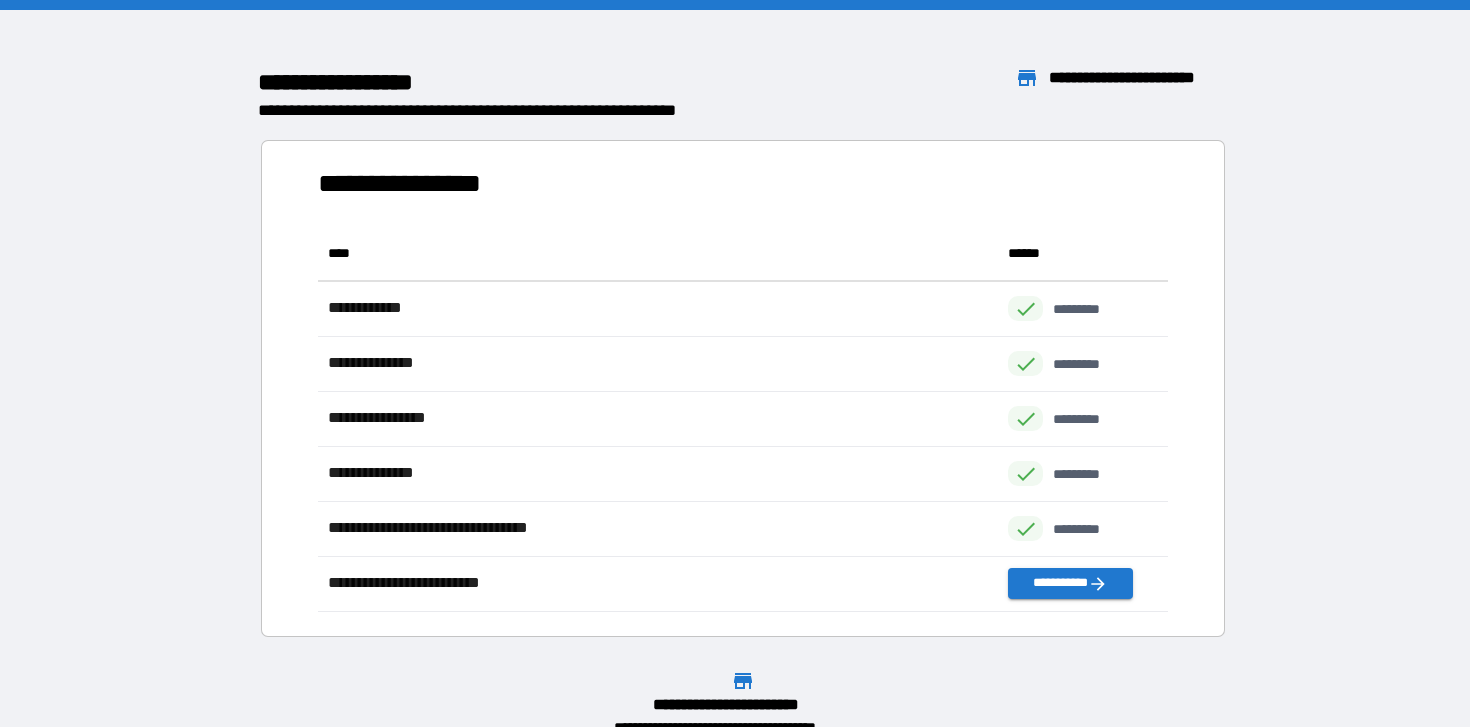 scroll, scrollTop: 1, scrollLeft: 1, axis: both 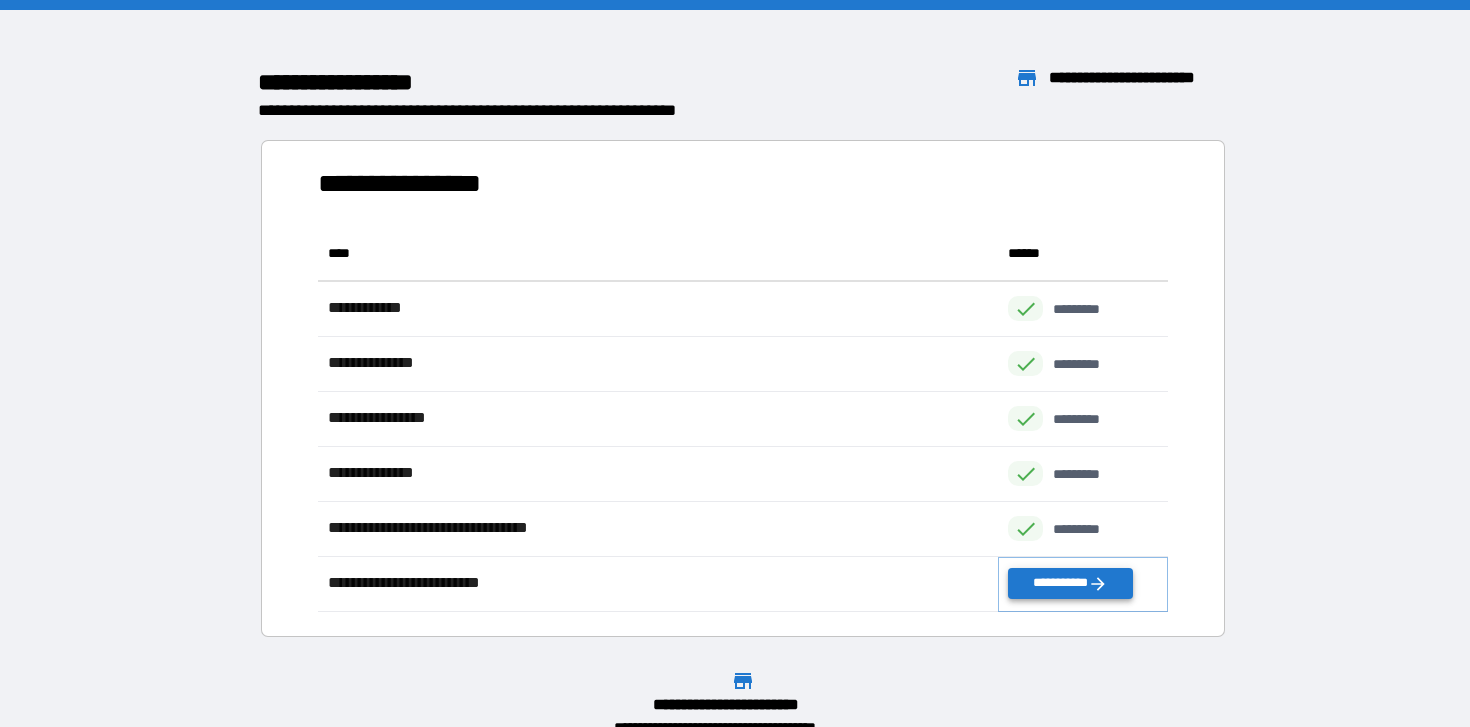 click on "**********" at bounding box center (1070, 583) 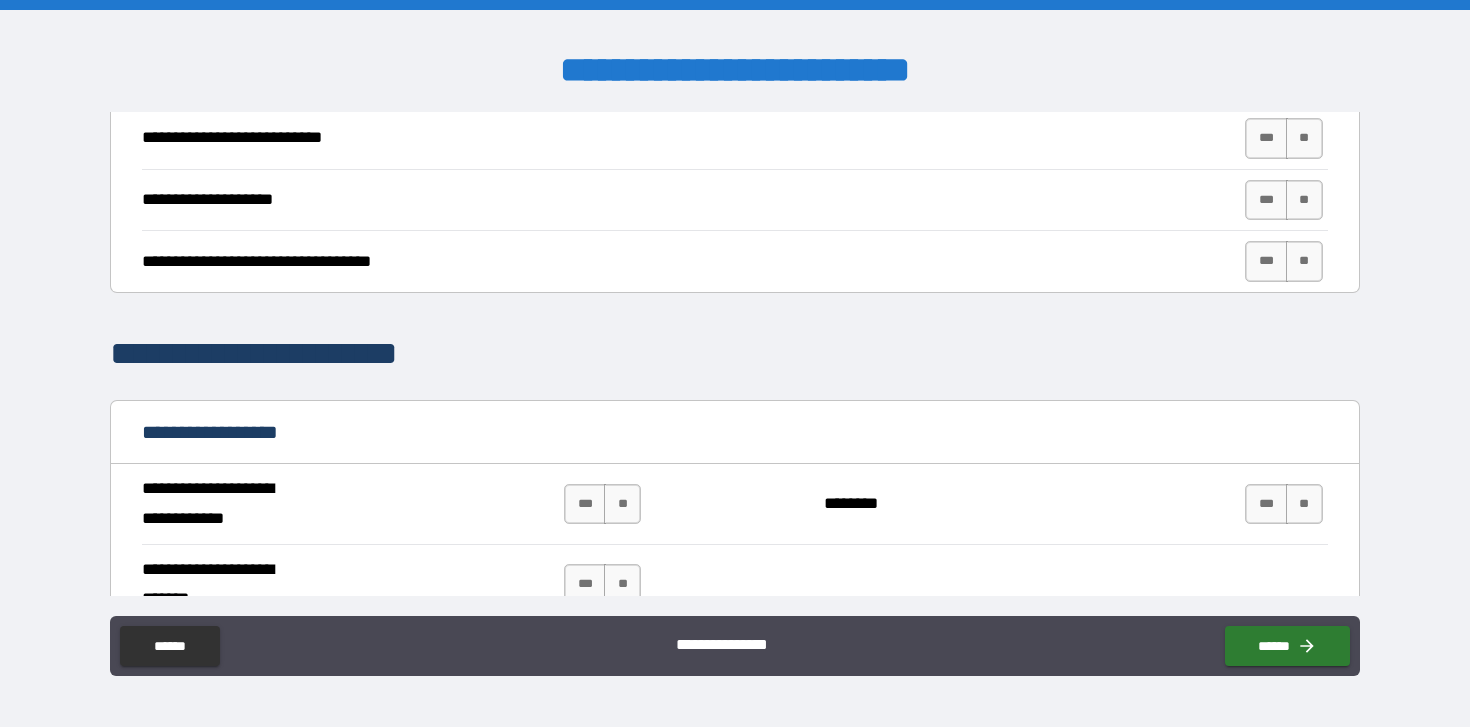 scroll, scrollTop: 0, scrollLeft: 0, axis: both 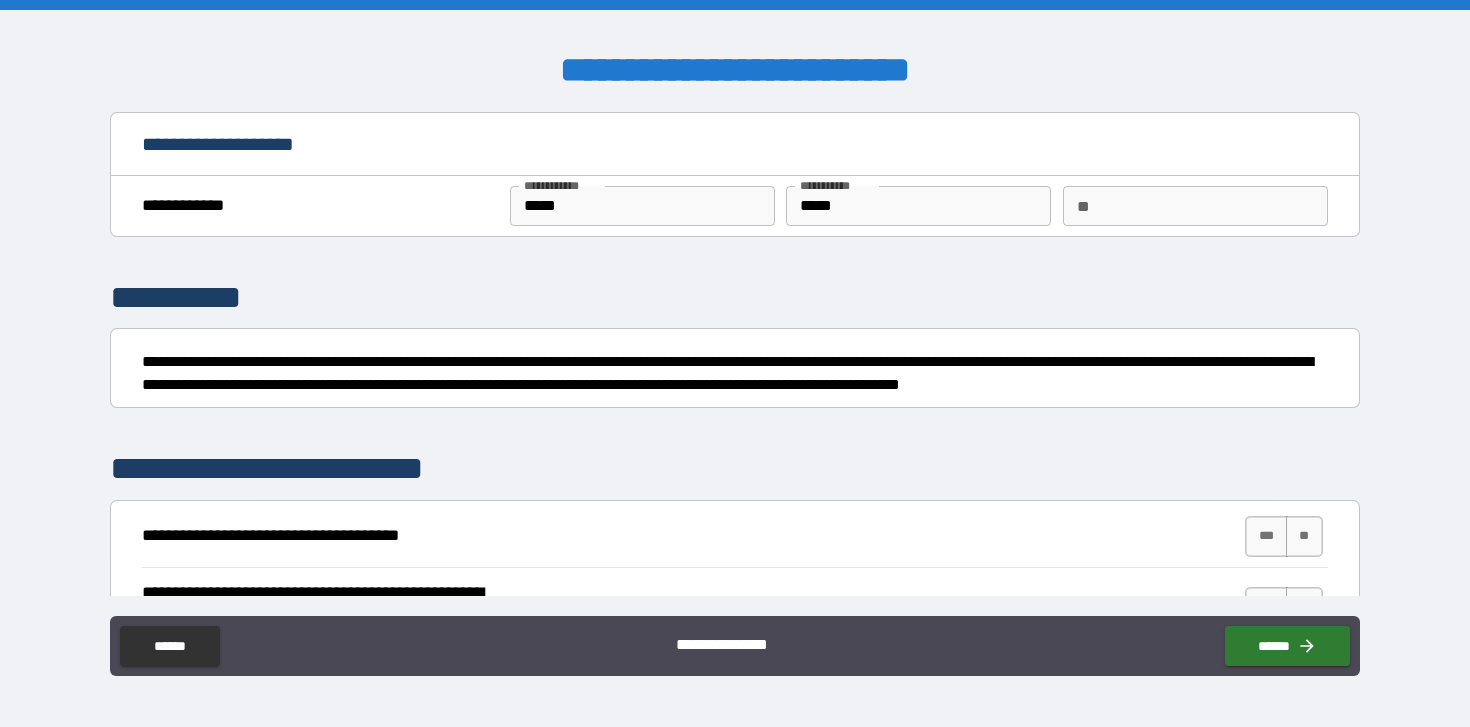 click on "**********" at bounding box center (735, 354) 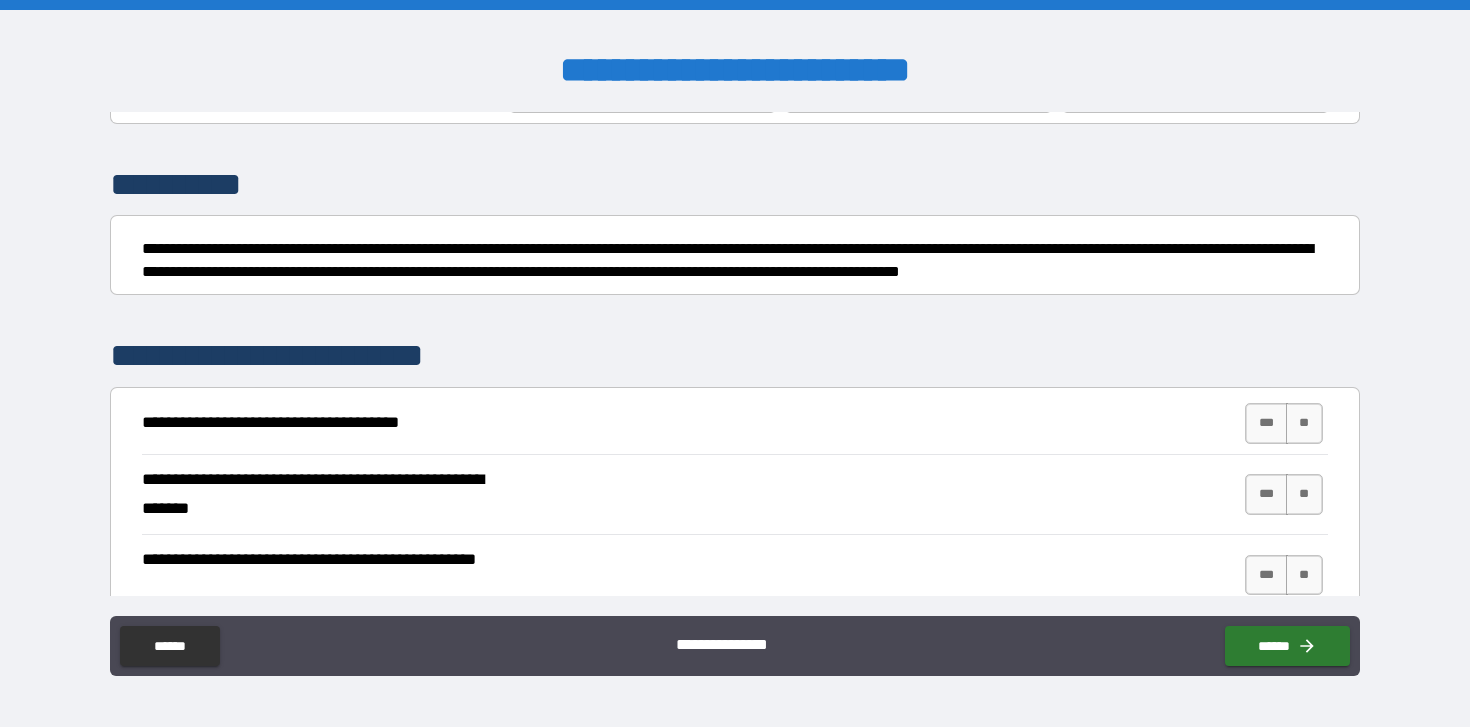 scroll, scrollTop: 114, scrollLeft: 0, axis: vertical 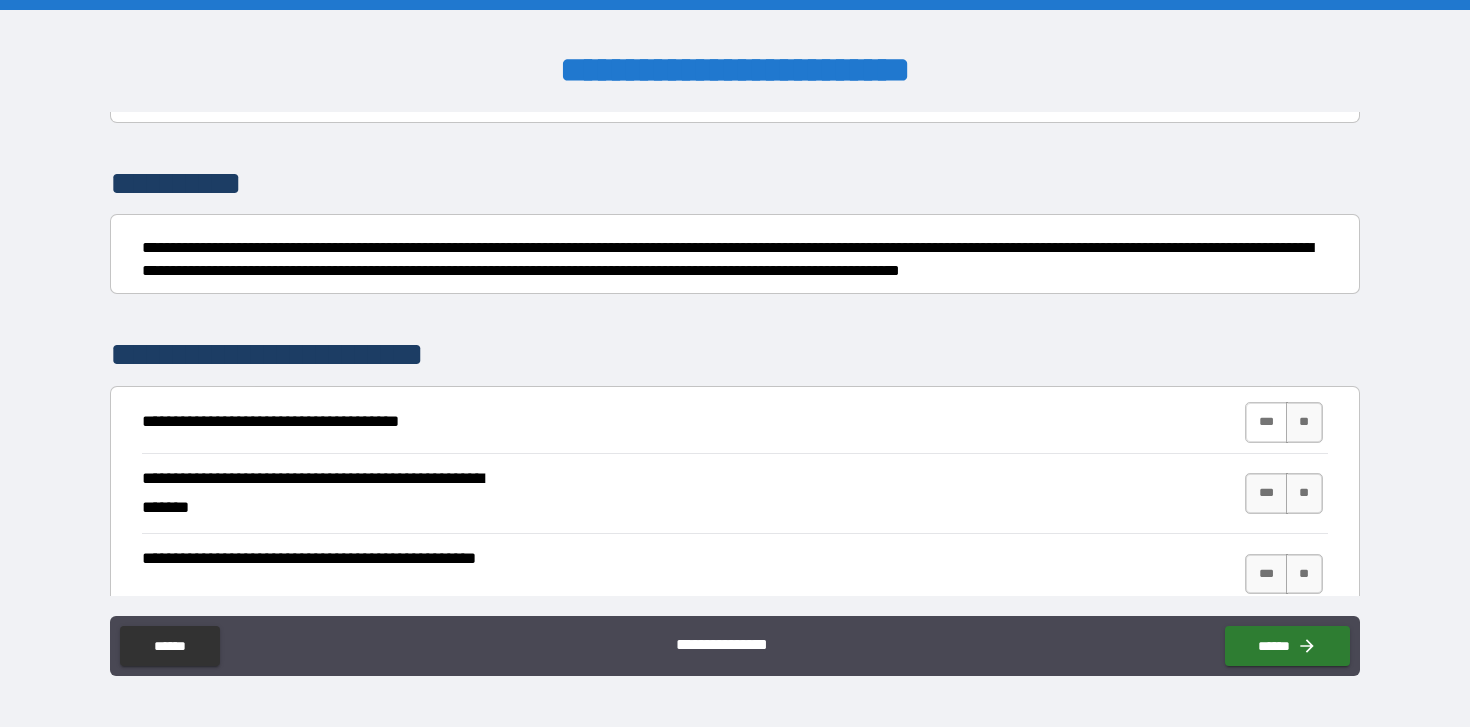 click on "***" at bounding box center (1266, 422) 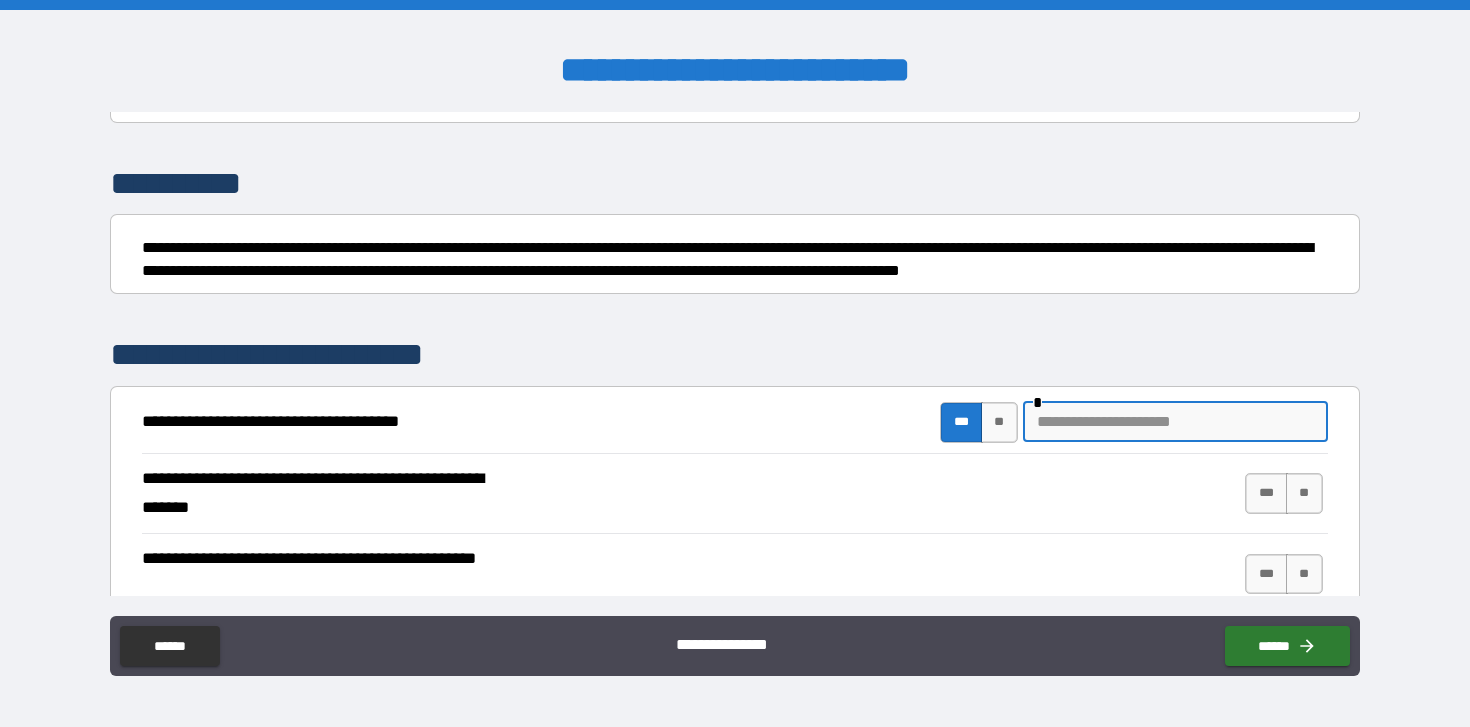 click at bounding box center [1175, 422] 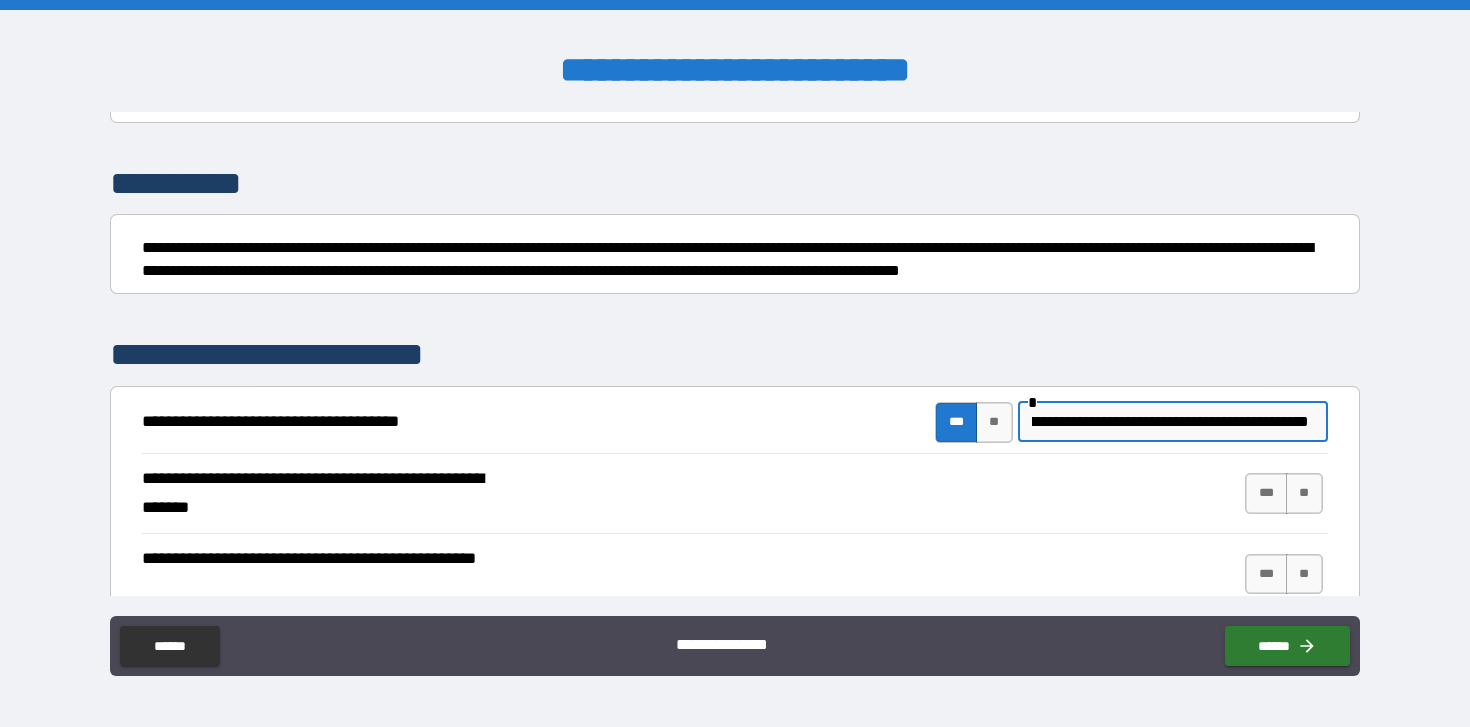 scroll, scrollTop: 0, scrollLeft: 76, axis: horizontal 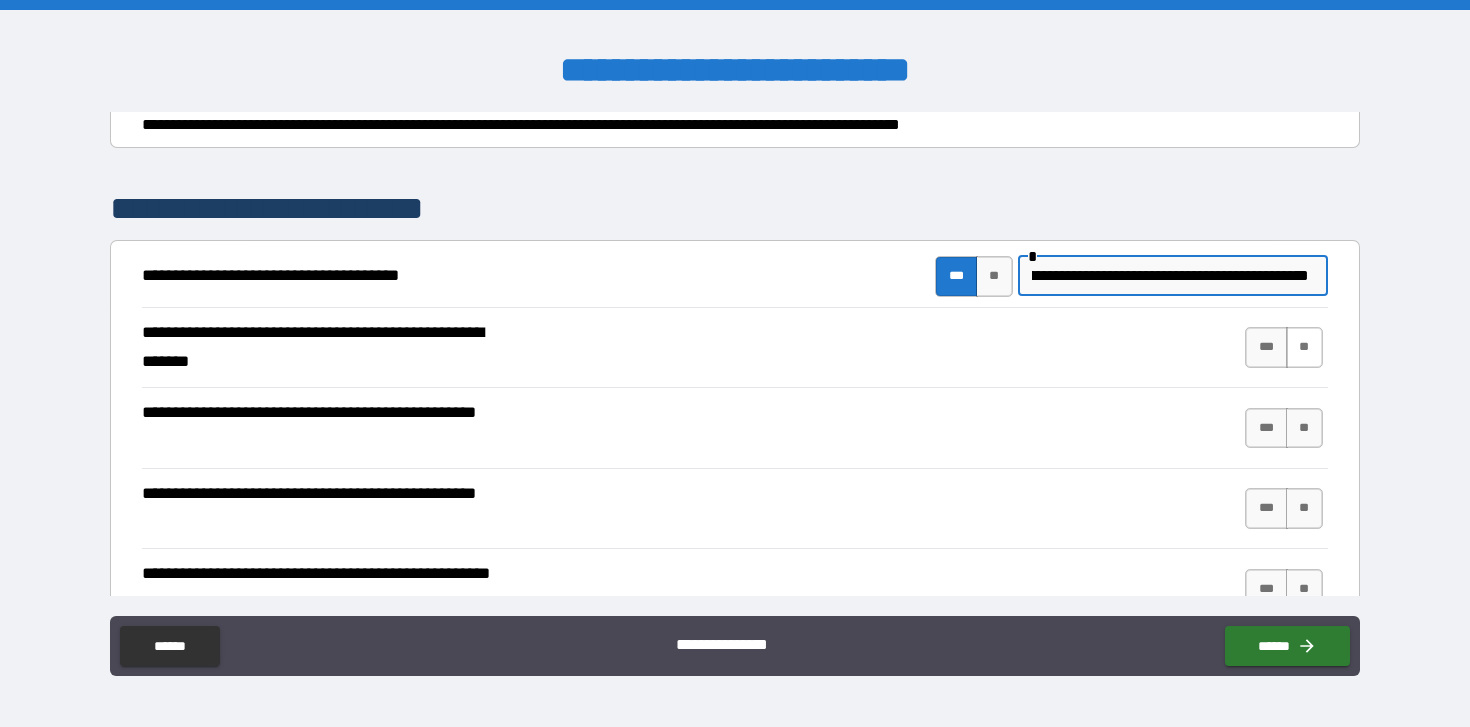 click on "**" at bounding box center [1304, 347] 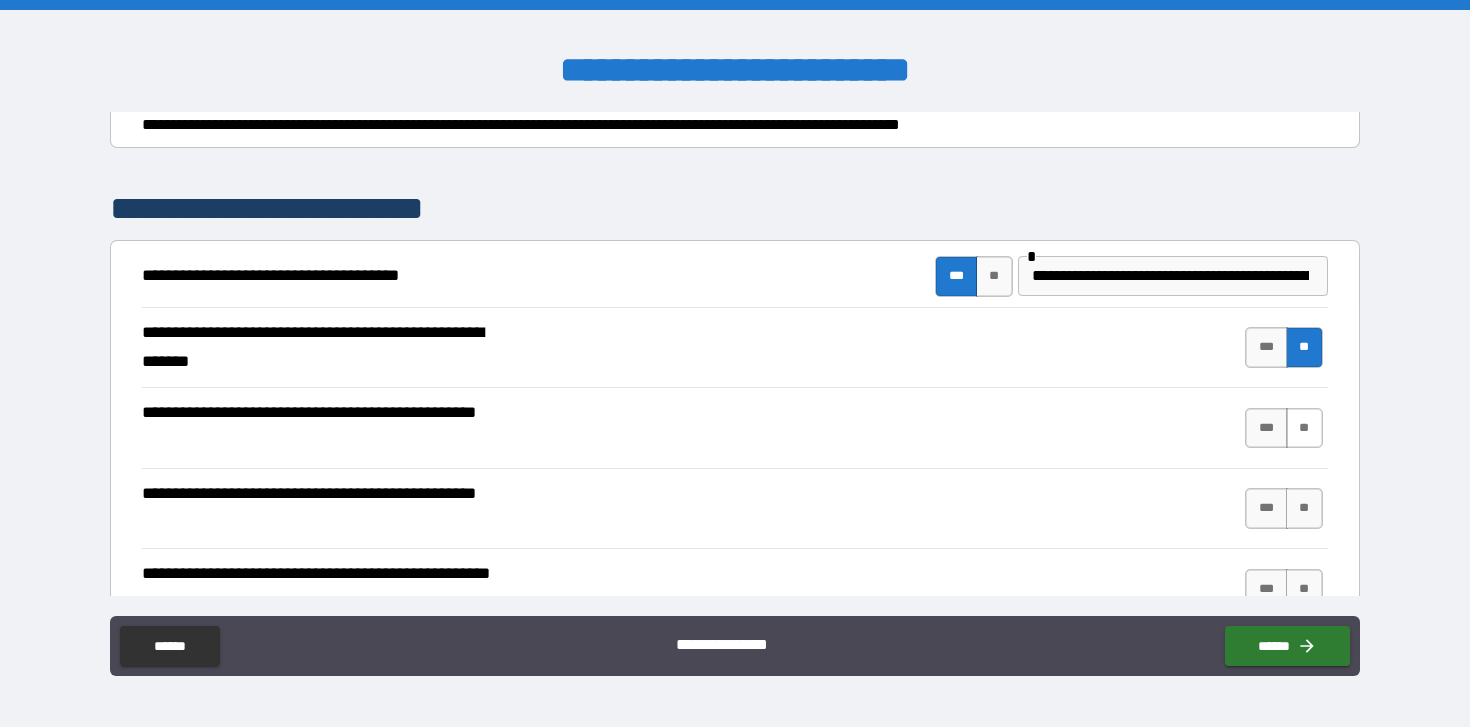 click on "**" at bounding box center [1304, 428] 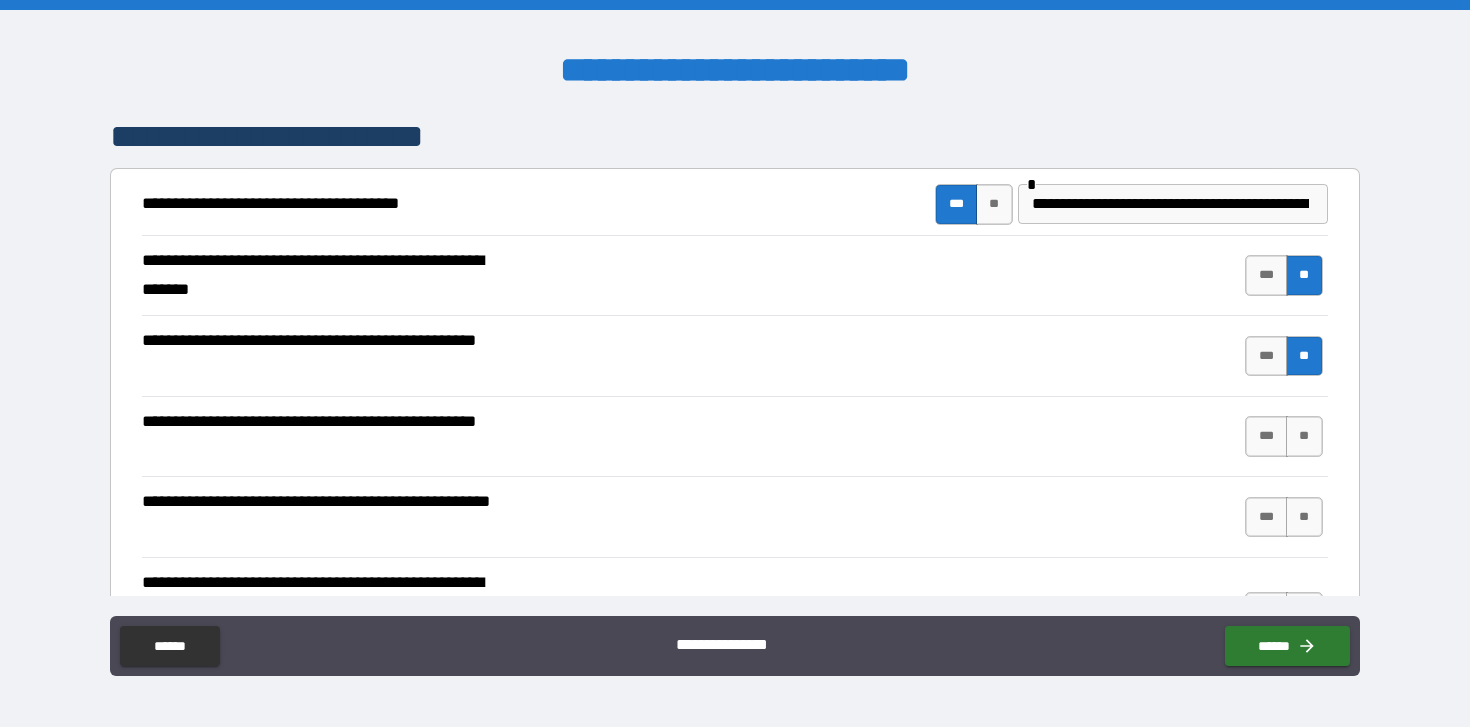 scroll, scrollTop: 338, scrollLeft: 0, axis: vertical 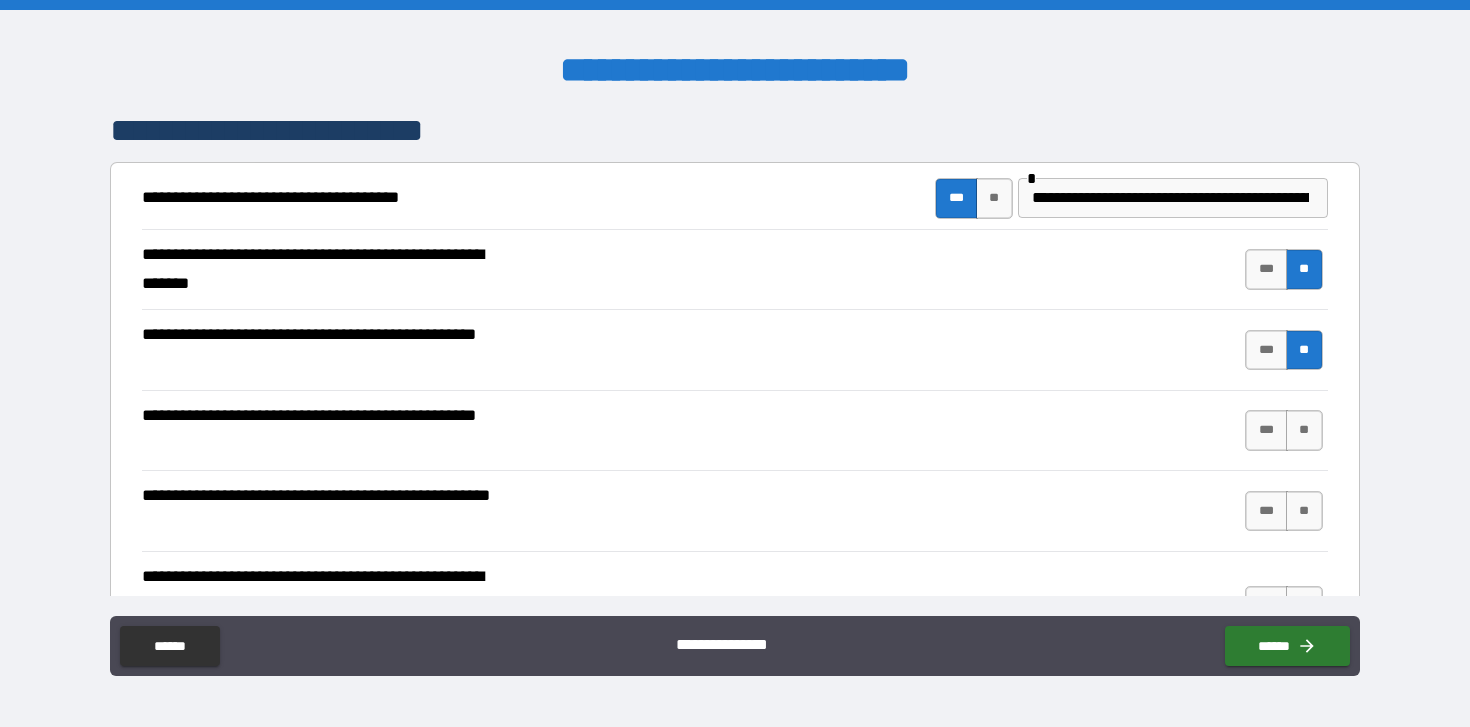 click on "**" at bounding box center (1304, 430) 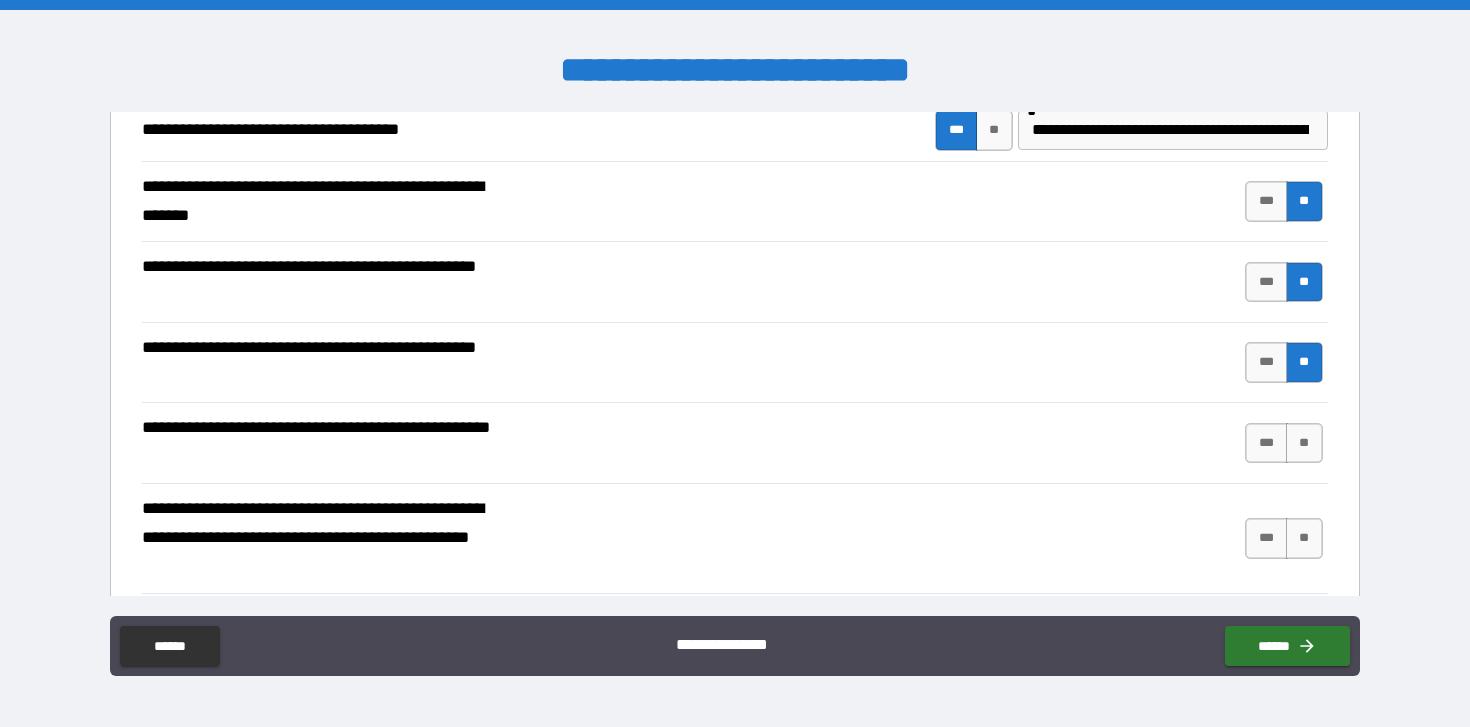 scroll, scrollTop: 410, scrollLeft: 0, axis: vertical 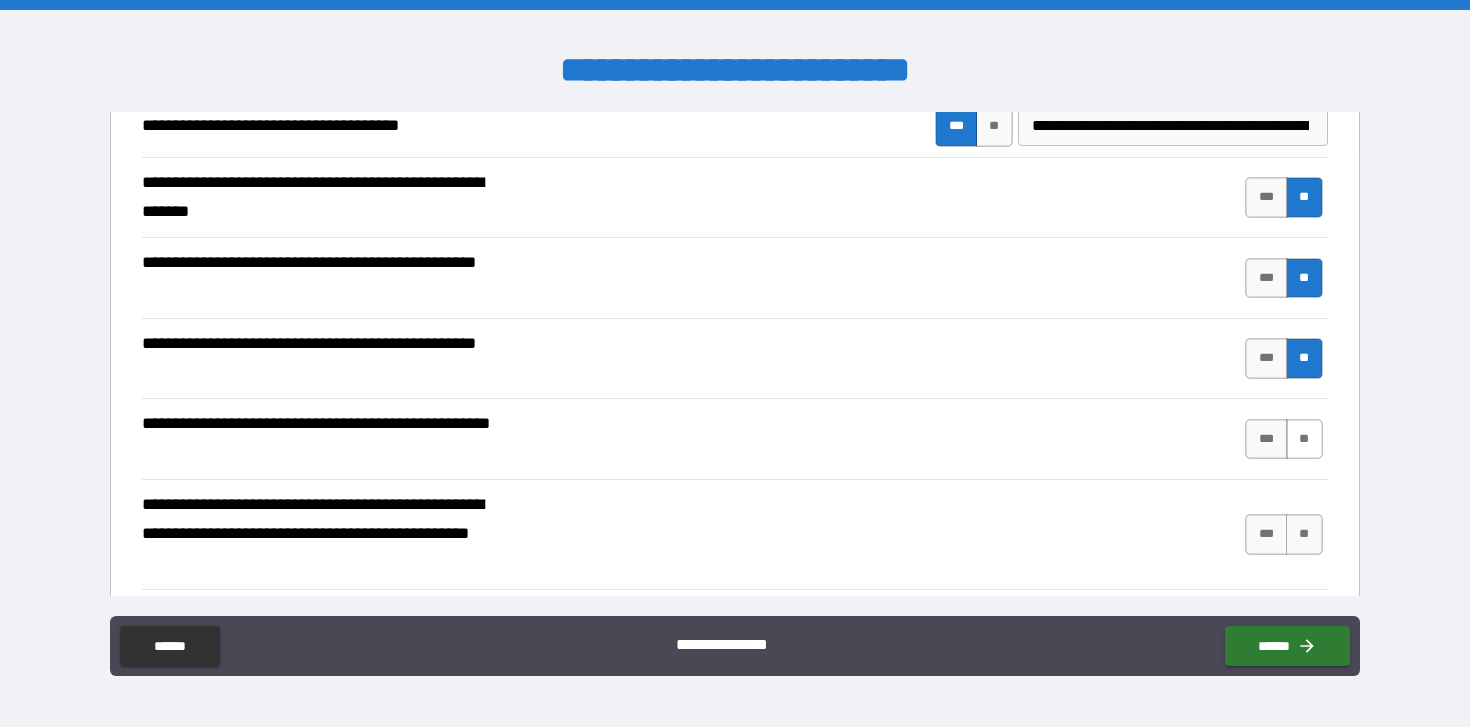 click on "**" at bounding box center (1304, 439) 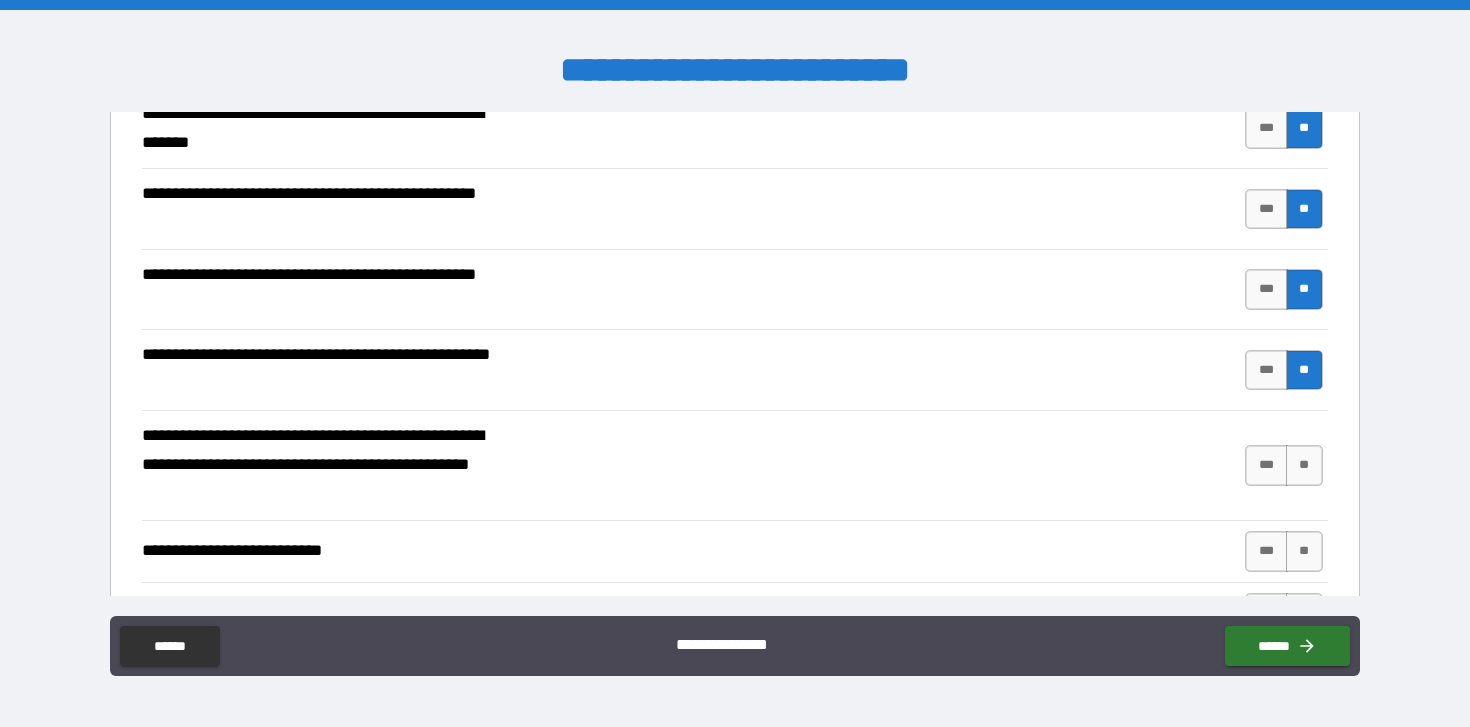 scroll, scrollTop: 486, scrollLeft: 0, axis: vertical 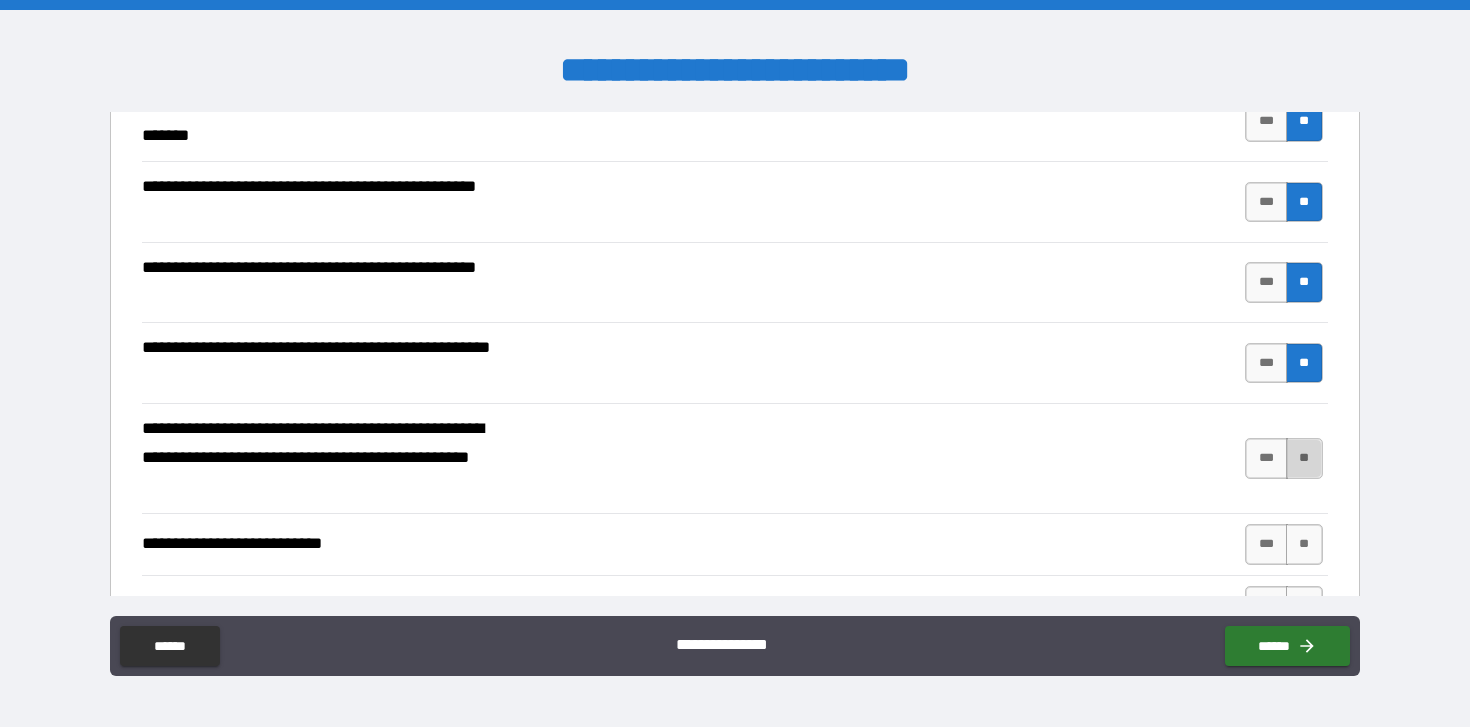 click on "**" at bounding box center [1304, 458] 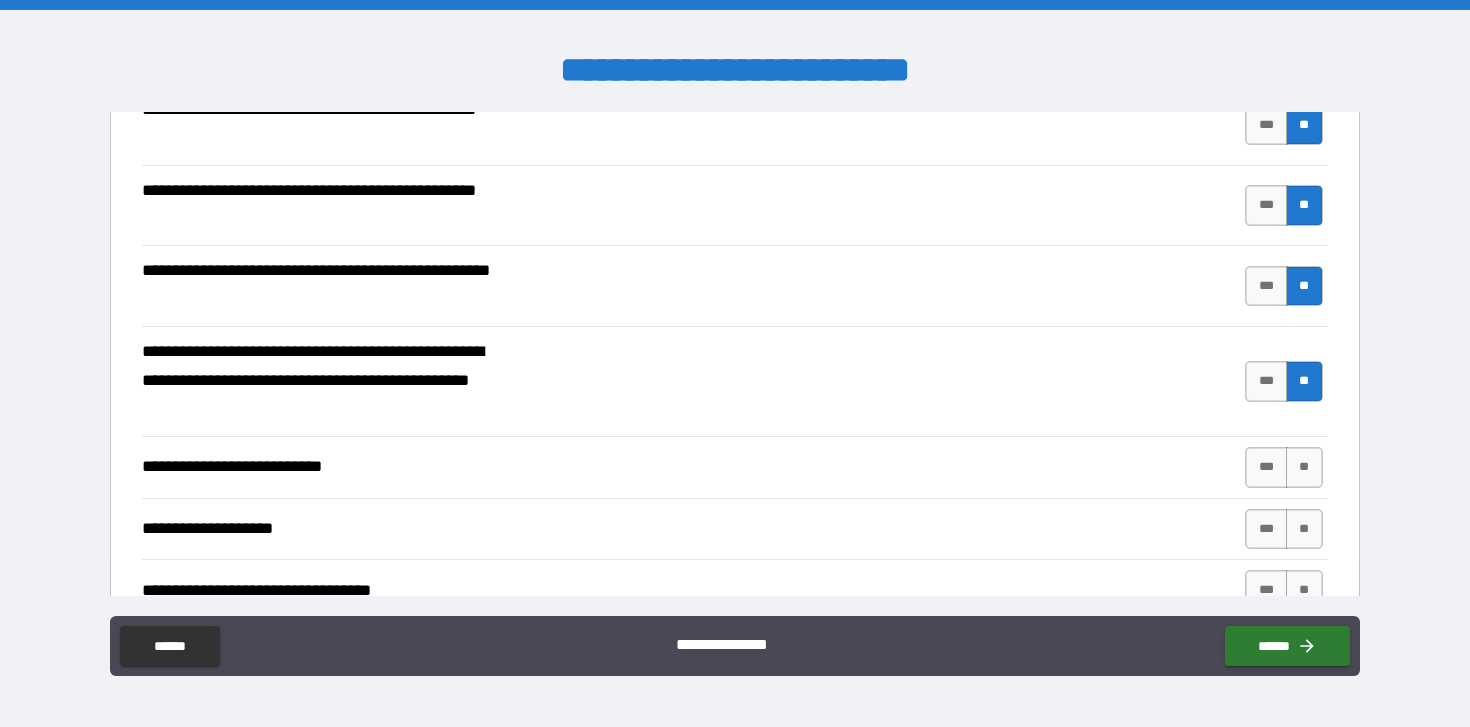 scroll, scrollTop: 564, scrollLeft: 0, axis: vertical 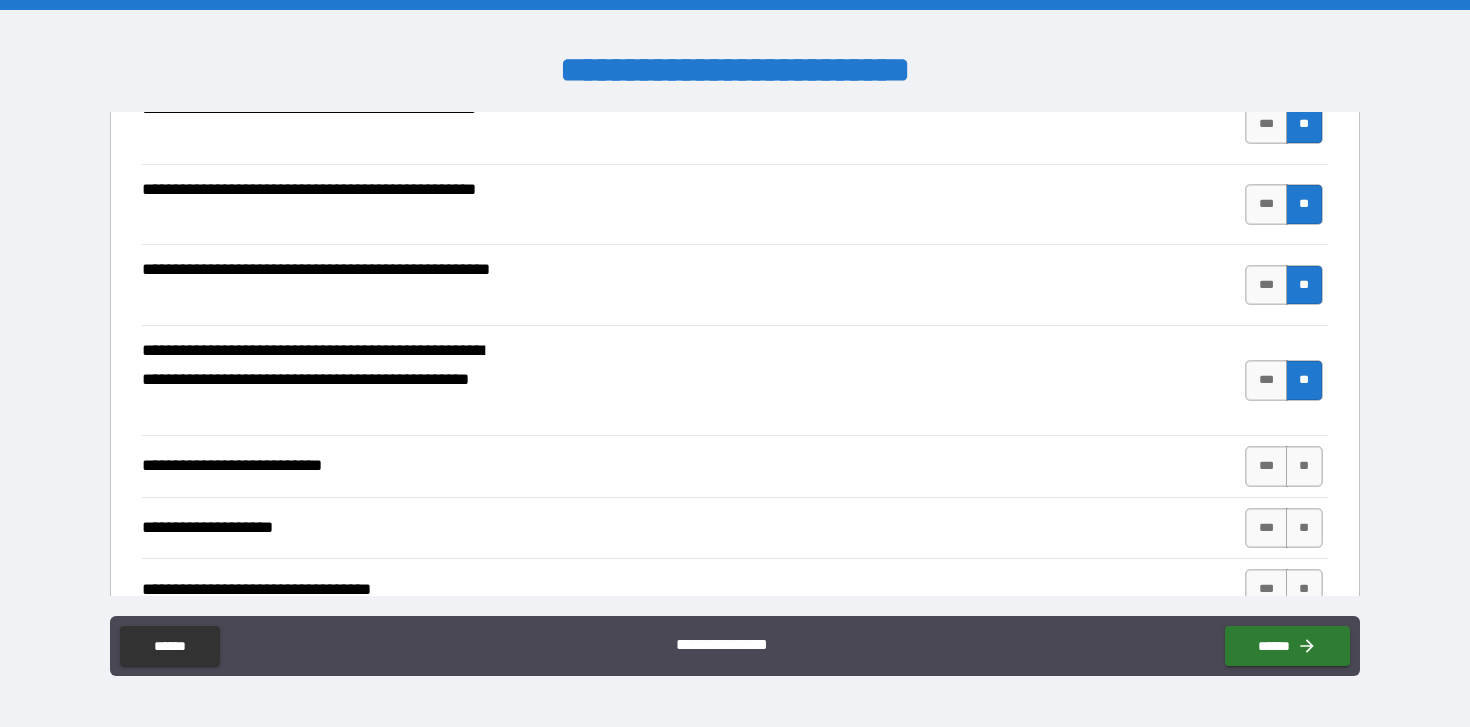 click on "**" at bounding box center [1304, 466] 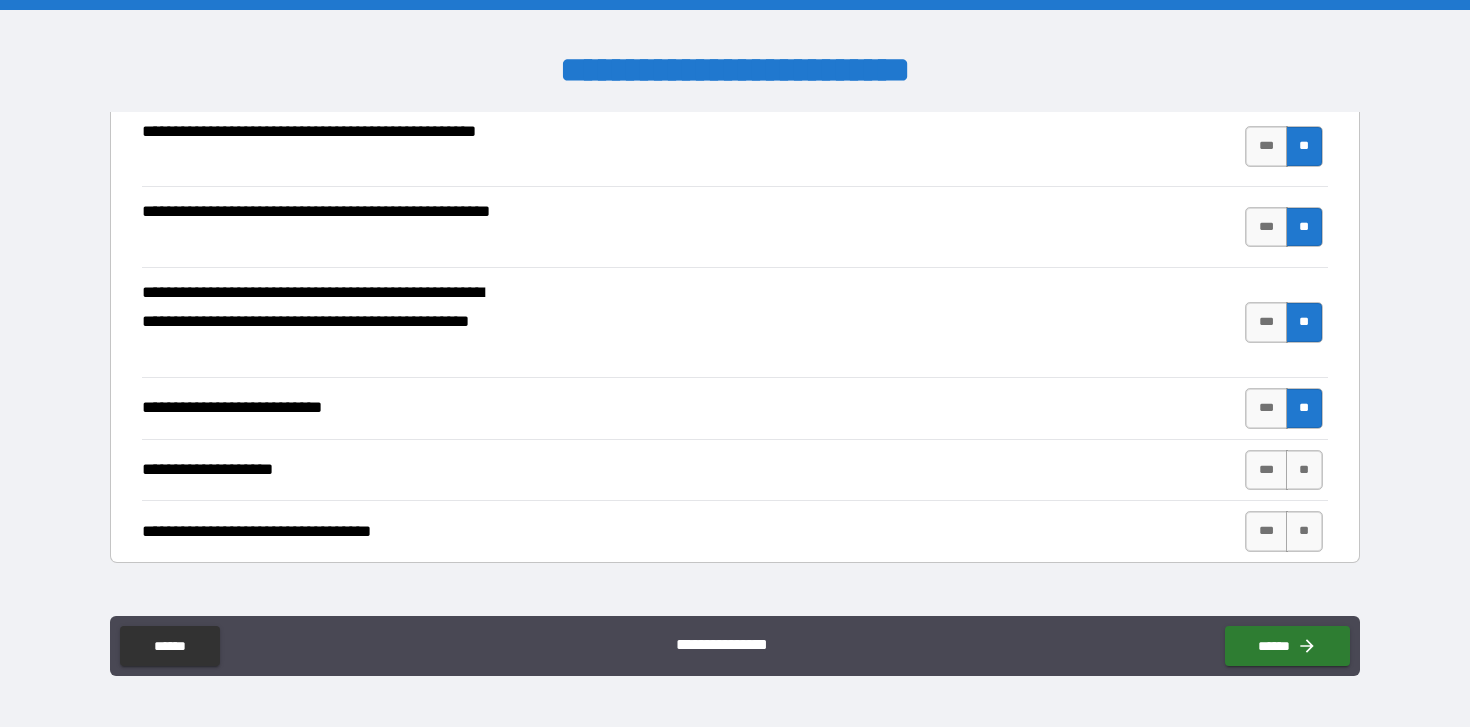 scroll, scrollTop: 632, scrollLeft: 0, axis: vertical 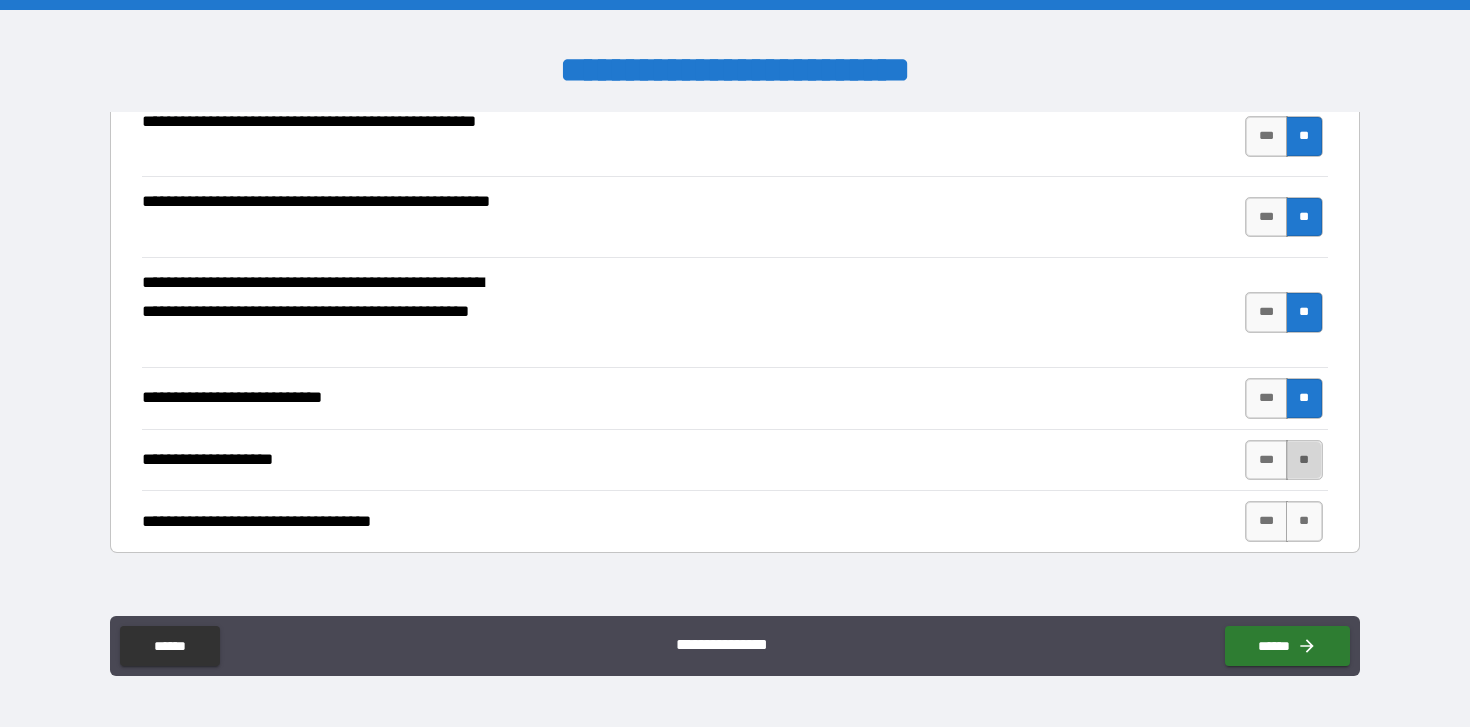 click on "**" at bounding box center (1304, 460) 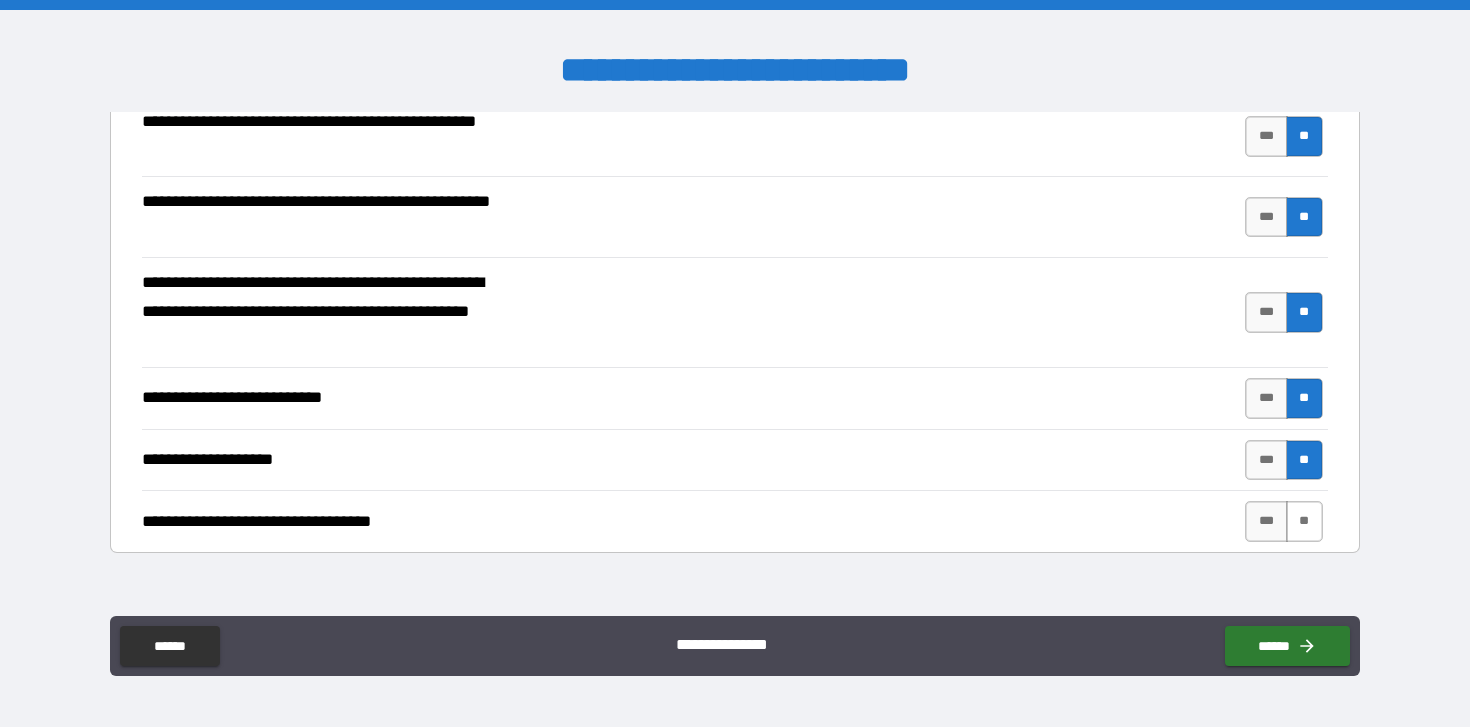 click on "**" at bounding box center [1304, 521] 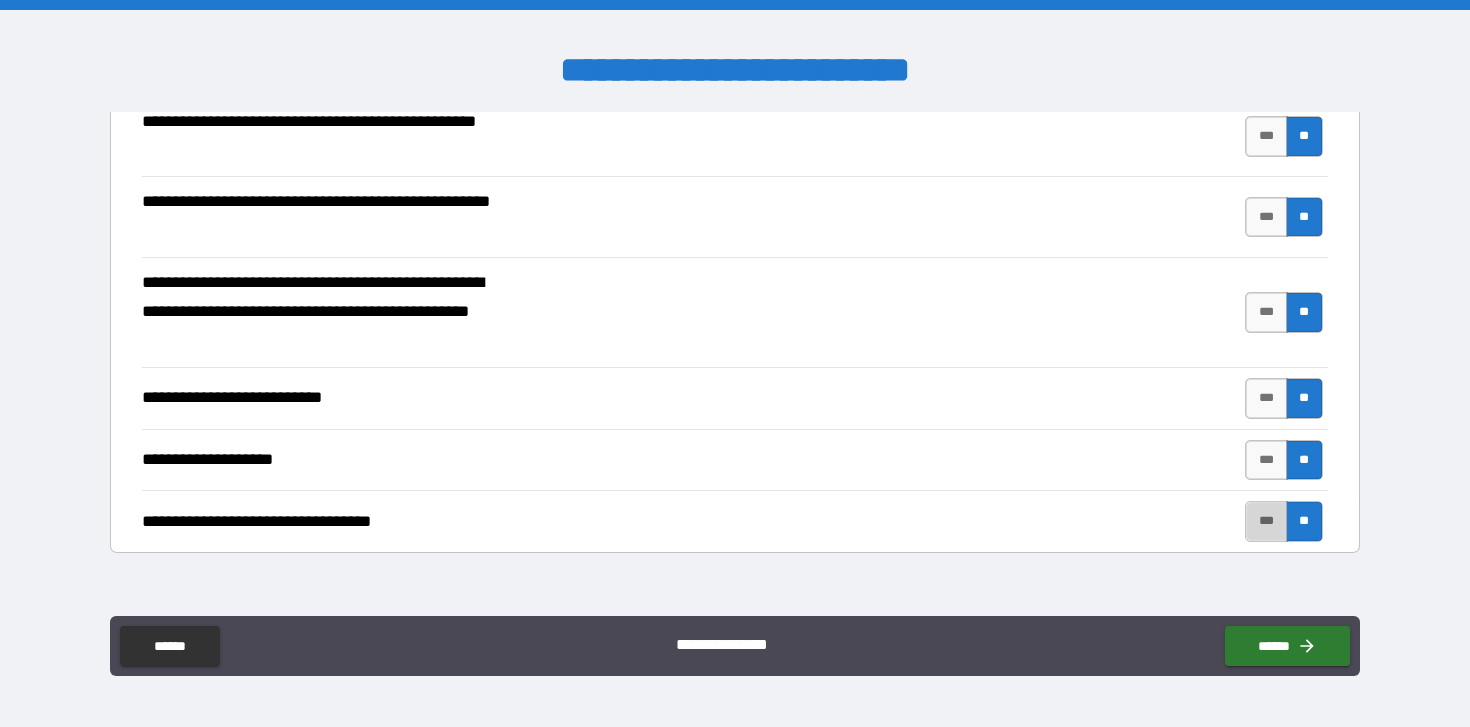 click on "***" at bounding box center [1266, 521] 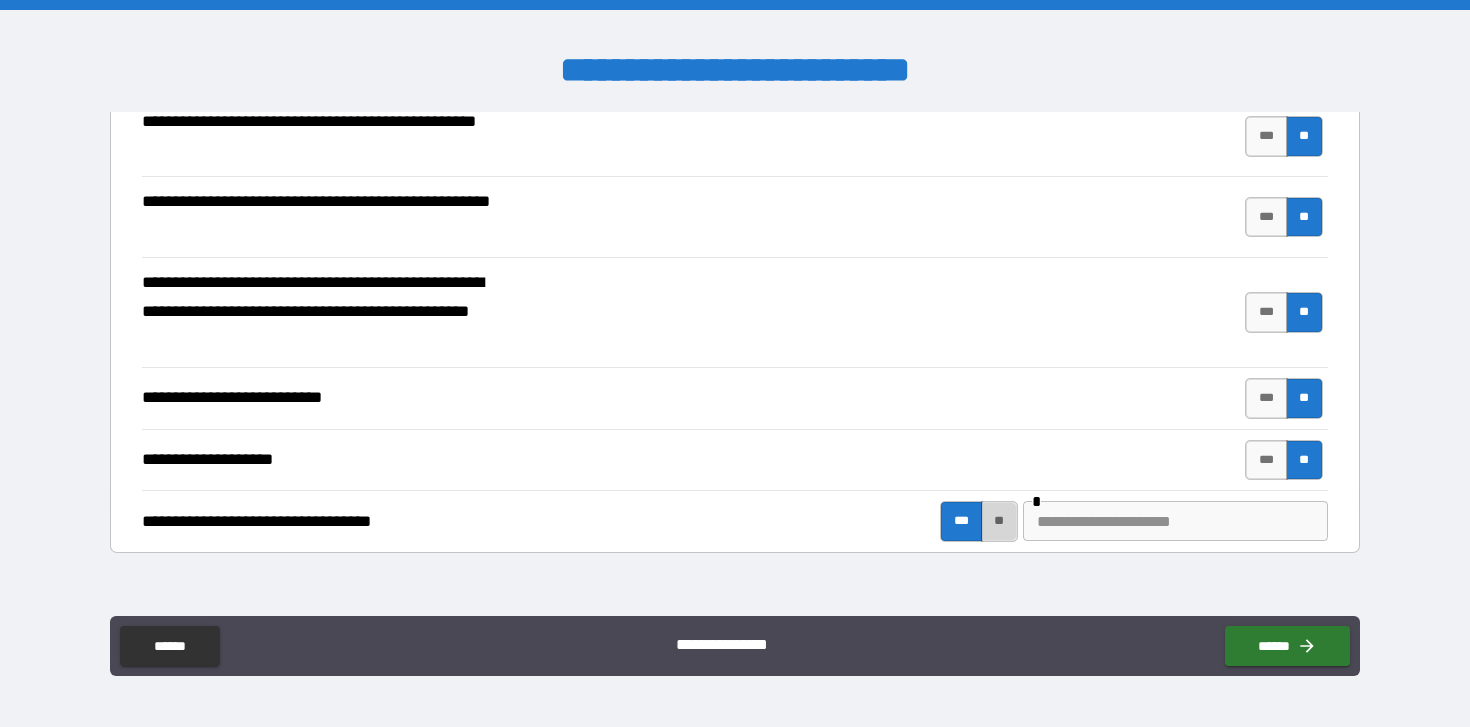 click on "**" at bounding box center (999, 521) 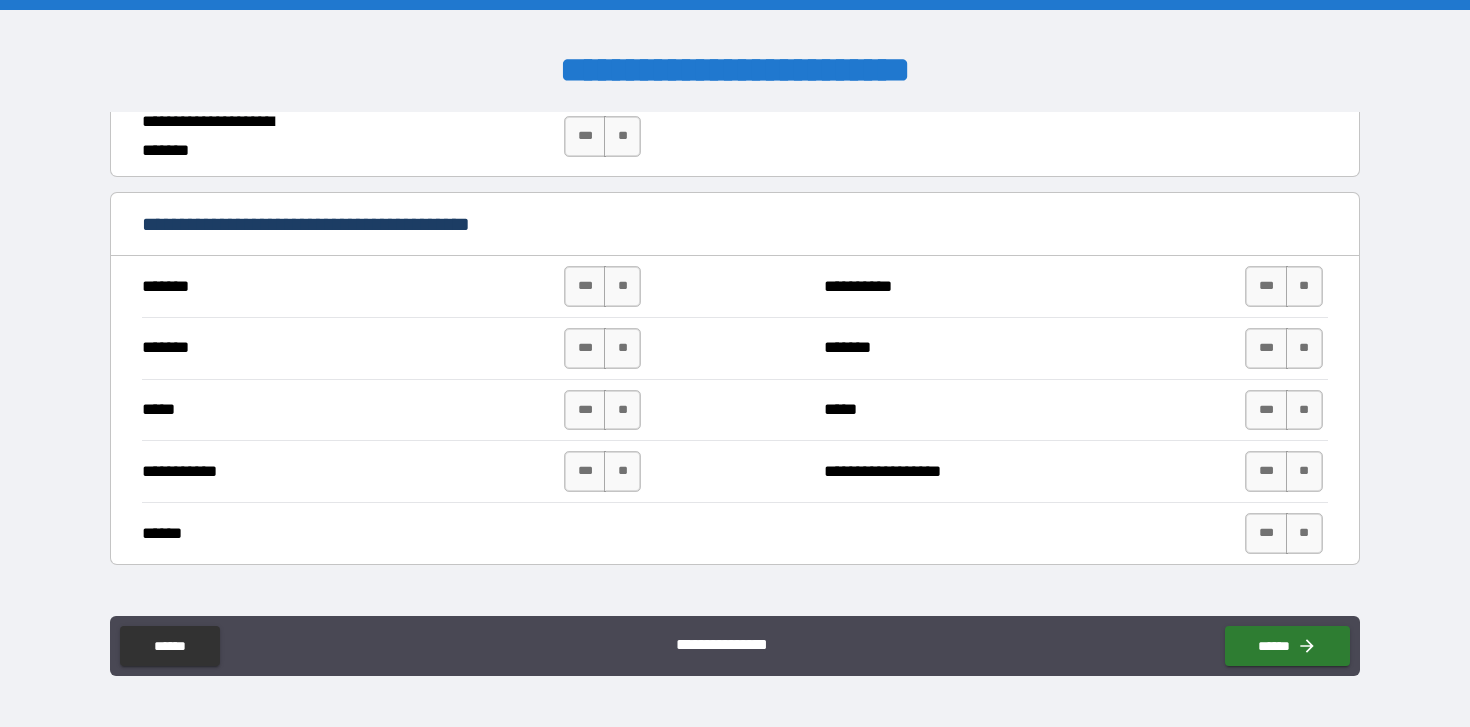 scroll, scrollTop: 1343, scrollLeft: 0, axis: vertical 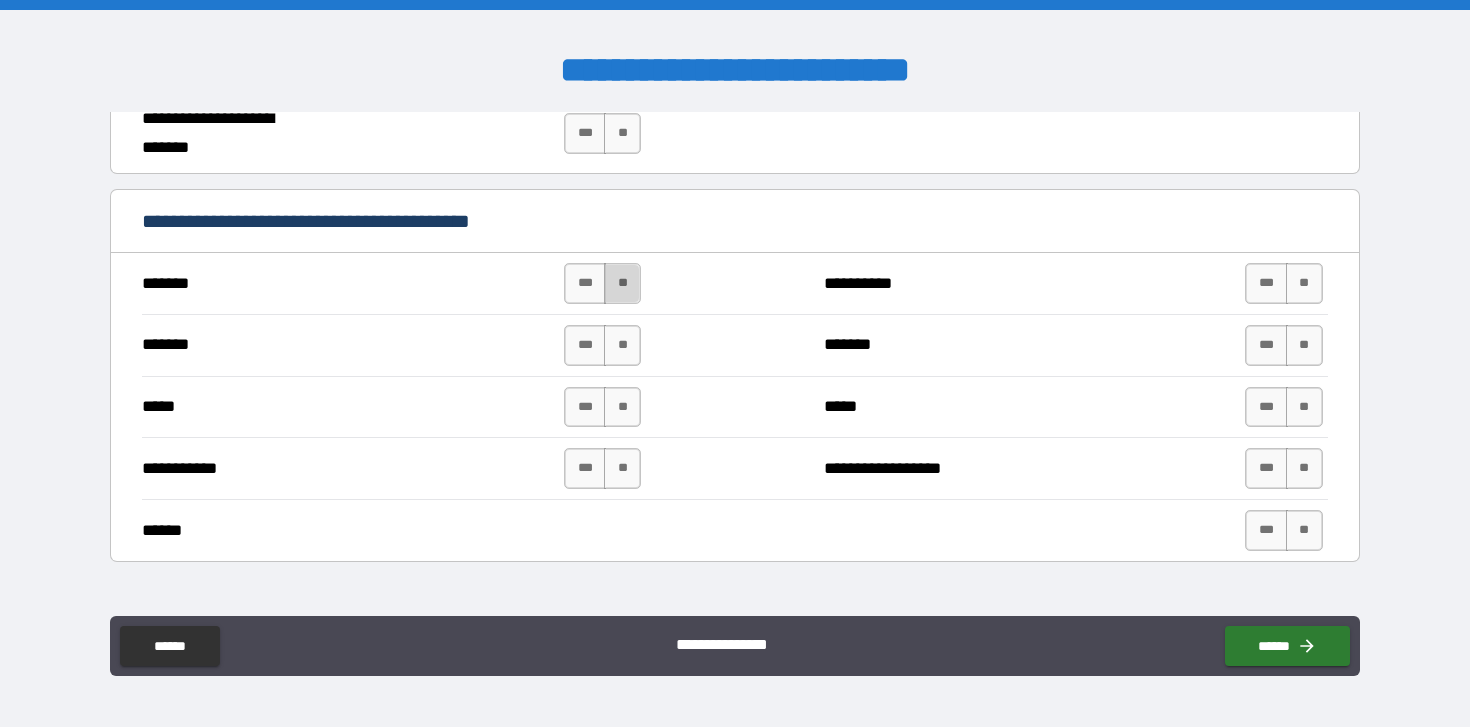 click on "**" at bounding box center [622, 283] 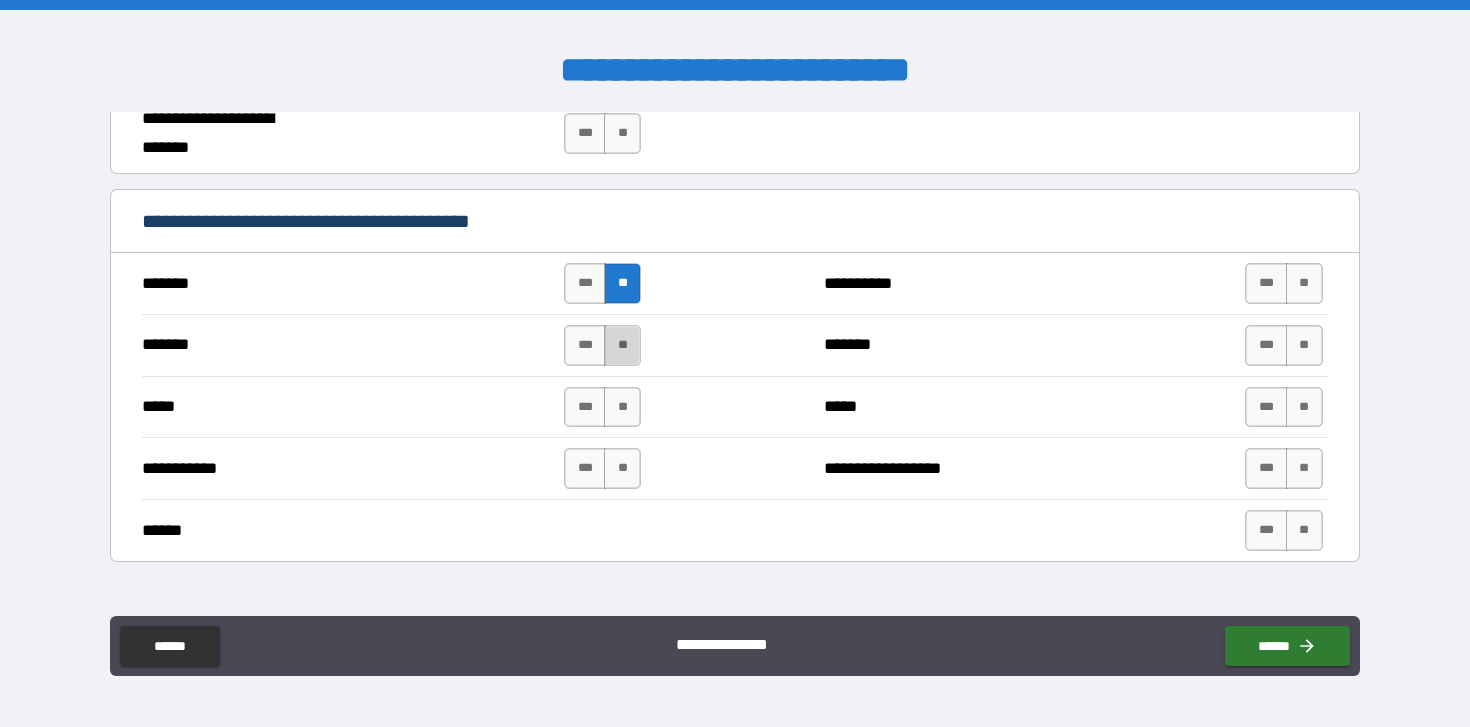 click on "**" at bounding box center [622, 345] 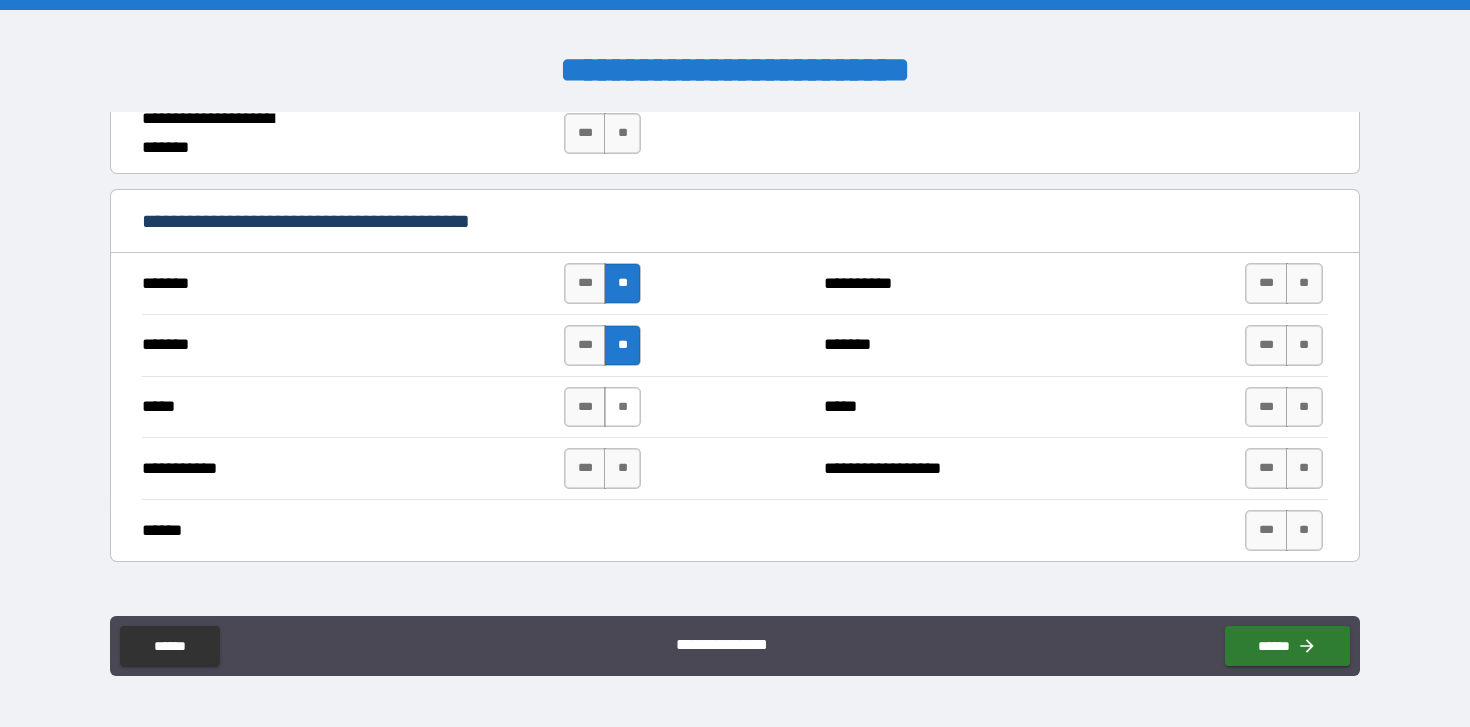 click on "**" at bounding box center (622, 407) 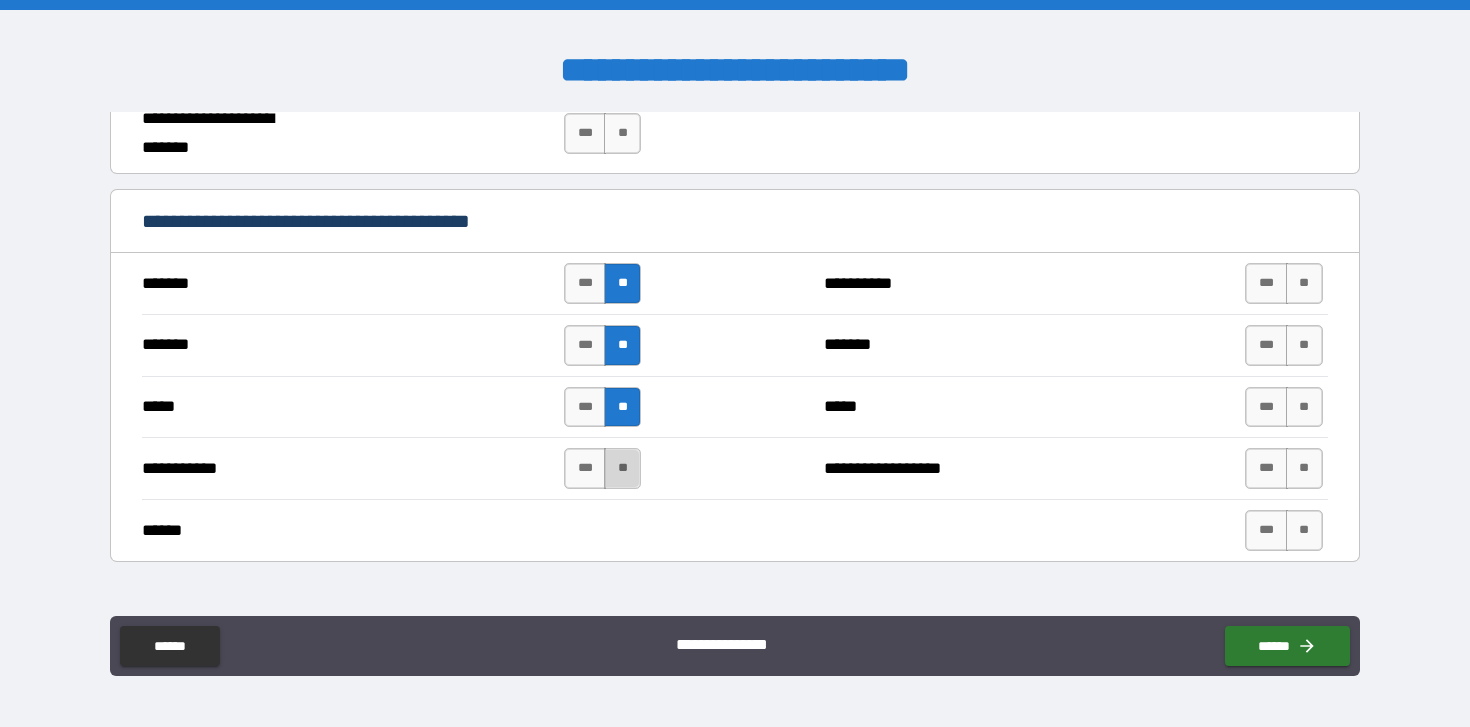 click on "**" at bounding box center (622, 468) 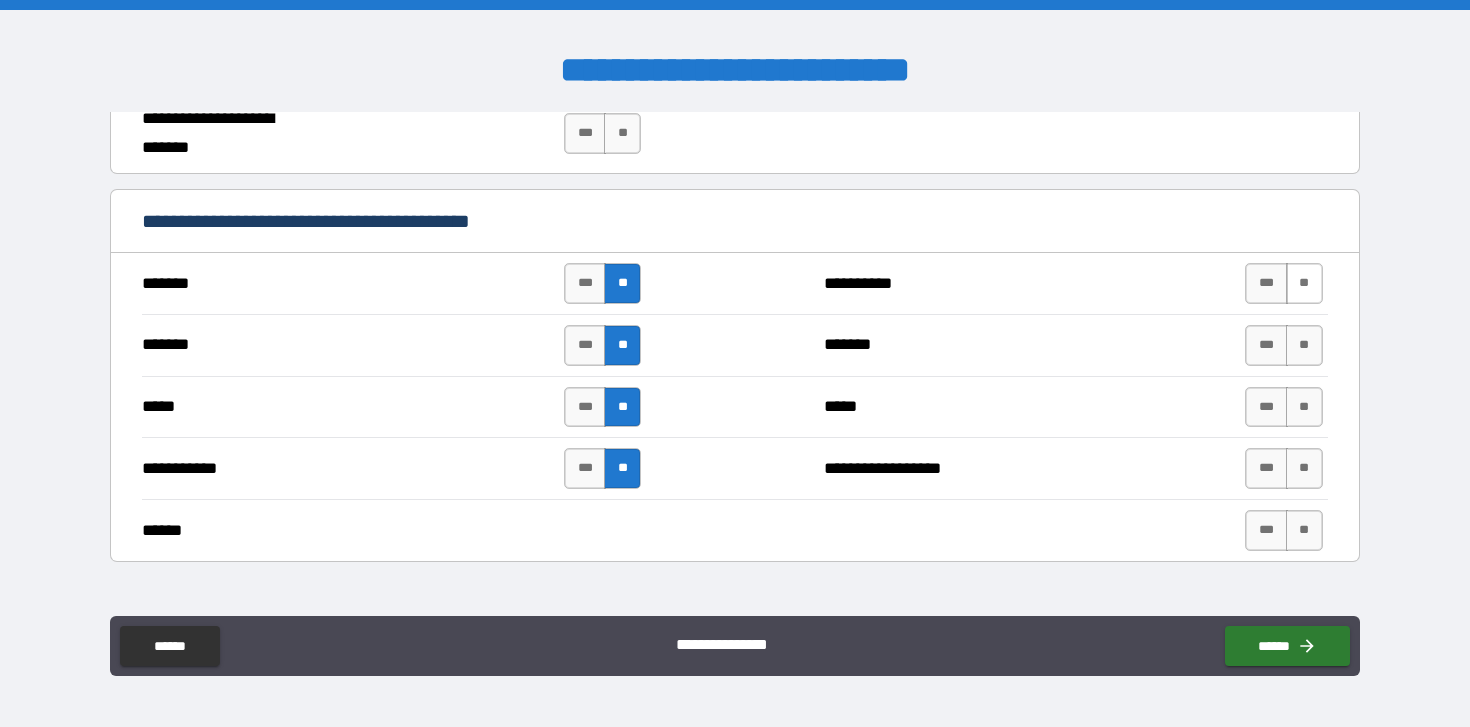 click on "**" at bounding box center [1304, 283] 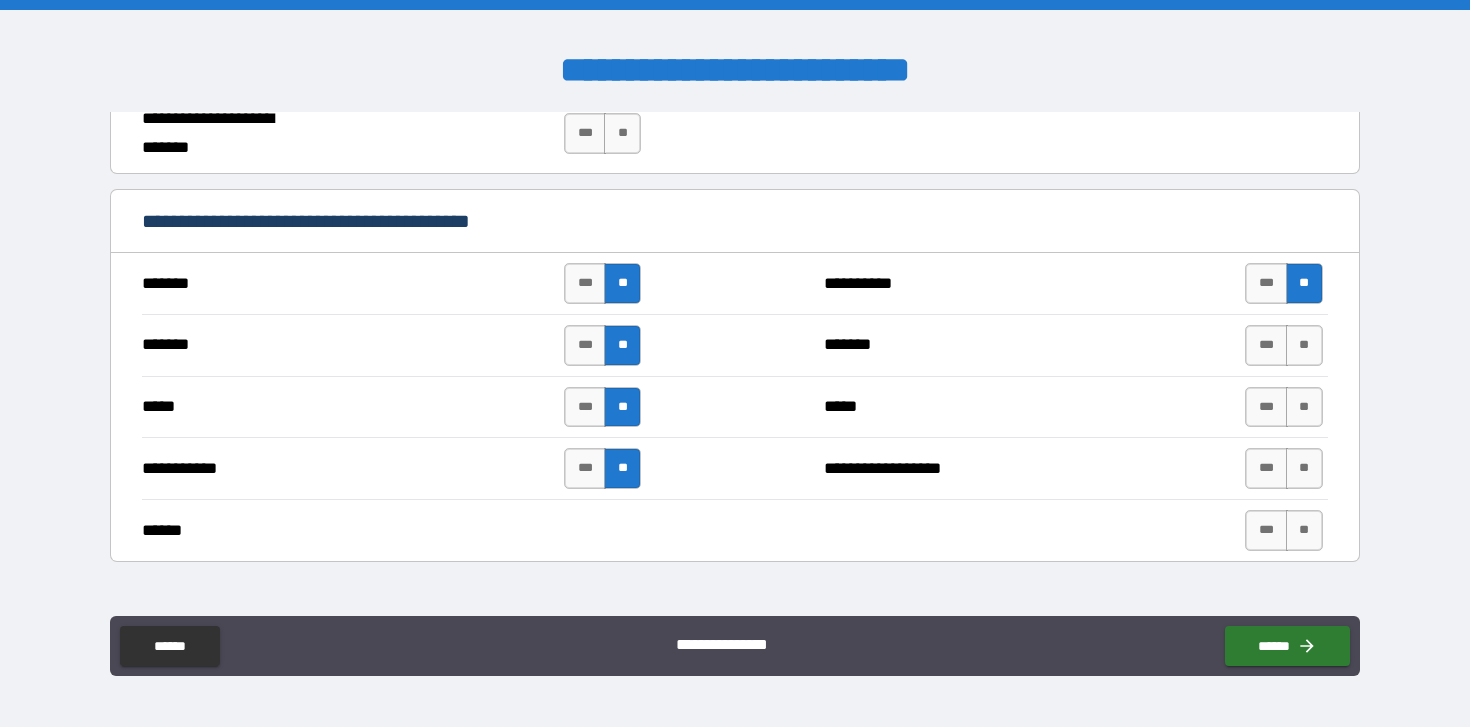 click on "**********" at bounding box center (734, 288) 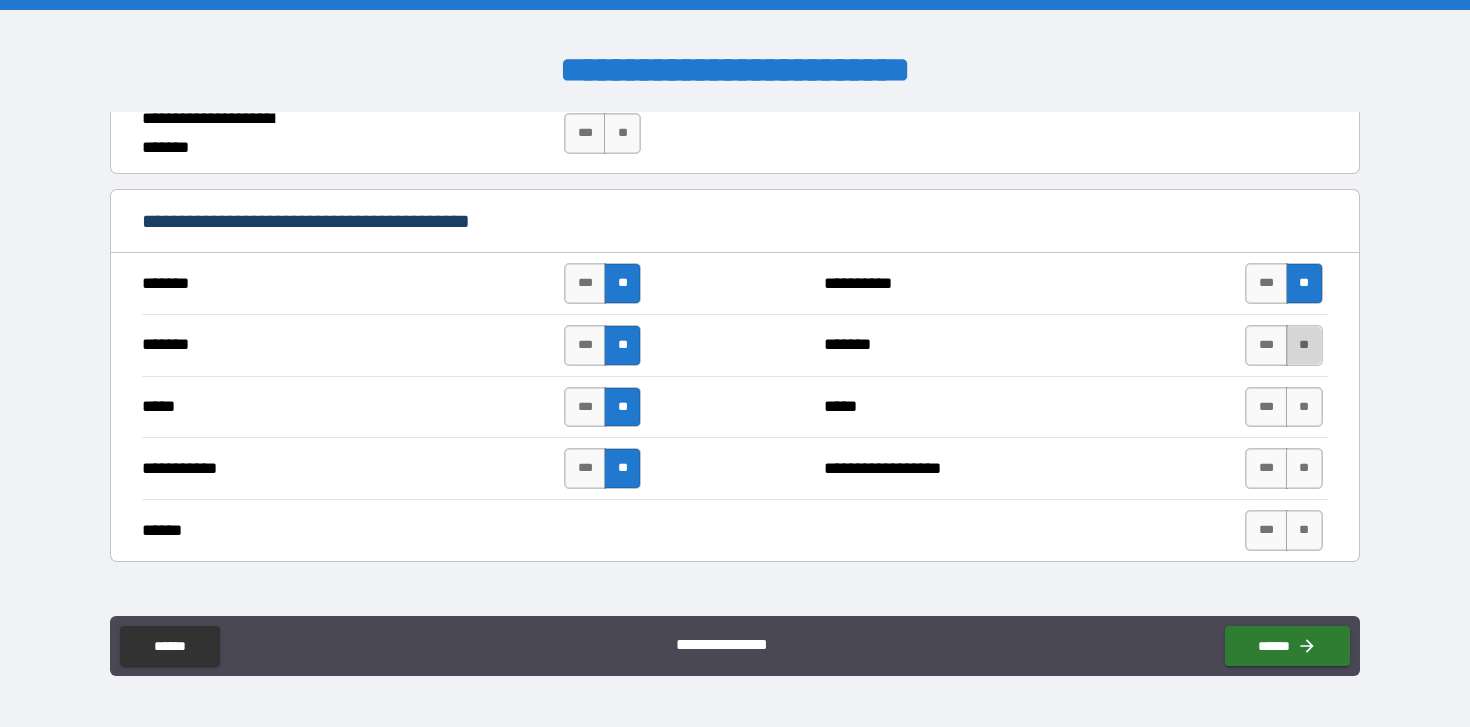 click on "**" at bounding box center [1304, 345] 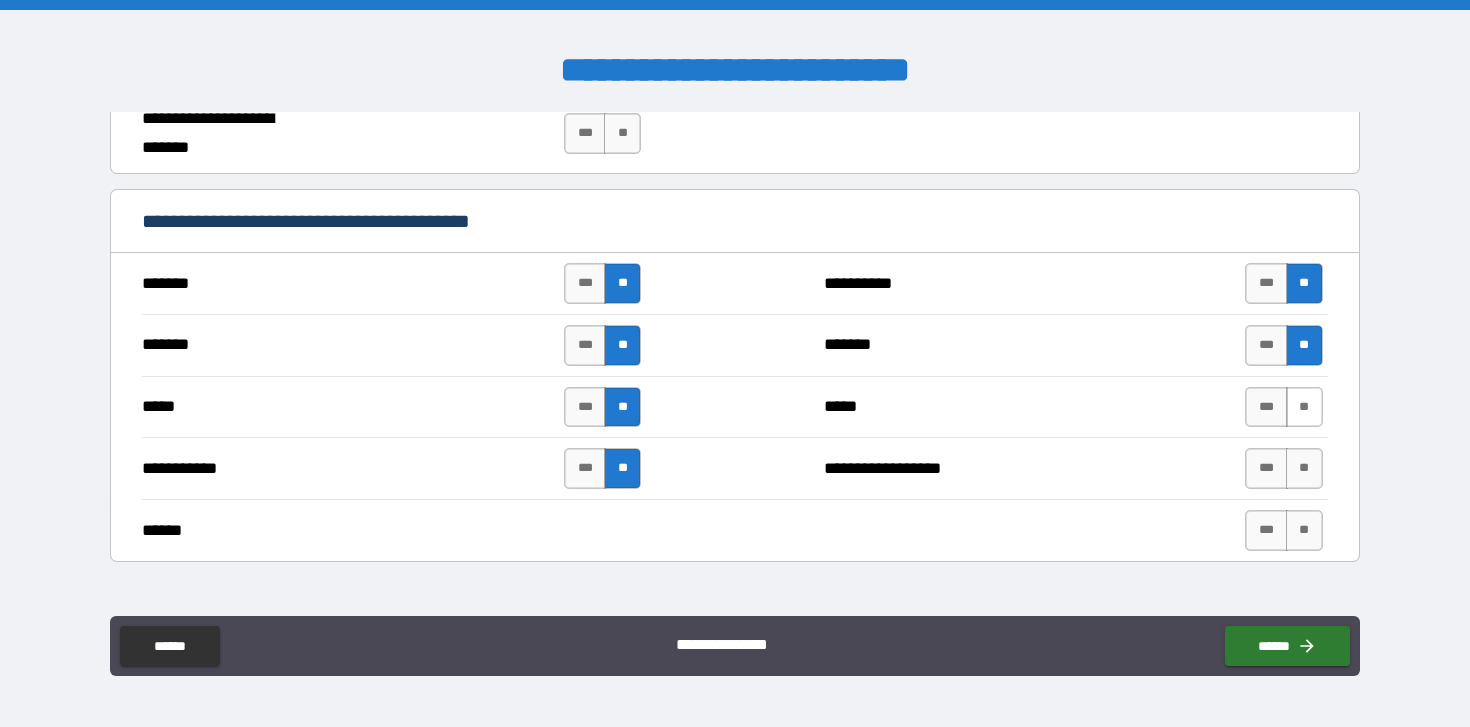 click on "**" at bounding box center [1304, 407] 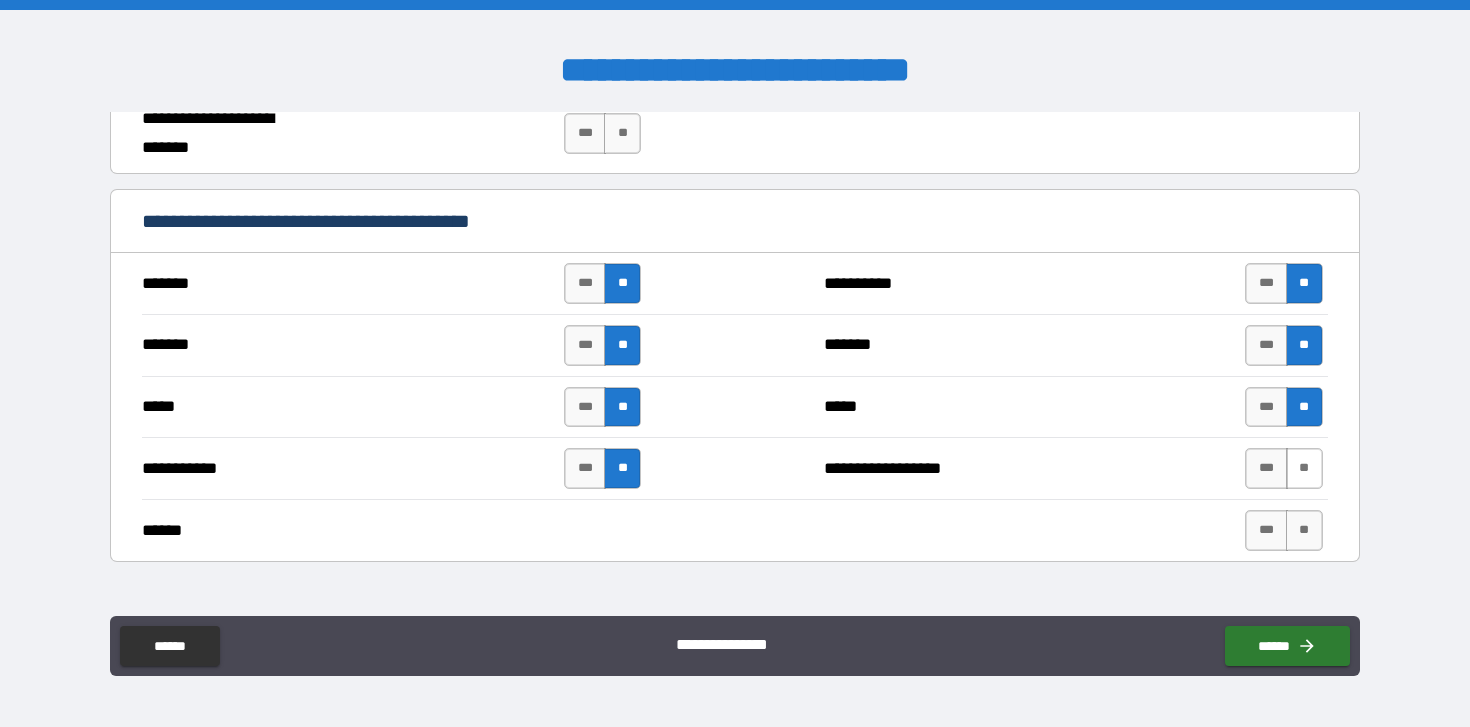 click on "**" at bounding box center (1304, 468) 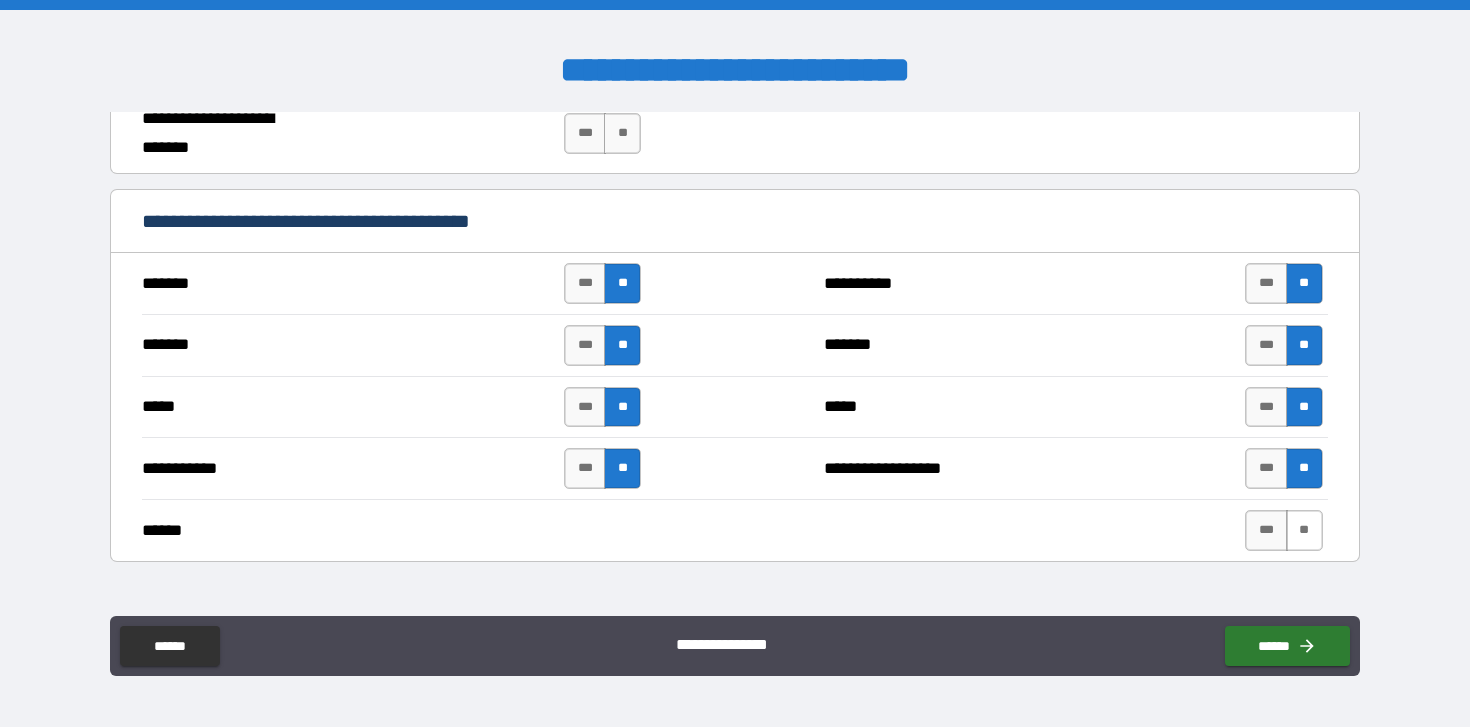 click on "**" at bounding box center (1304, 530) 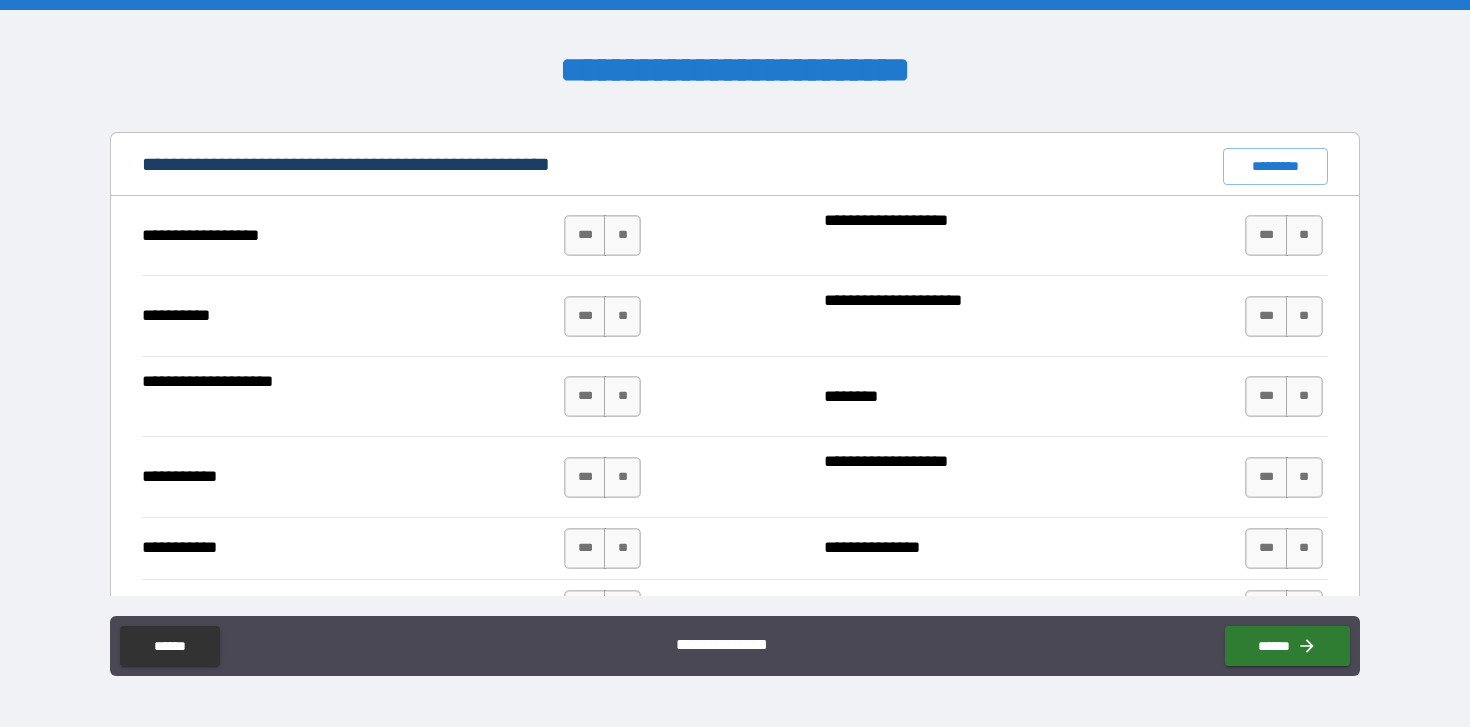scroll, scrollTop: 1888, scrollLeft: 0, axis: vertical 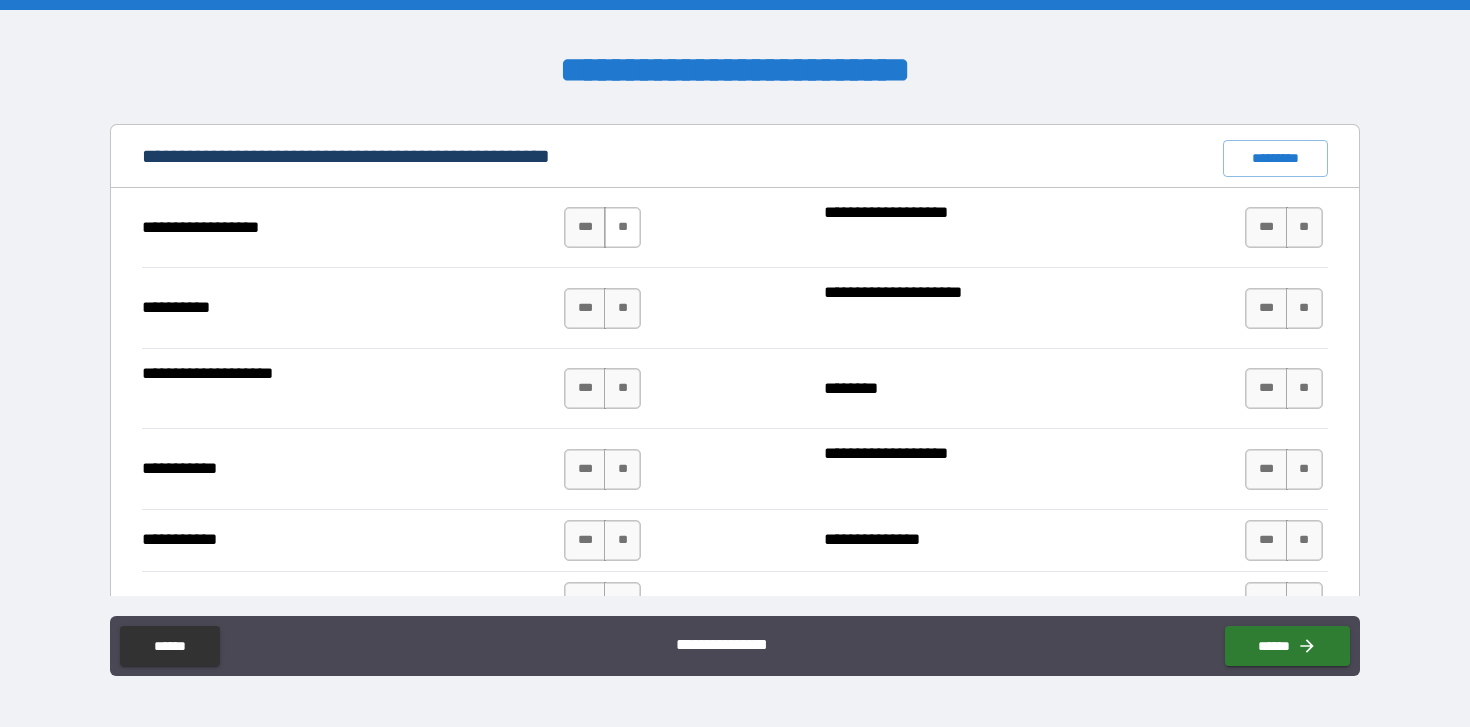 click on "**" at bounding box center [622, 227] 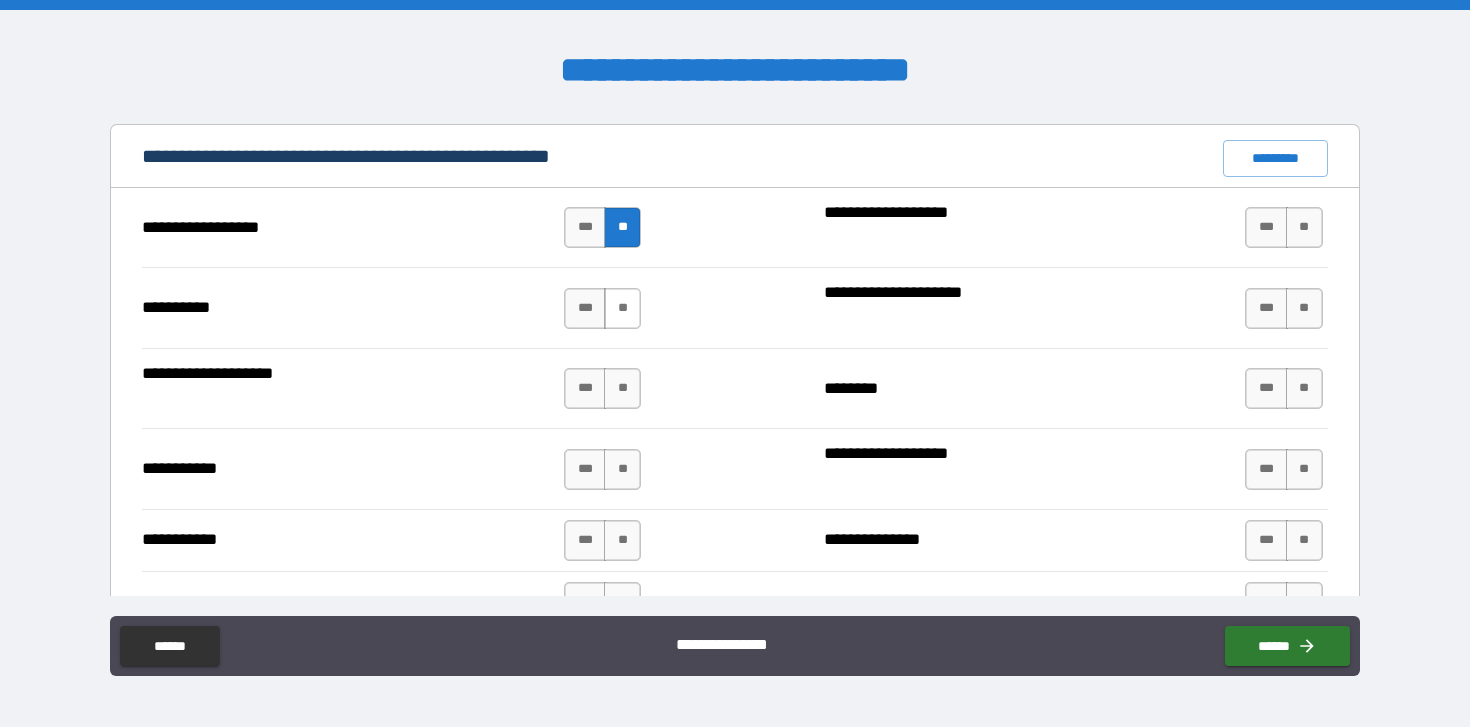 click on "**" at bounding box center (622, 308) 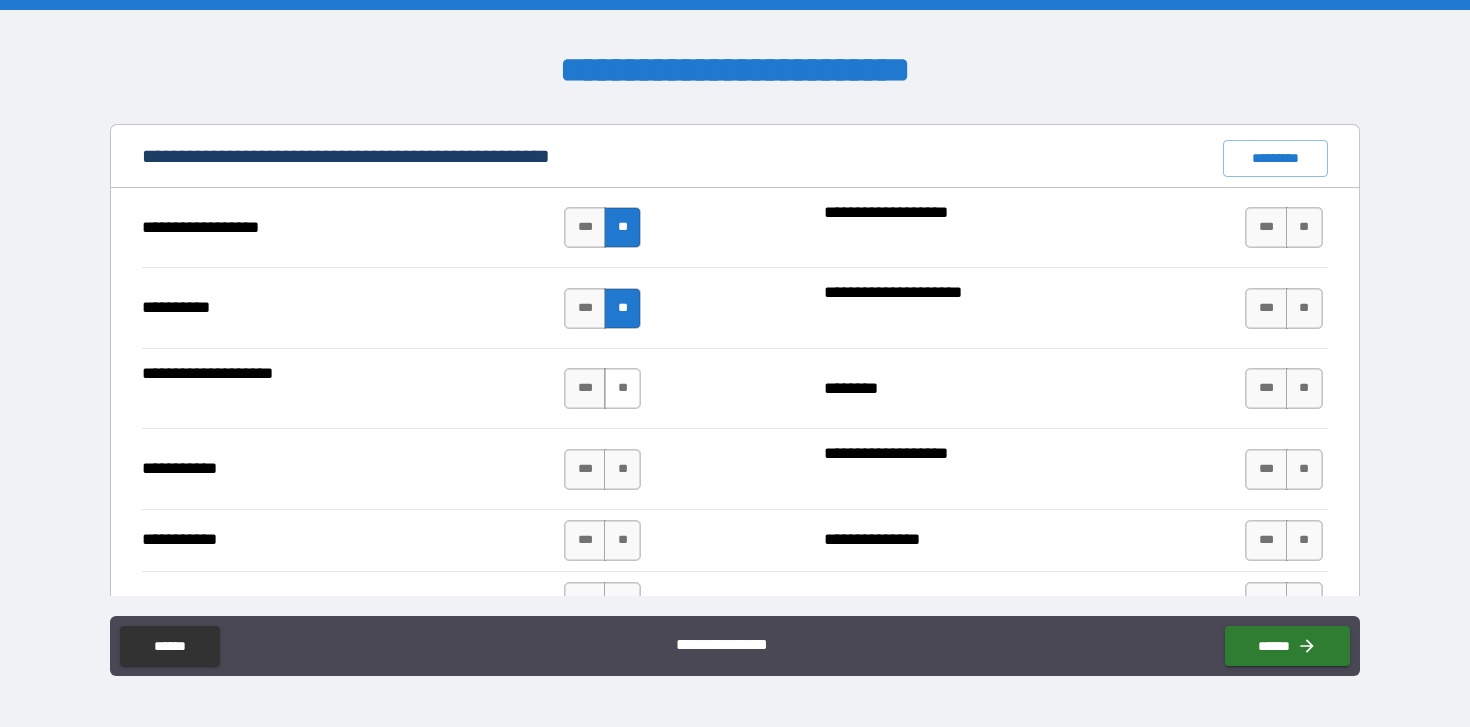 click on "**" at bounding box center [622, 388] 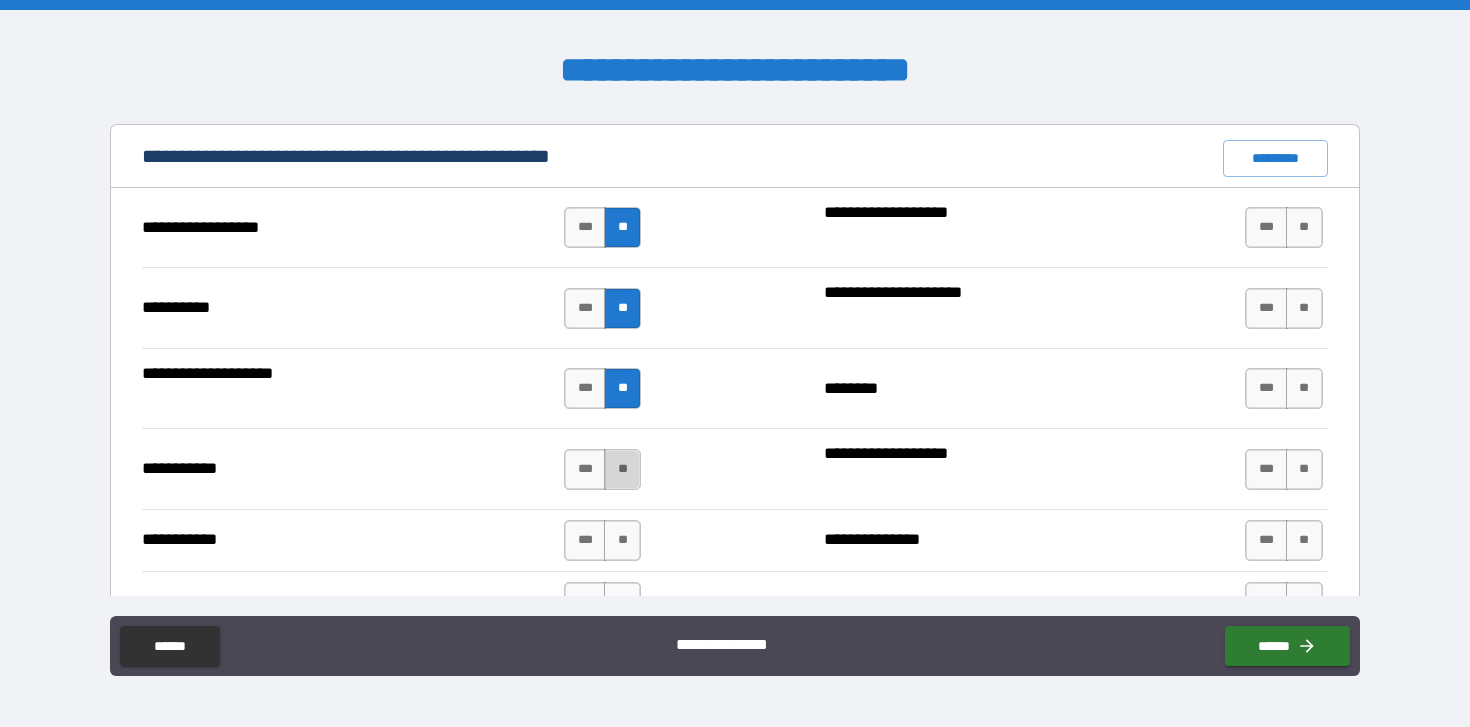 click on "**" at bounding box center (622, 469) 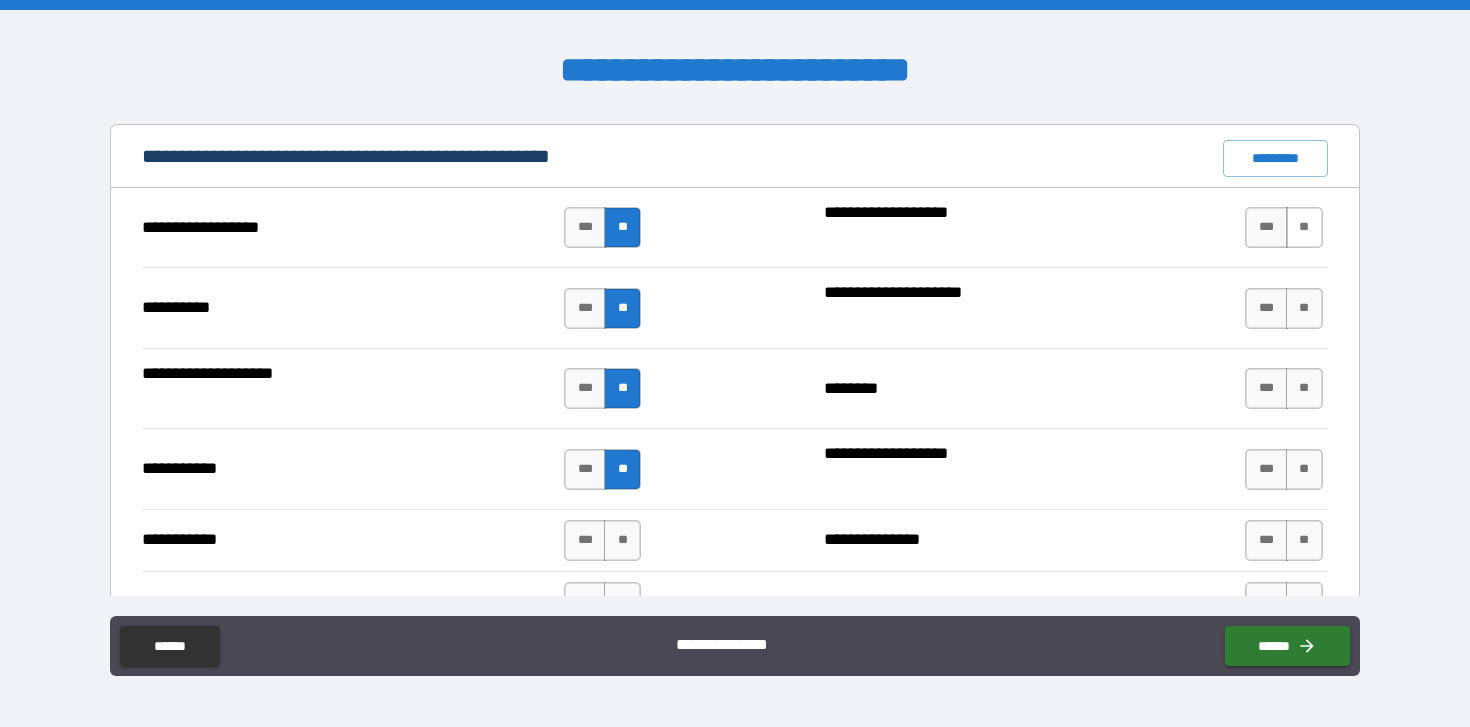 click on "**" at bounding box center [1304, 227] 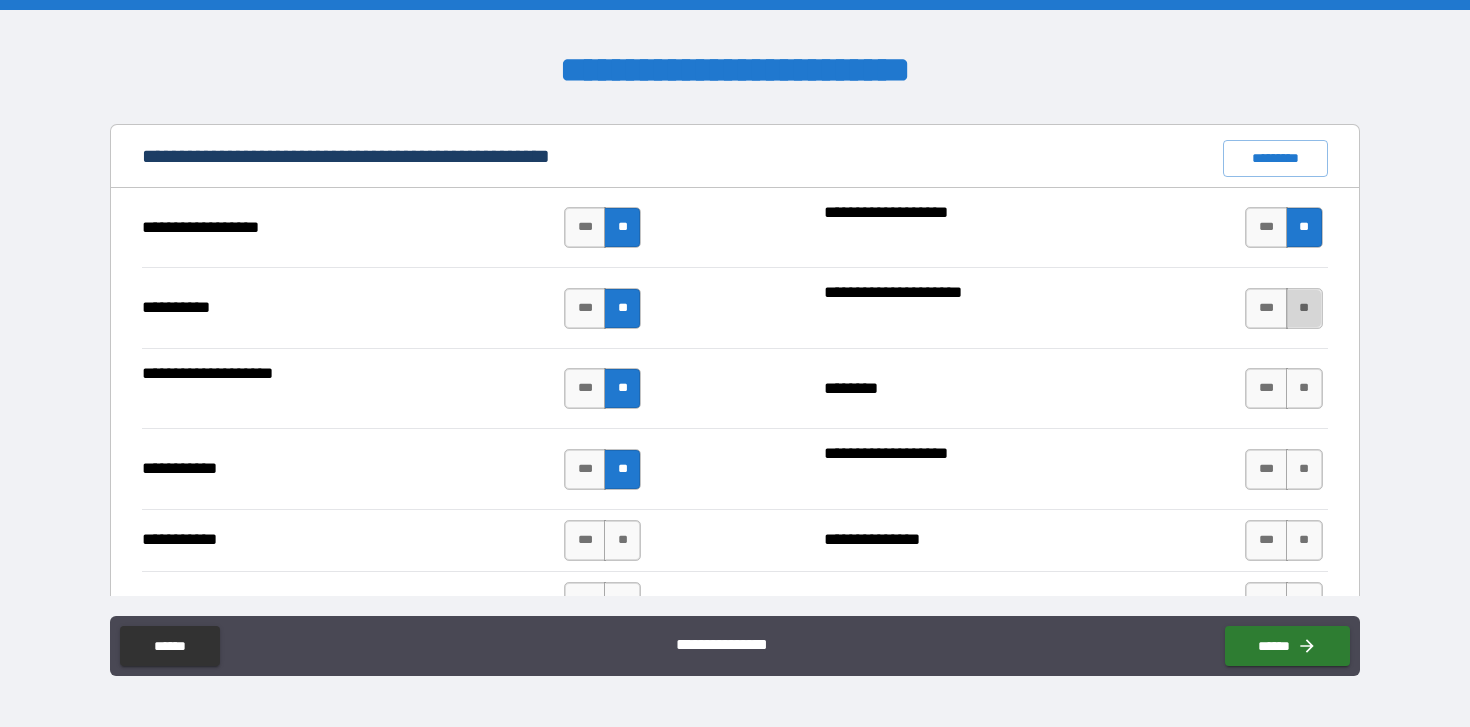 click on "**" at bounding box center [1304, 308] 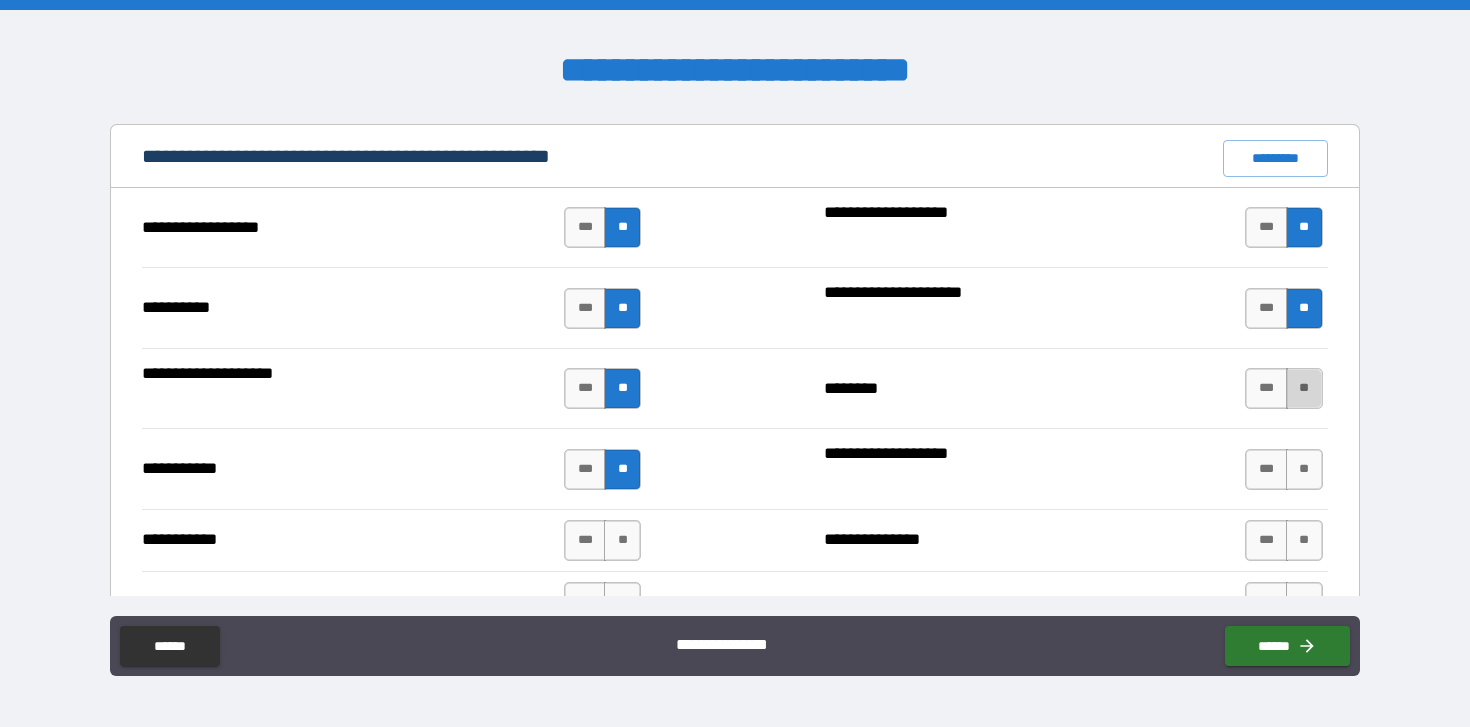 click on "**" at bounding box center (1304, 388) 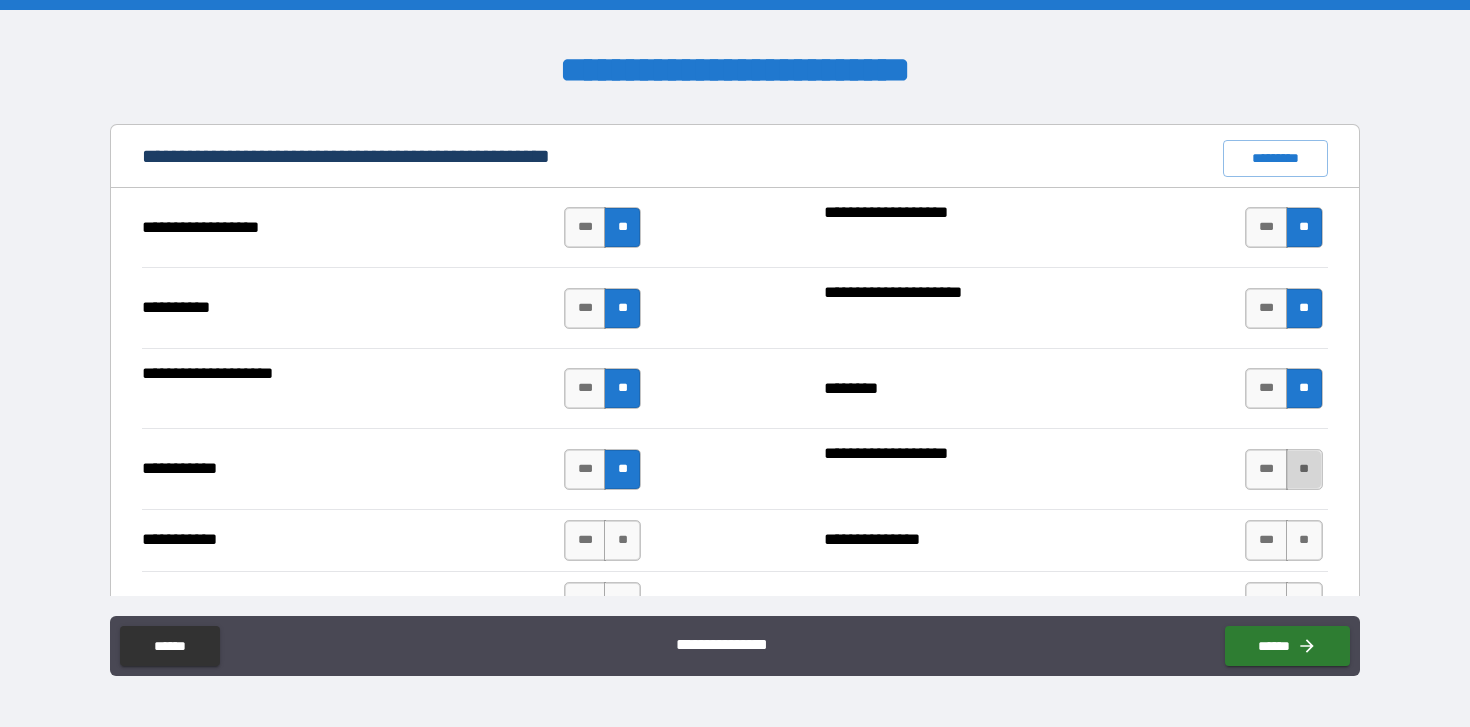 click on "**" at bounding box center [1304, 469] 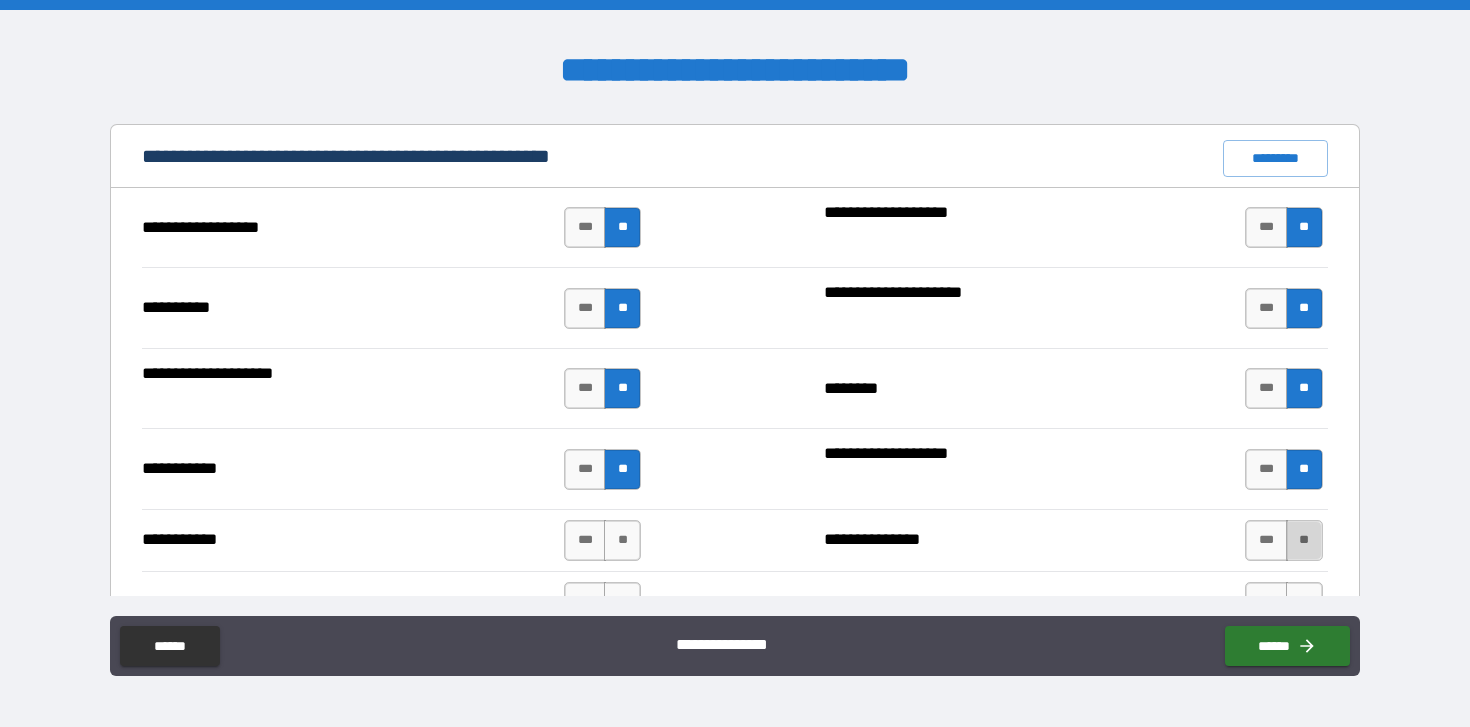 click on "**" at bounding box center [1304, 540] 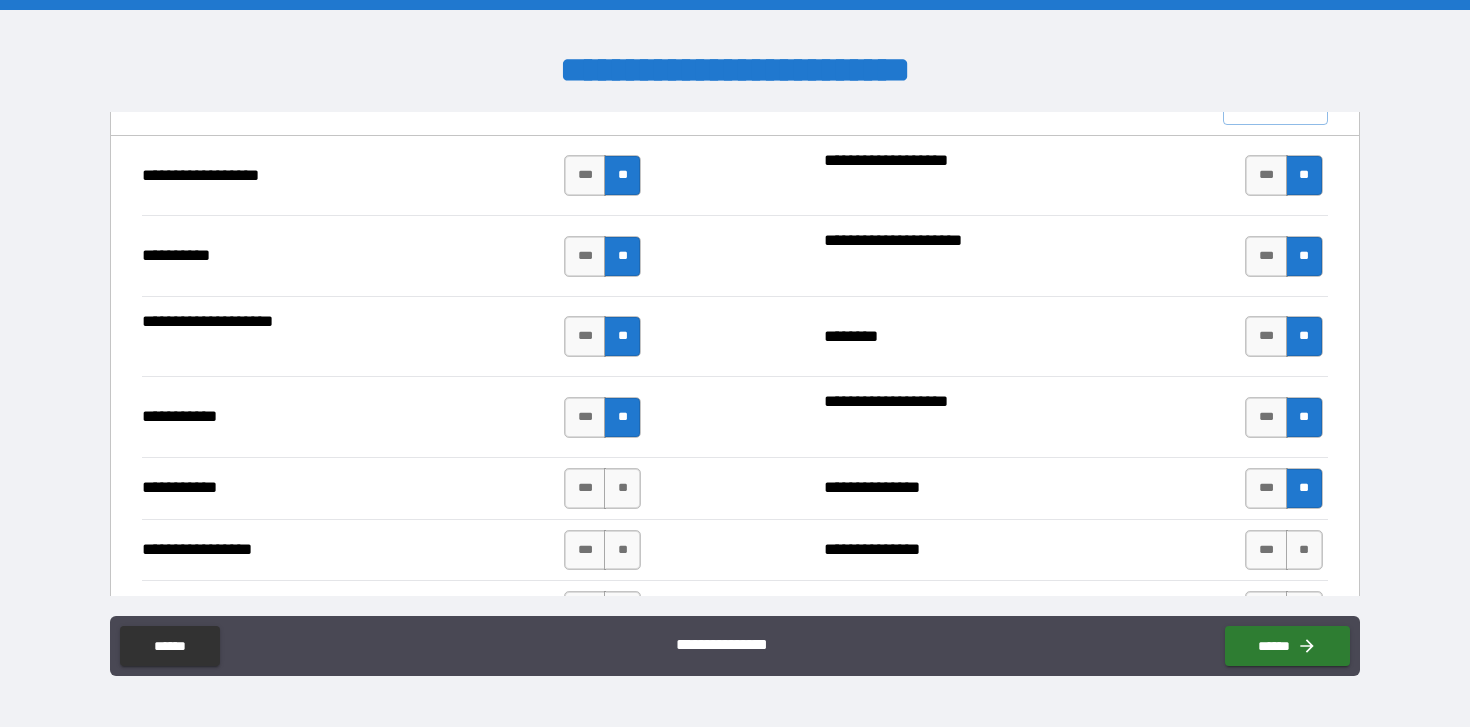 scroll, scrollTop: 1868, scrollLeft: 0, axis: vertical 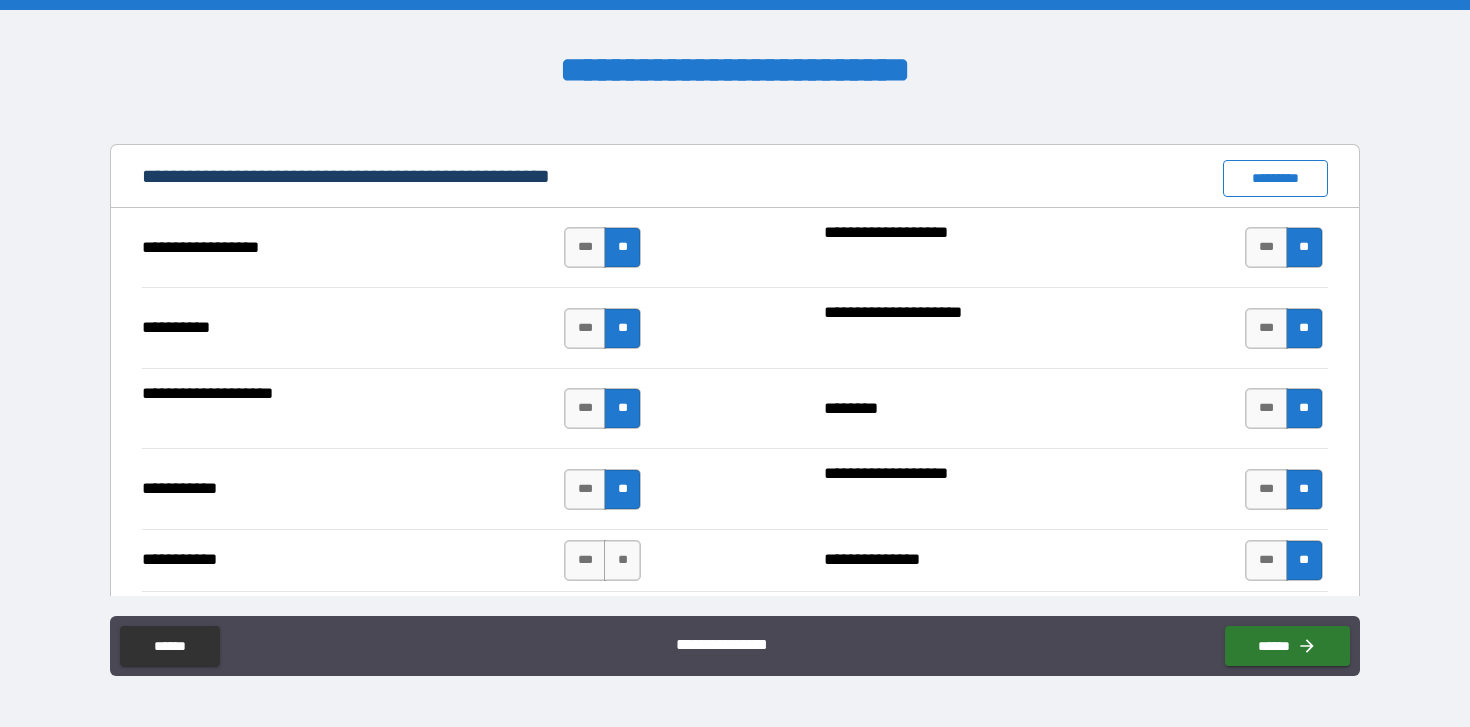 click on "*********" at bounding box center (1275, 178) 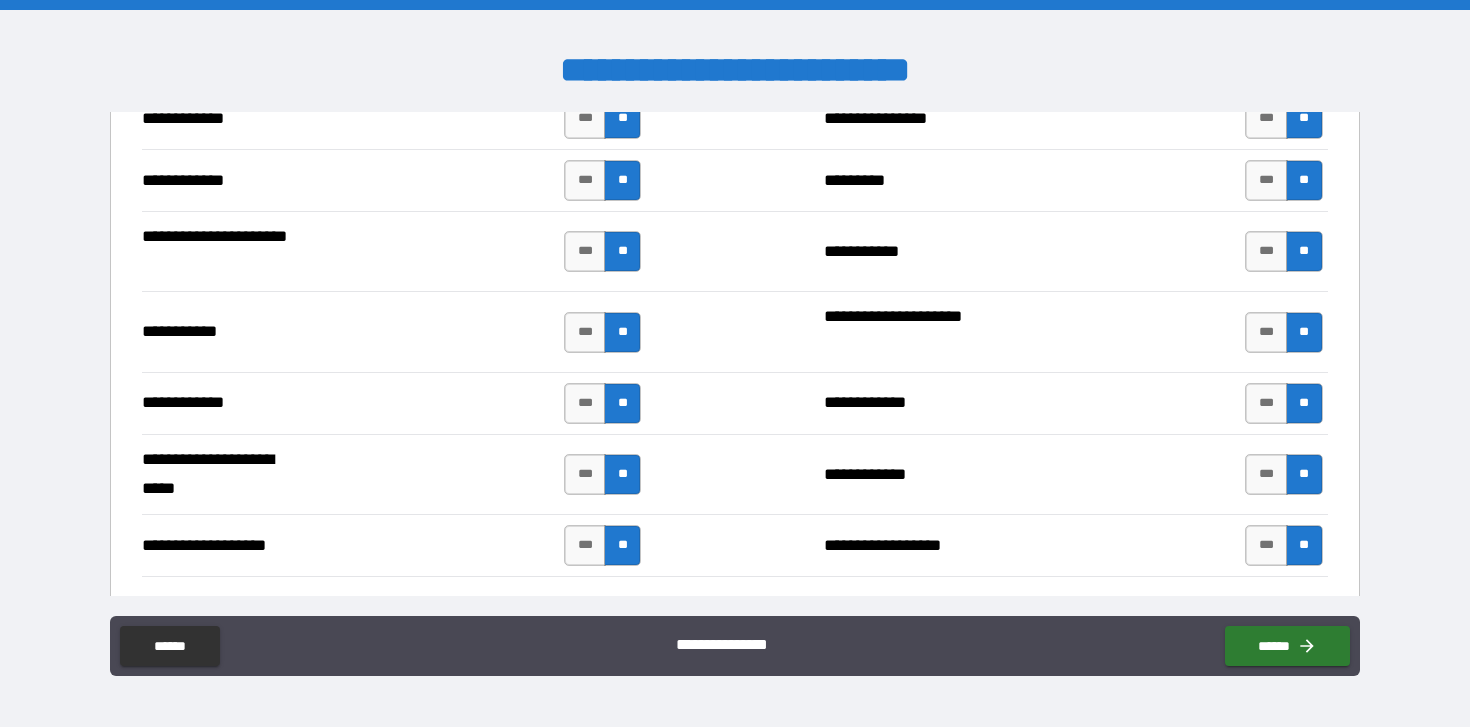 scroll, scrollTop: 3859, scrollLeft: 0, axis: vertical 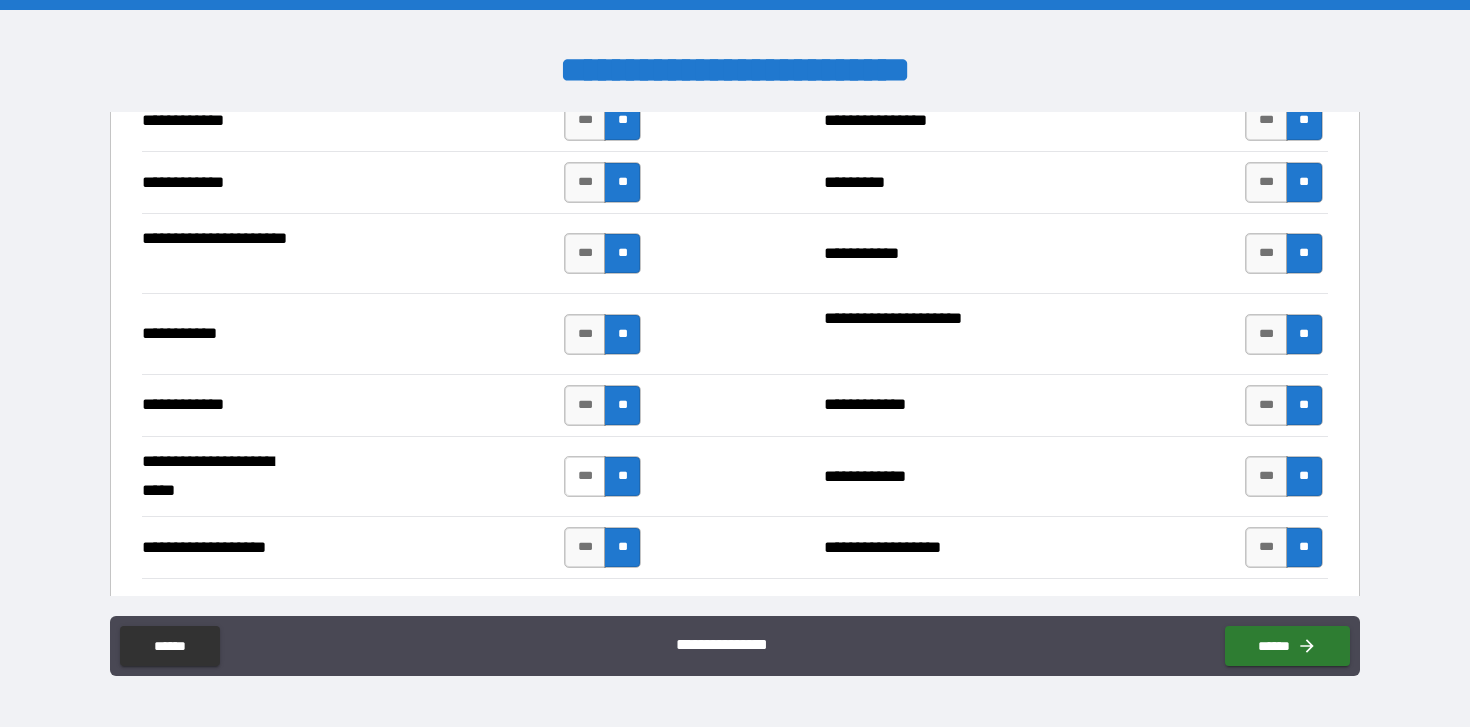 click on "***" at bounding box center [585, 476] 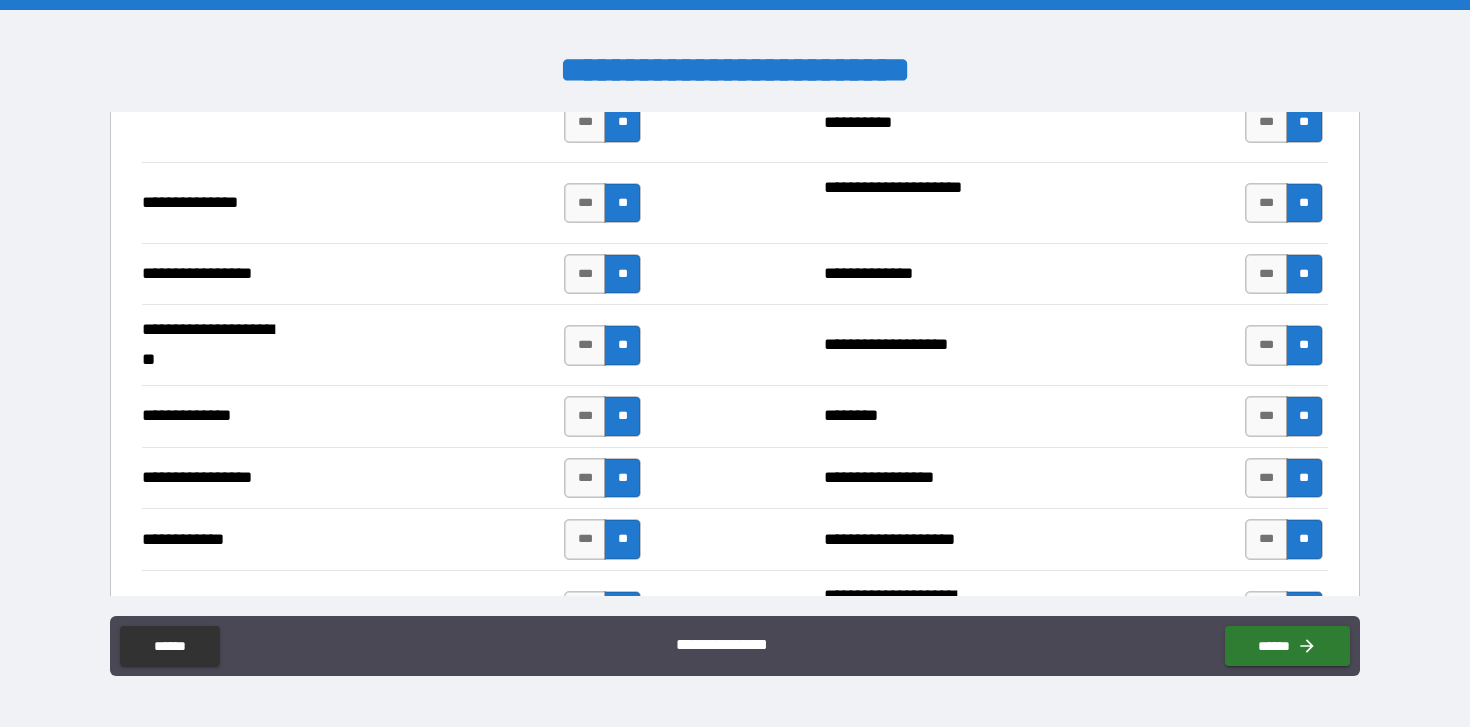 scroll, scrollTop: 2622, scrollLeft: 0, axis: vertical 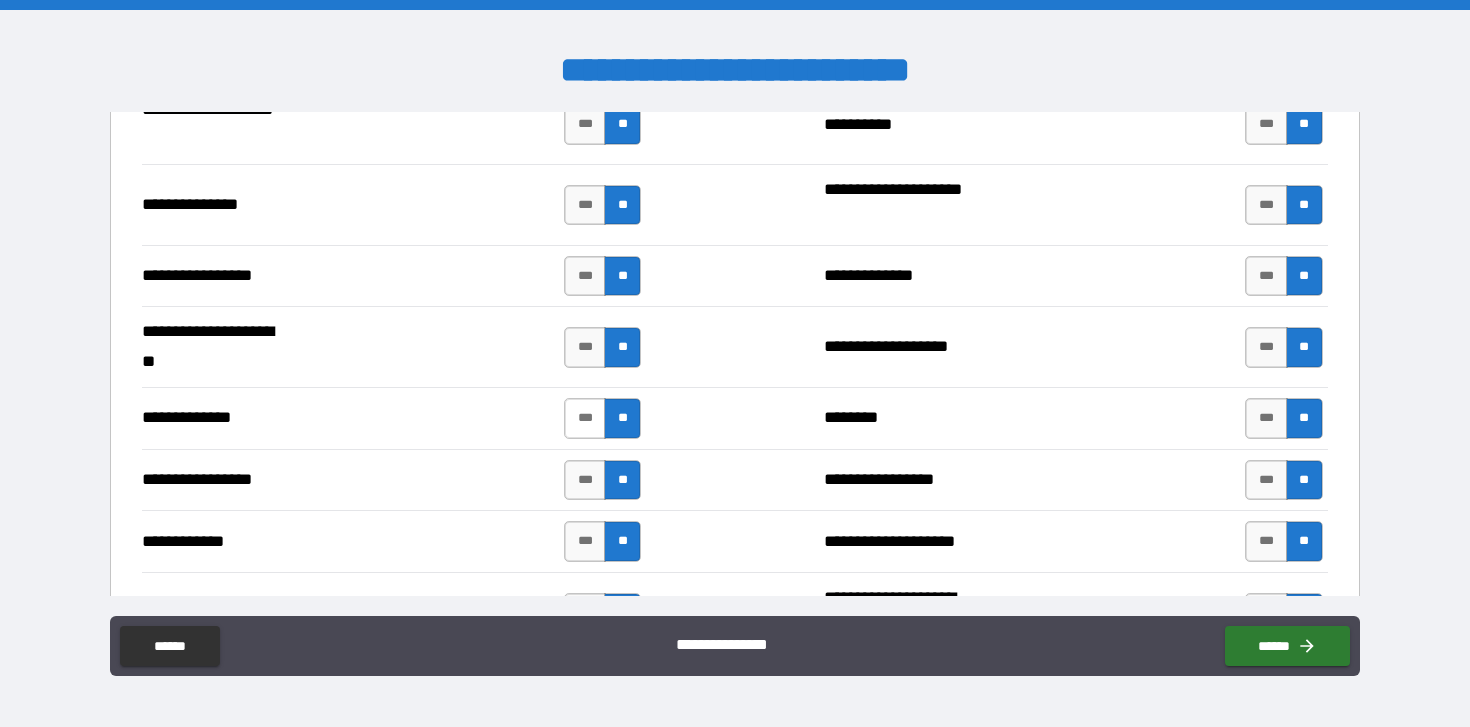 click on "***" at bounding box center [585, 418] 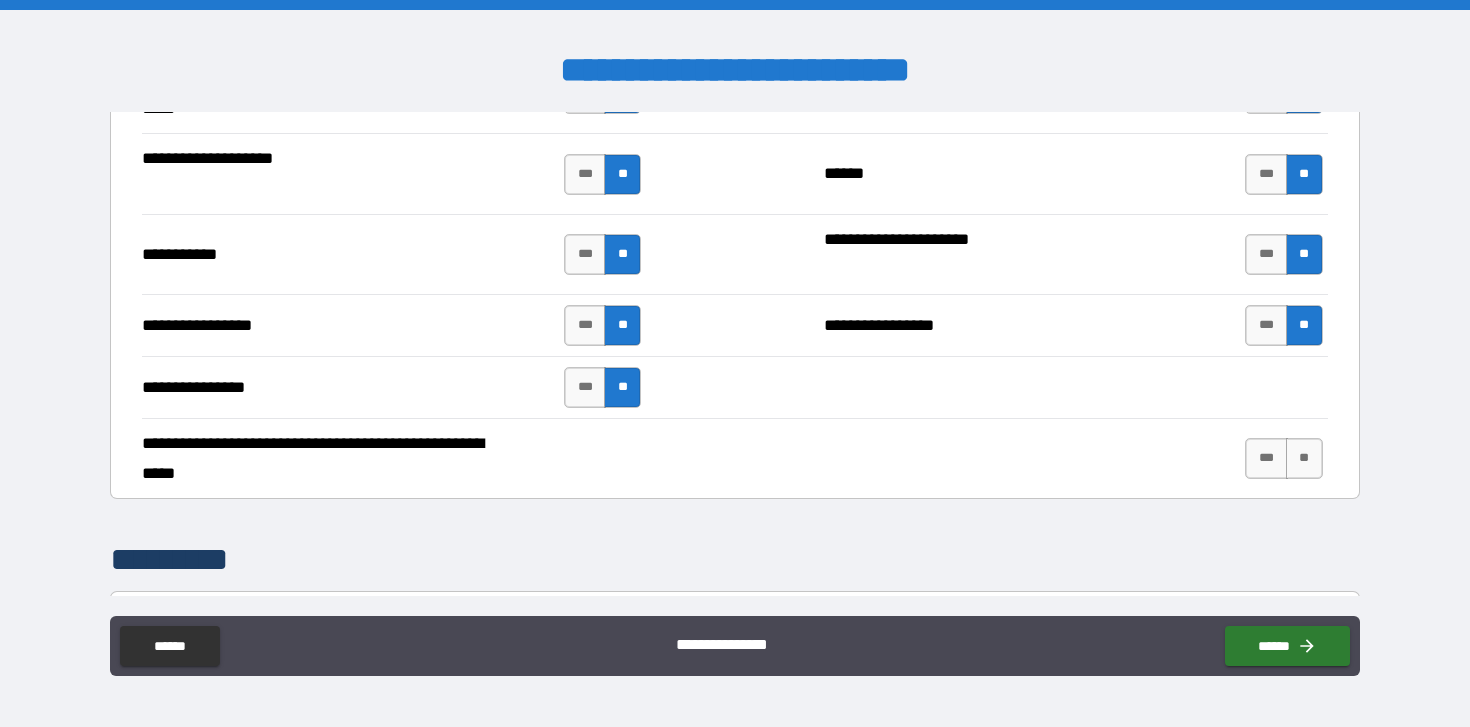 scroll, scrollTop: 4389, scrollLeft: 0, axis: vertical 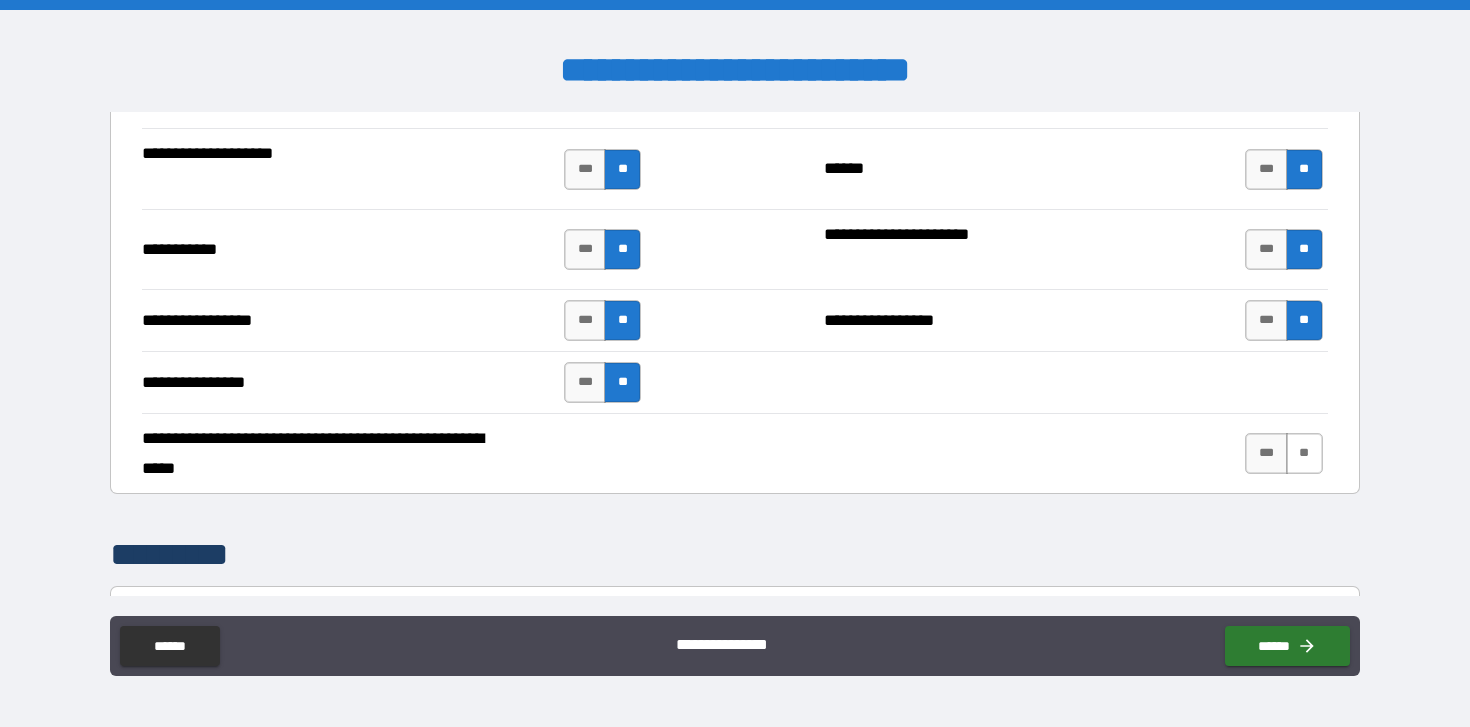 click on "**" at bounding box center [1304, 453] 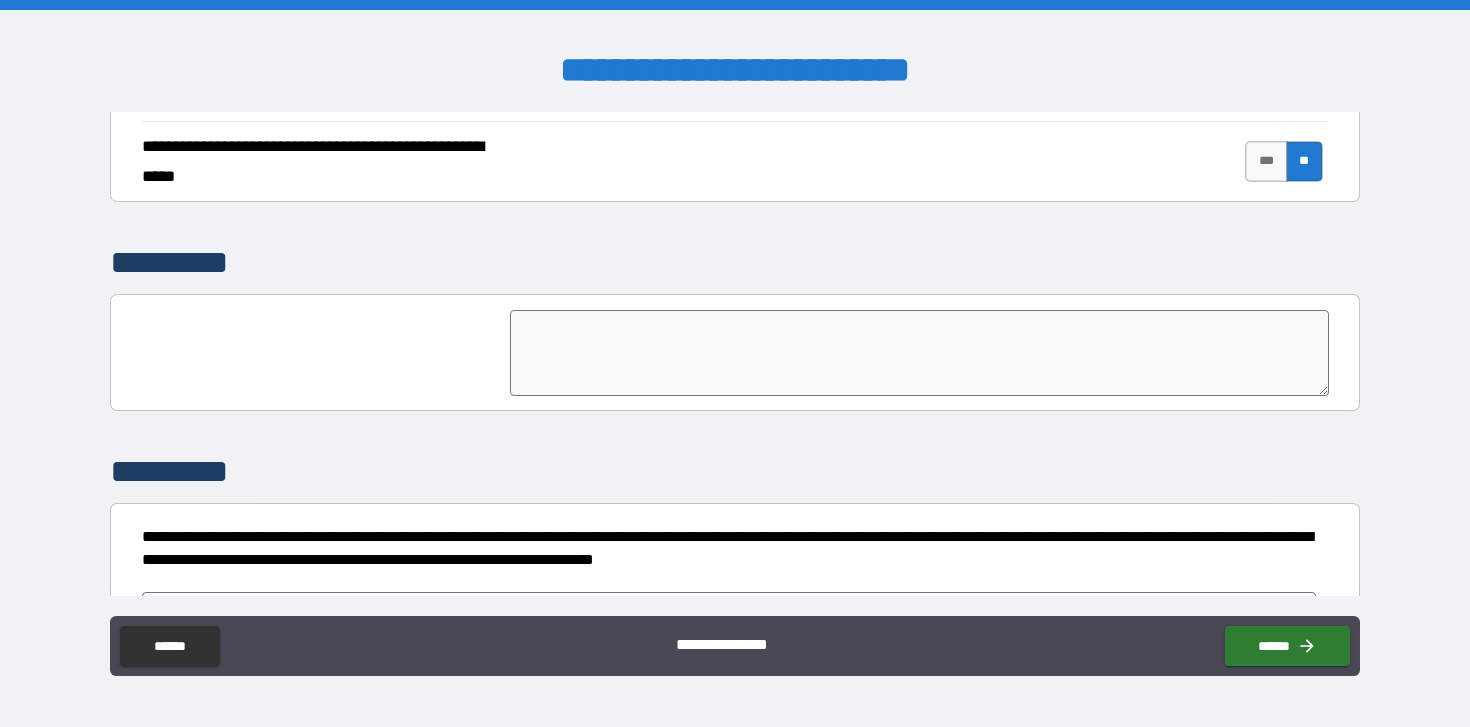 scroll, scrollTop: 4748, scrollLeft: 0, axis: vertical 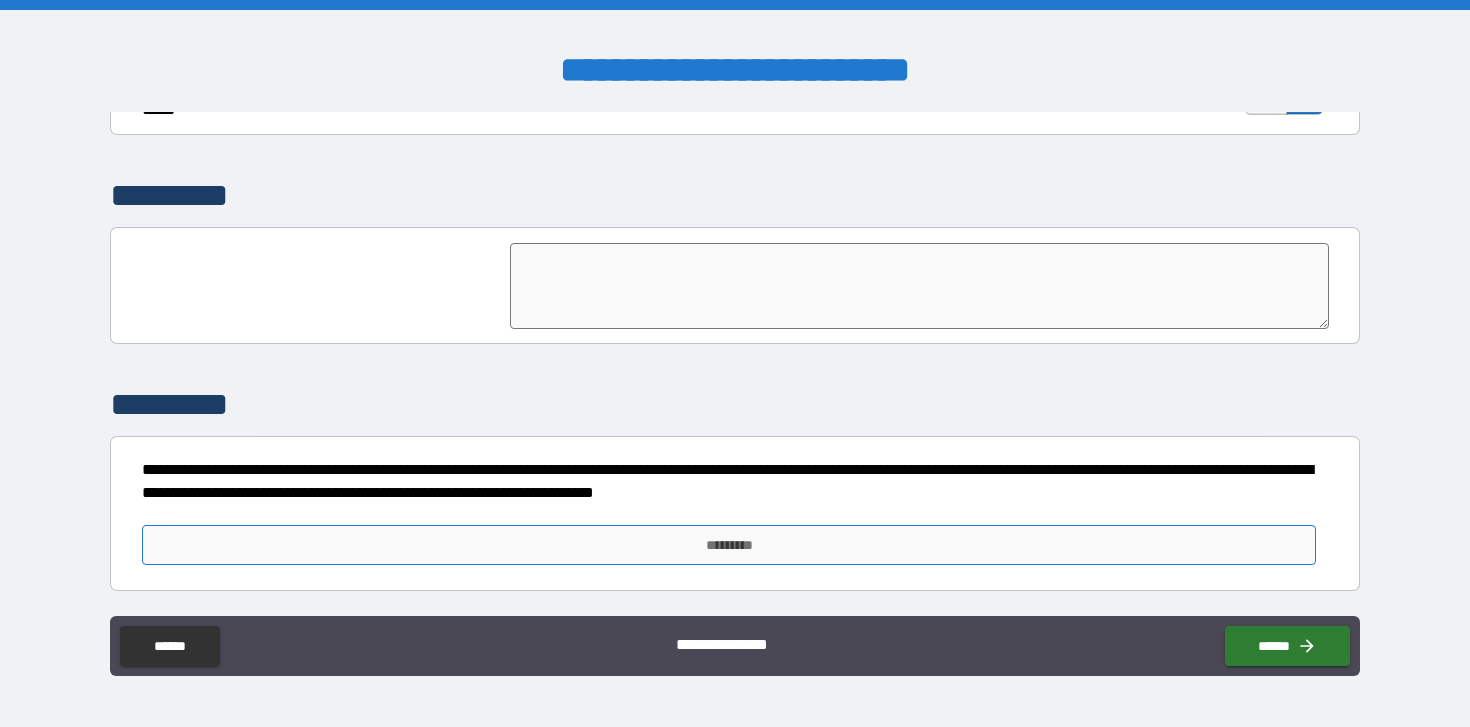 click on "*********" at bounding box center (728, 545) 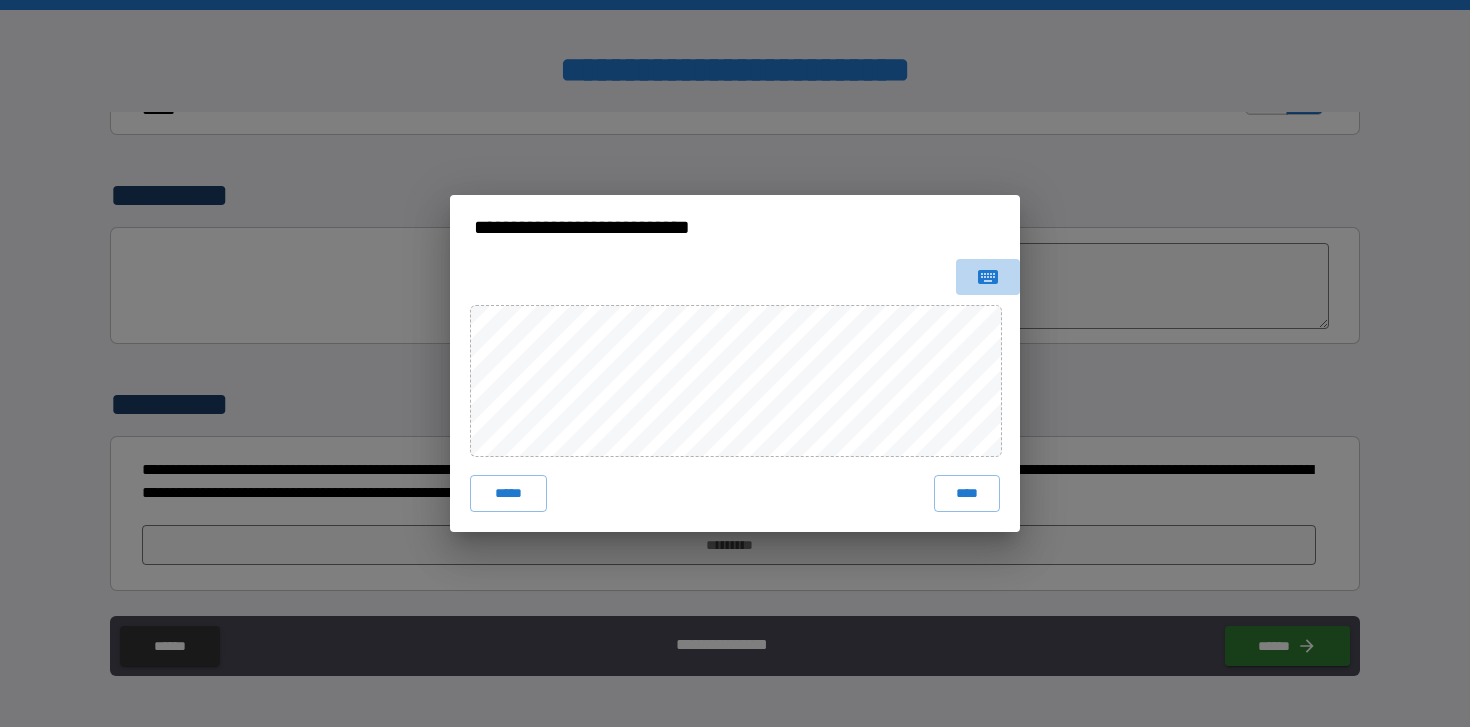 click at bounding box center (988, 277) 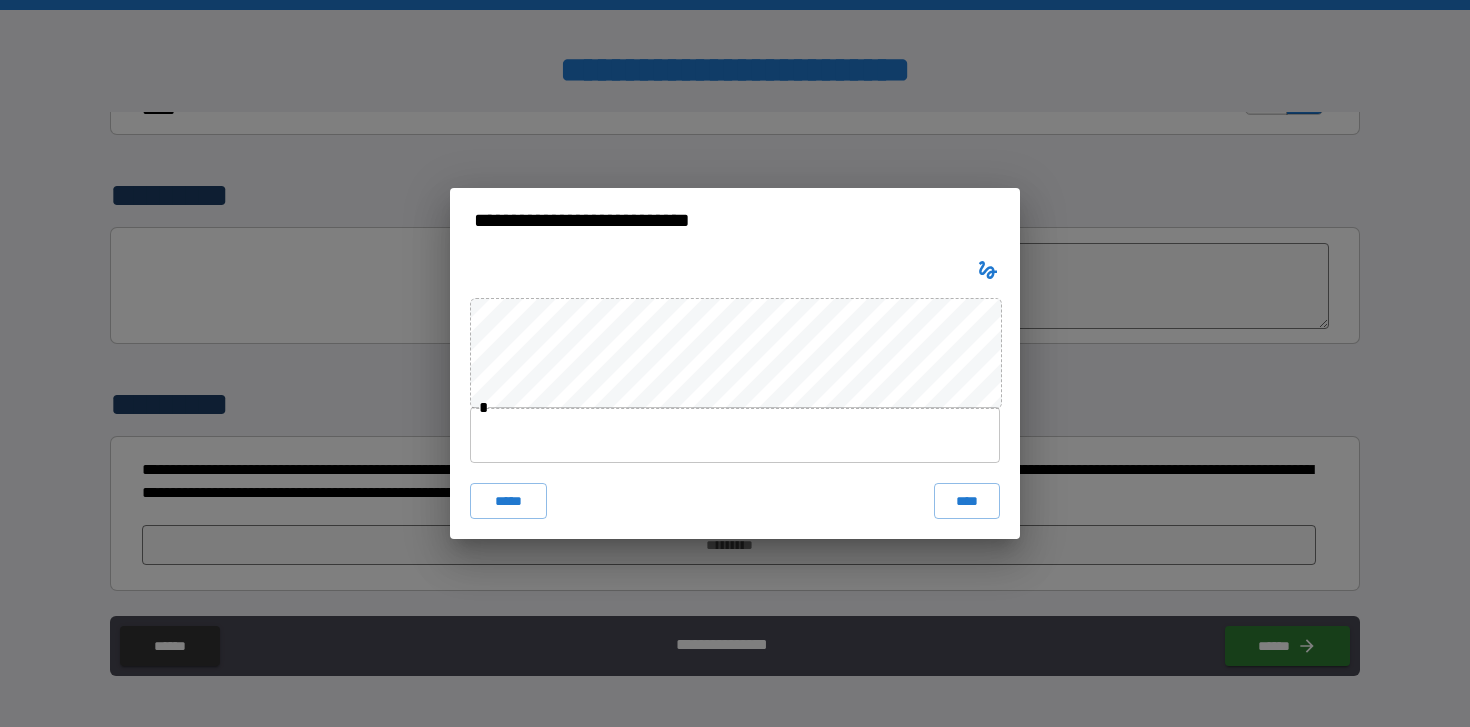 click on "* ***** ****" at bounding box center (735, 396) 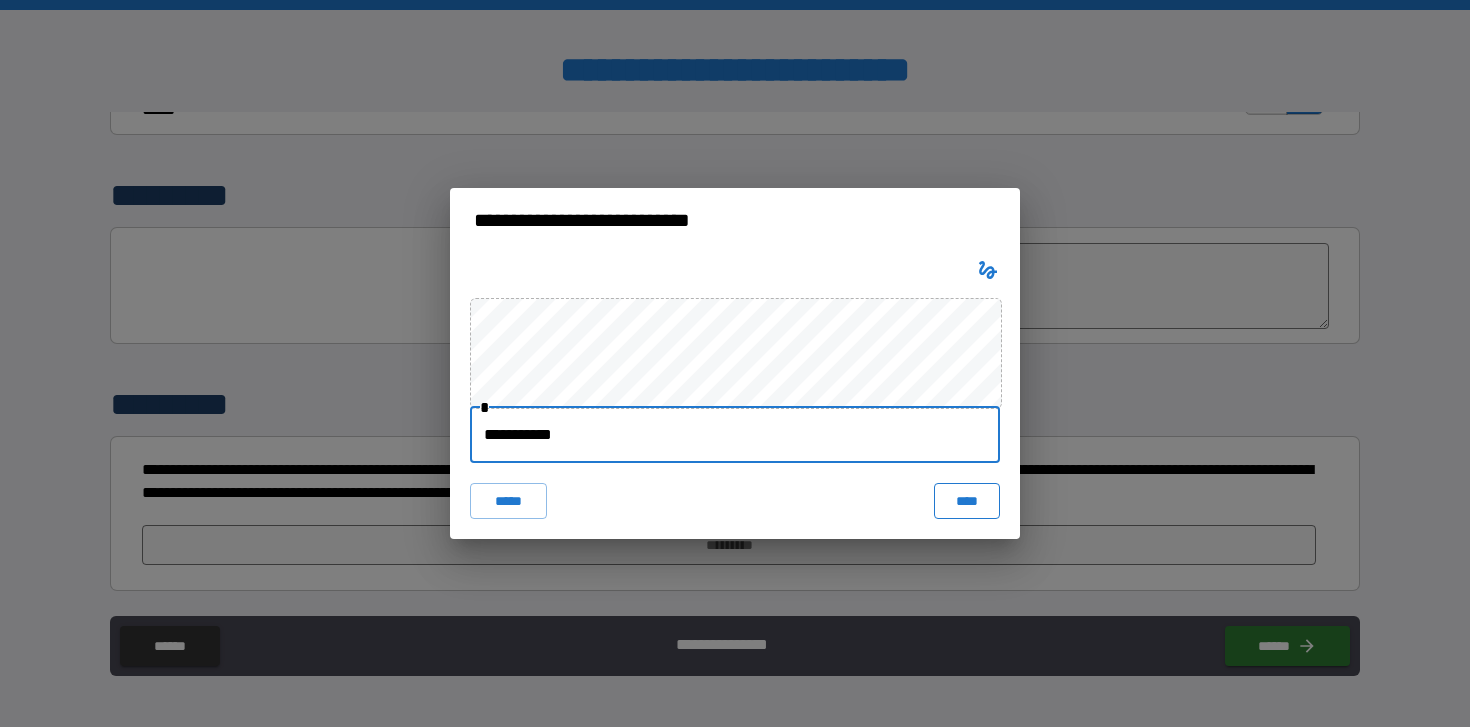 click on "****" at bounding box center [967, 501] 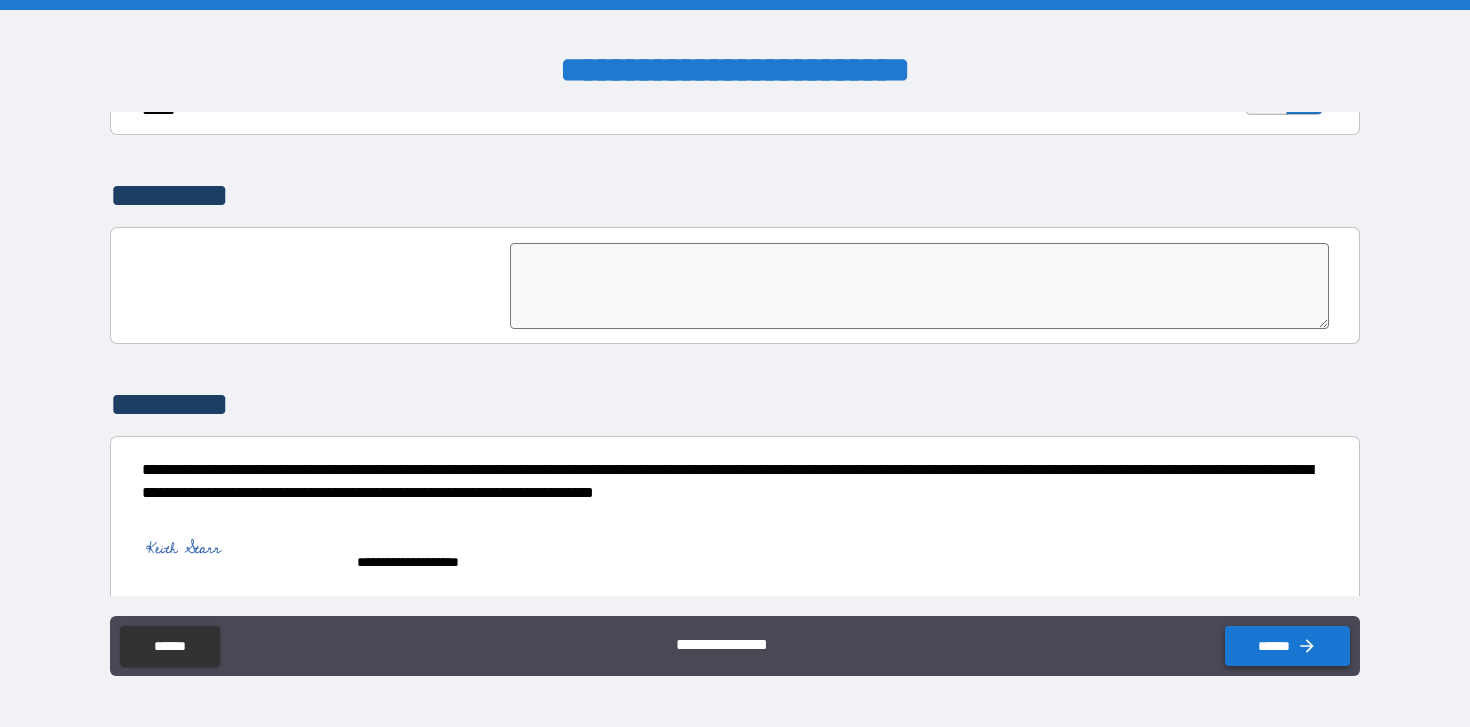 click on "******" at bounding box center (1287, 646) 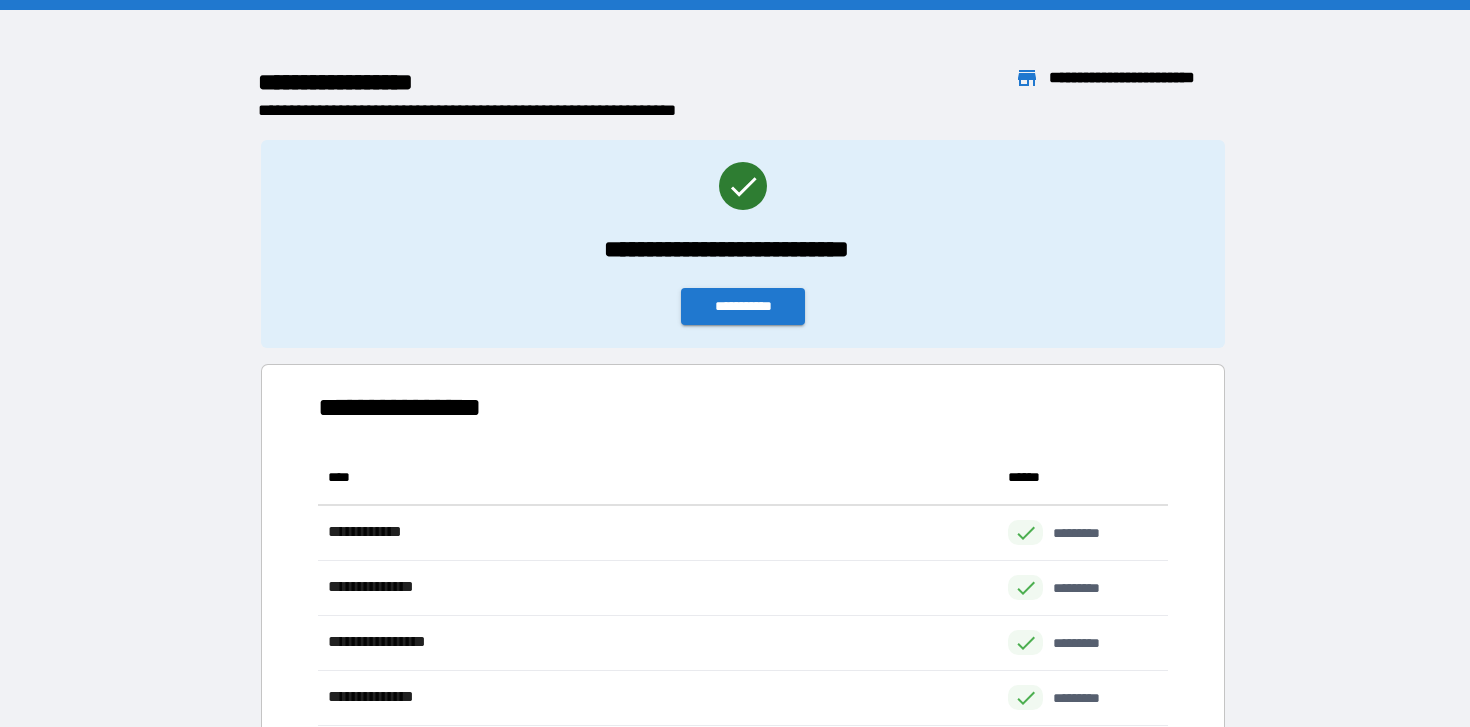 scroll, scrollTop: 1, scrollLeft: 1, axis: both 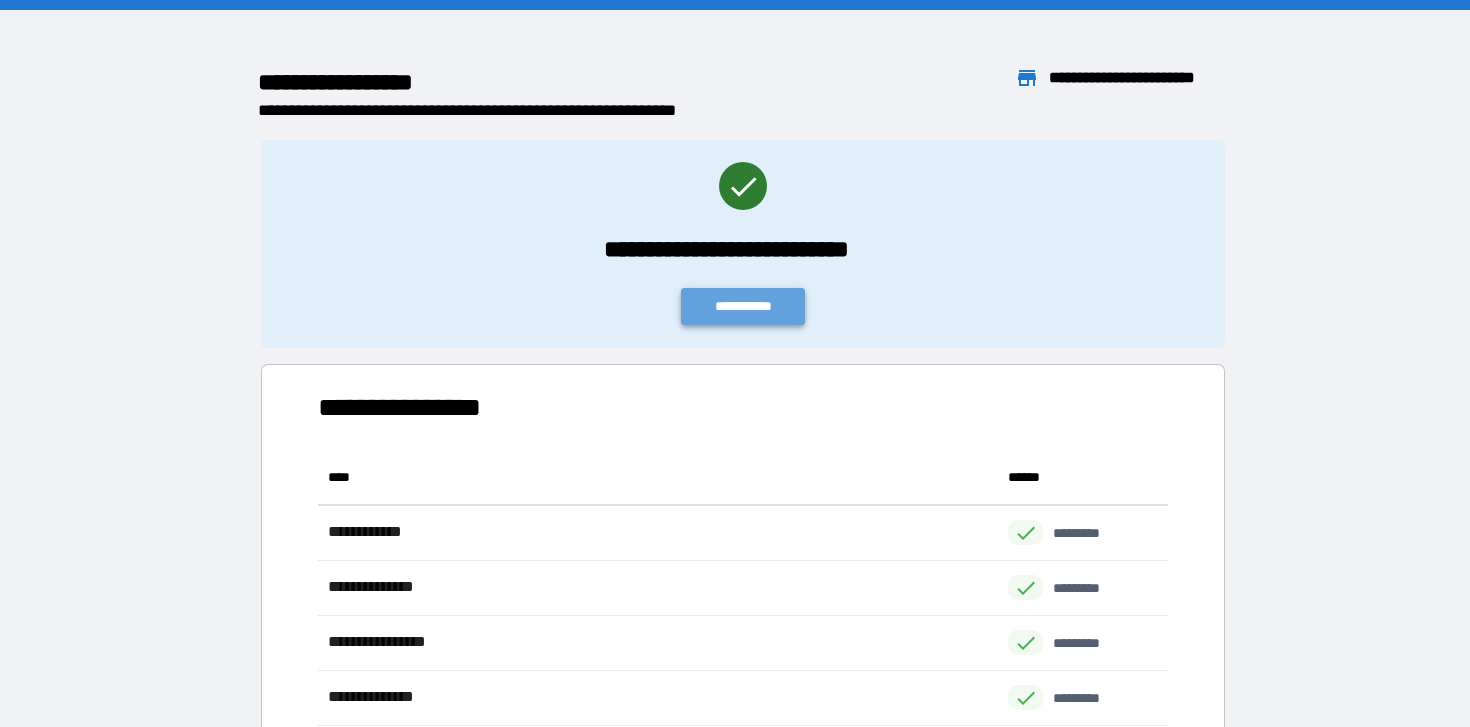 click on "**********" at bounding box center [743, 306] 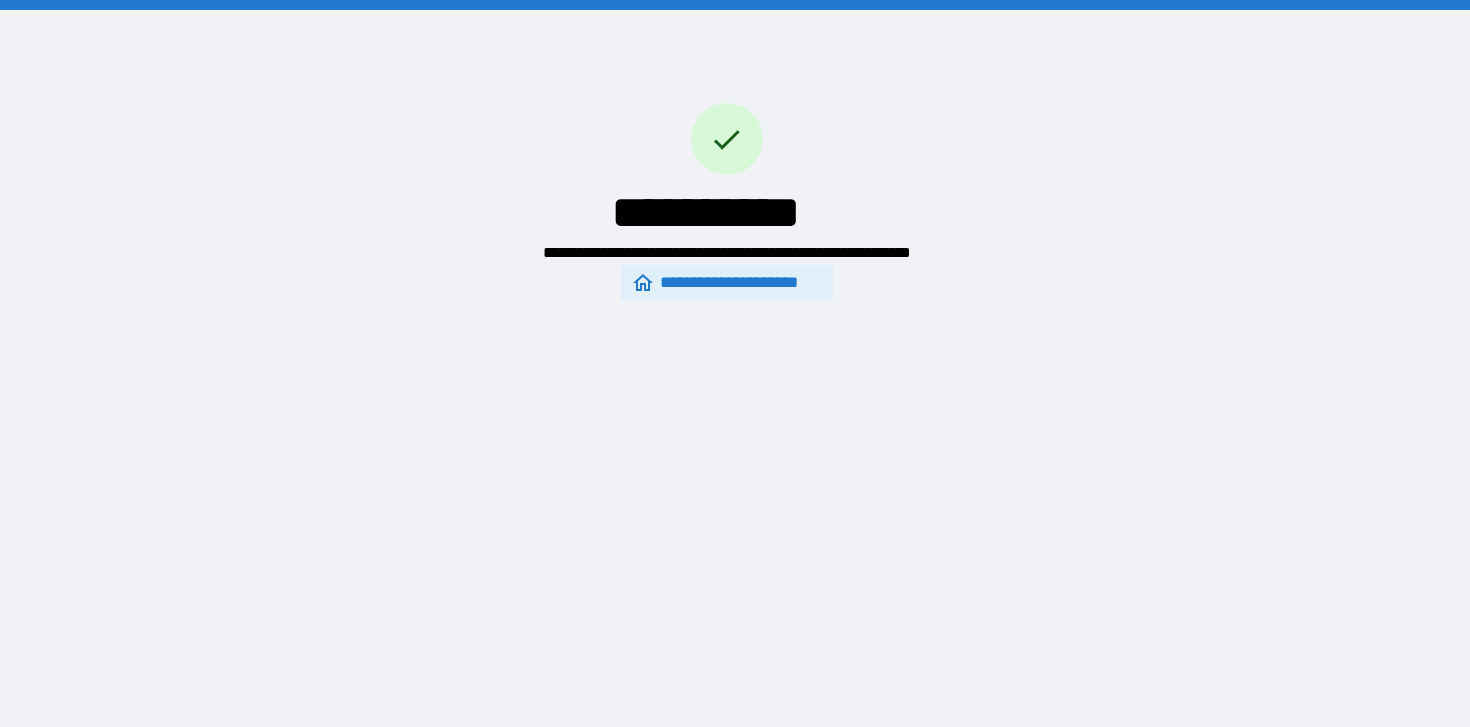 click on "**********" at bounding box center (726, 283) 